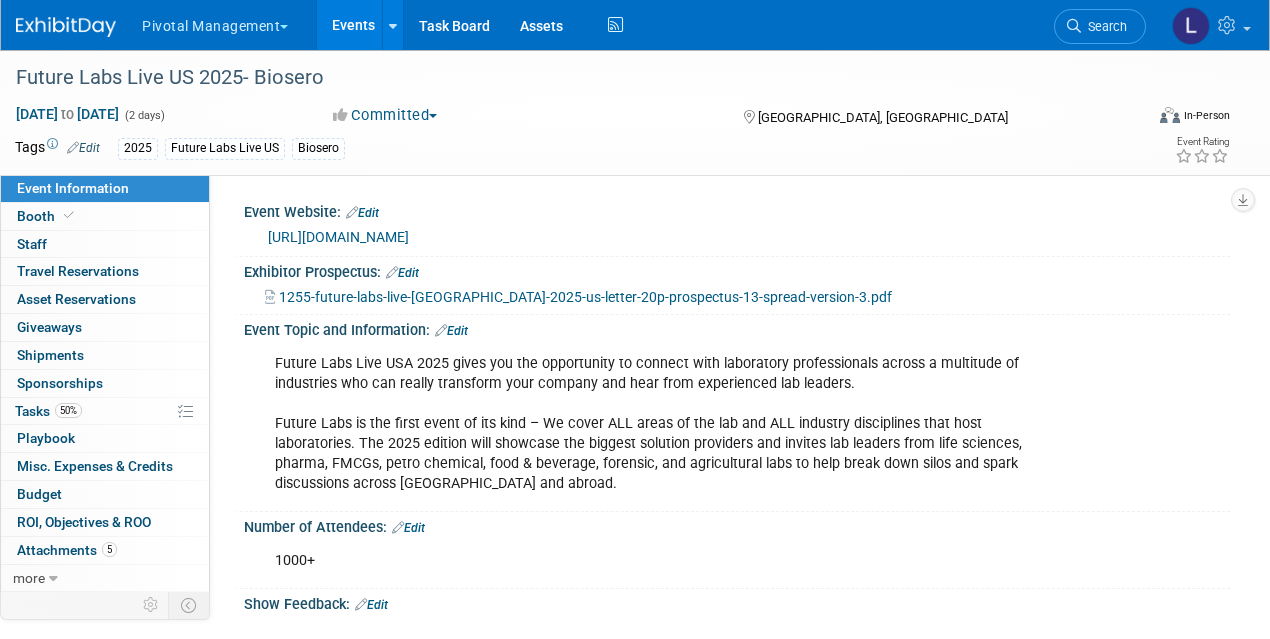 scroll, scrollTop: 2662, scrollLeft: 0, axis: vertical 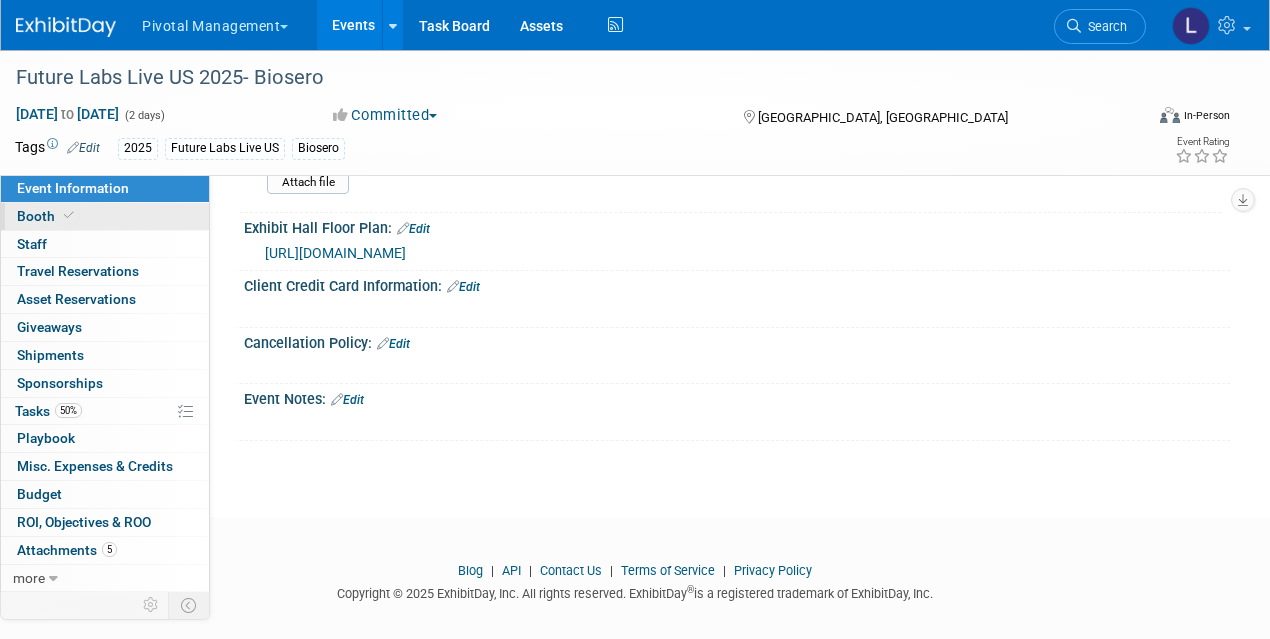 drag, startPoint x: 38, startPoint y: 216, endPoint x: 130, endPoint y: 210, distance: 92.19544 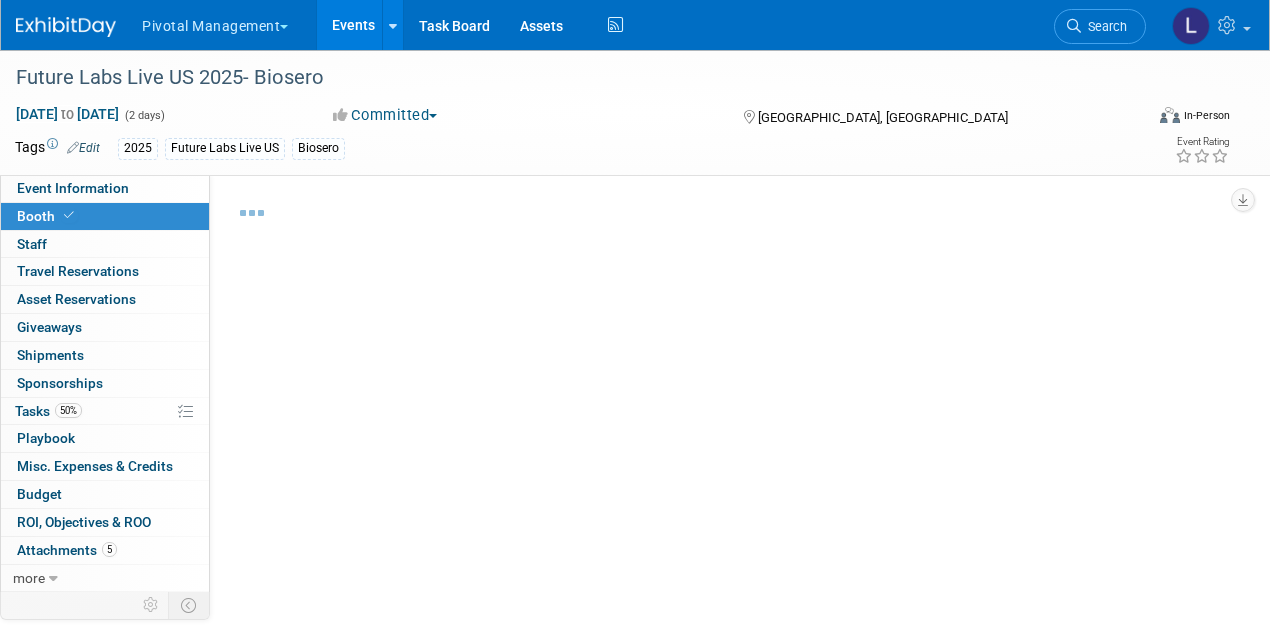 select on "Yes" 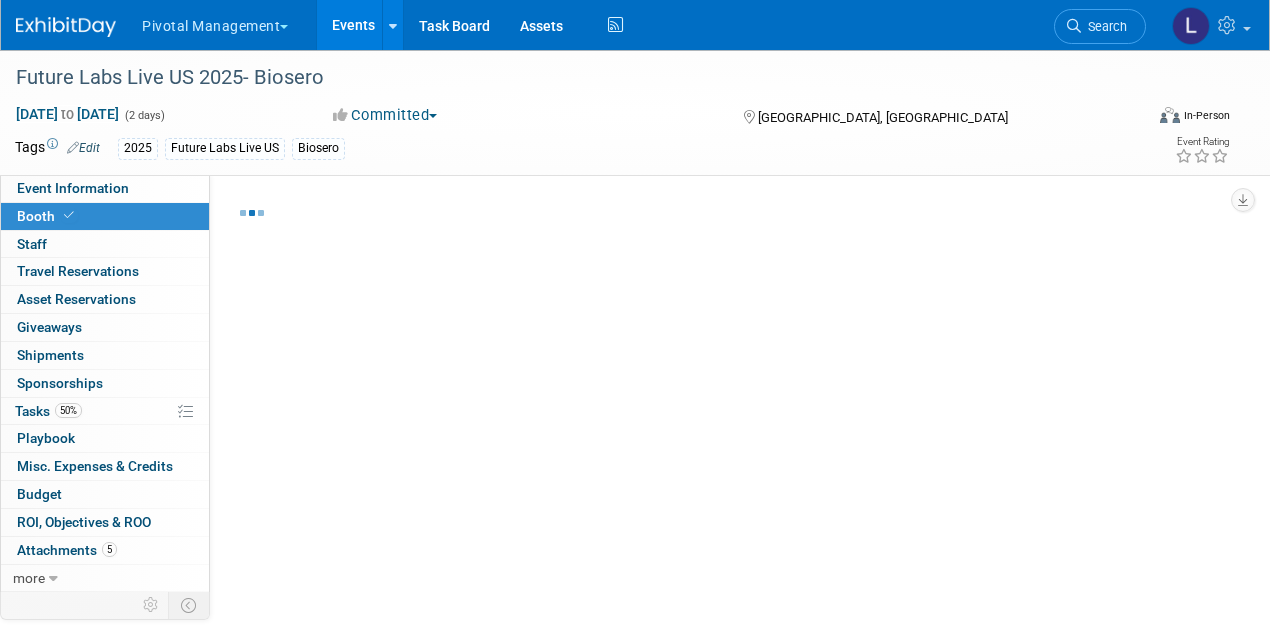 select on "Yes" 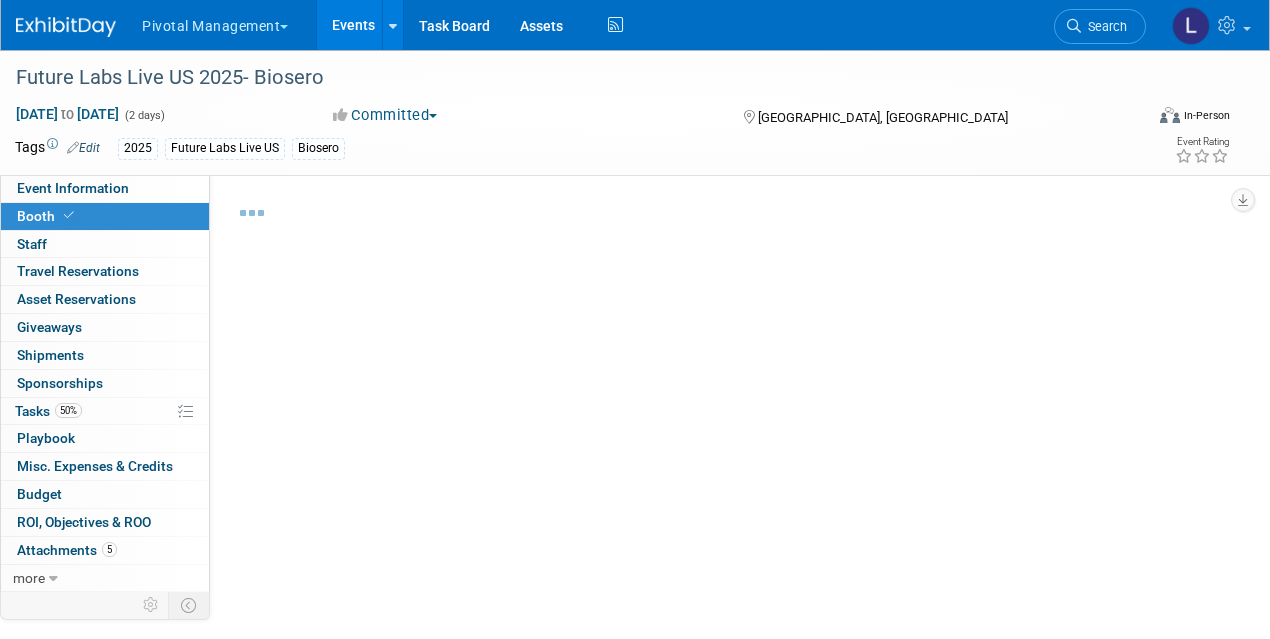 select on "Yes" 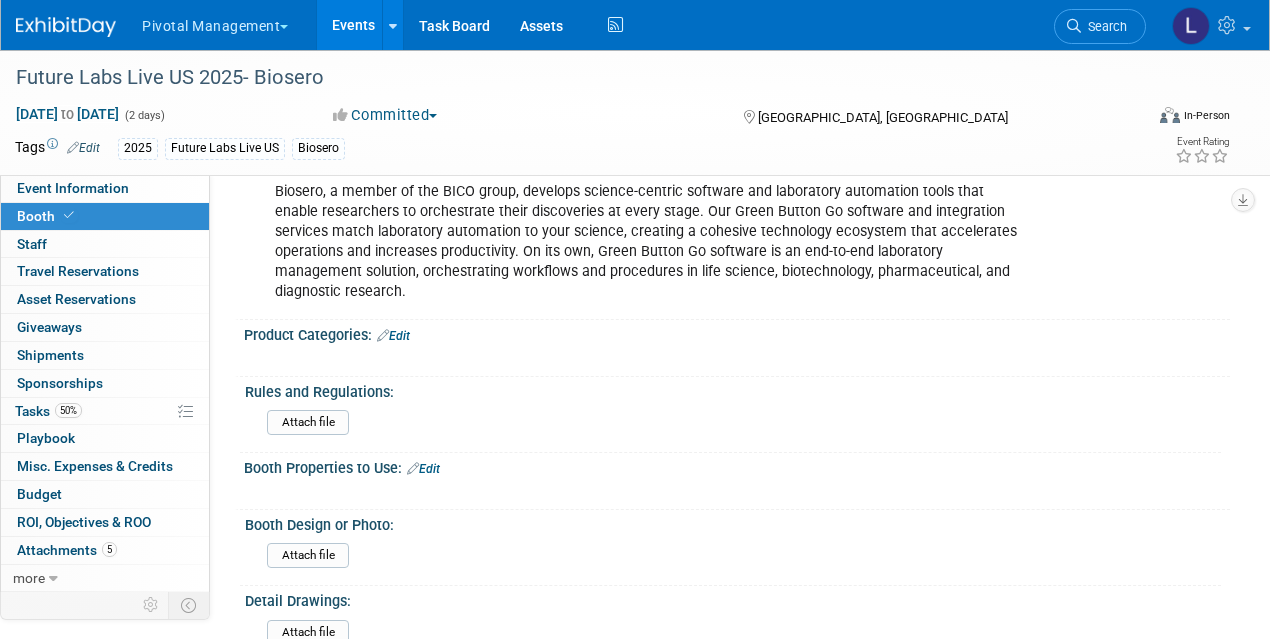 scroll, scrollTop: 797, scrollLeft: 0, axis: vertical 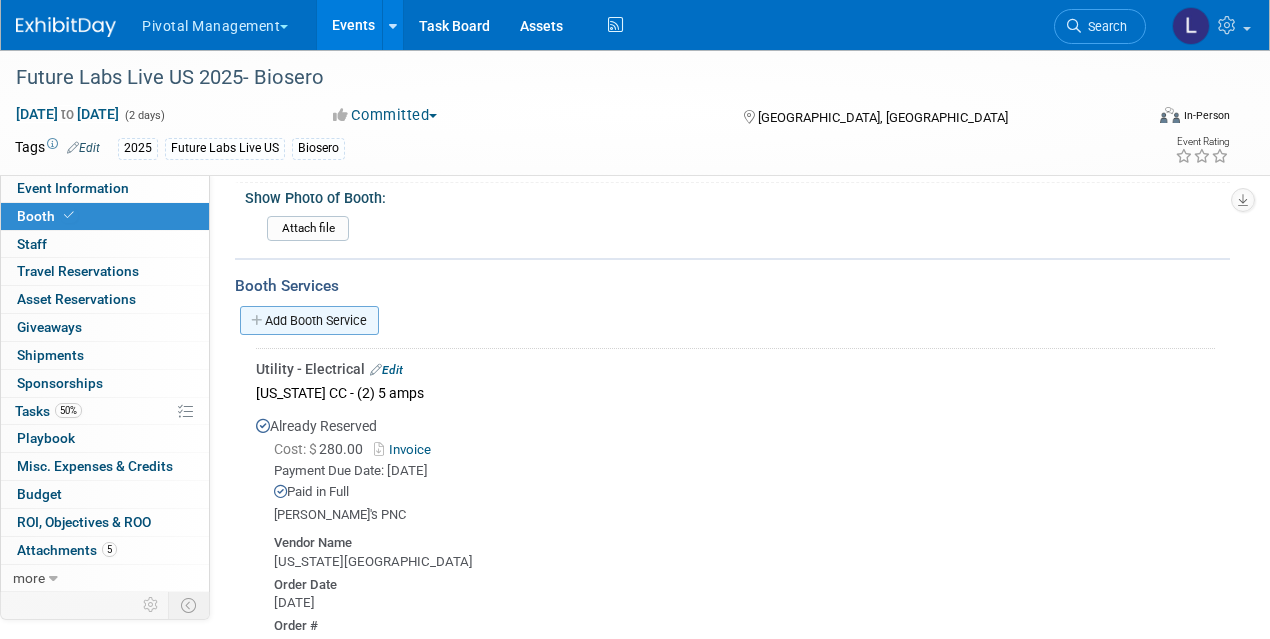 click on "Add Booth Service" at bounding box center (309, 320) 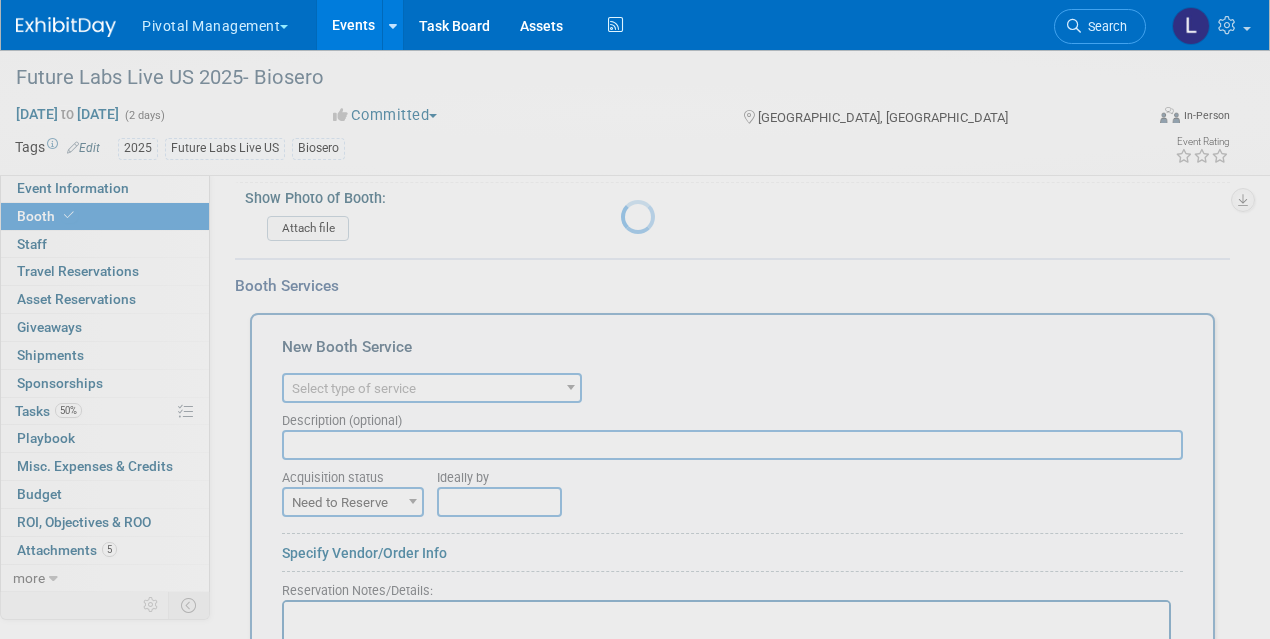scroll, scrollTop: 0, scrollLeft: 0, axis: both 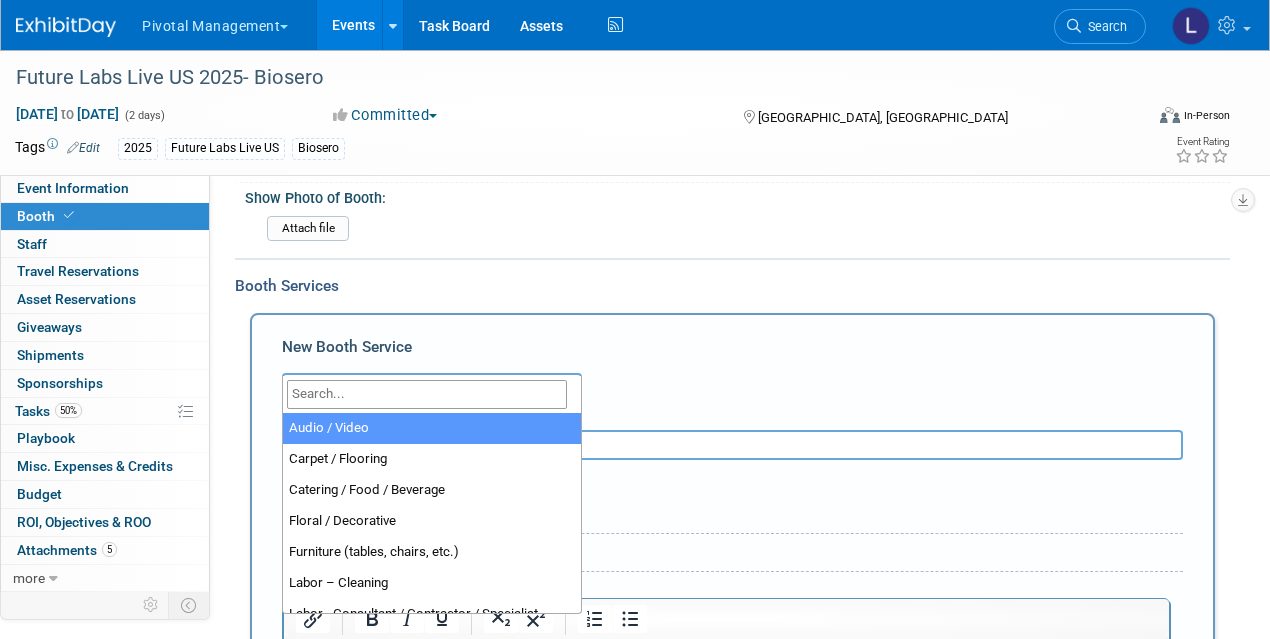 click on "Select type of service" at bounding box center [432, 389] 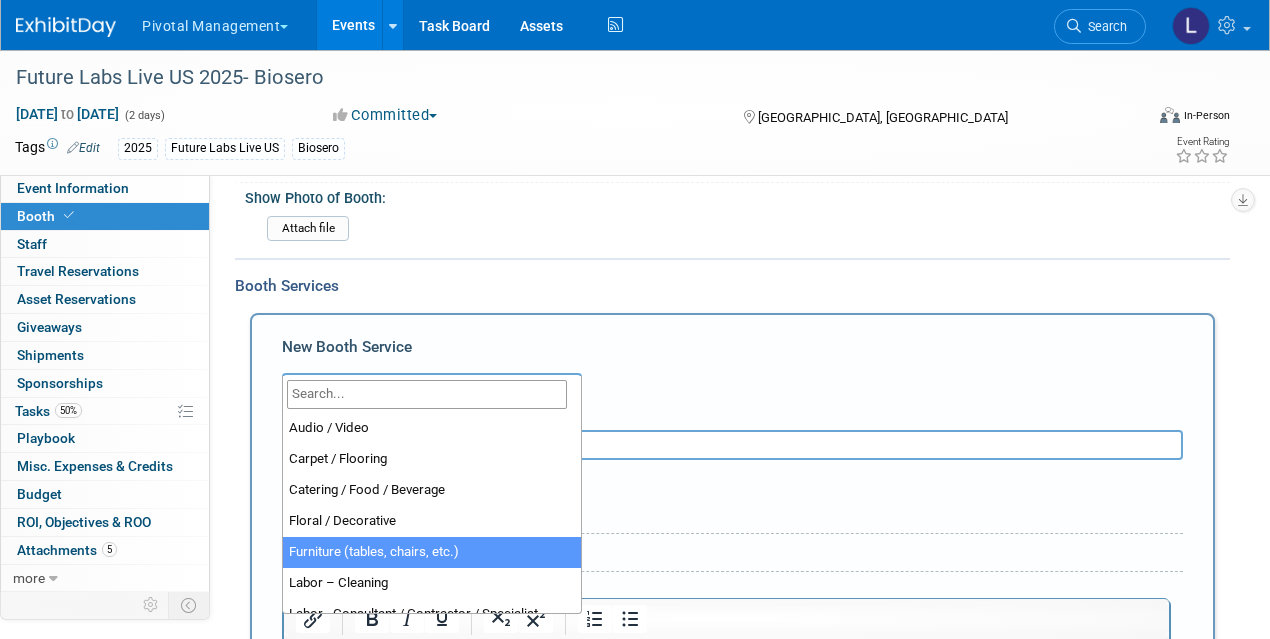 select on "6" 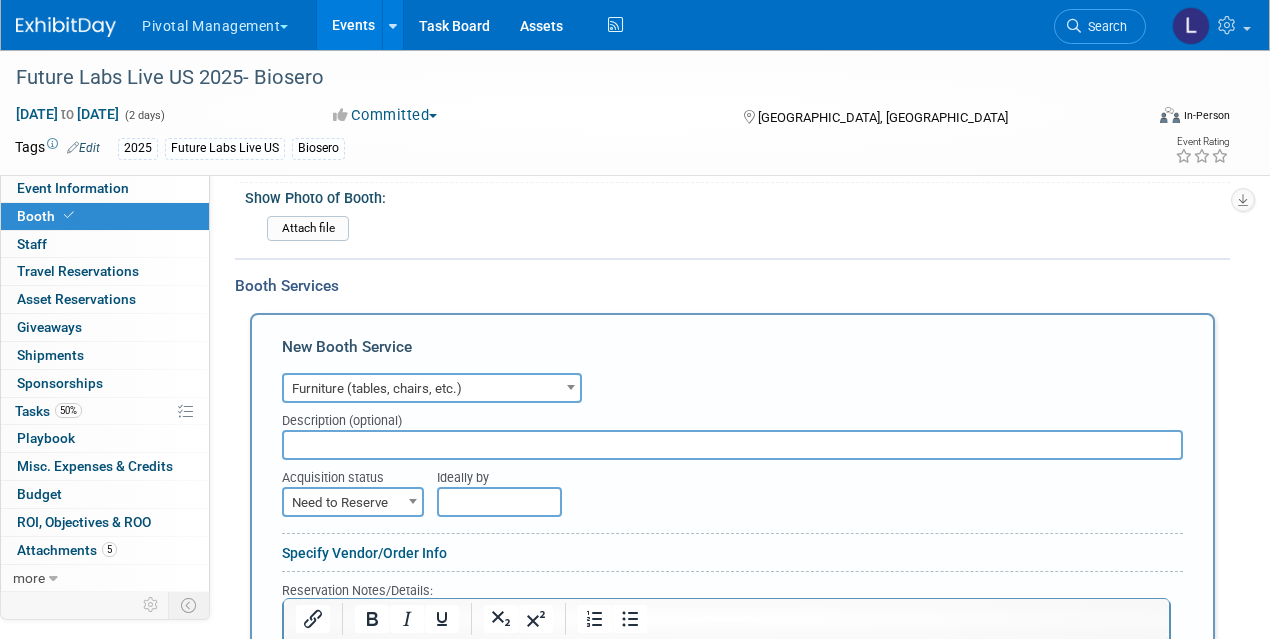 click at bounding box center (732, 445) 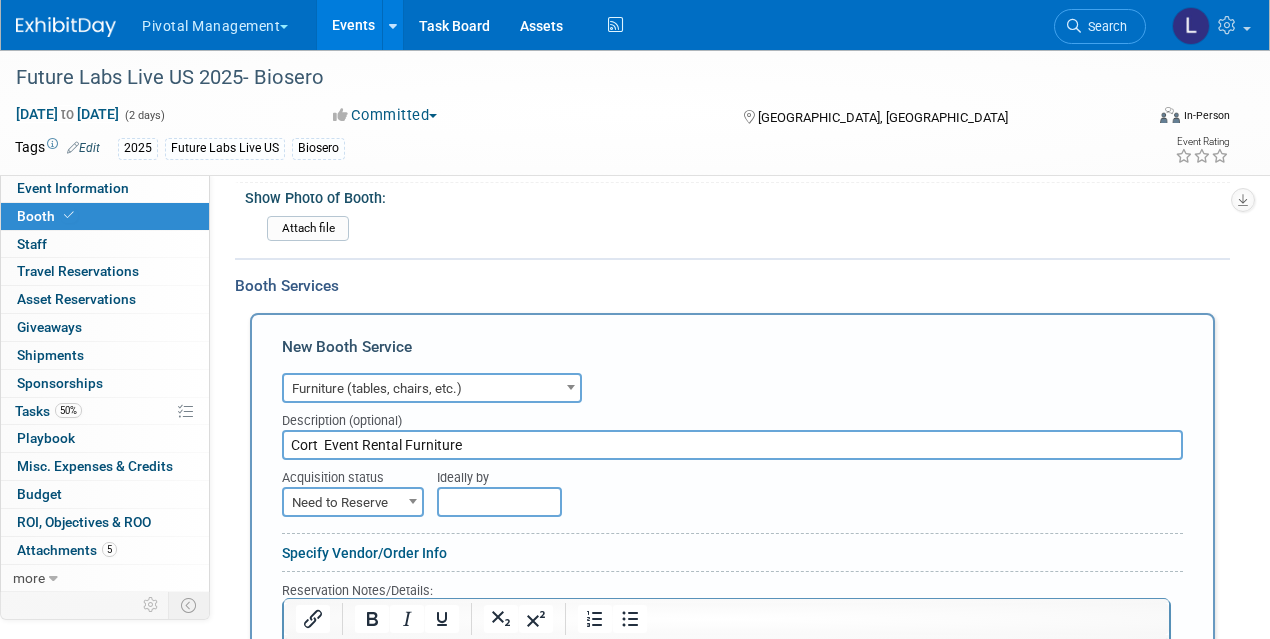 type on "Cort  Event Rental Furniture" 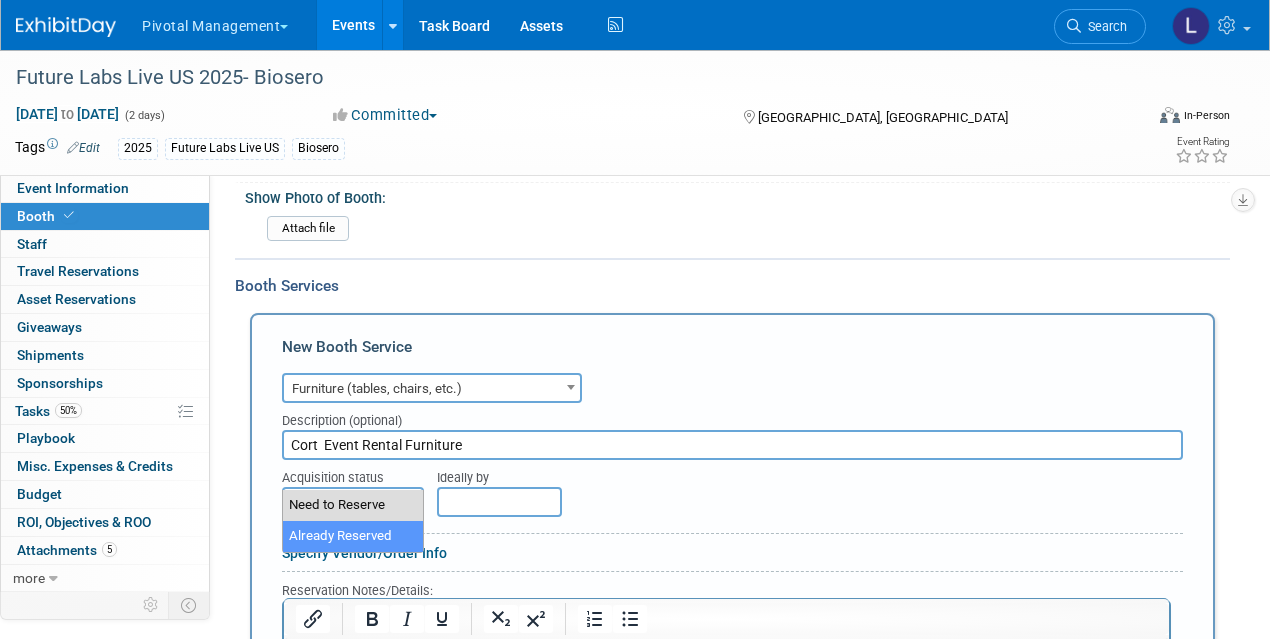 select on "2" 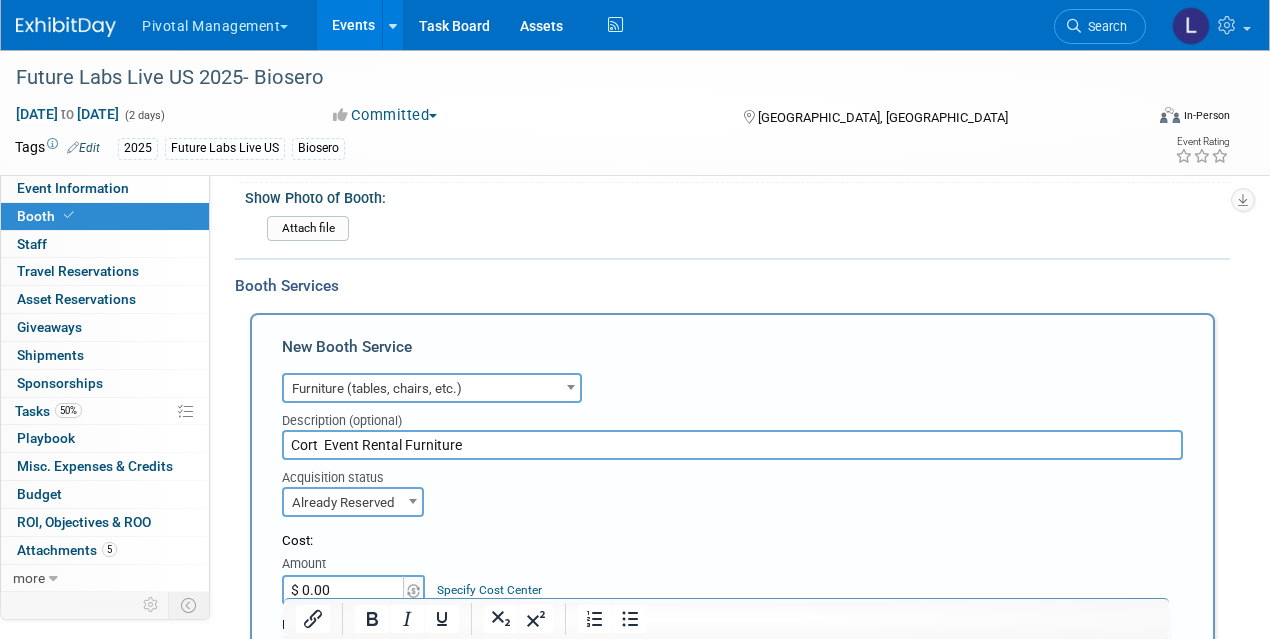 click on "$ 0.00" at bounding box center [344, 590] 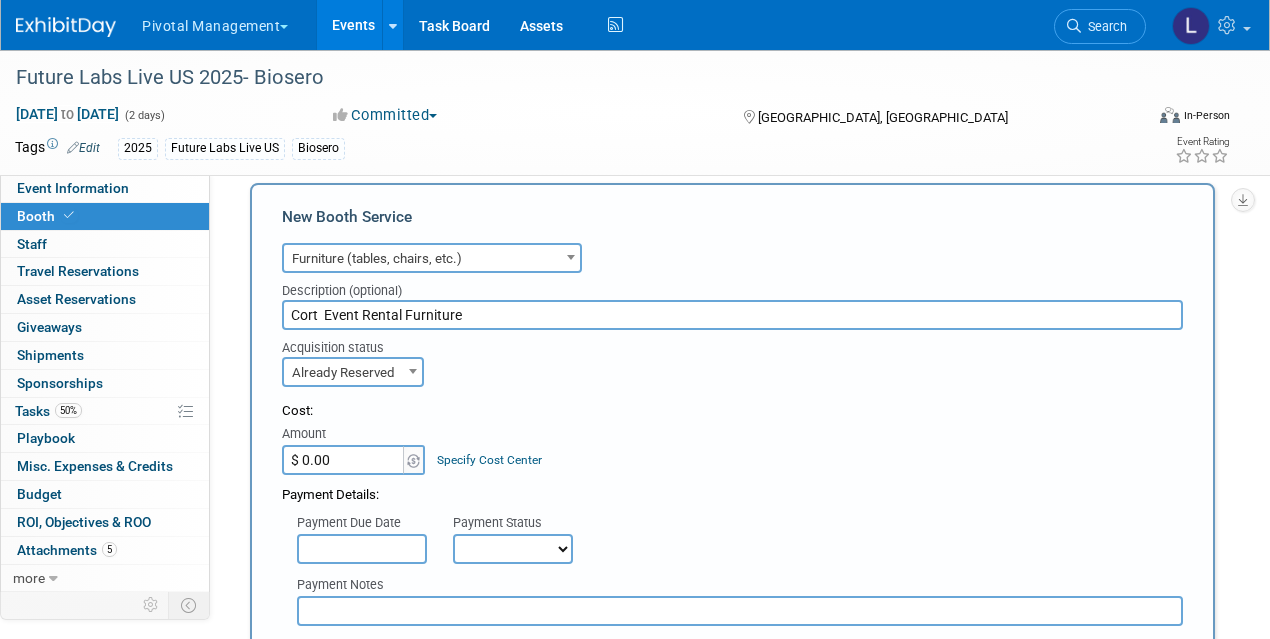 scroll, scrollTop: 1759, scrollLeft: 0, axis: vertical 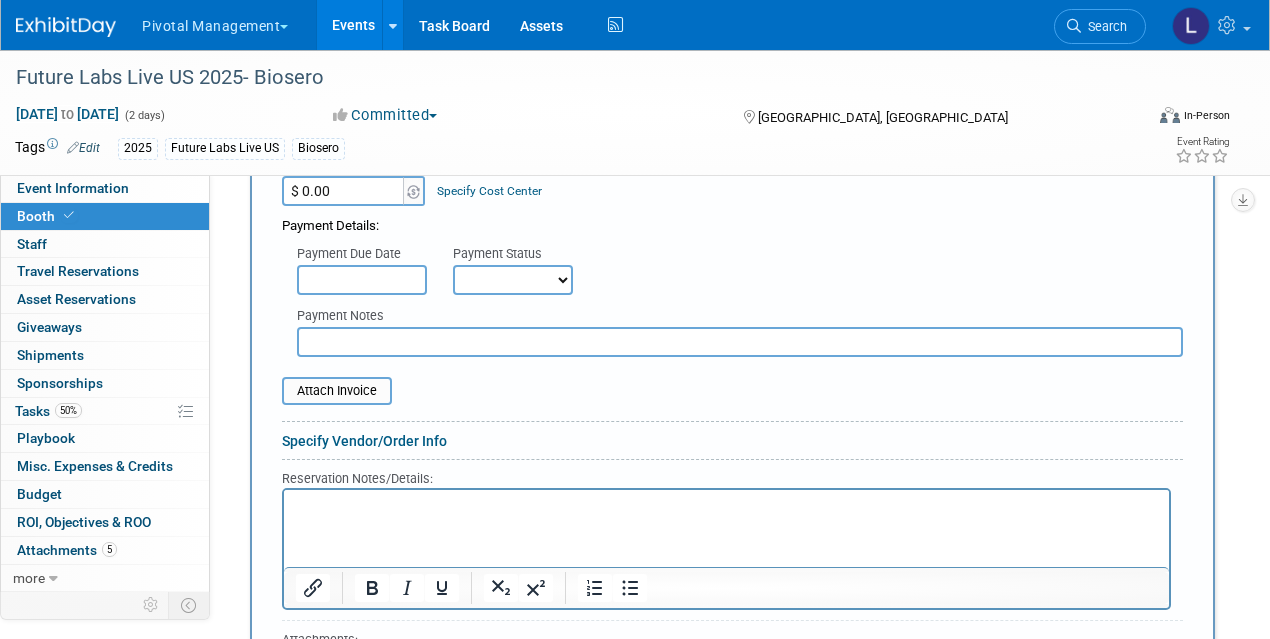 click on "Specify Vendor/Order Info" at bounding box center (732, 441) 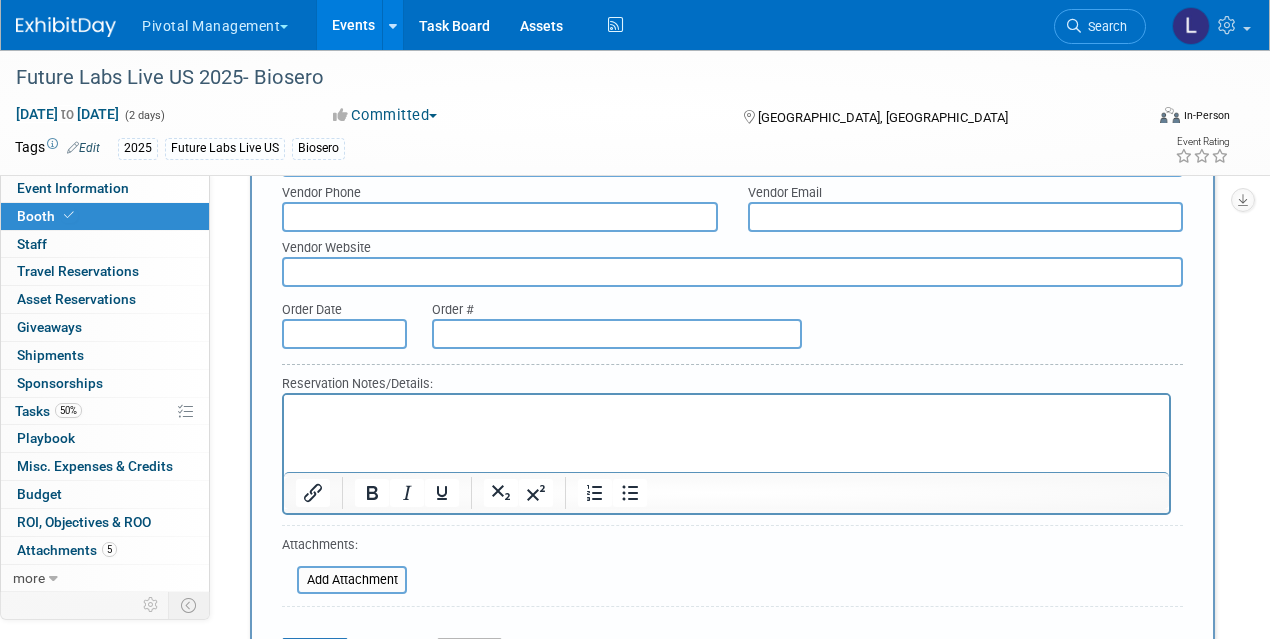 scroll, scrollTop: 2119, scrollLeft: 0, axis: vertical 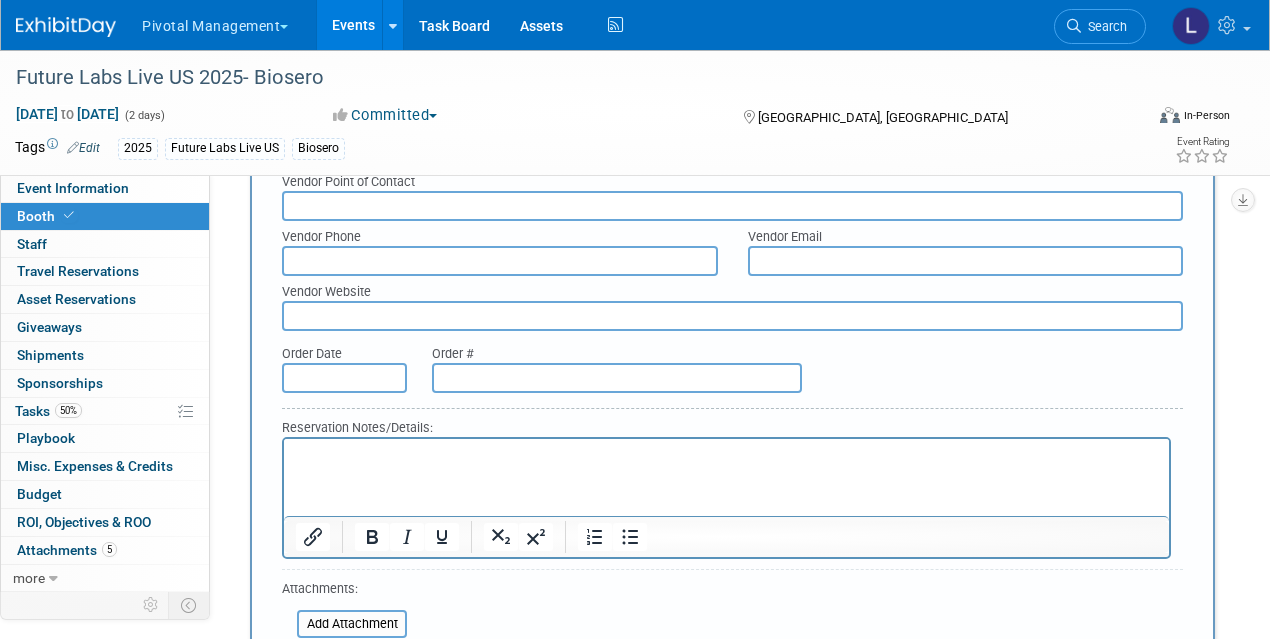 click at bounding box center [617, 378] 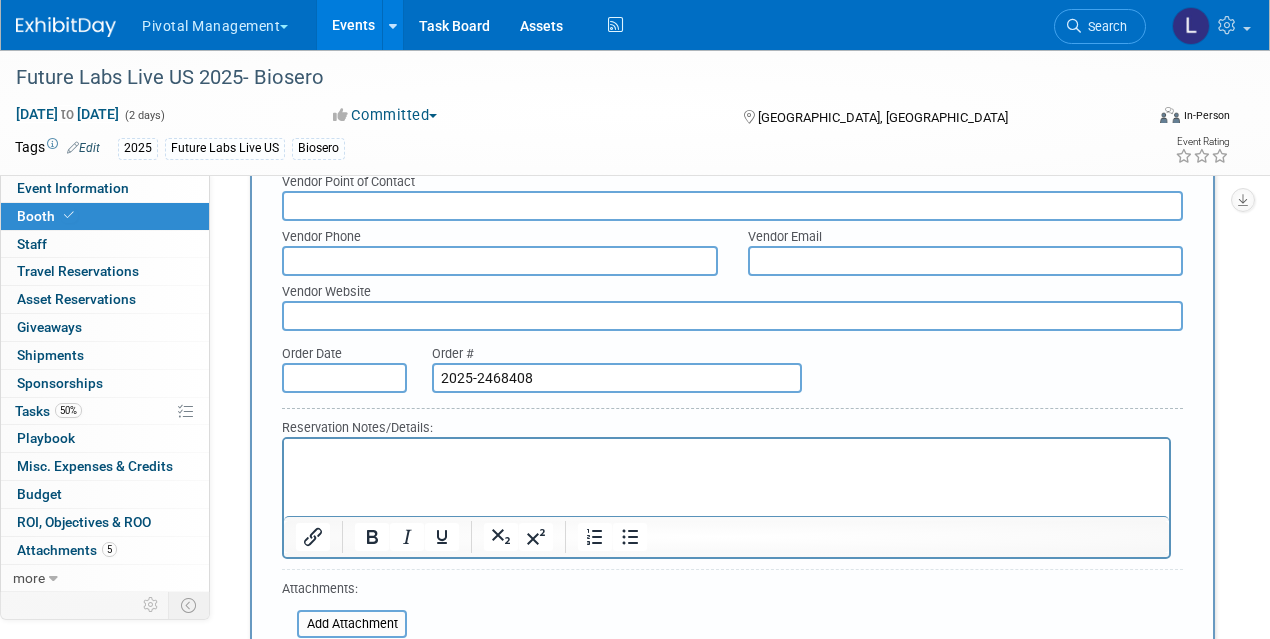 type on "2025-2468408" 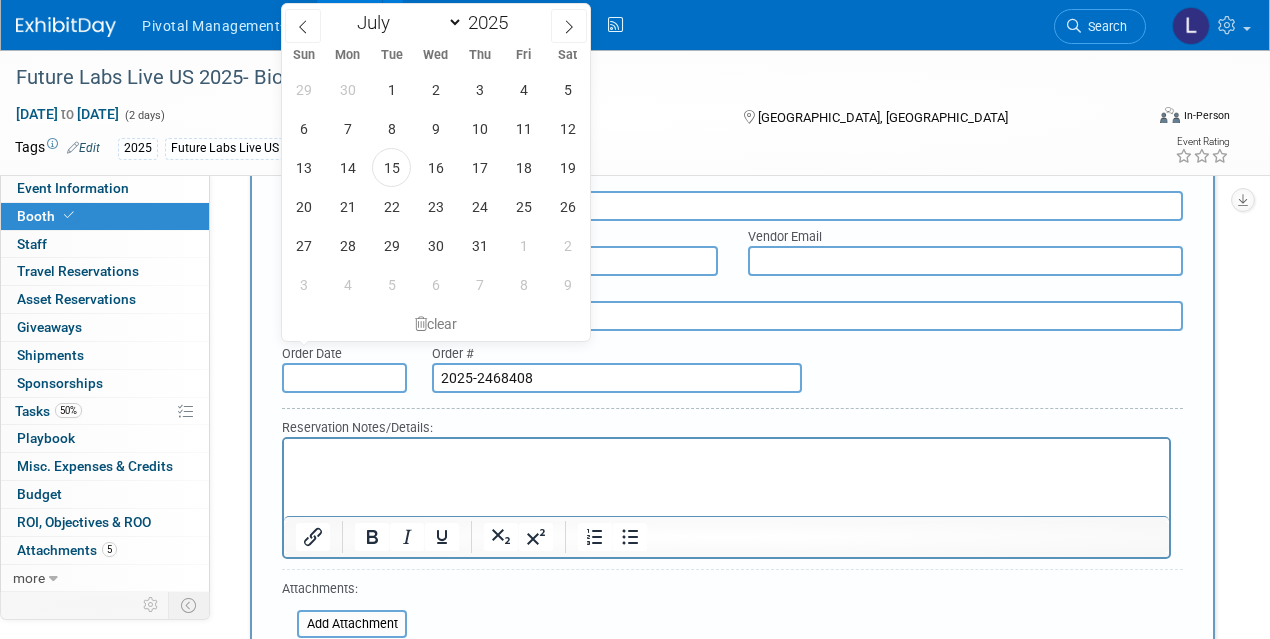 click at bounding box center [344, 378] 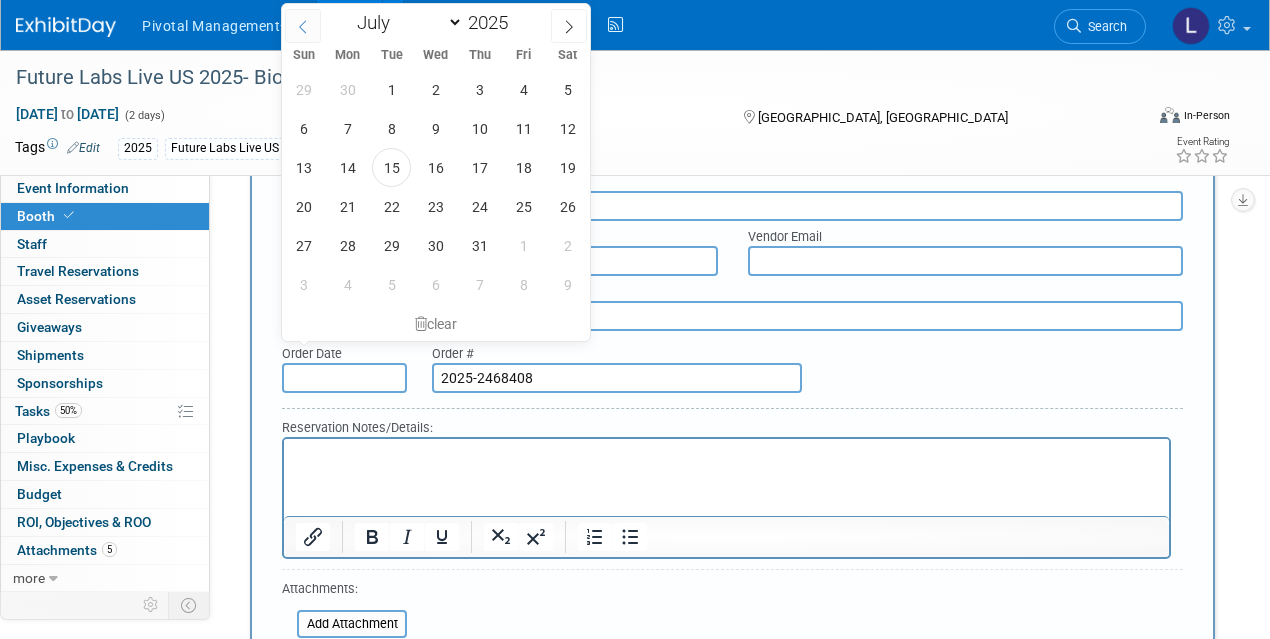 click 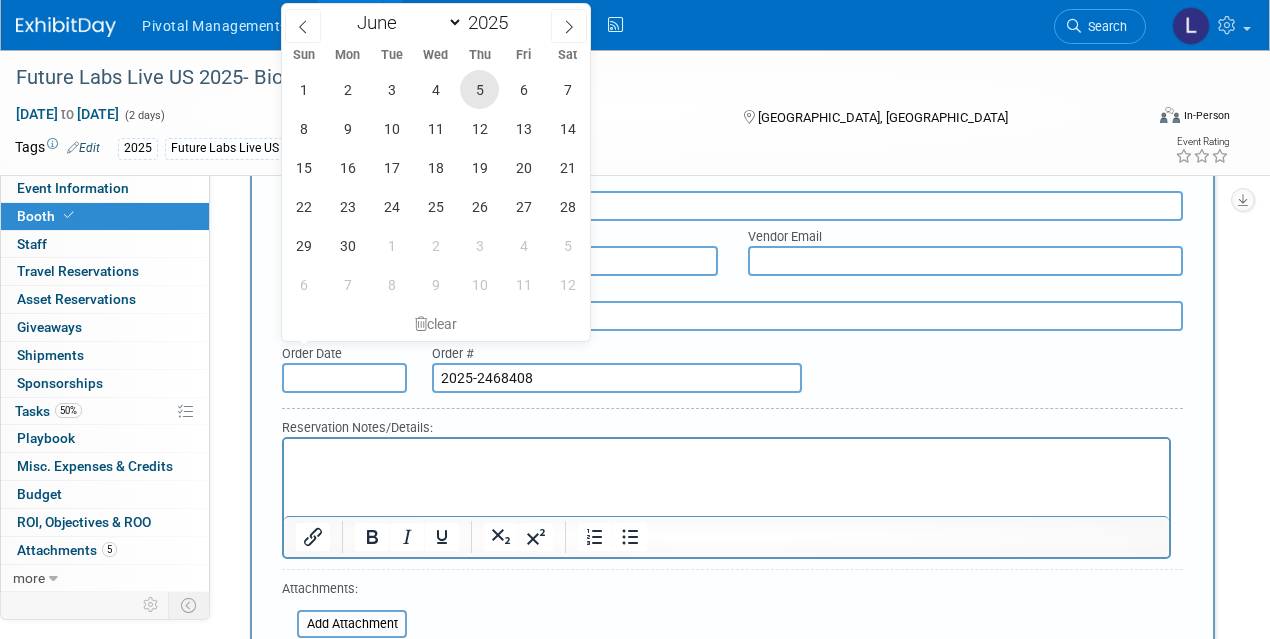 click on "5" at bounding box center [479, 89] 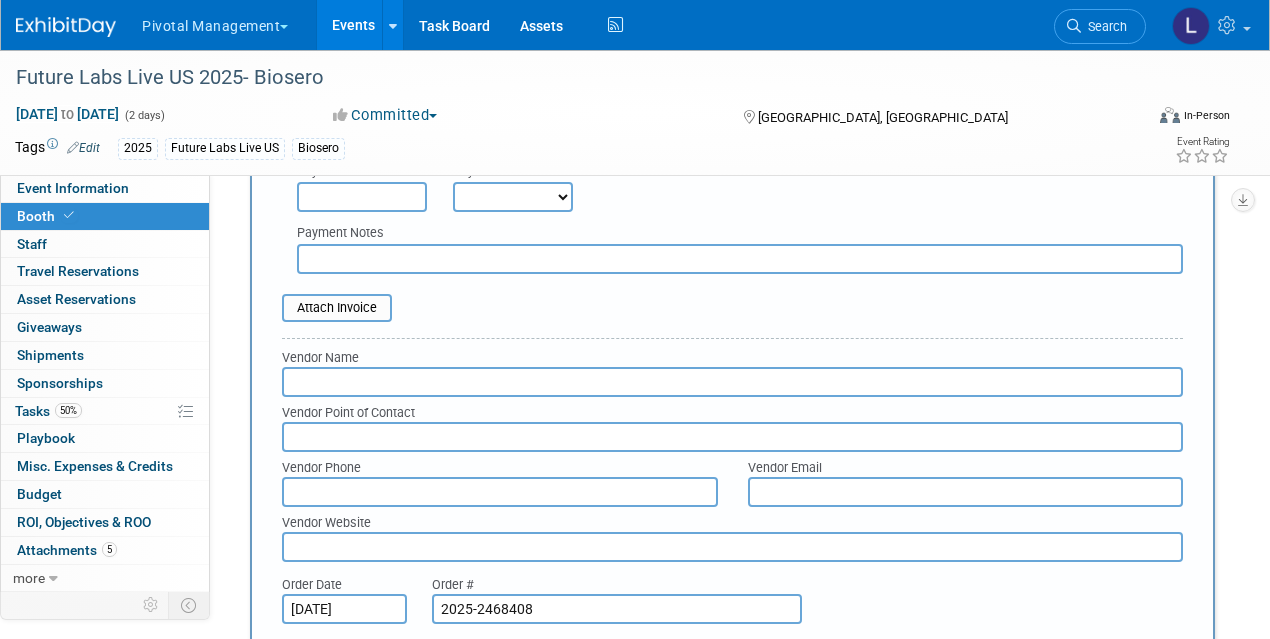 scroll, scrollTop: 1741, scrollLeft: 0, axis: vertical 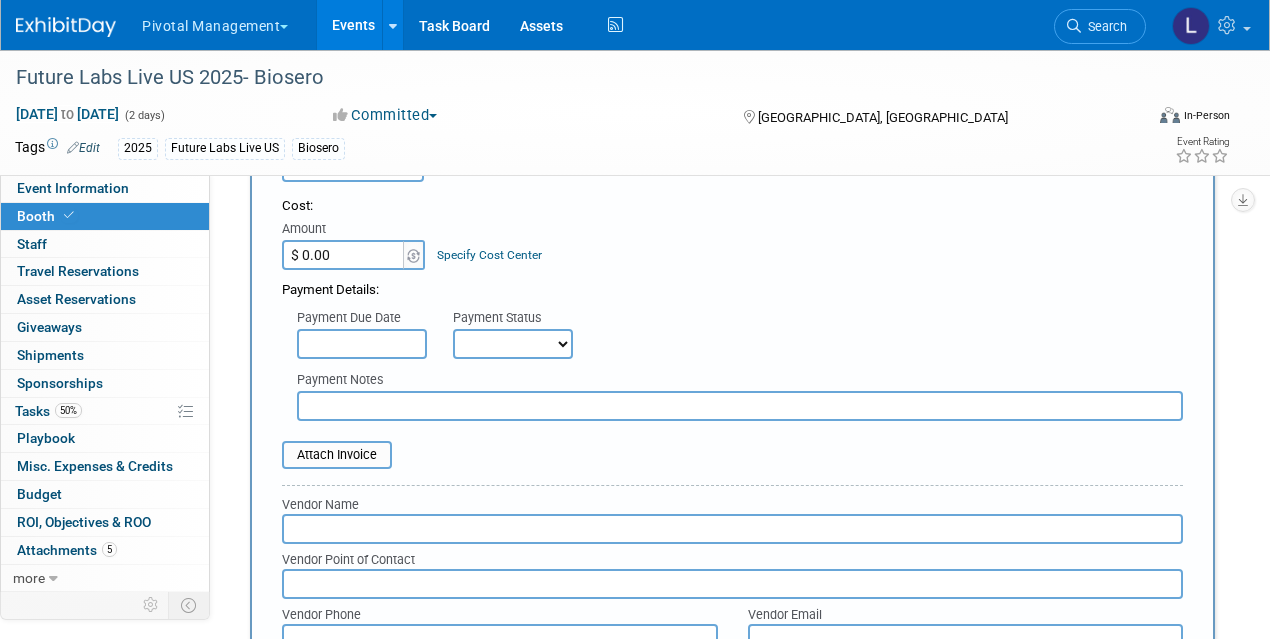 click at bounding box center (732, 529) 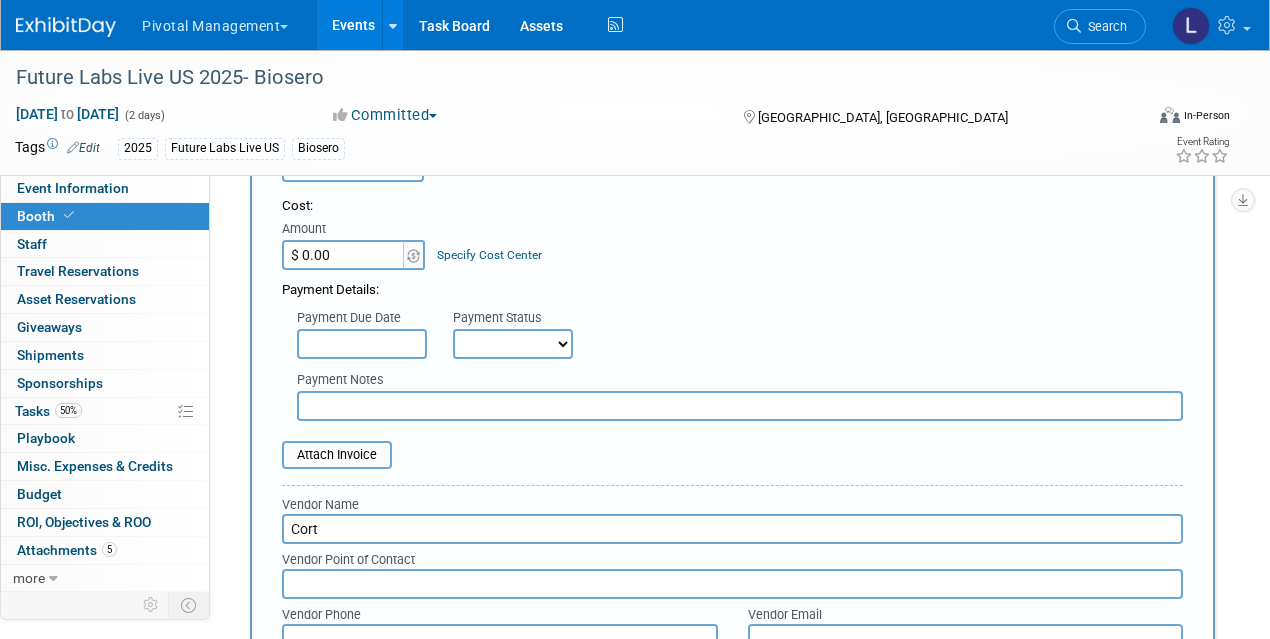 type on "Cort" 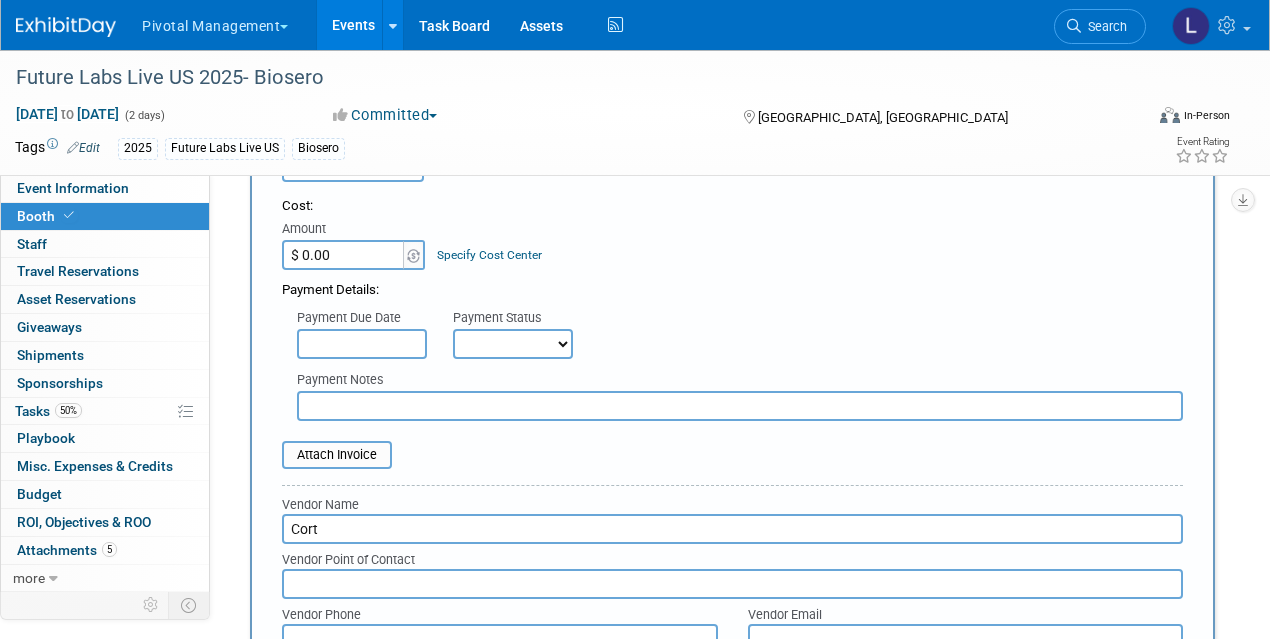 drag, startPoint x: 341, startPoint y: 230, endPoint x: 305, endPoint y: 224, distance: 36.496574 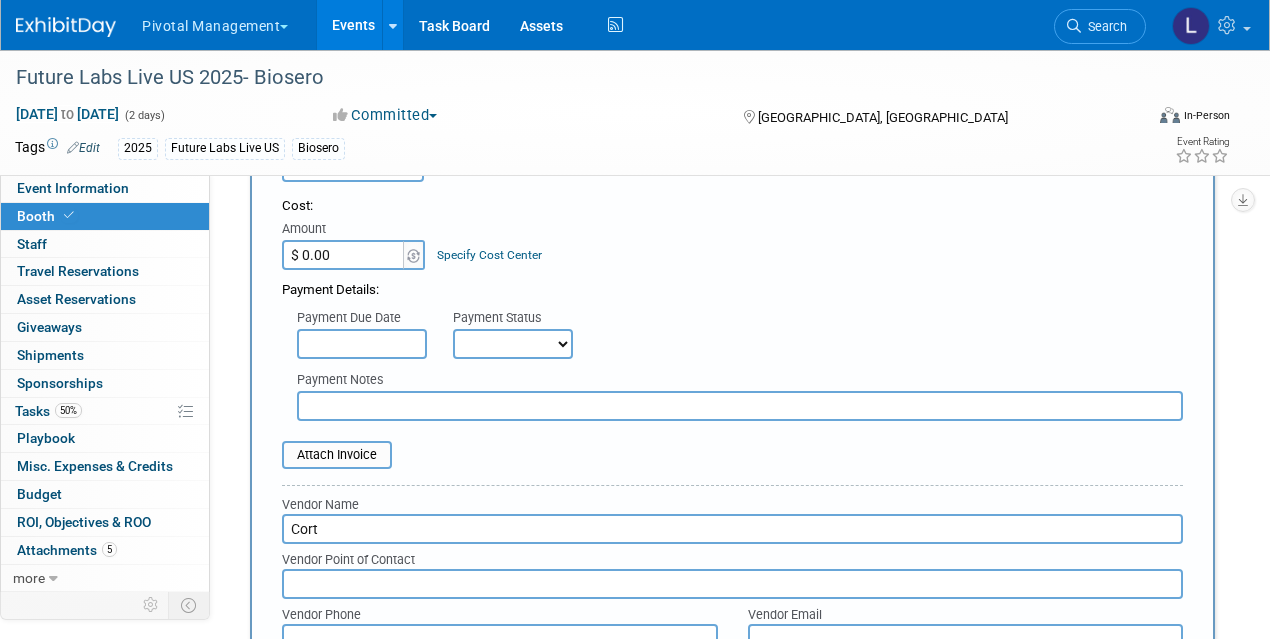 click on "$ 0.00" at bounding box center (344, 255) 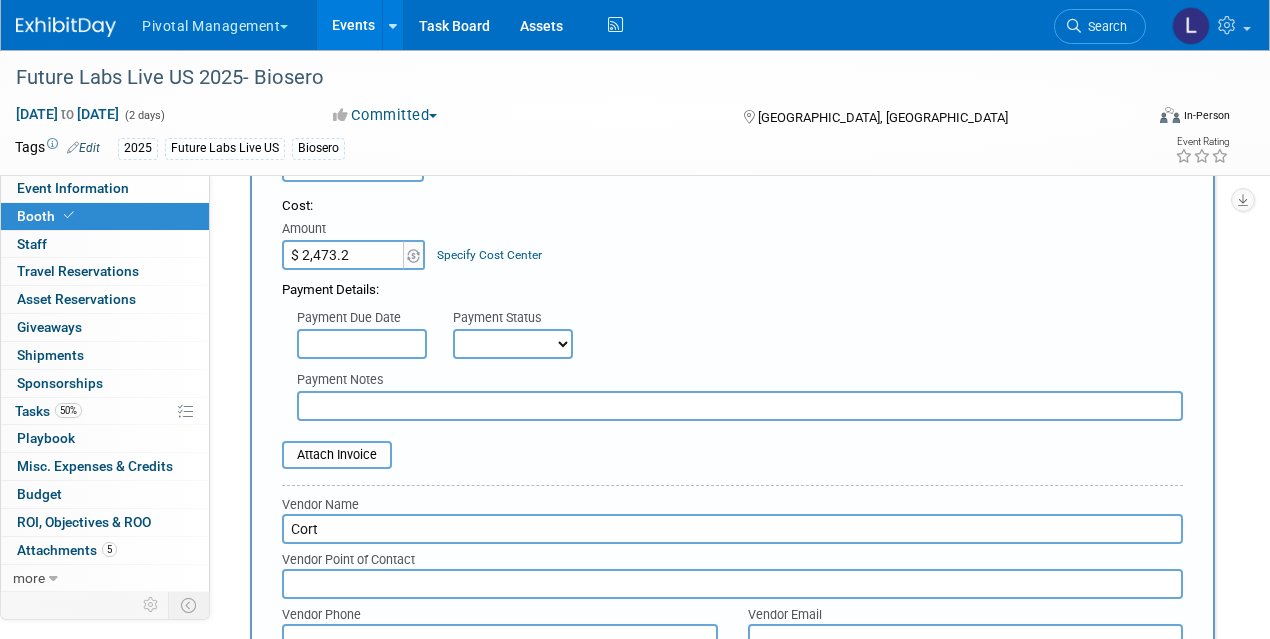 type on "$ 2,473.20" 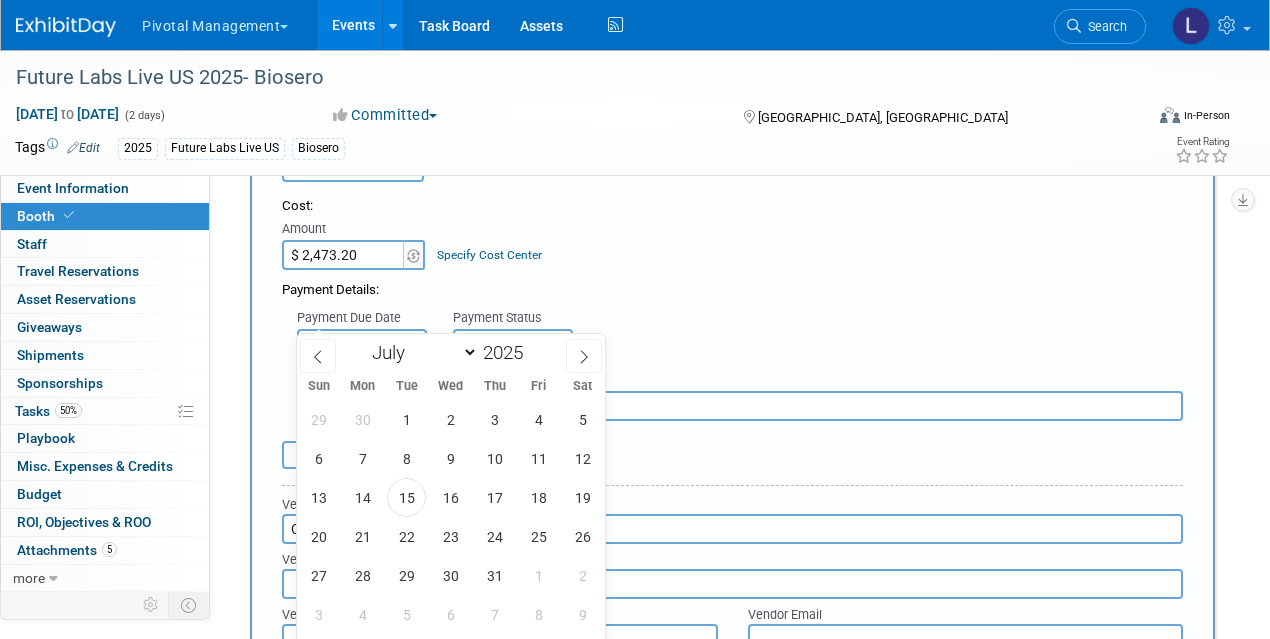 click at bounding box center [362, 344] 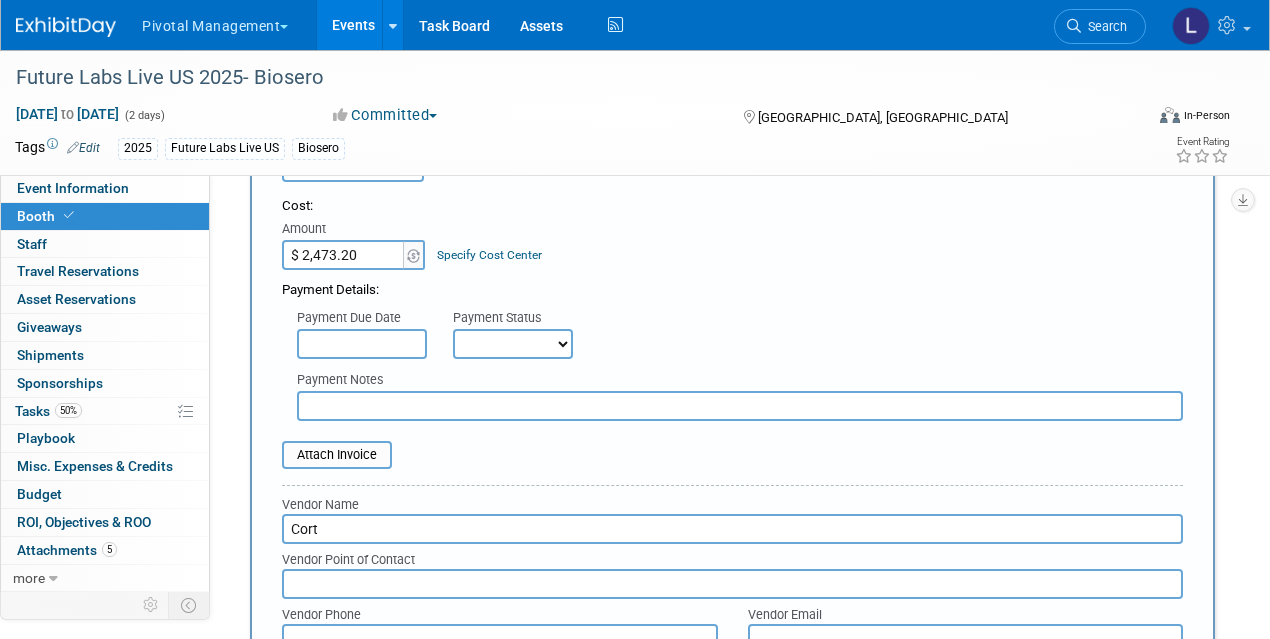 click on "Cost:
Amount
$ 2,473.20
Specify Cost Center
Cost Center
-- Not Specified --" at bounding box center (732, 233) 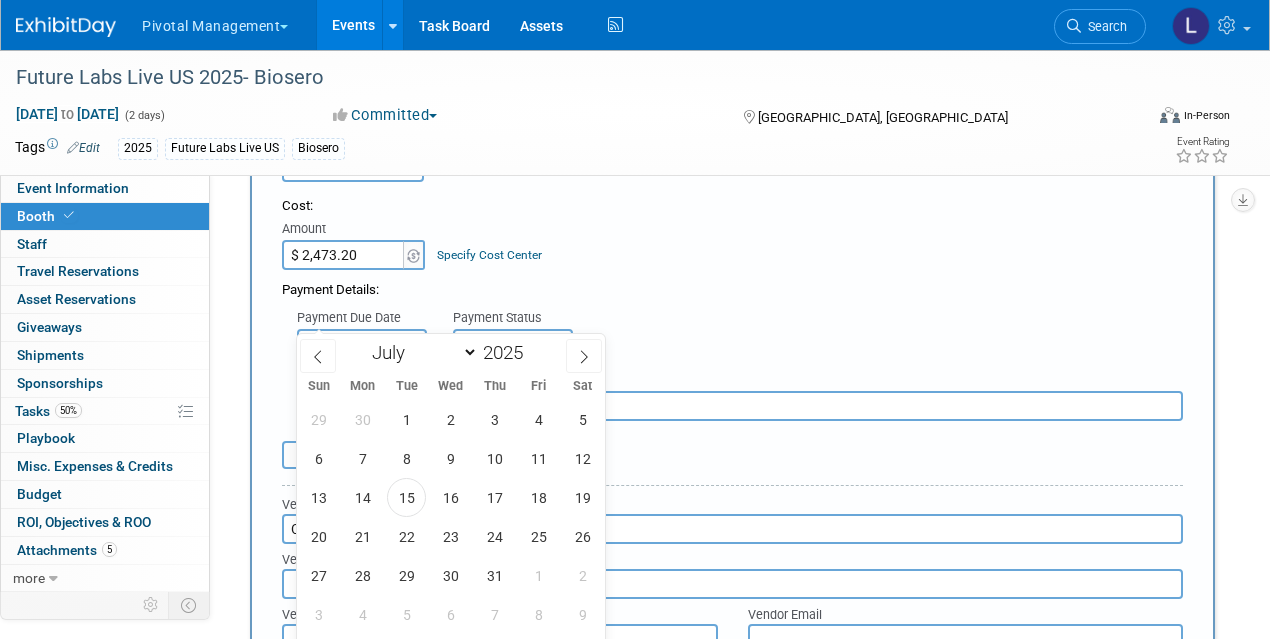 click on "Not Paid Yet
Partially Paid
Paid in Full" at bounding box center (513, 344) 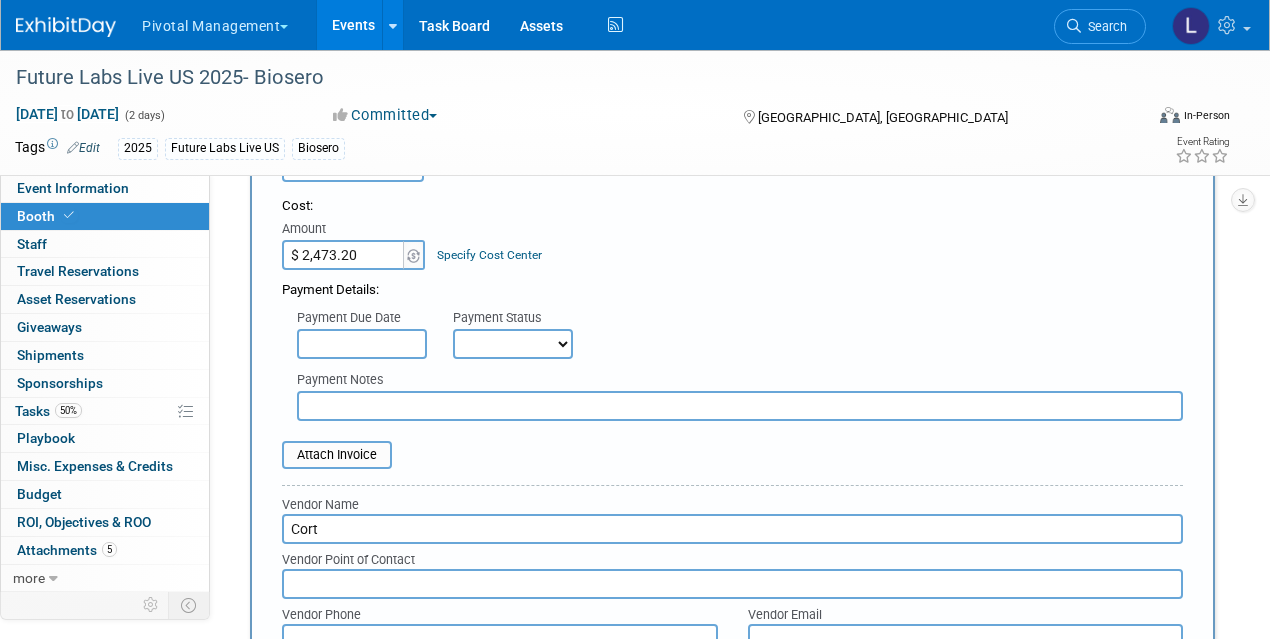 select on "1" 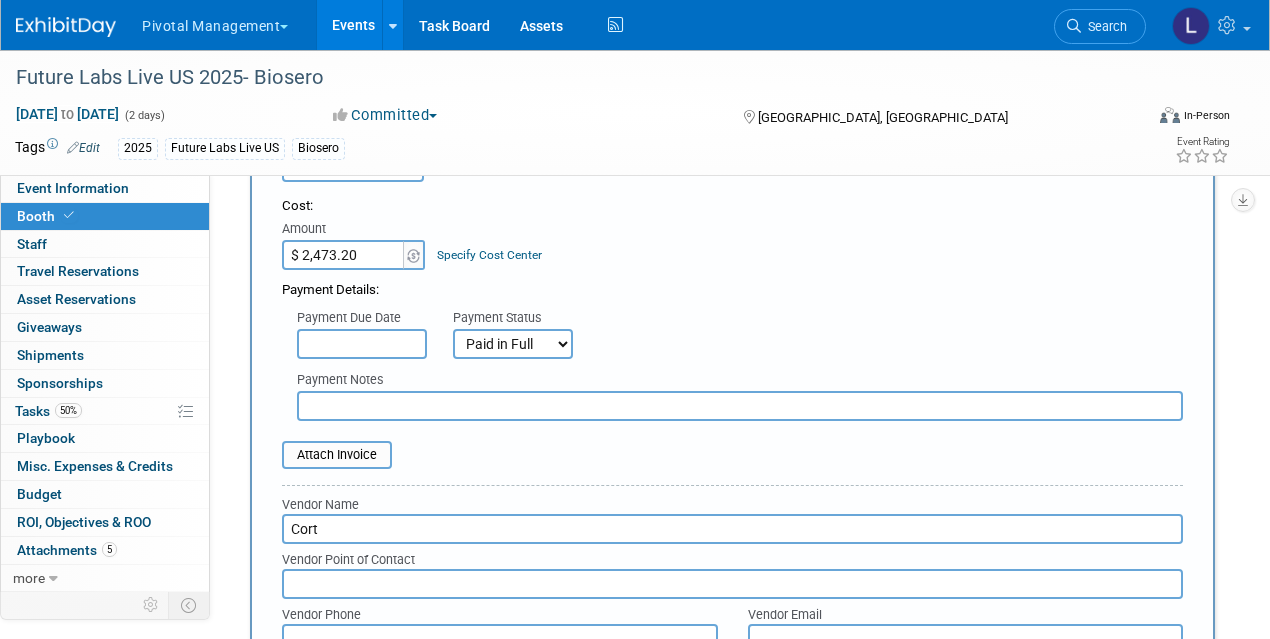click at bounding box center (740, 406) 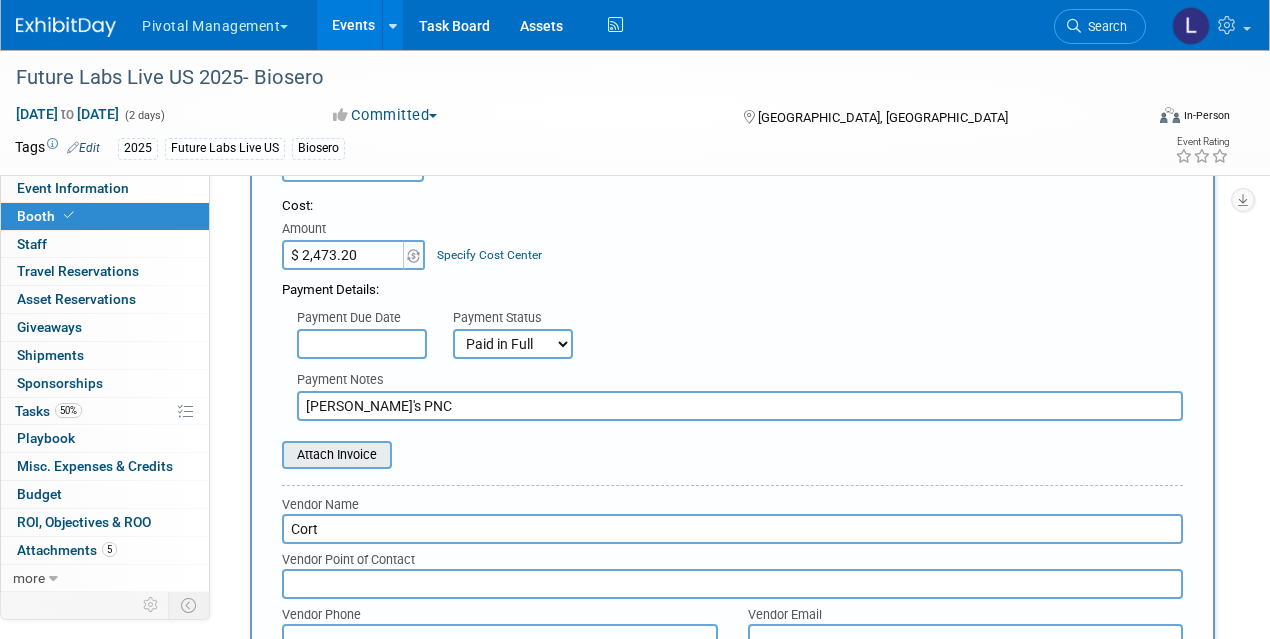 type on "[PERSON_NAME]'s PNC" 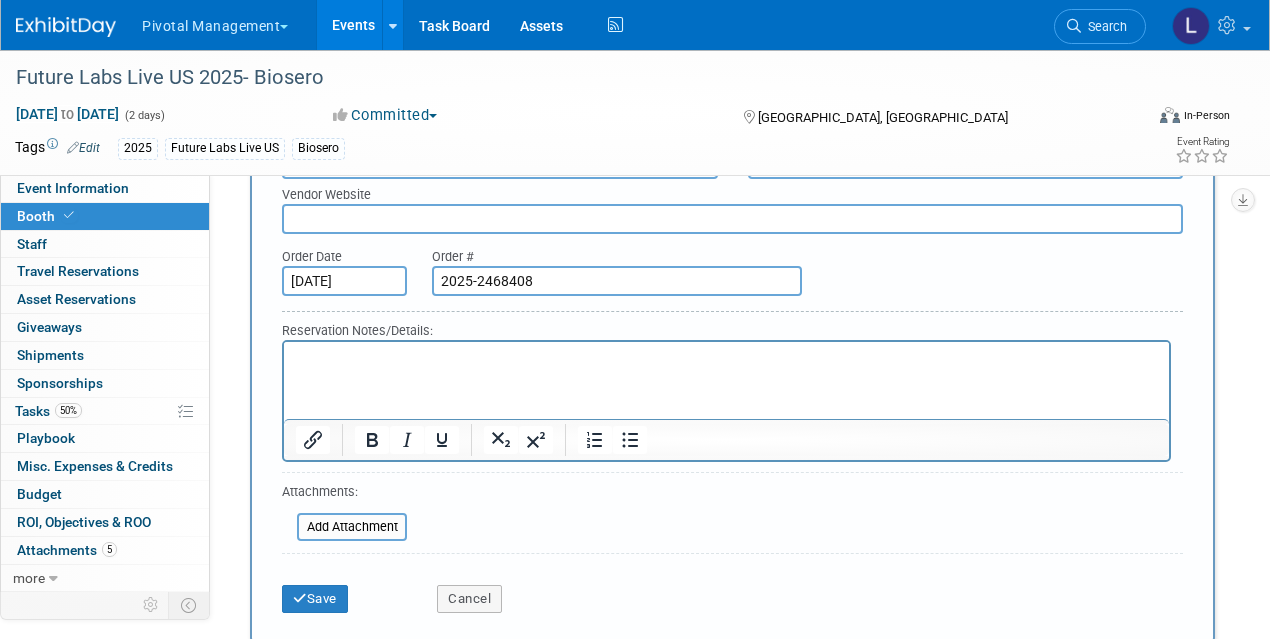 scroll, scrollTop: 2255, scrollLeft: 0, axis: vertical 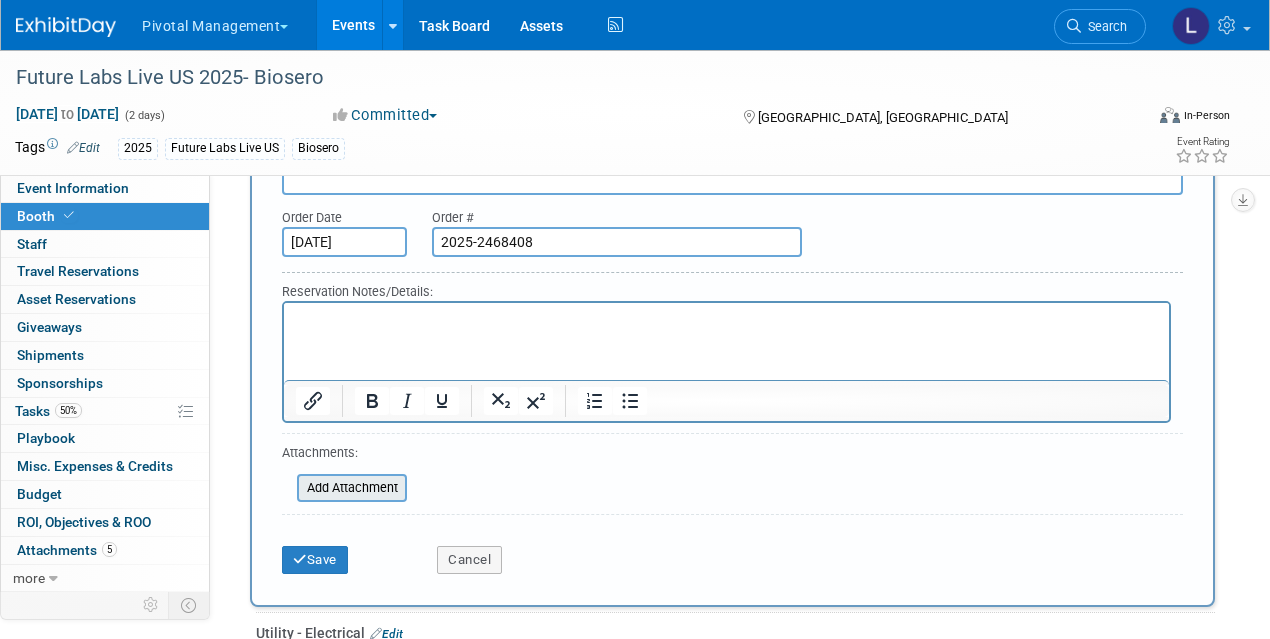 click on "Add Attachment" at bounding box center [352, 488] 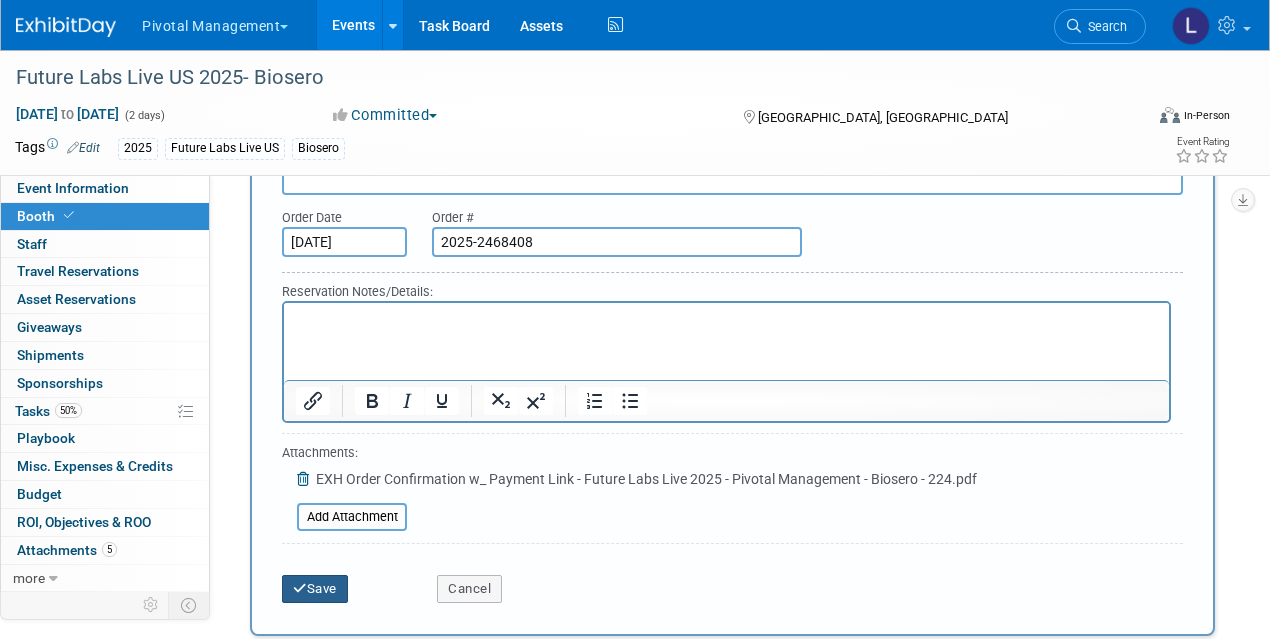 click on "Save" at bounding box center (315, 589) 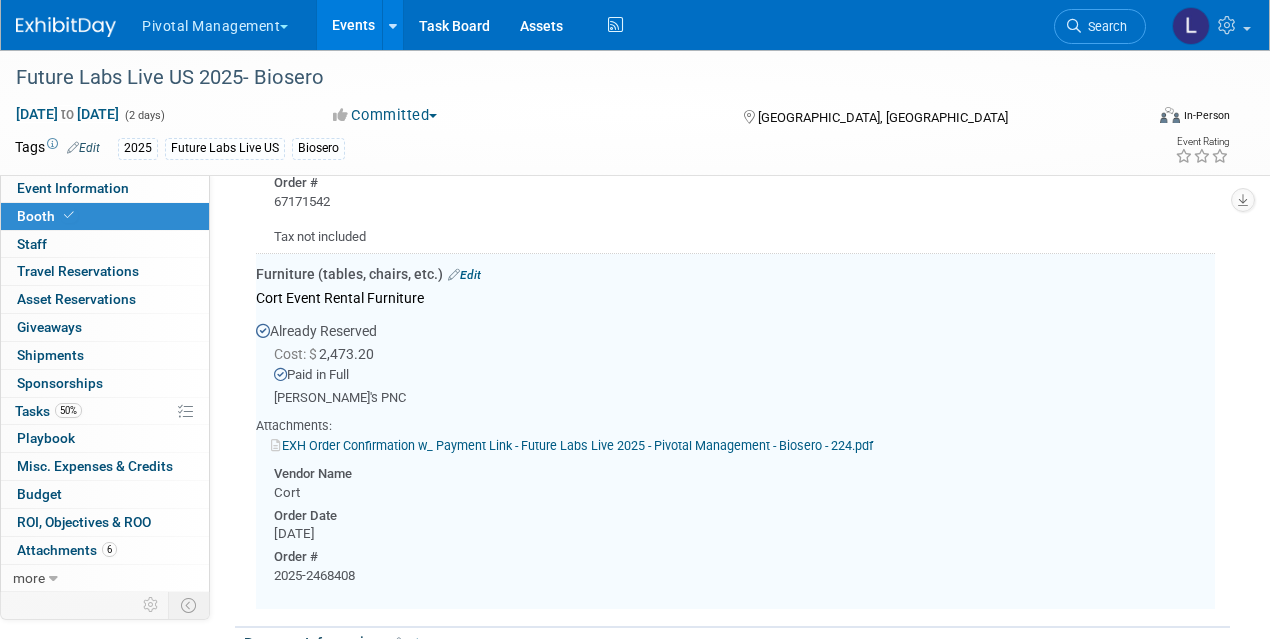scroll, scrollTop: 2631, scrollLeft: 0, axis: vertical 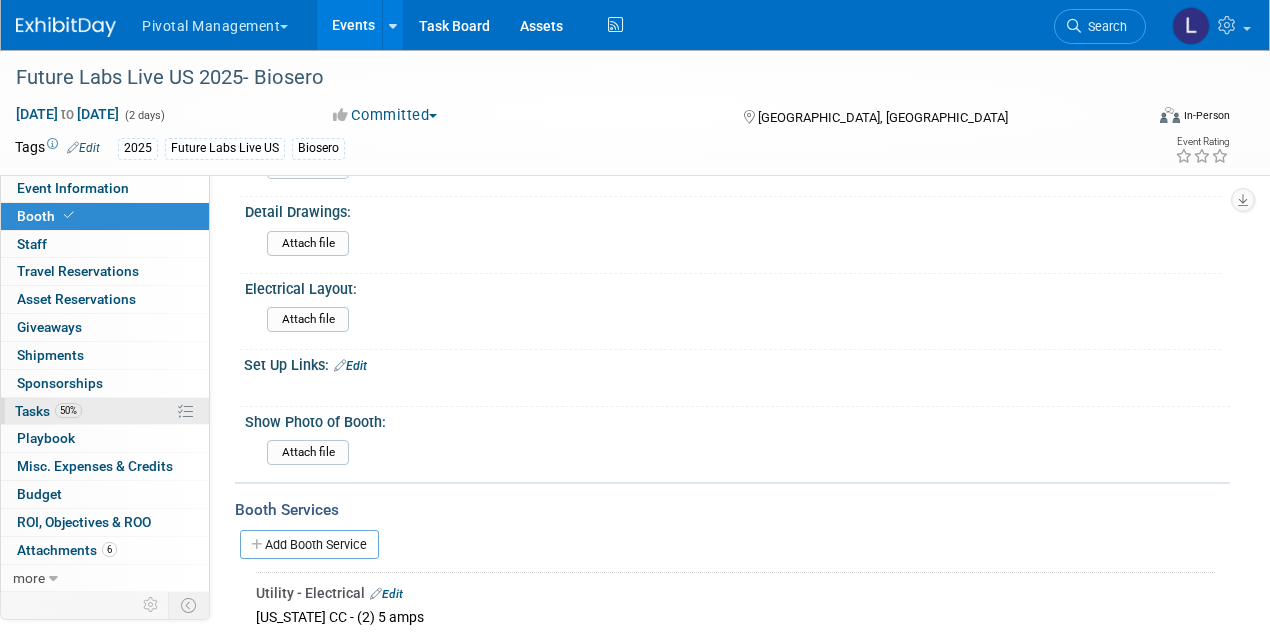click on "Tasks 50%" at bounding box center (48, 411) 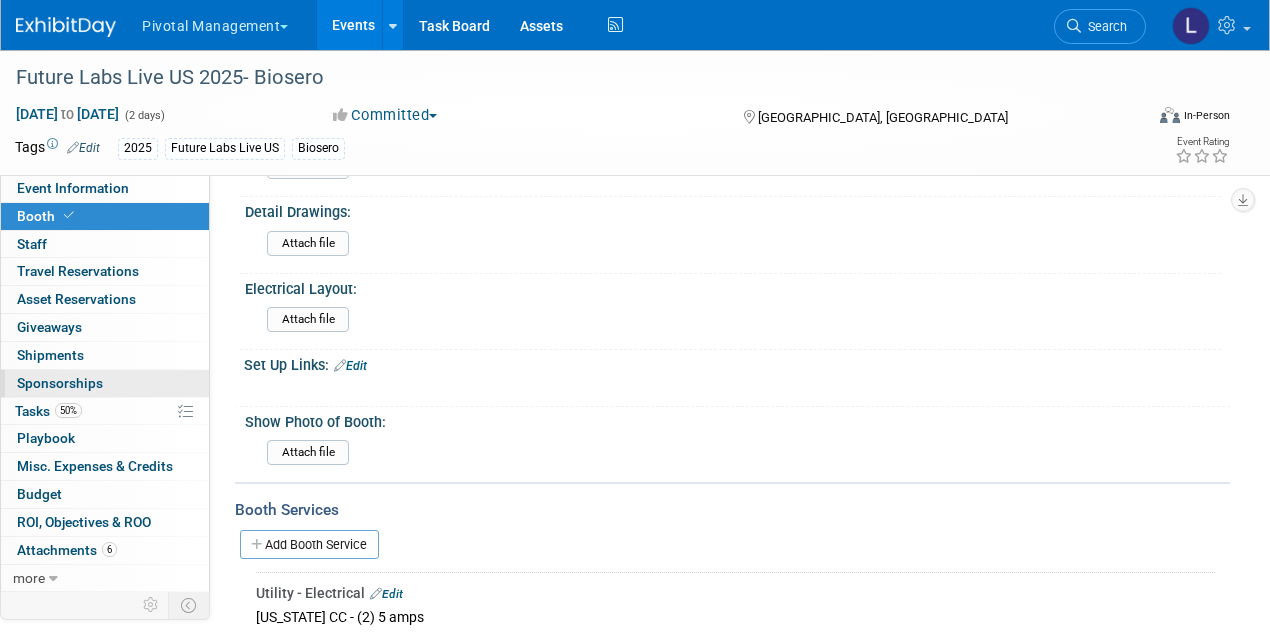 scroll, scrollTop: 0, scrollLeft: 0, axis: both 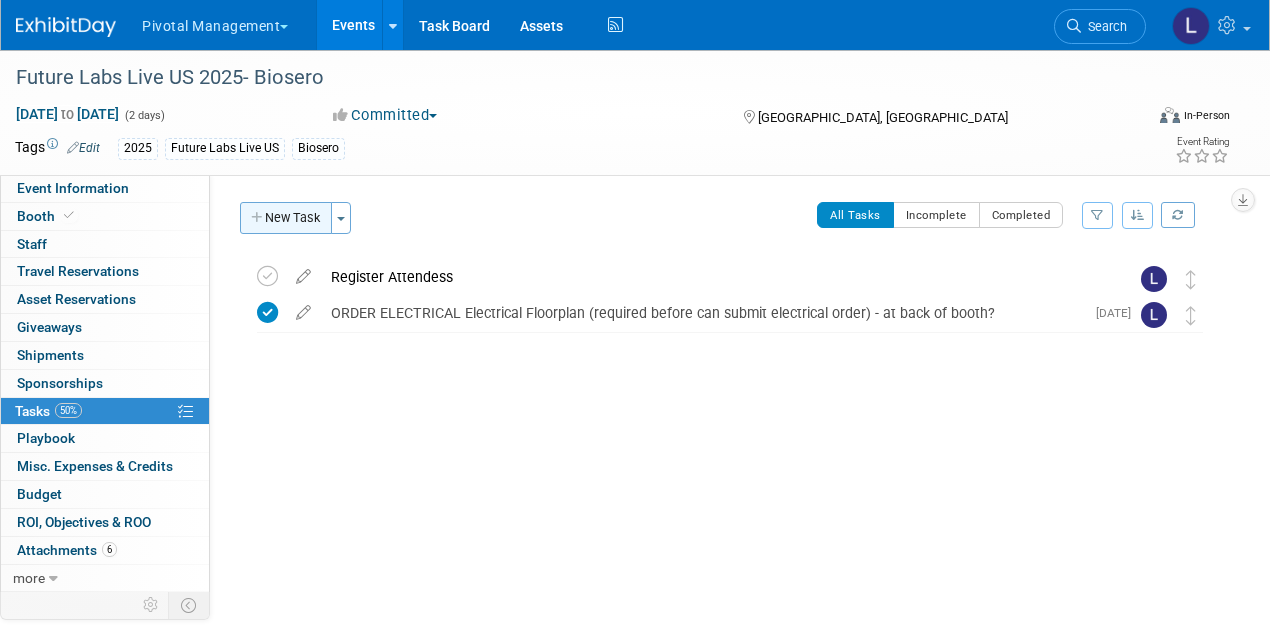 click on "New Task" at bounding box center (286, 218) 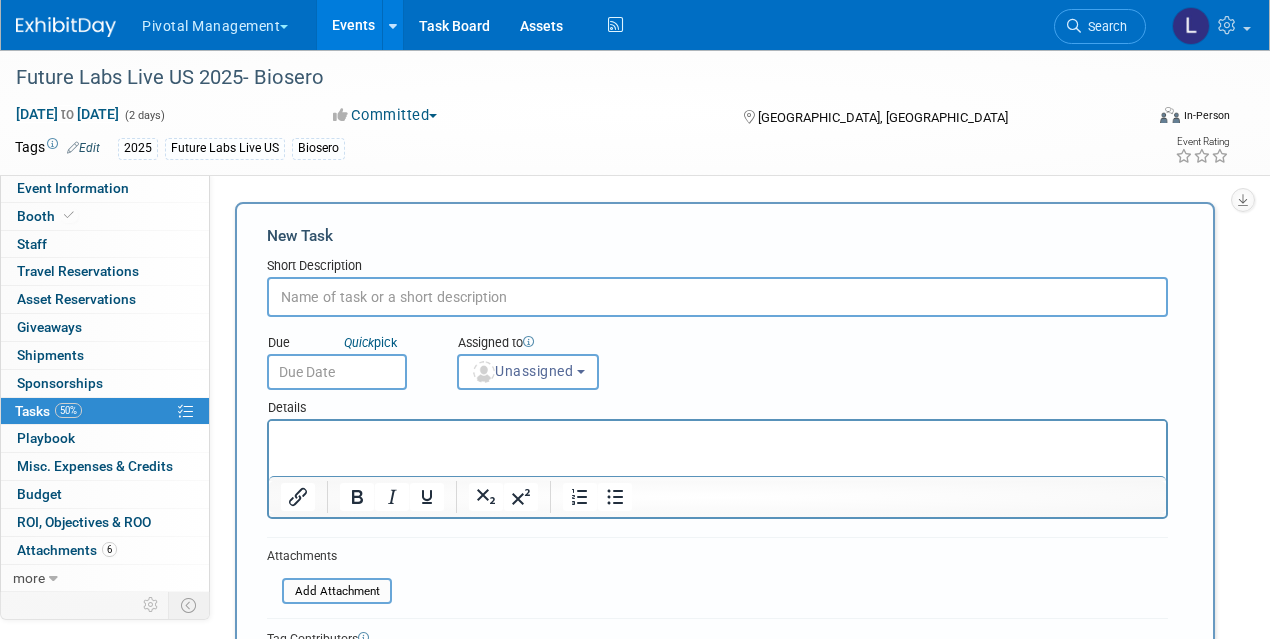 scroll, scrollTop: 0, scrollLeft: 0, axis: both 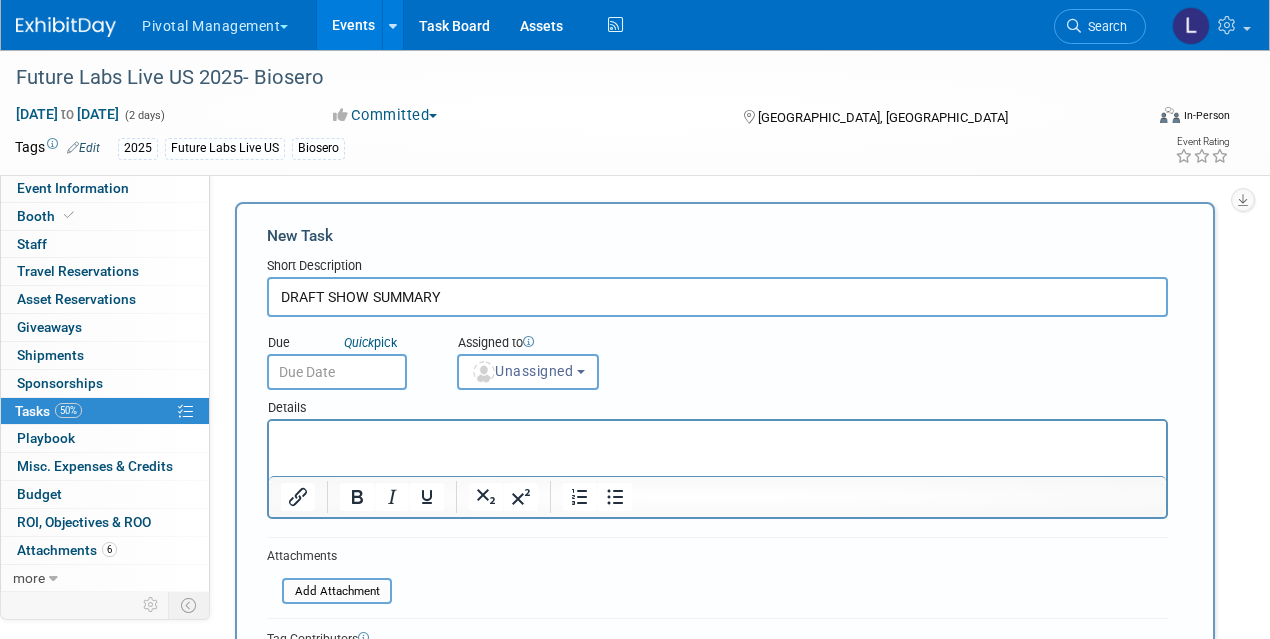 type on "DRAFT SHOW SUMMARY" 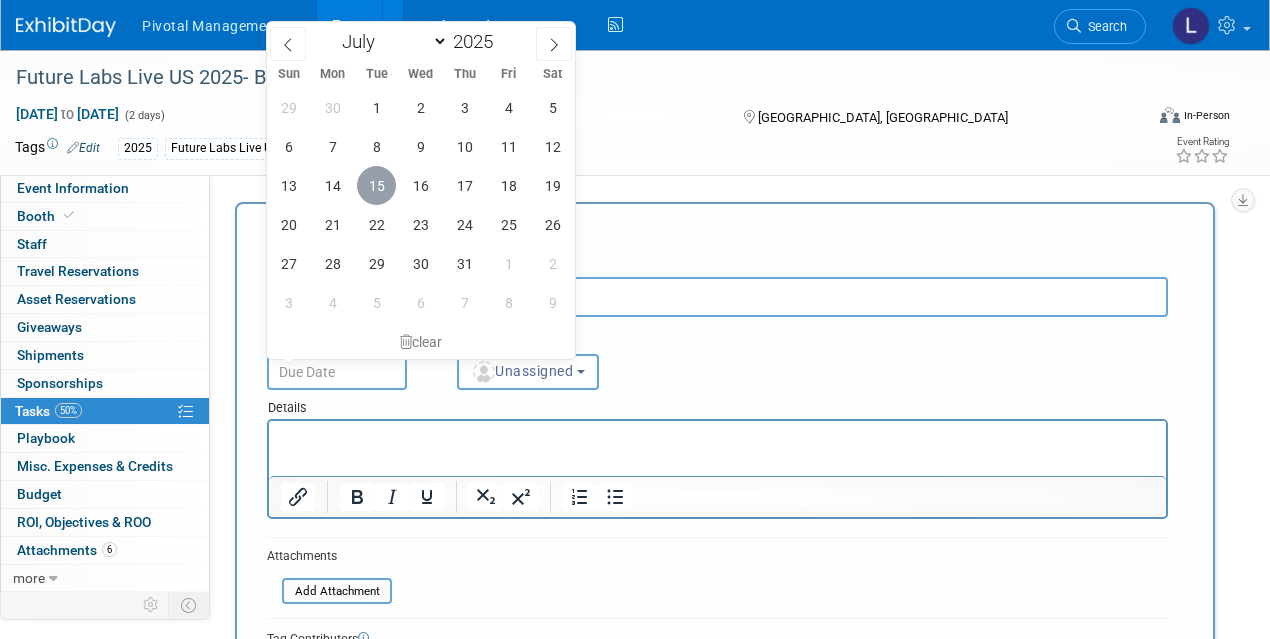 click on "15" at bounding box center (376, 185) 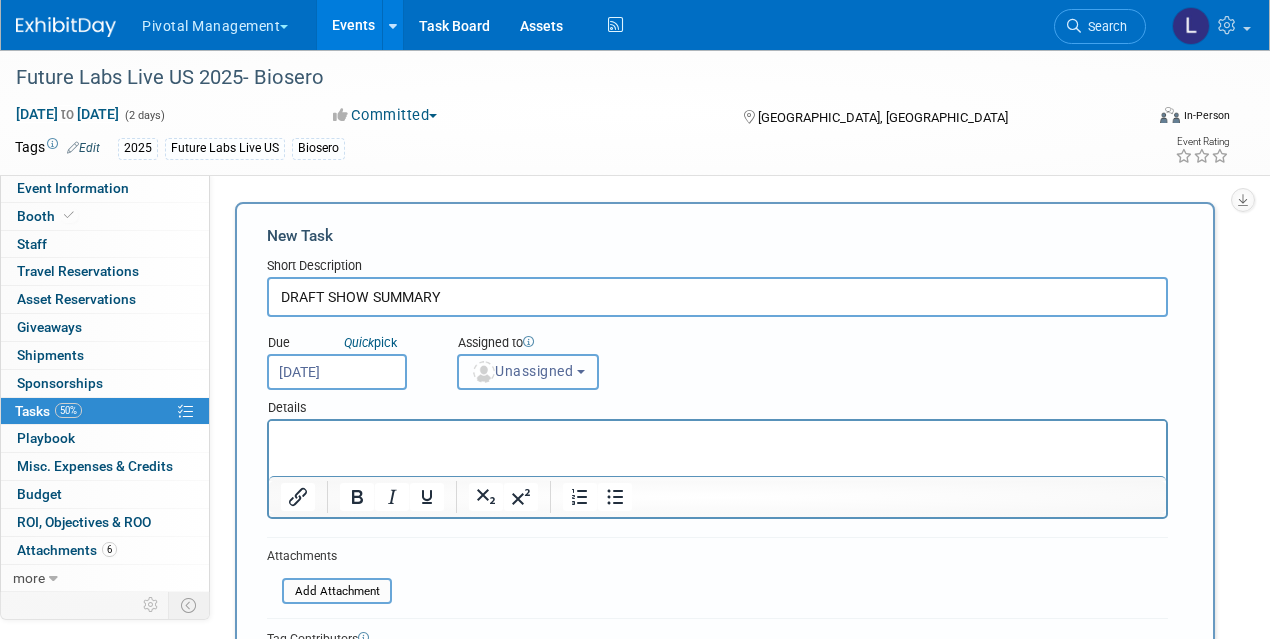click on "Unassigned" at bounding box center [522, 371] 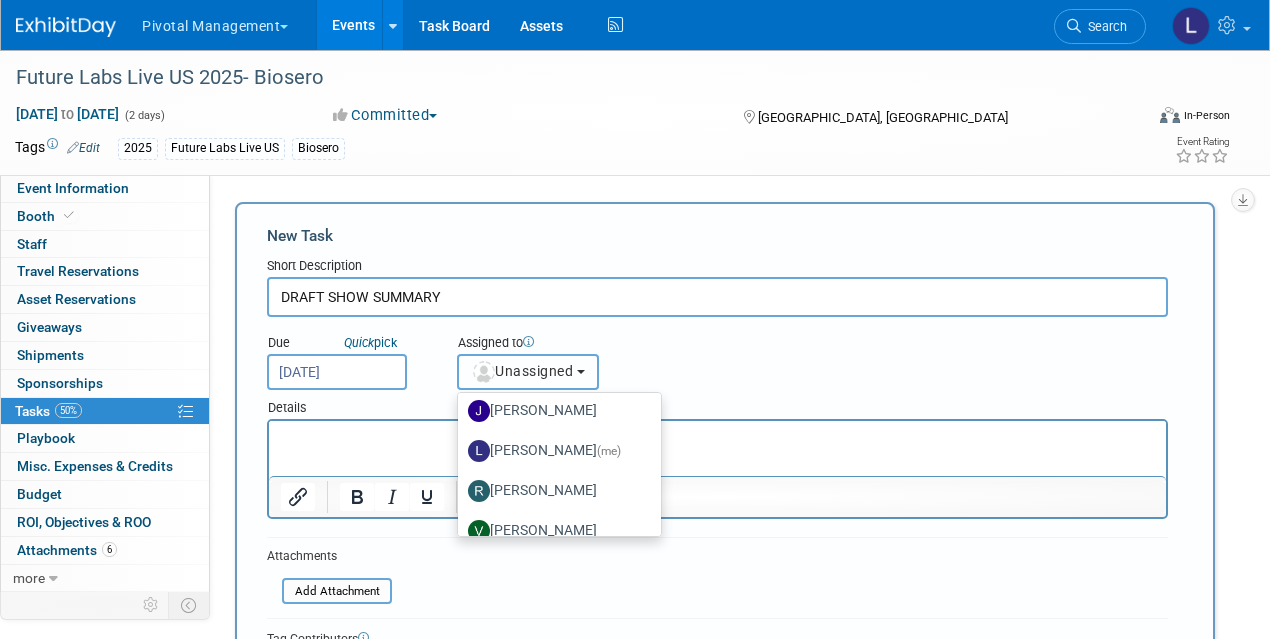 scroll, scrollTop: 150, scrollLeft: 0, axis: vertical 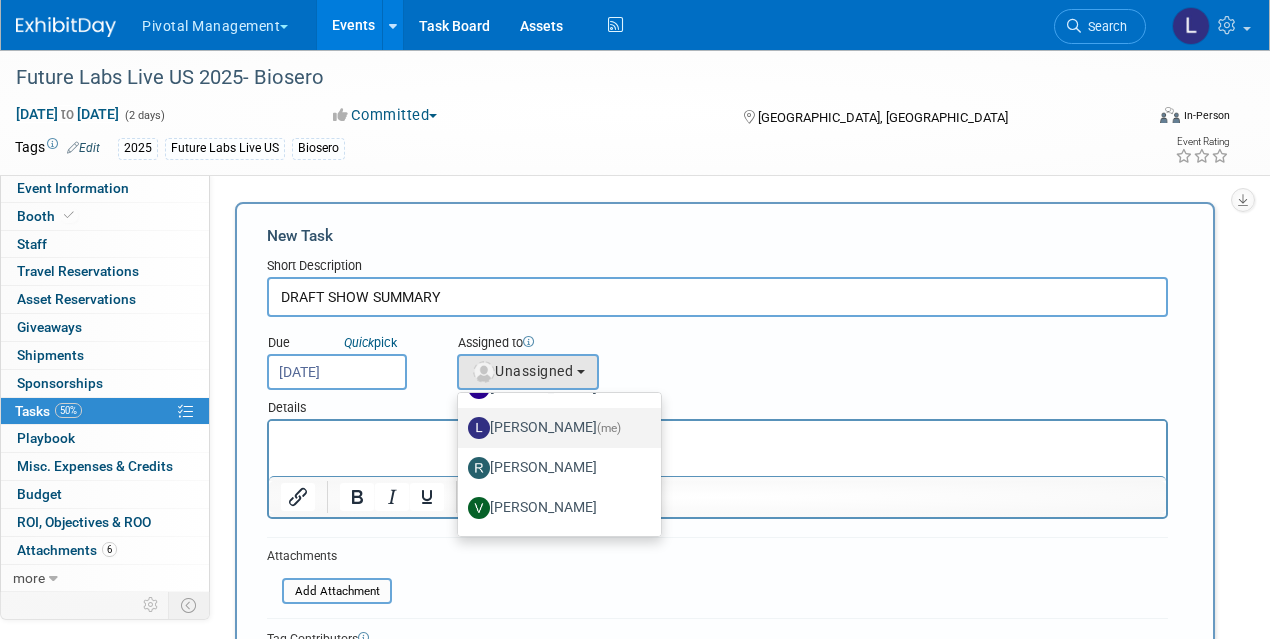 click on "[PERSON_NAME]
(me)" at bounding box center [554, 428] 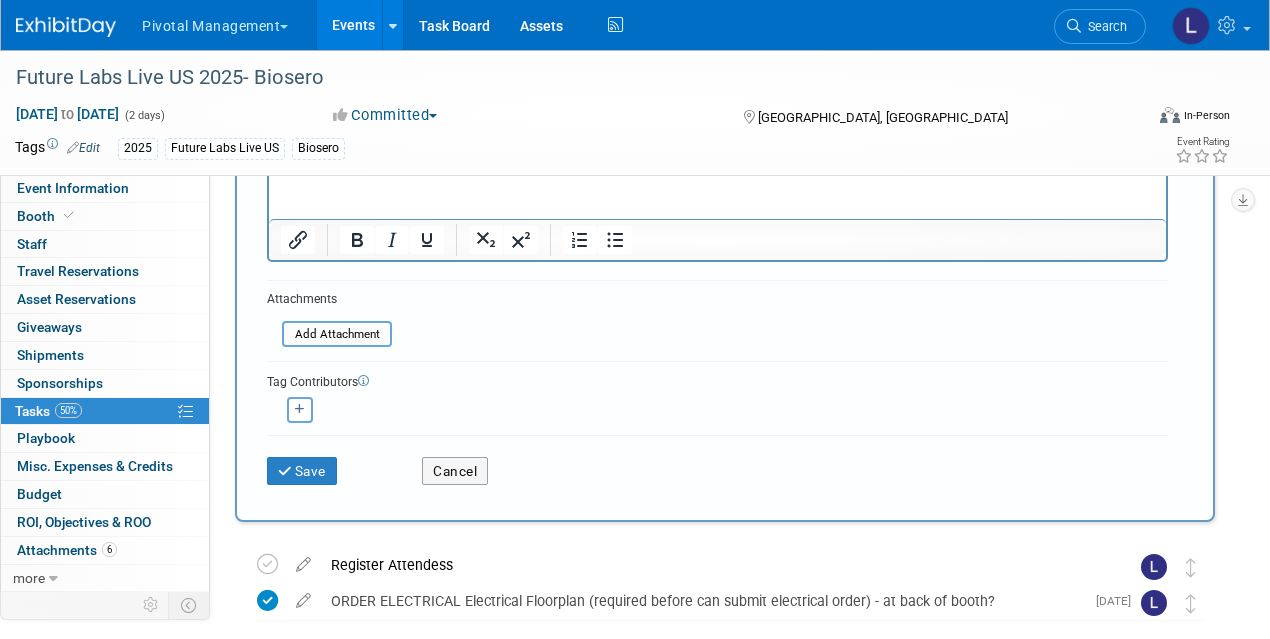 scroll, scrollTop: 265, scrollLeft: 0, axis: vertical 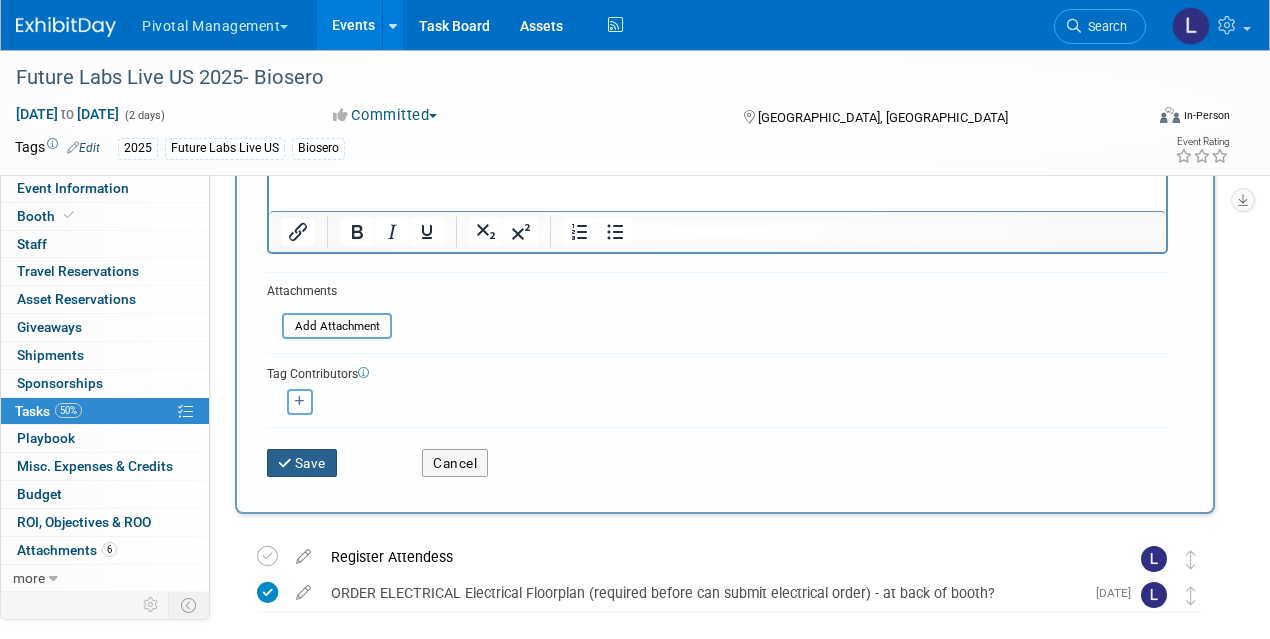 click on "Save" at bounding box center (302, 463) 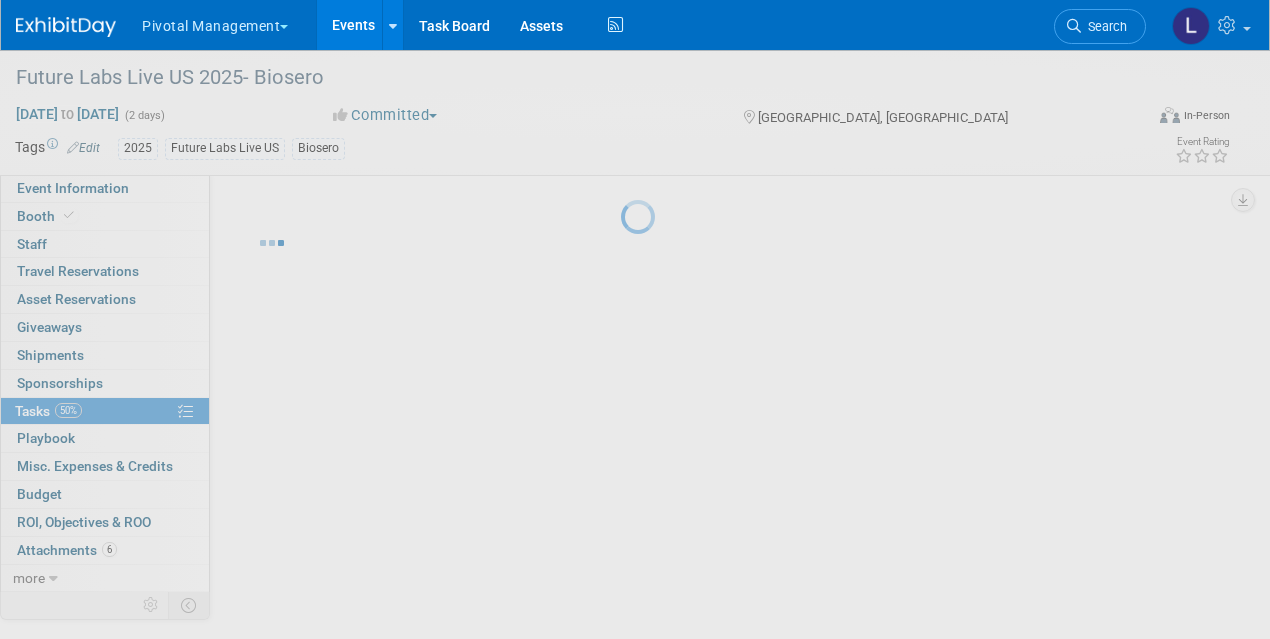 scroll, scrollTop: 0, scrollLeft: 0, axis: both 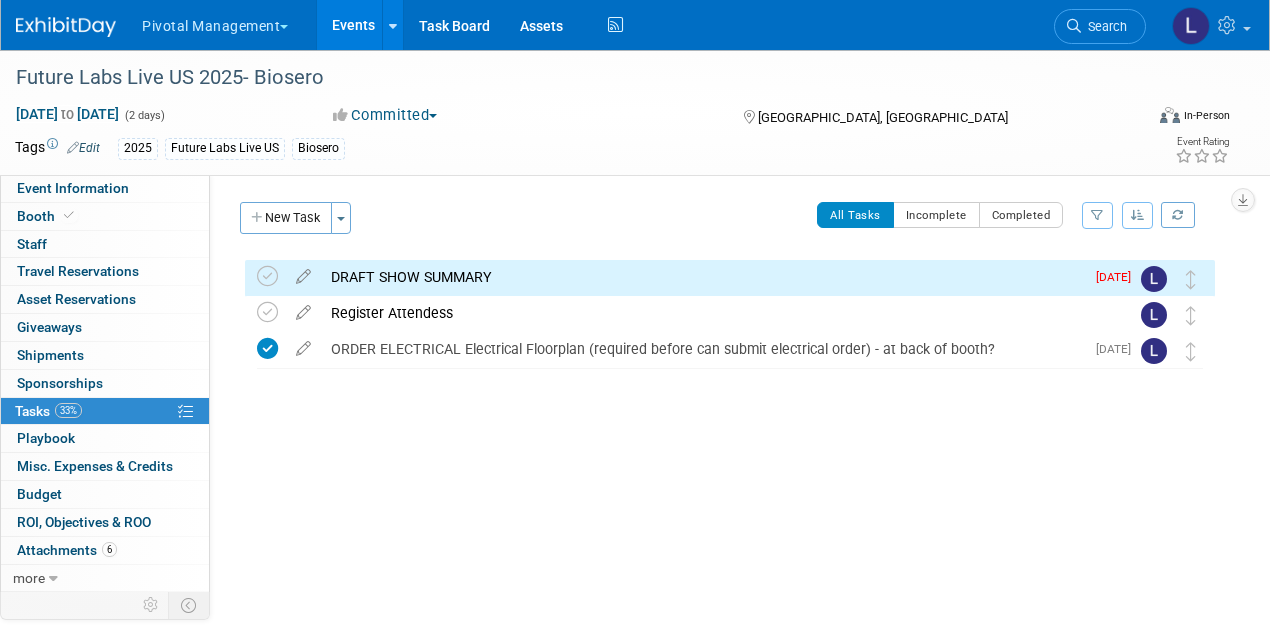 click on "New Task" at bounding box center (286, 218) 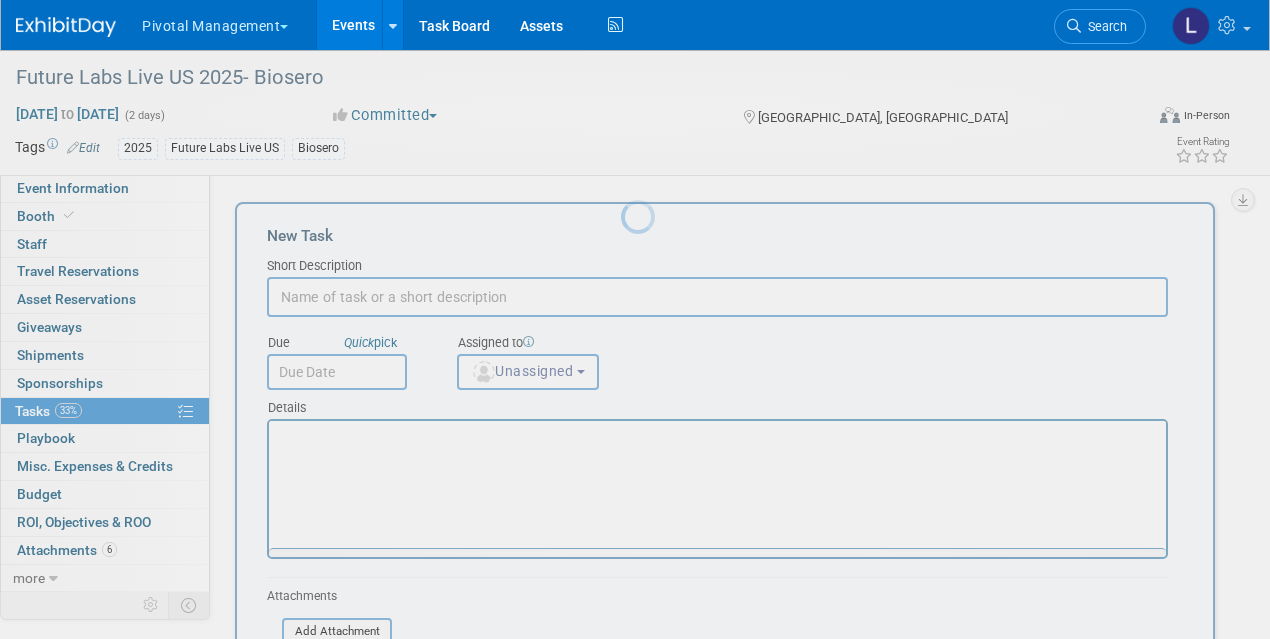 scroll, scrollTop: 0, scrollLeft: 0, axis: both 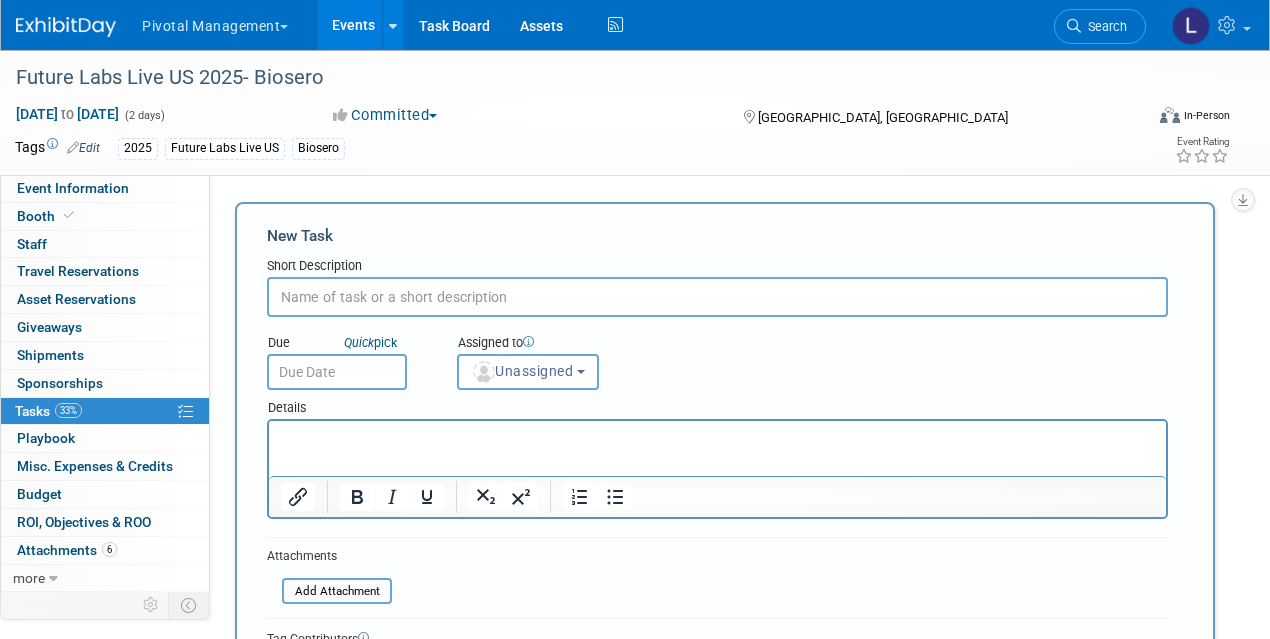 type on "C" 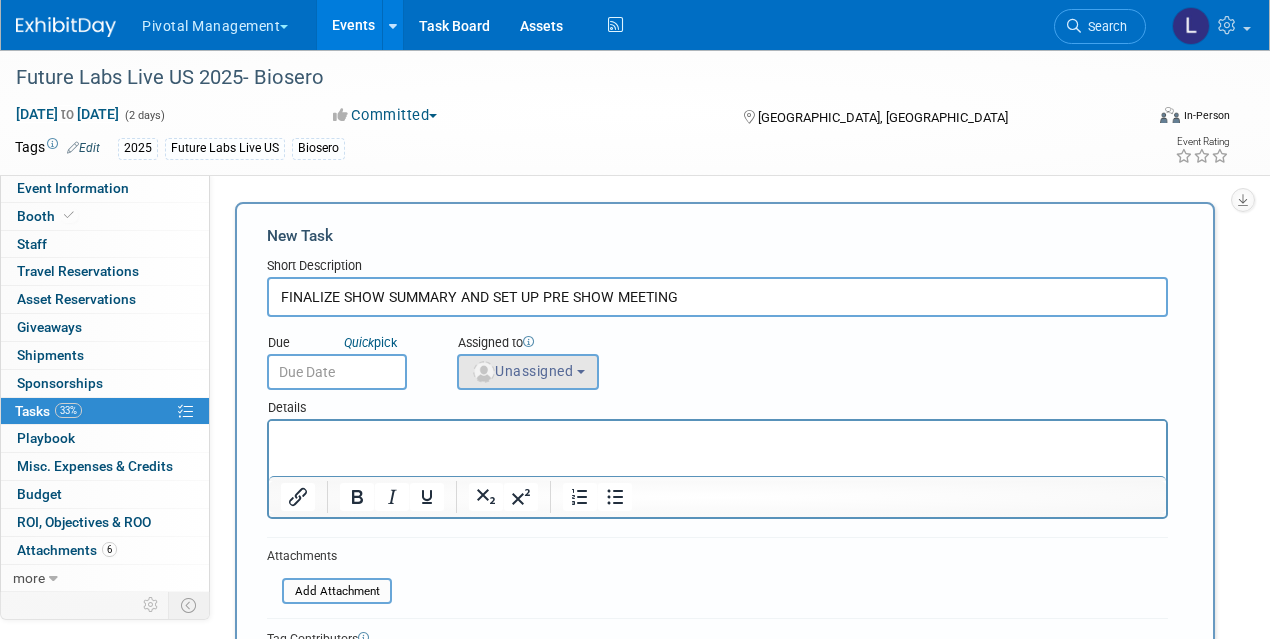 type on "FINALIZE SHOW SUMMARY AND SET UP PRE SHOW MEETING" 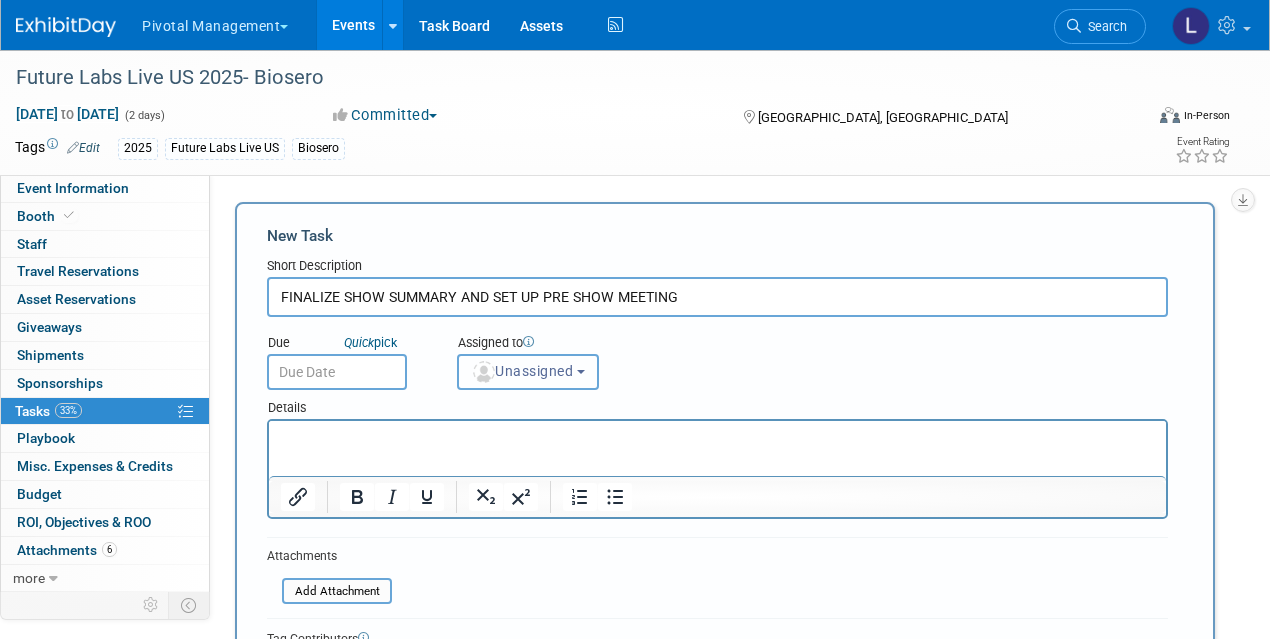 click on "Unassigned" at bounding box center (528, 372) 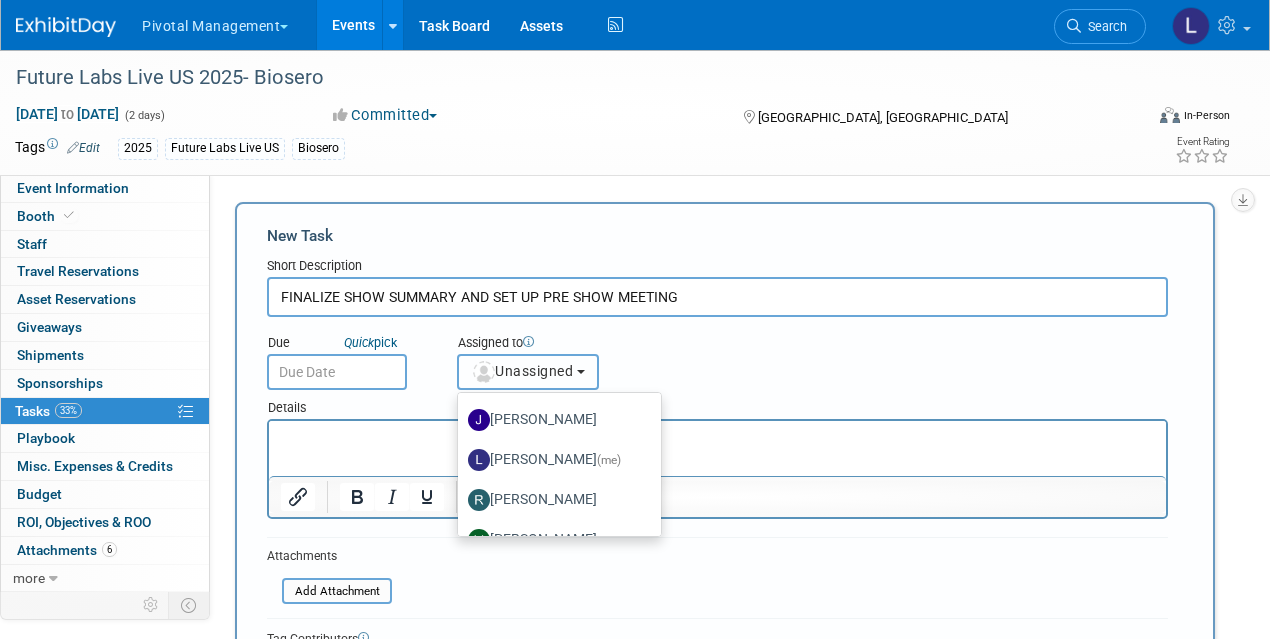 scroll, scrollTop: 138, scrollLeft: 0, axis: vertical 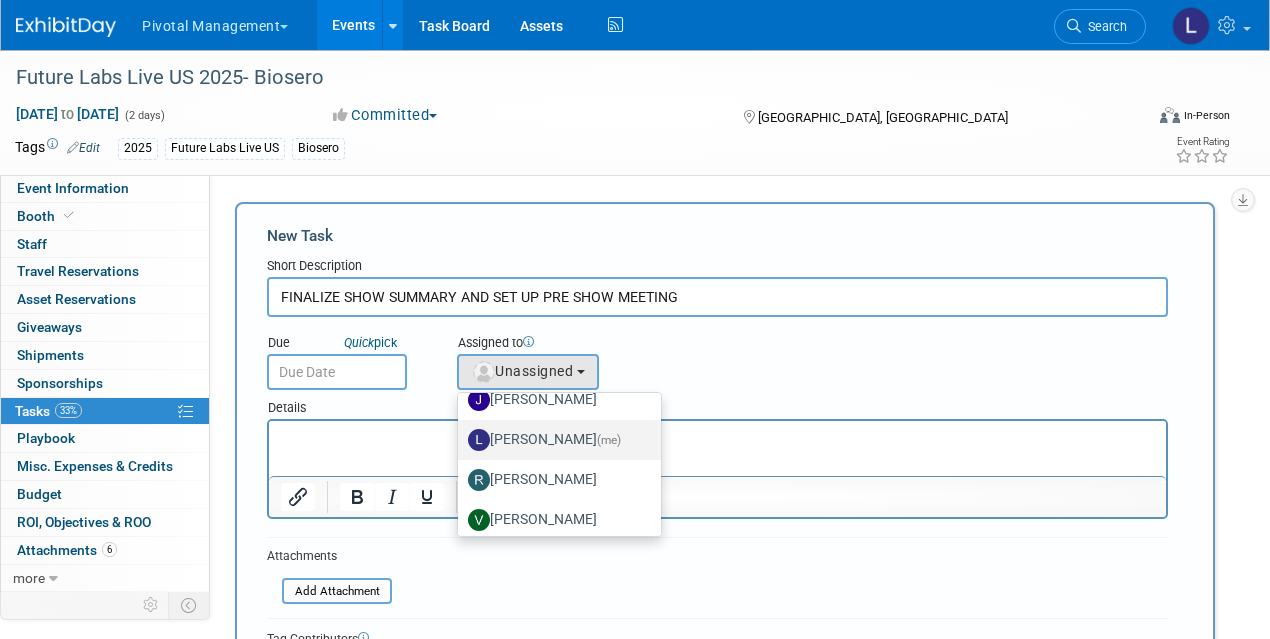 drag, startPoint x: 536, startPoint y: 431, endPoint x: 267, endPoint y: 9, distance: 500.4448 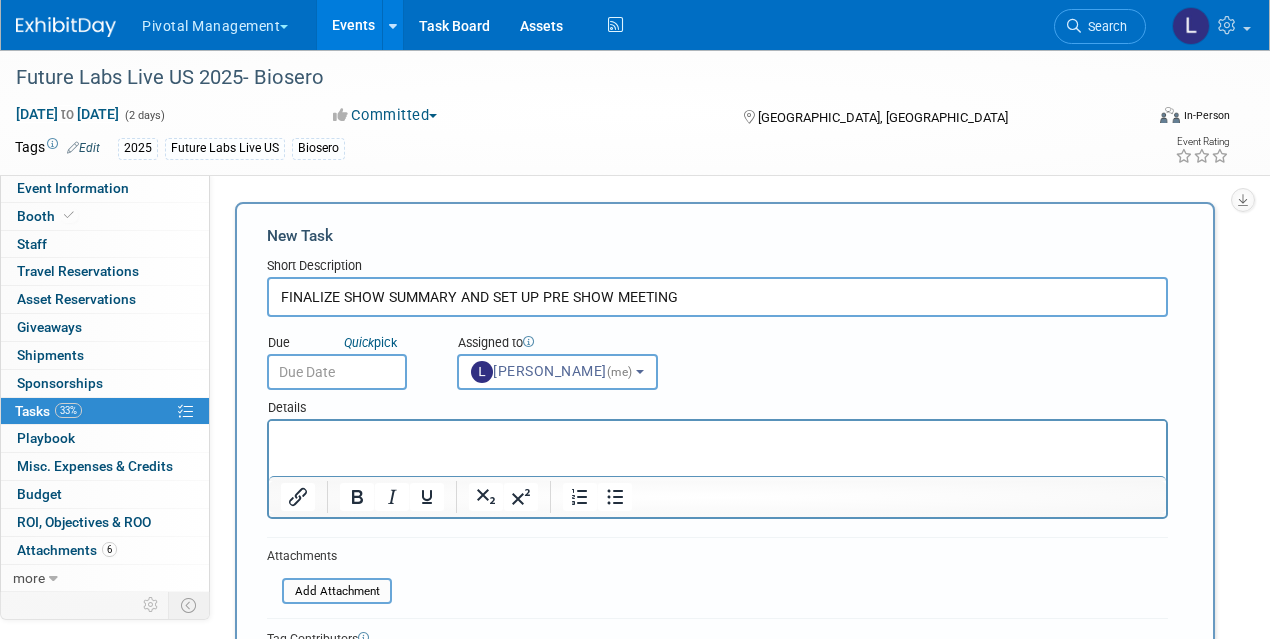 click at bounding box center [337, 372] 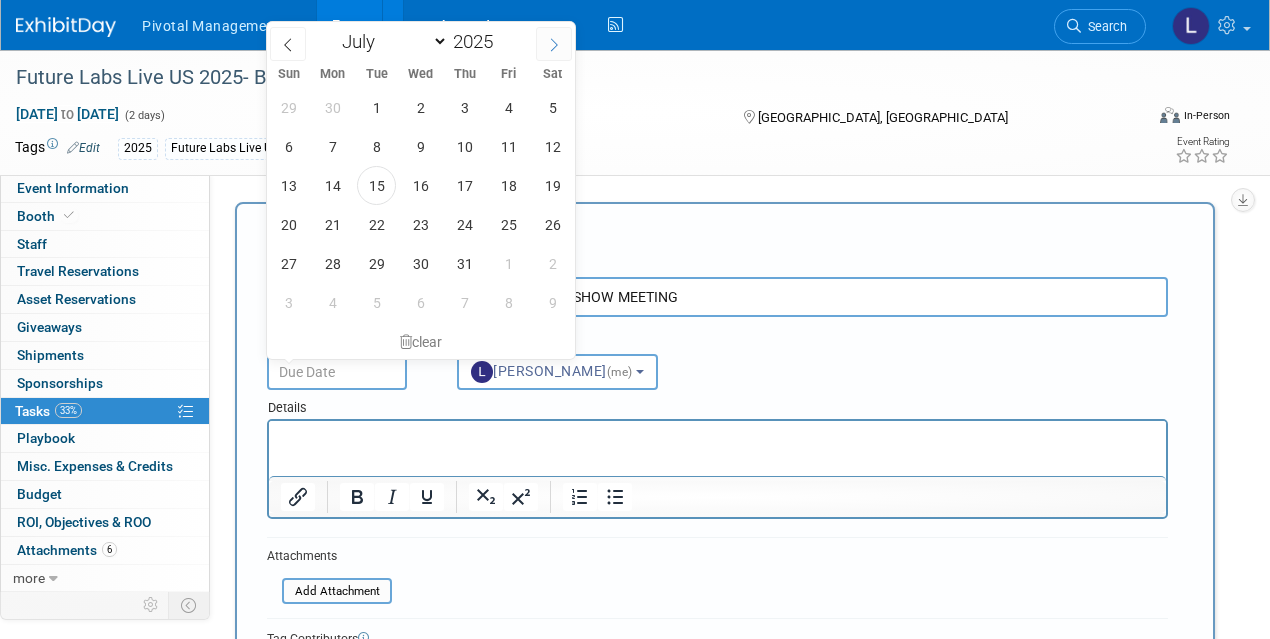 click 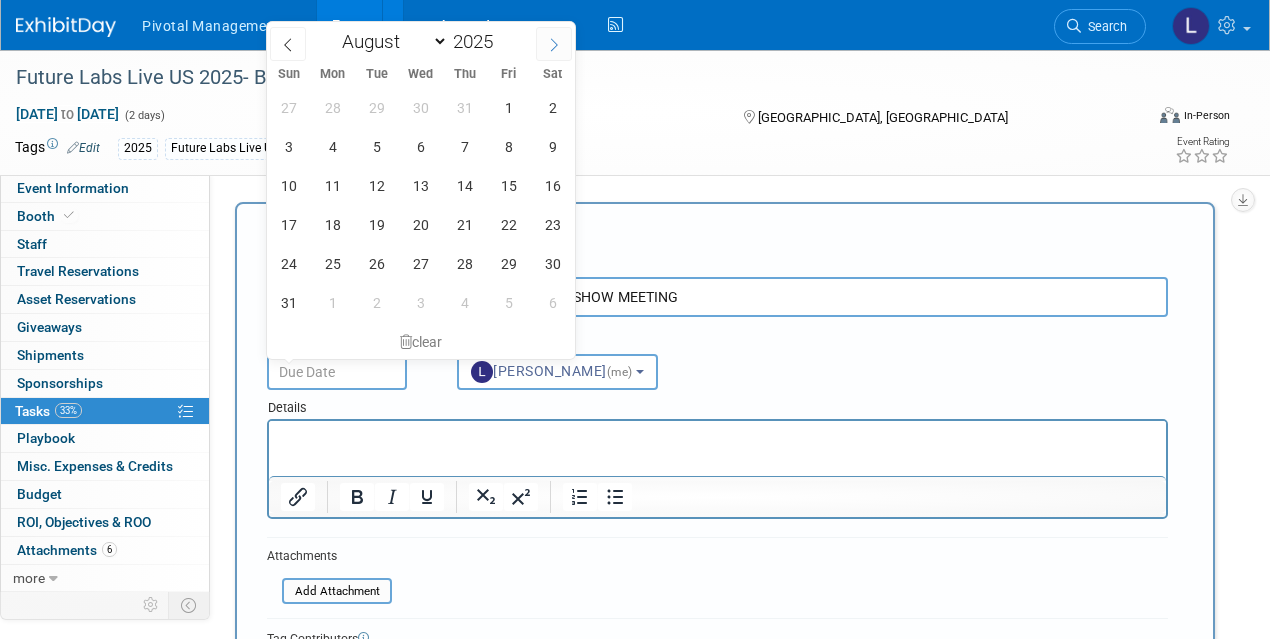 click 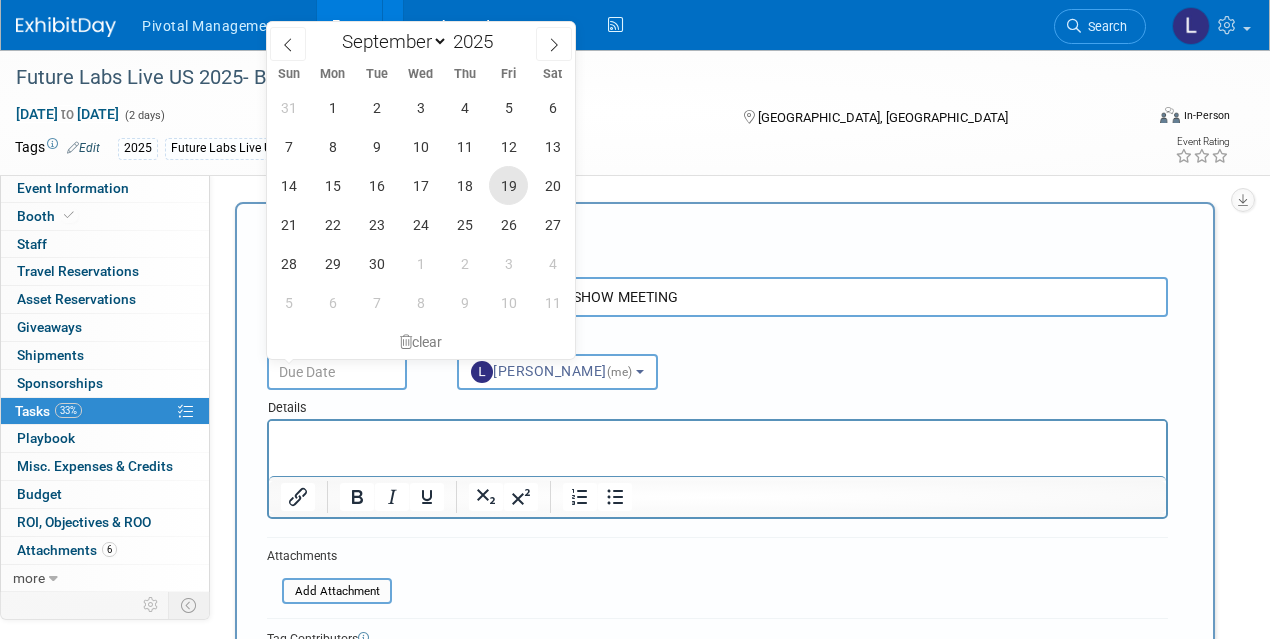 click on "19" at bounding box center (508, 185) 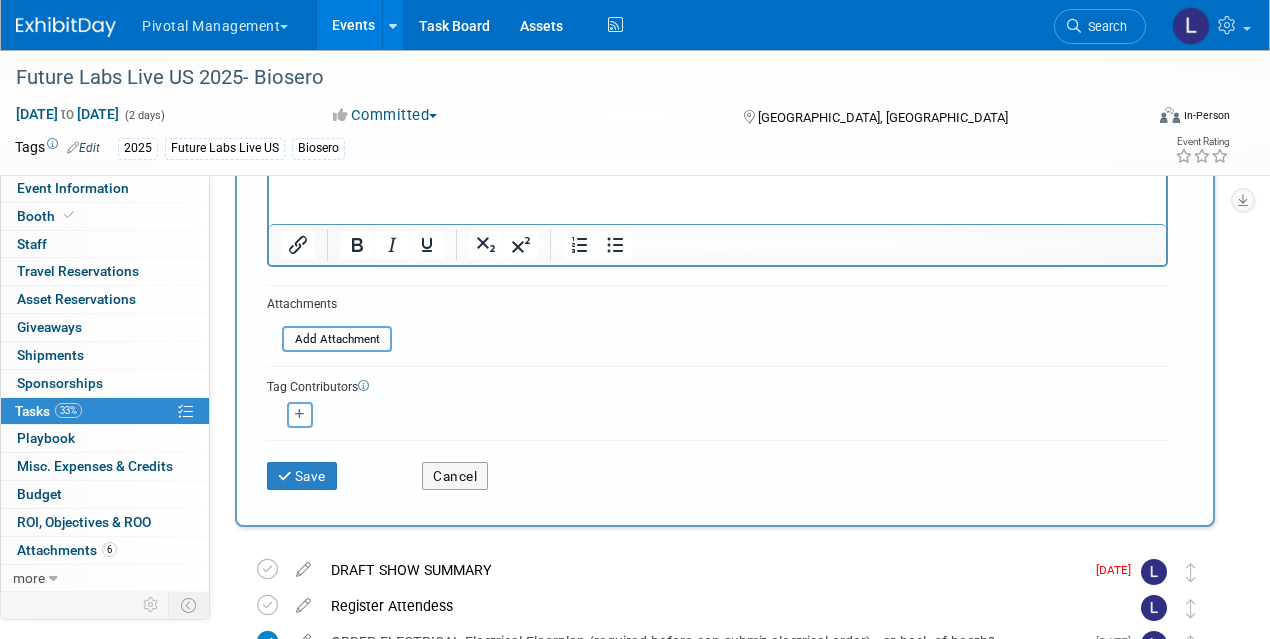 scroll, scrollTop: 282, scrollLeft: 0, axis: vertical 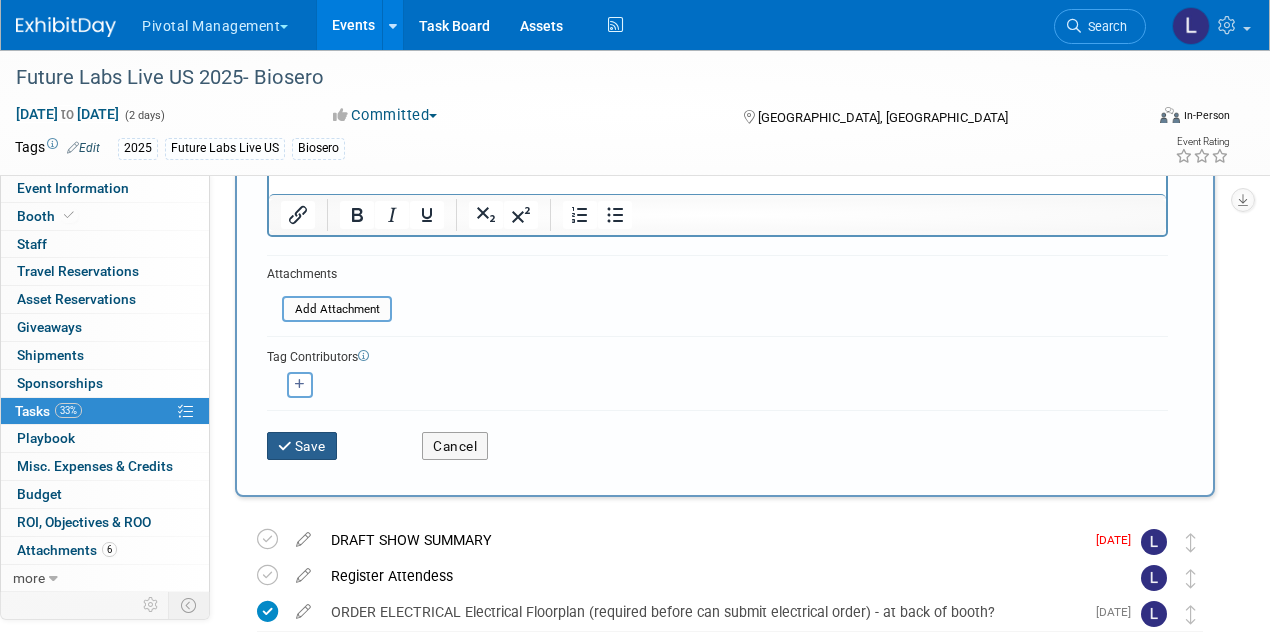 click on "Save" at bounding box center (302, 446) 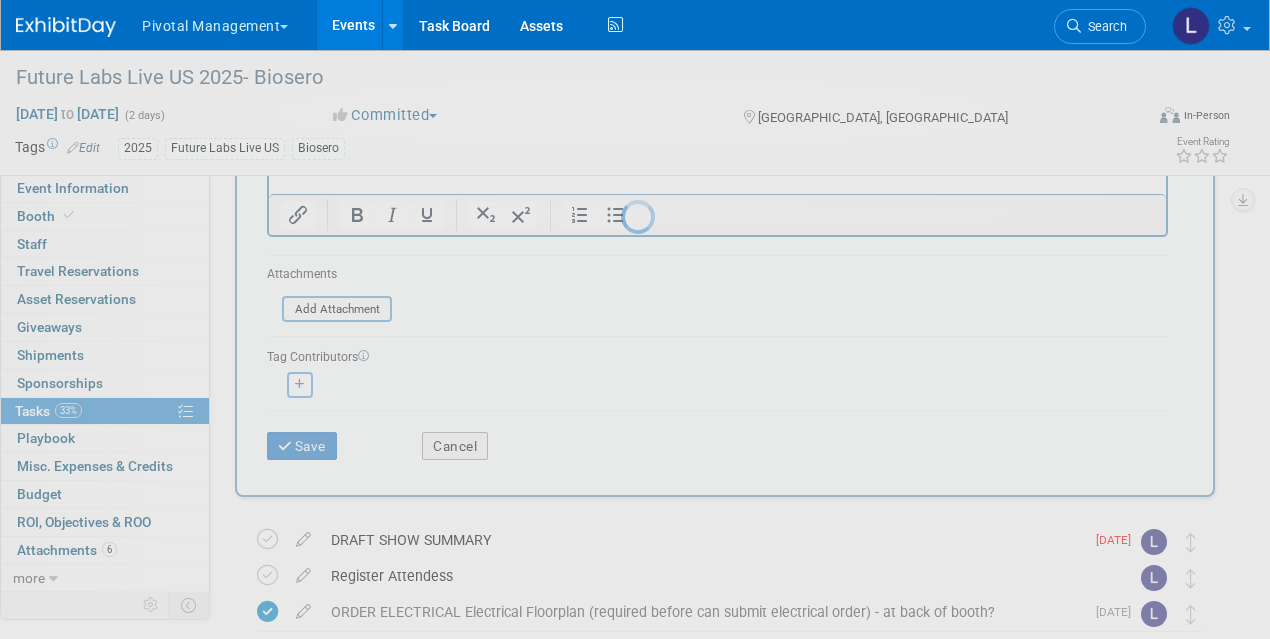 scroll, scrollTop: 0, scrollLeft: 0, axis: both 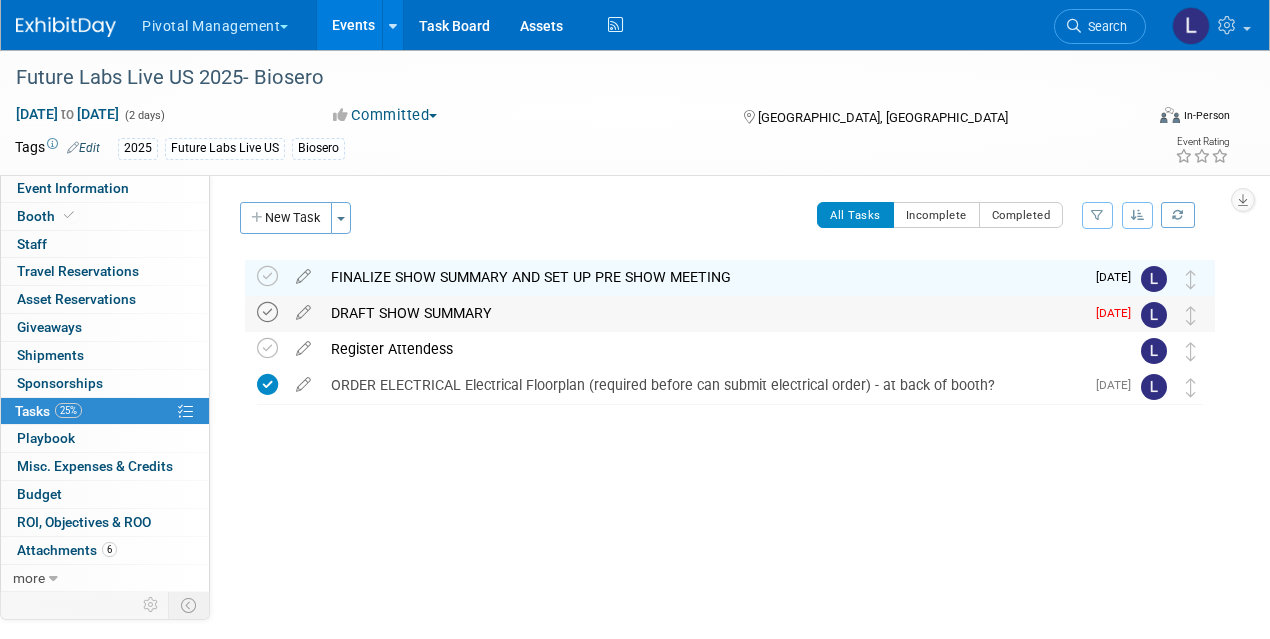 click at bounding box center [267, 312] 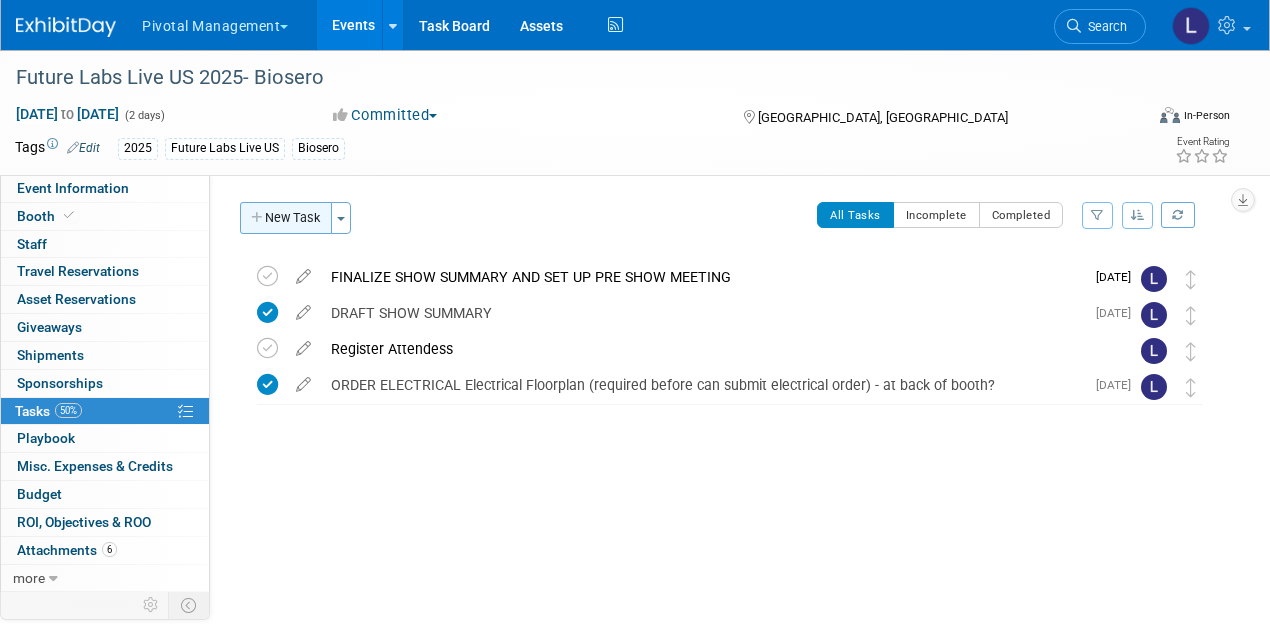 click on "New Task" at bounding box center [286, 218] 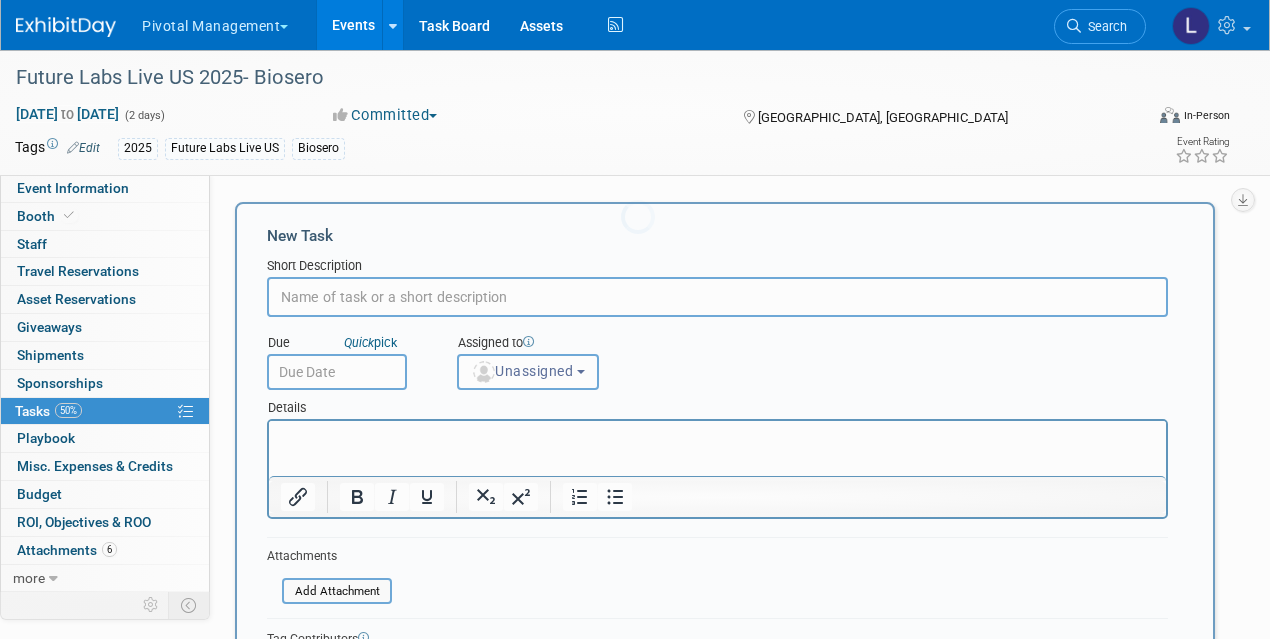 scroll, scrollTop: 0, scrollLeft: 0, axis: both 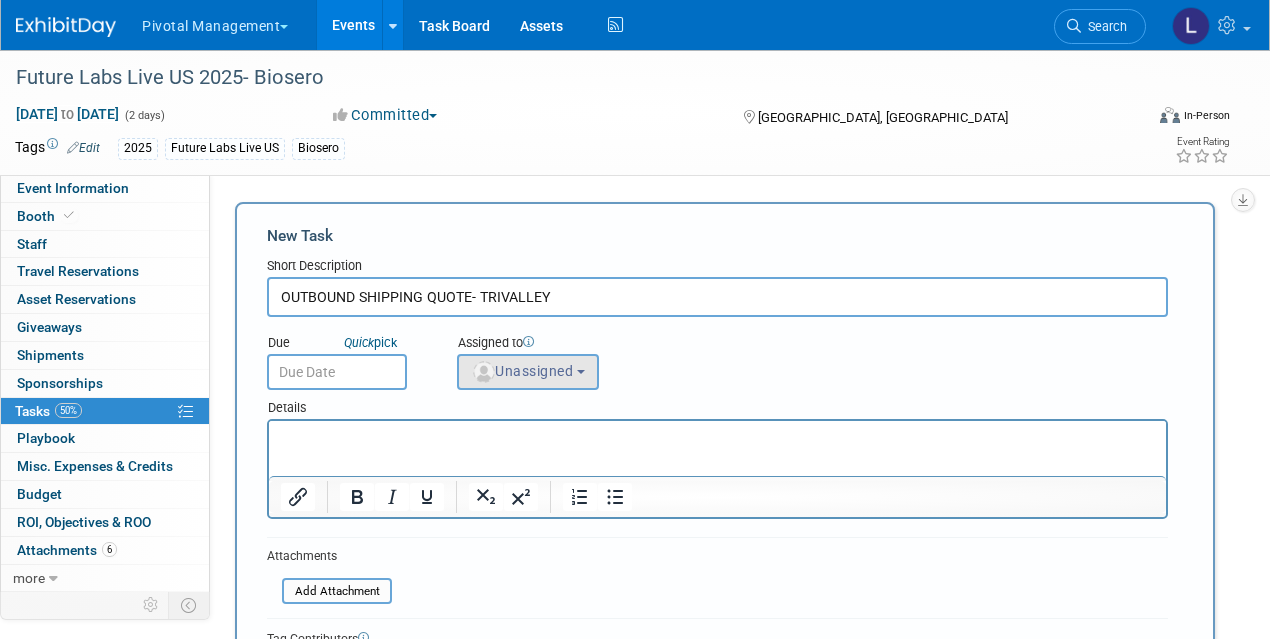type on "OUTBOUND SHIPPING QUOTE- TRIVALLEY" 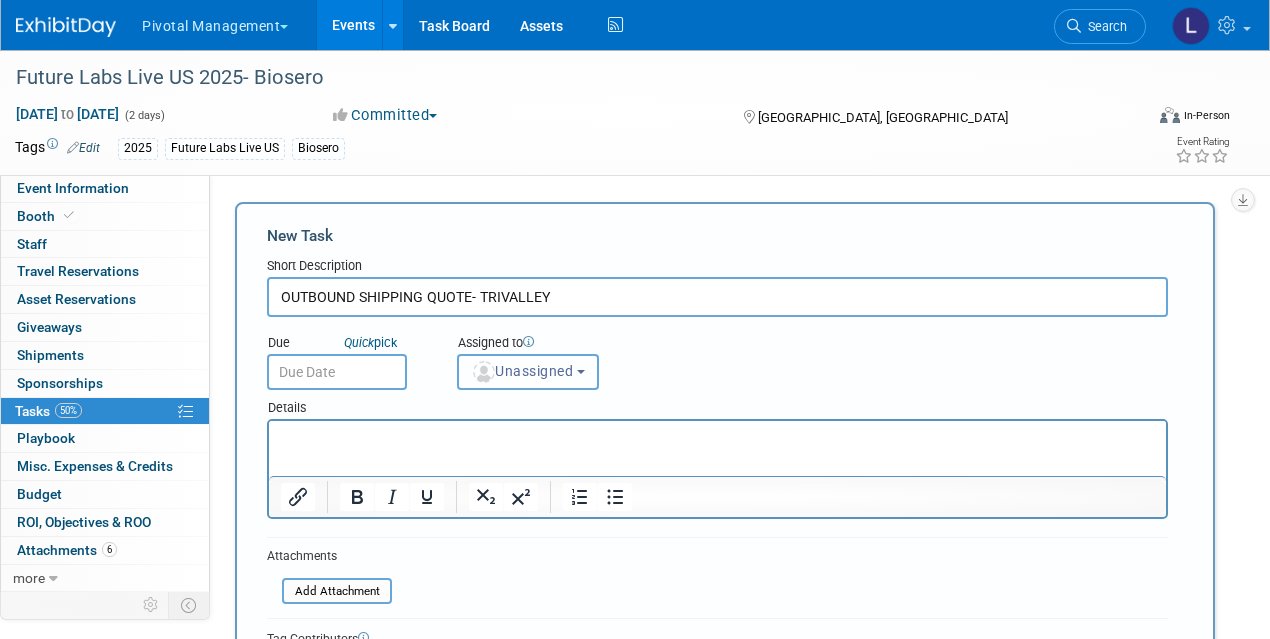 click on "Unassigned" at bounding box center (522, 371) 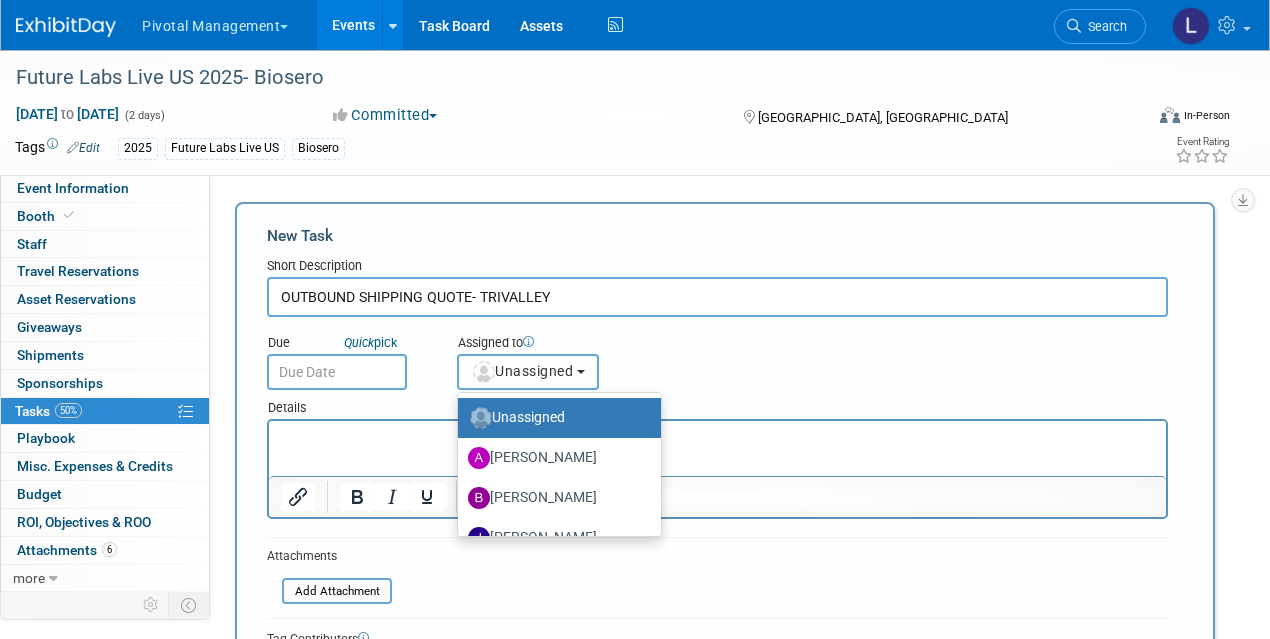 scroll, scrollTop: 96, scrollLeft: 0, axis: vertical 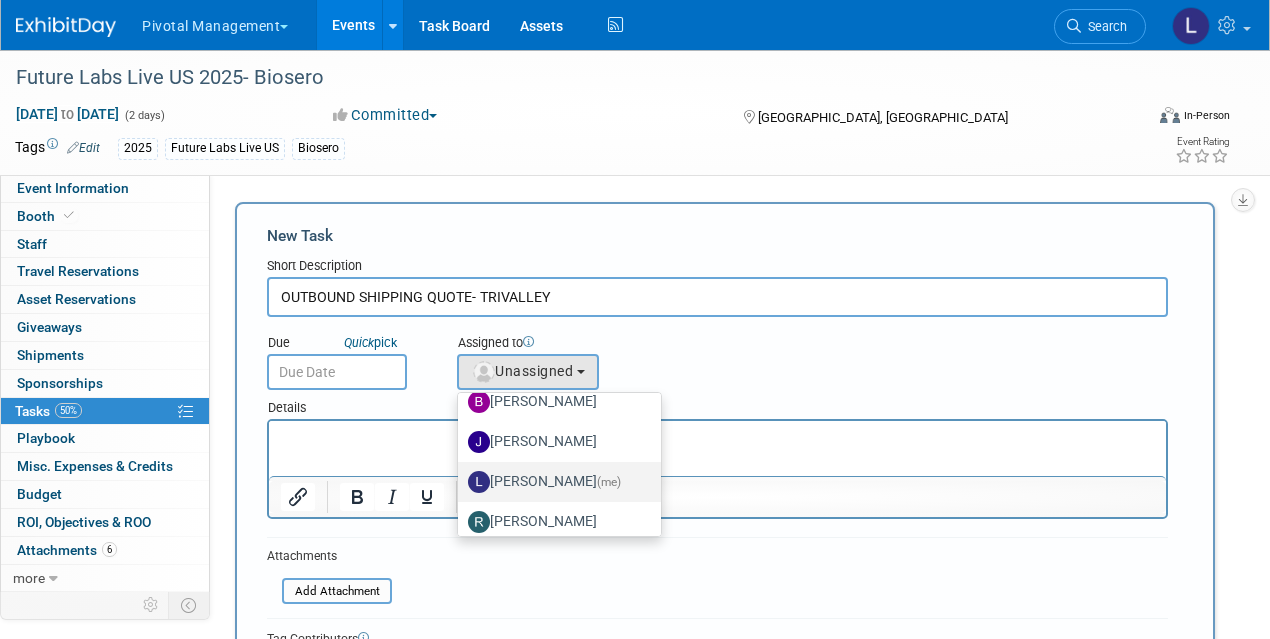 click on "[PERSON_NAME]
(me)" at bounding box center [554, 482] 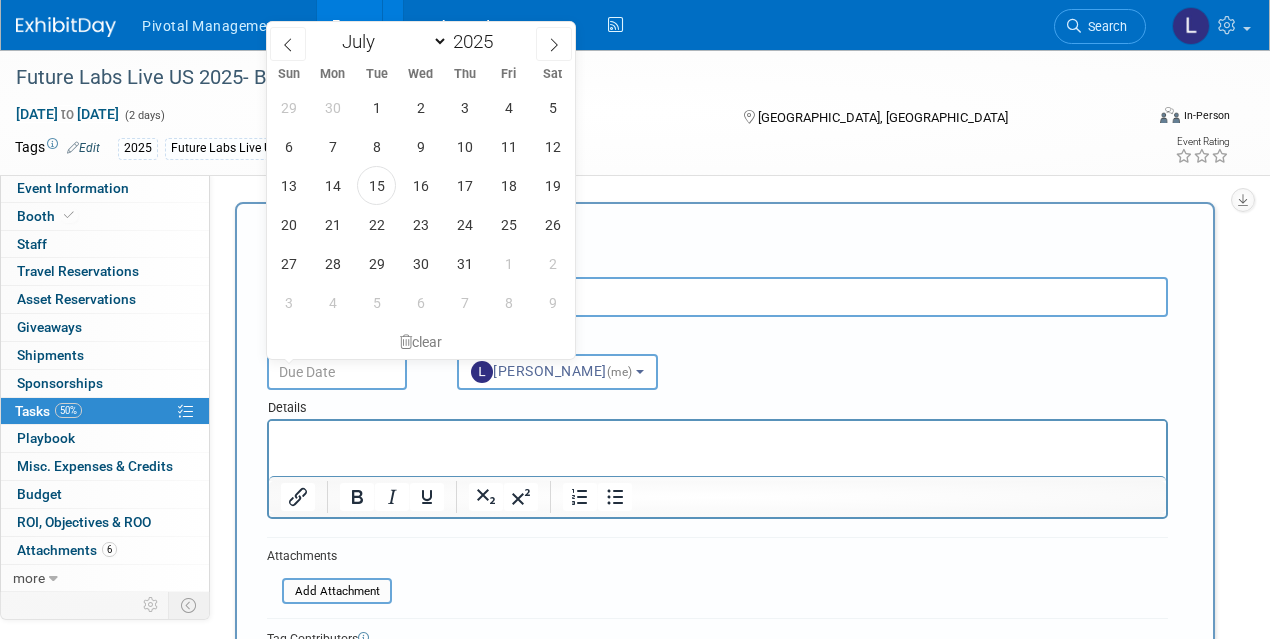 click at bounding box center [337, 372] 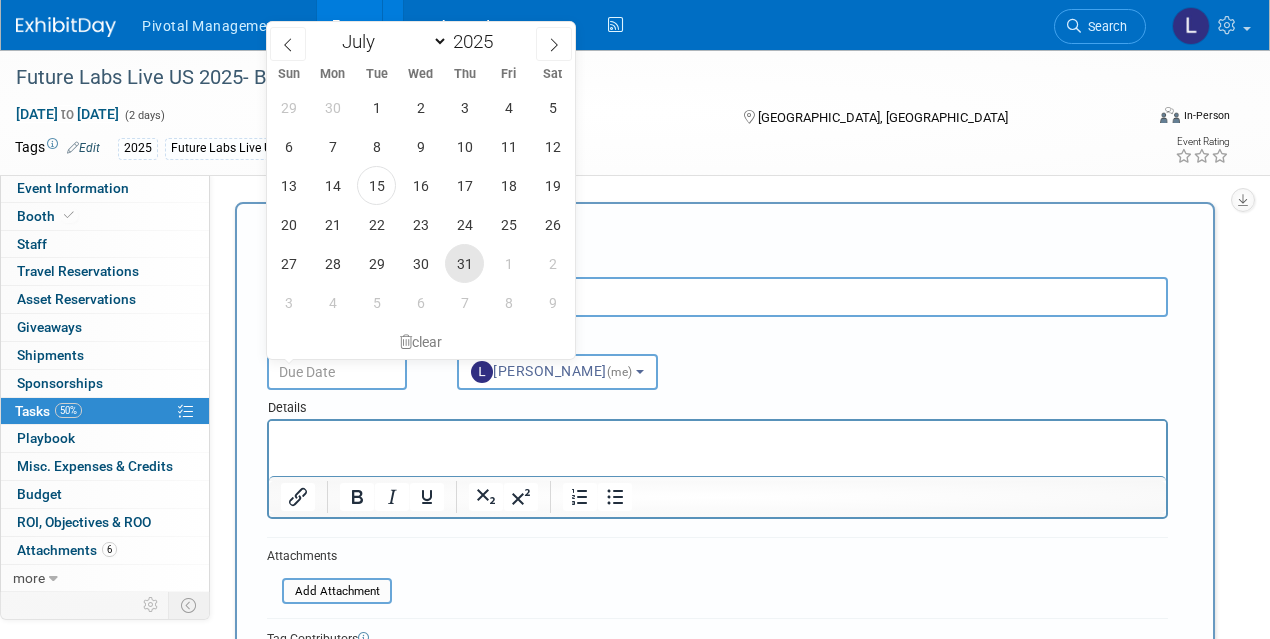 click on "31" at bounding box center [464, 263] 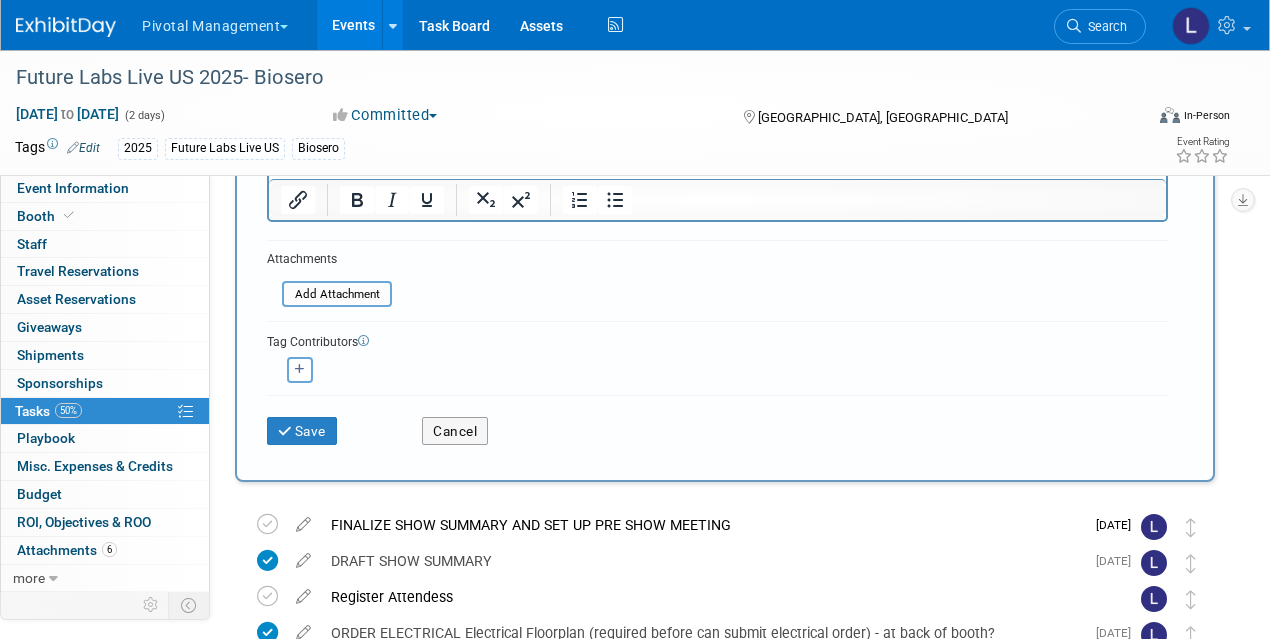 scroll, scrollTop: 310, scrollLeft: 0, axis: vertical 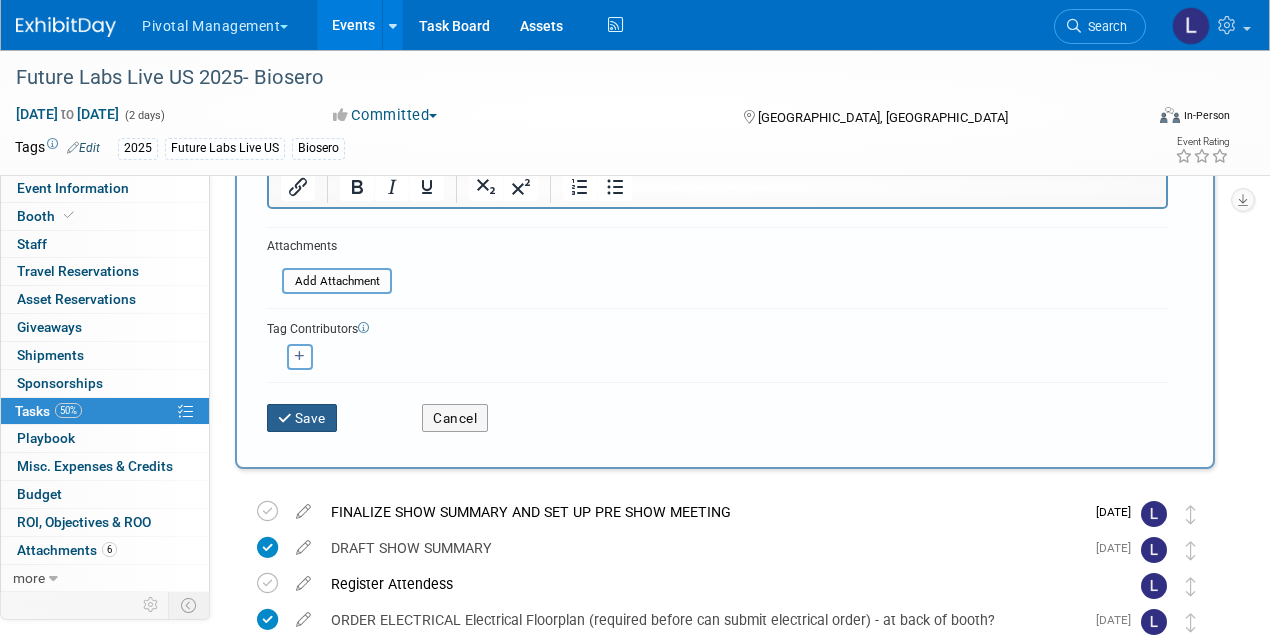 click on "Save" at bounding box center (302, 418) 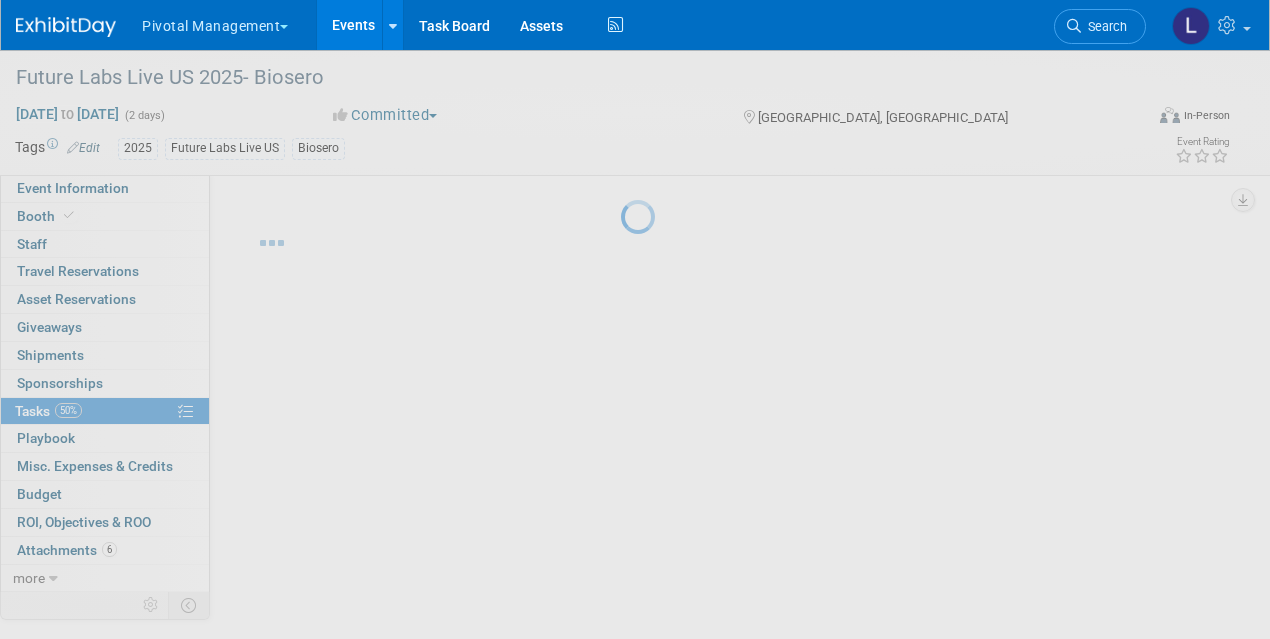 scroll, scrollTop: 0, scrollLeft: 0, axis: both 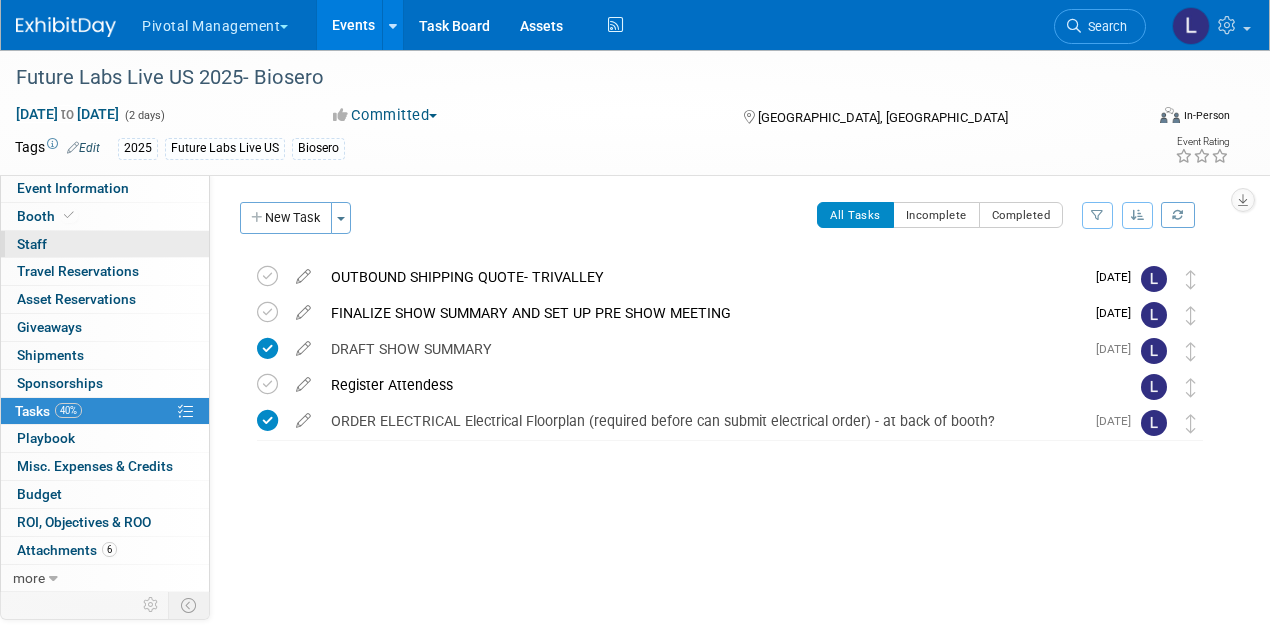 click on "0
Staff 0" at bounding box center [105, 244] 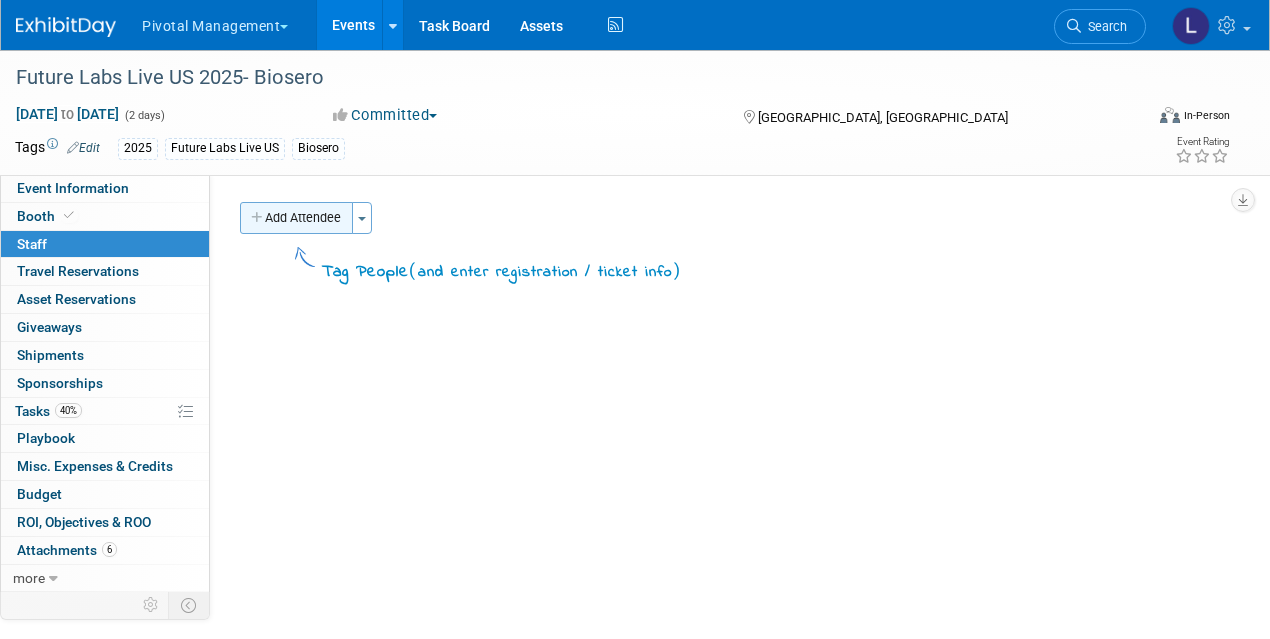 click on "Add Attendee" at bounding box center (296, 218) 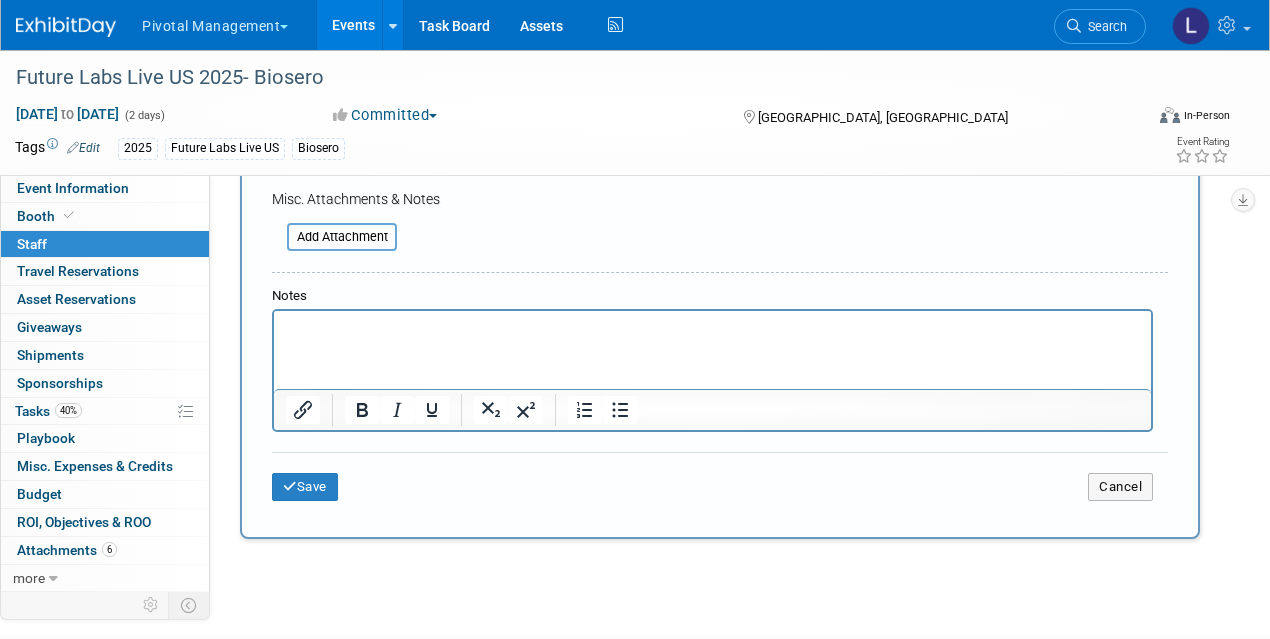 scroll, scrollTop: 506, scrollLeft: 0, axis: vertical 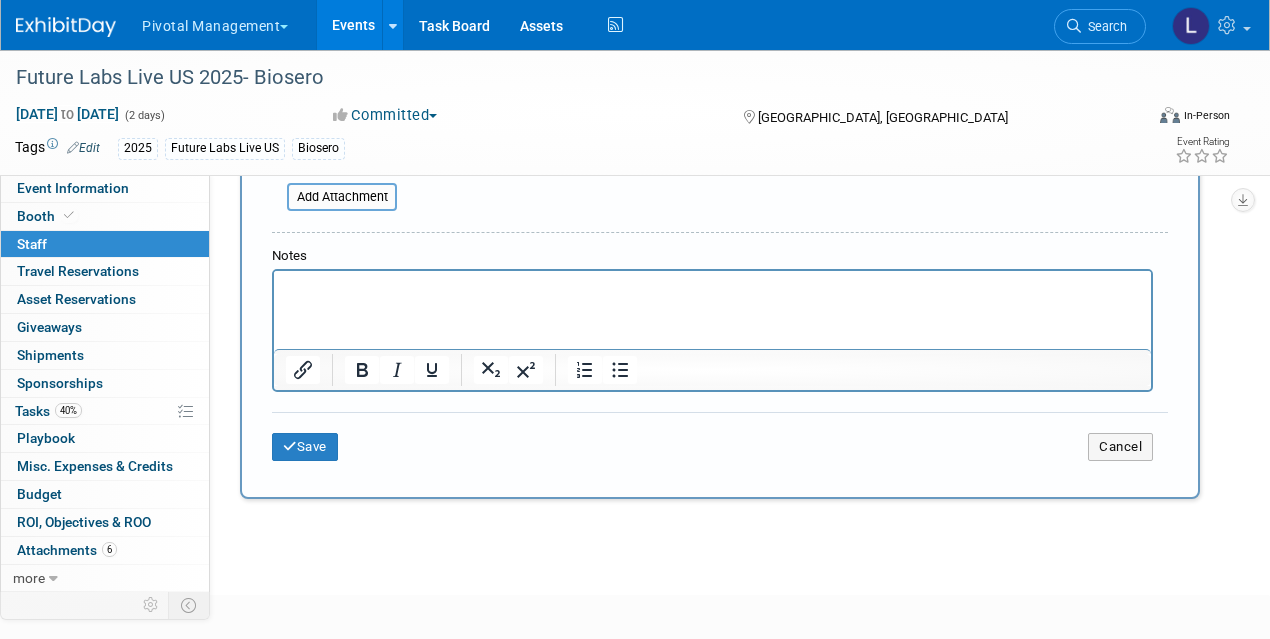 click at bounding box center [712, 285] 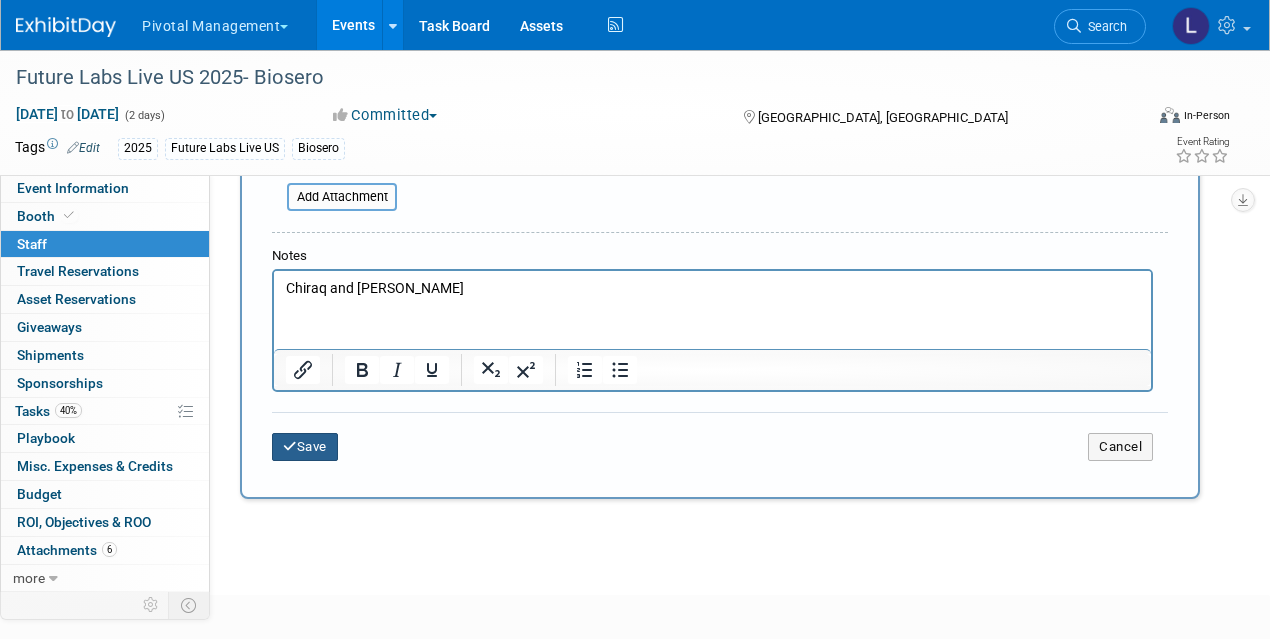 click on "Save" at bounding box center (305, 447) 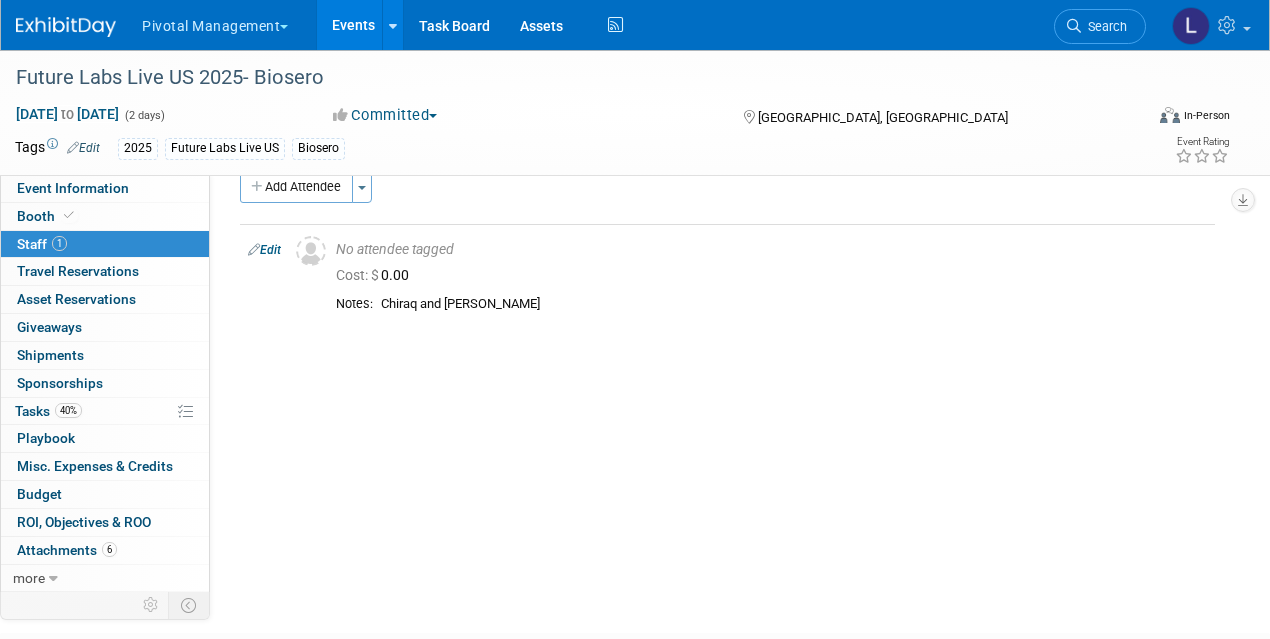 scroll, scrollTop: 0, scrollLeft: 0, axis: both 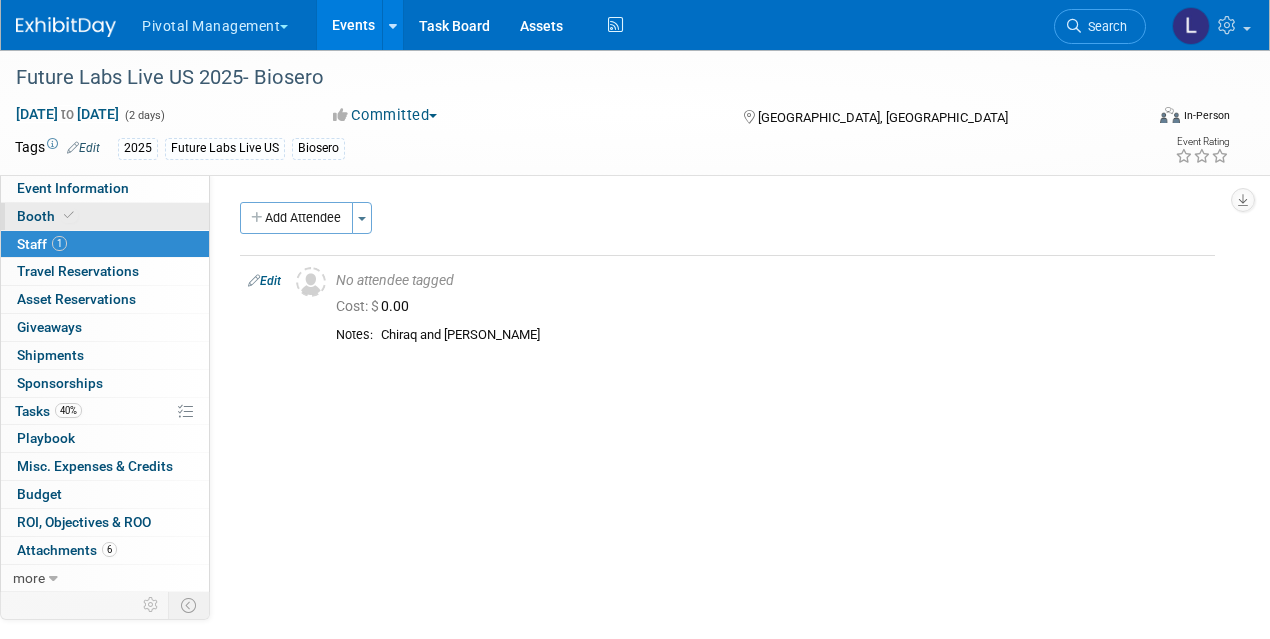 click on "Booth" at bounding box center [47, 216] 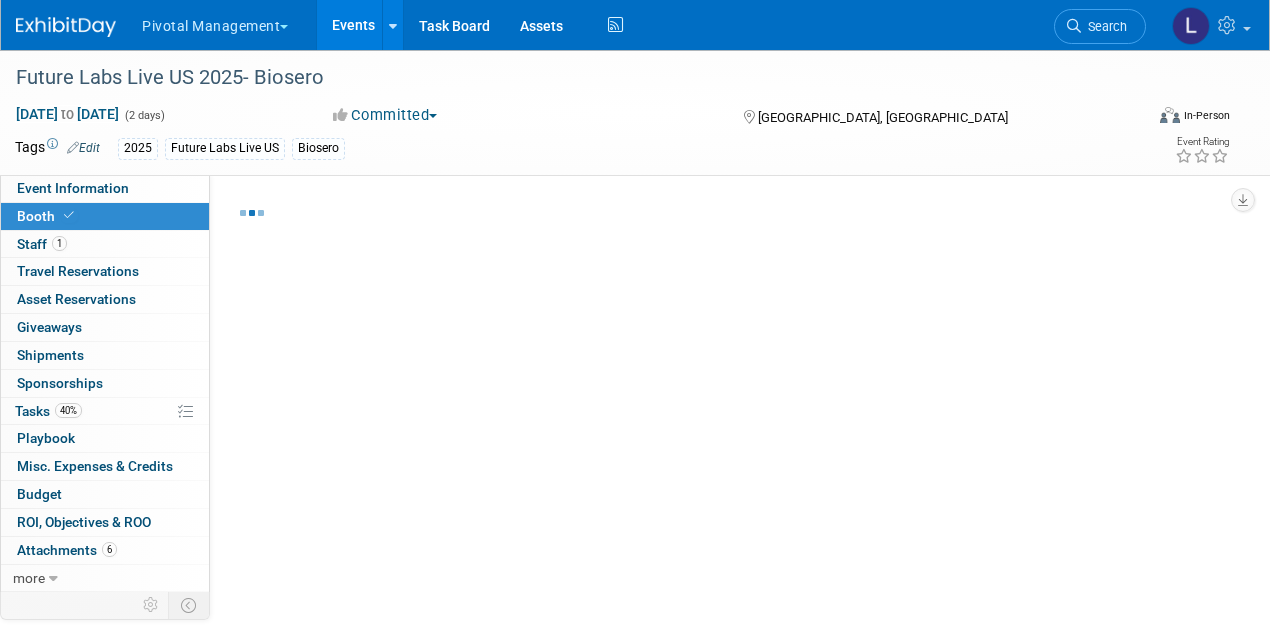 select on "Yes" 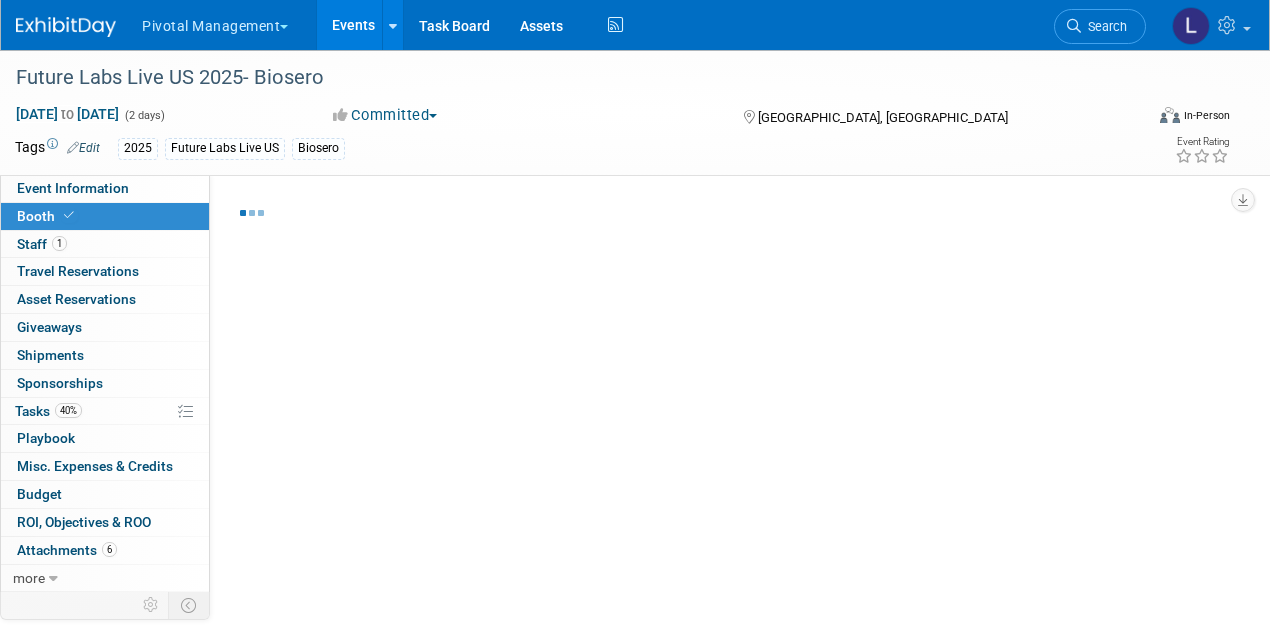 select on "Yes" 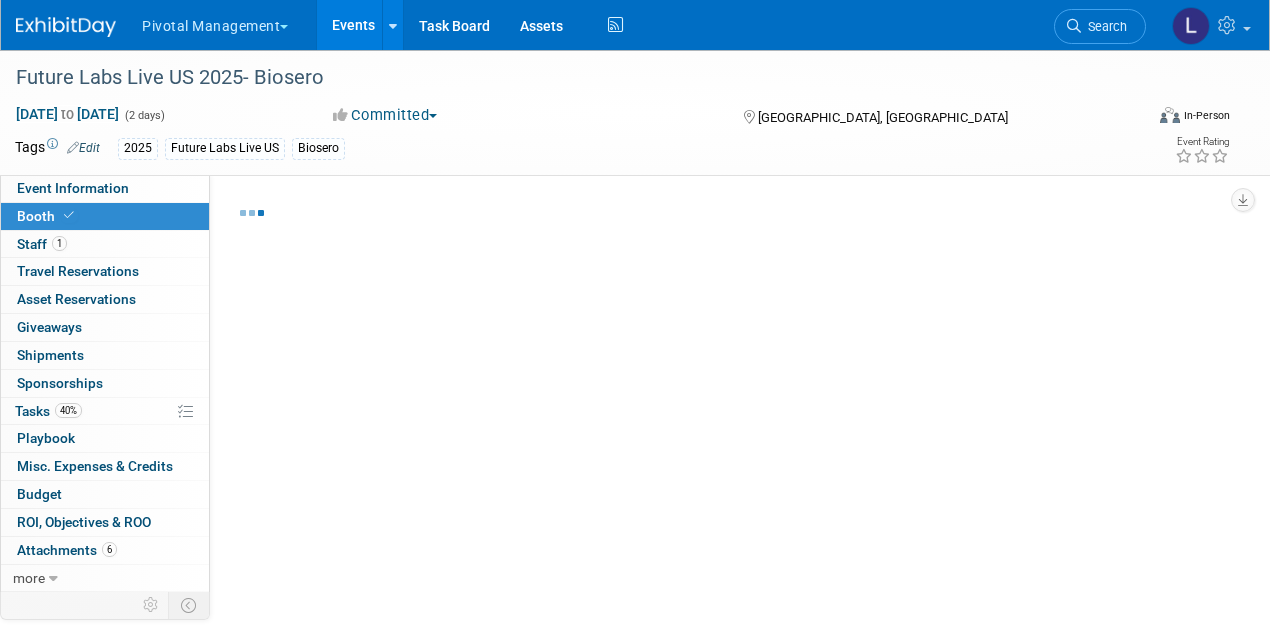 select on "Yes" 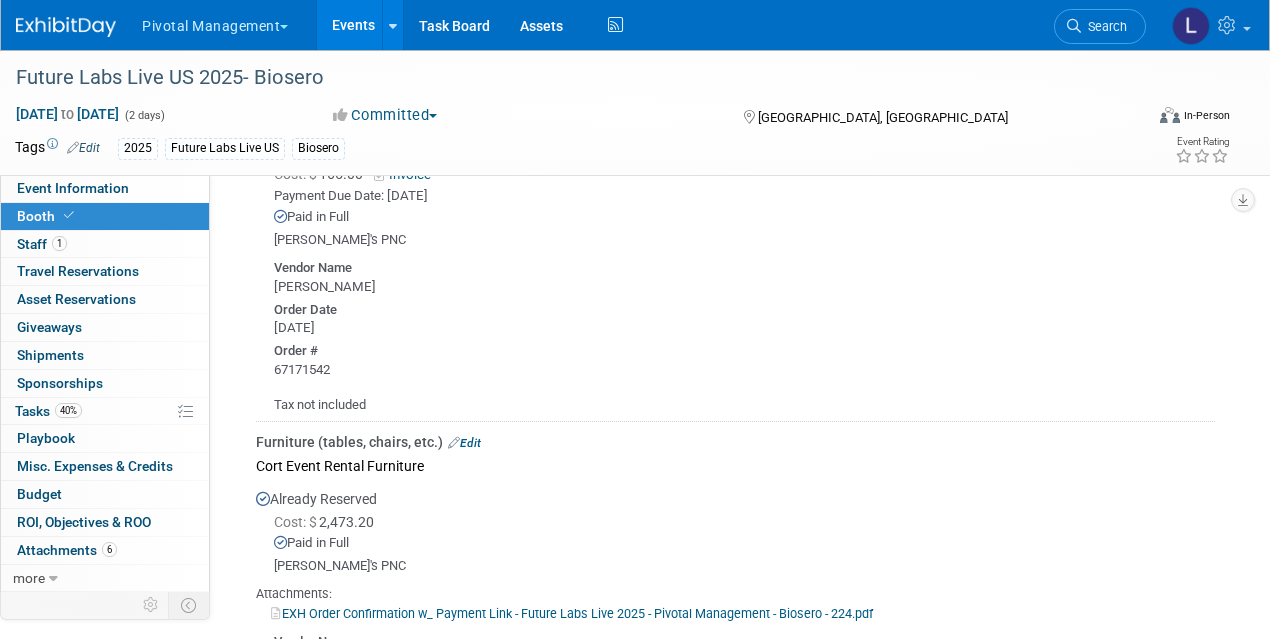 scroll, scrollTop: 2472, scrollLeft: 0, axis: vertical 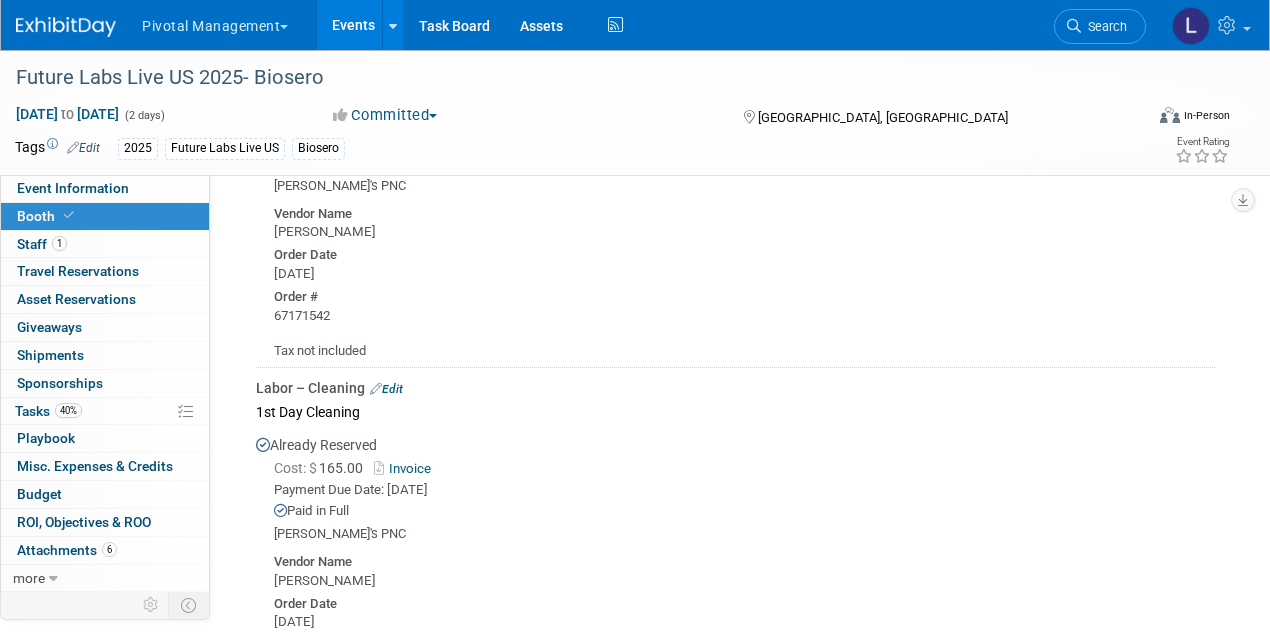 click on "Invoice" at bounding box center (406, 468) 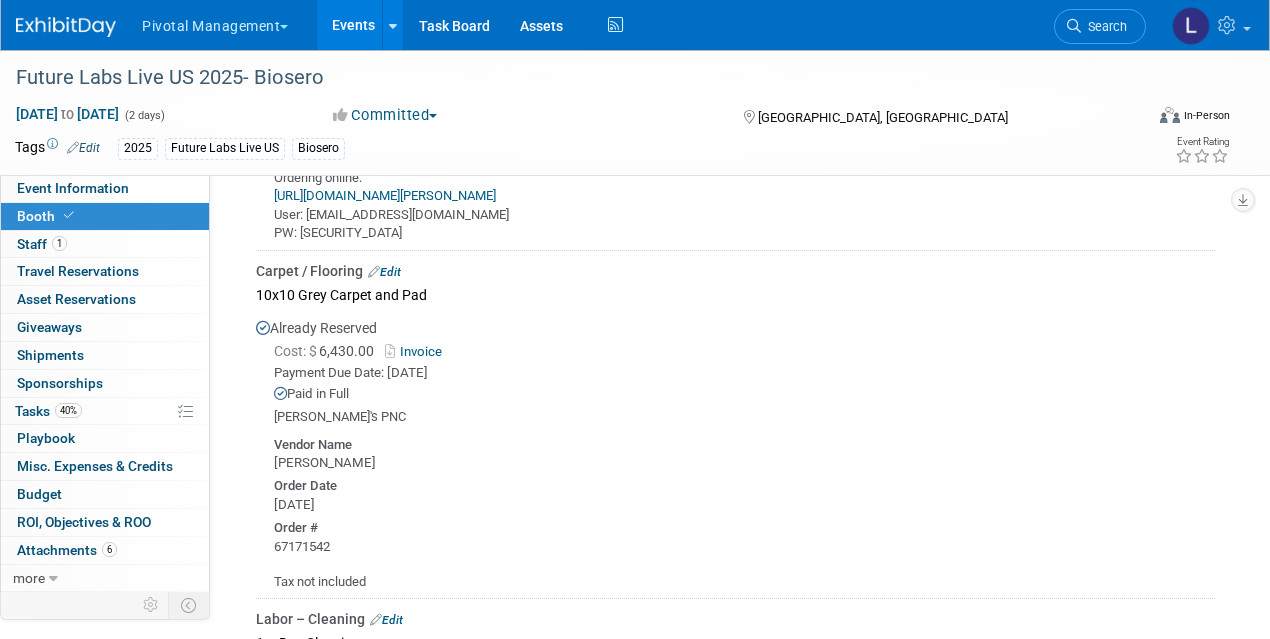 scroll, scrollTop: 1922, scrollLeft: 0, axis: vertical 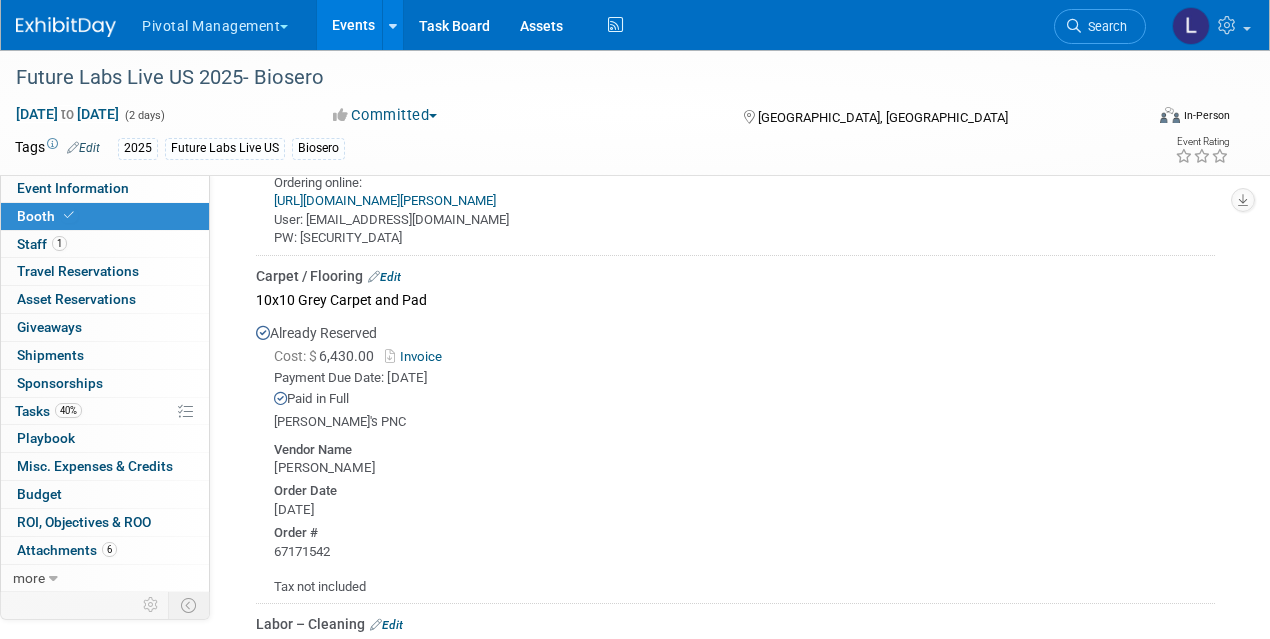 click on "Edit" at bounding box center (384, 277) 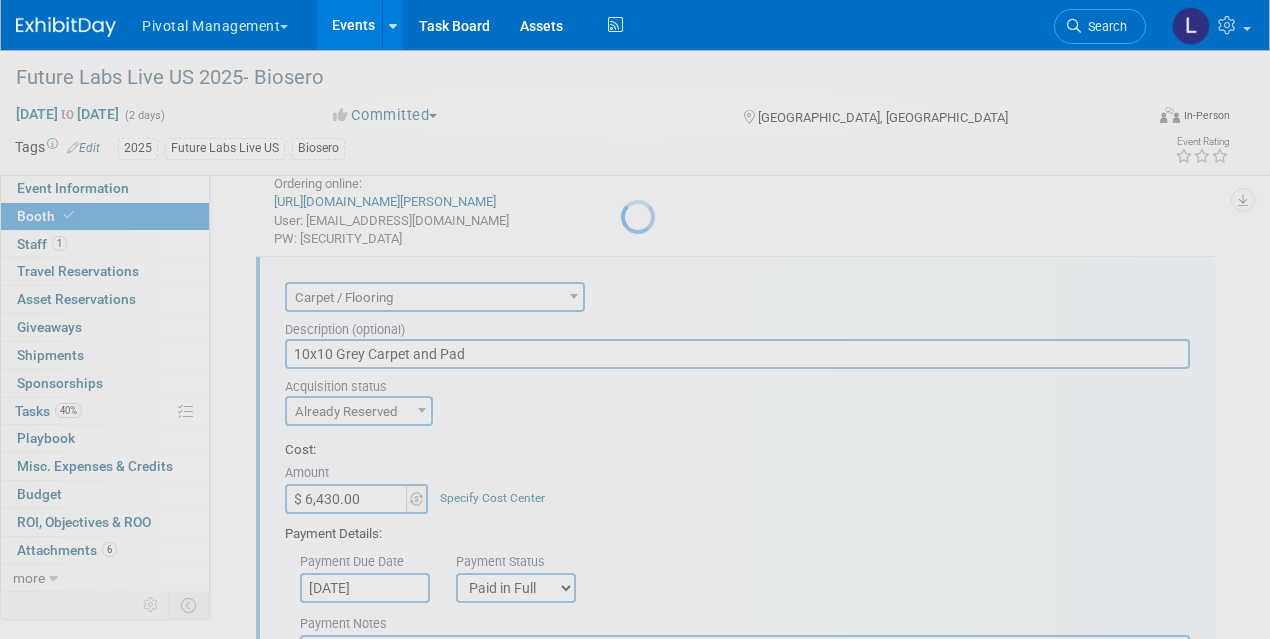 scroll, scrollTop: 0, scrollLeft: 0, axis: both 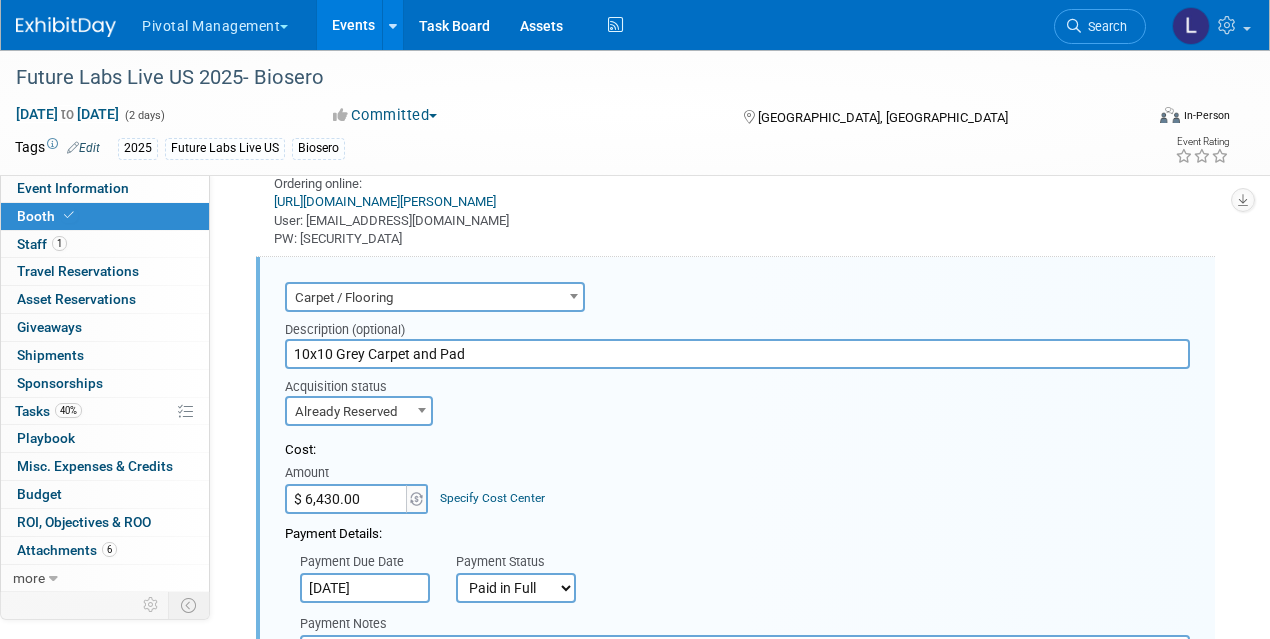 click on "$ 6,430.00" at bounding box center (347, 499) 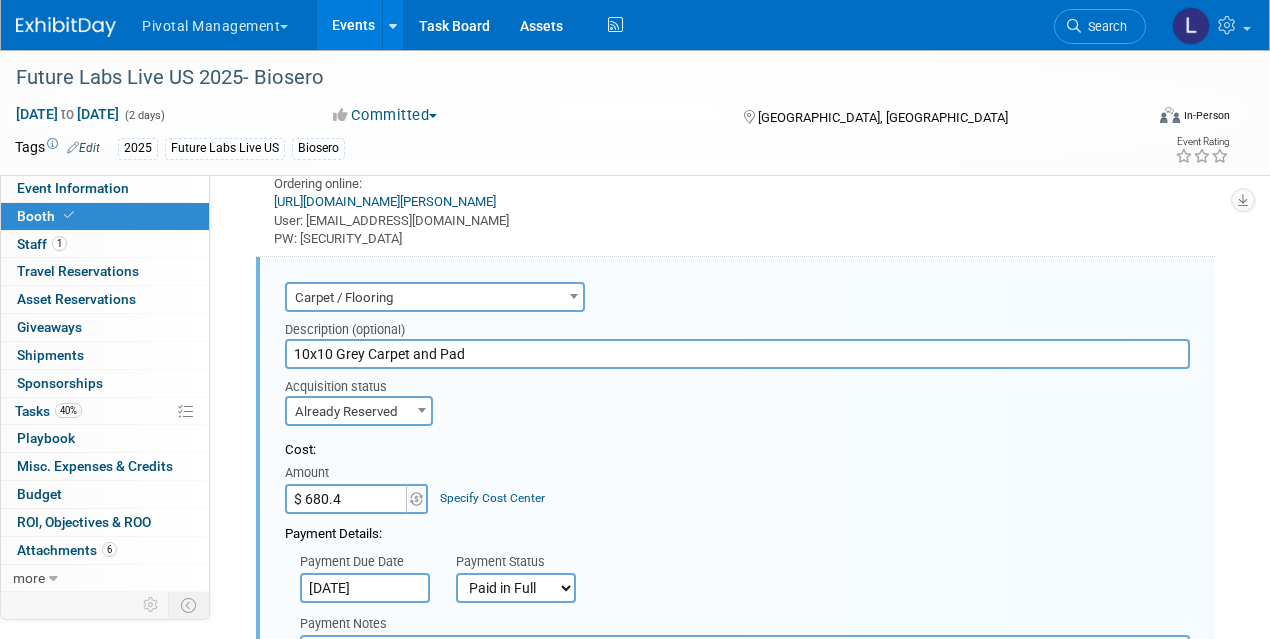 type on "$ 680.40" 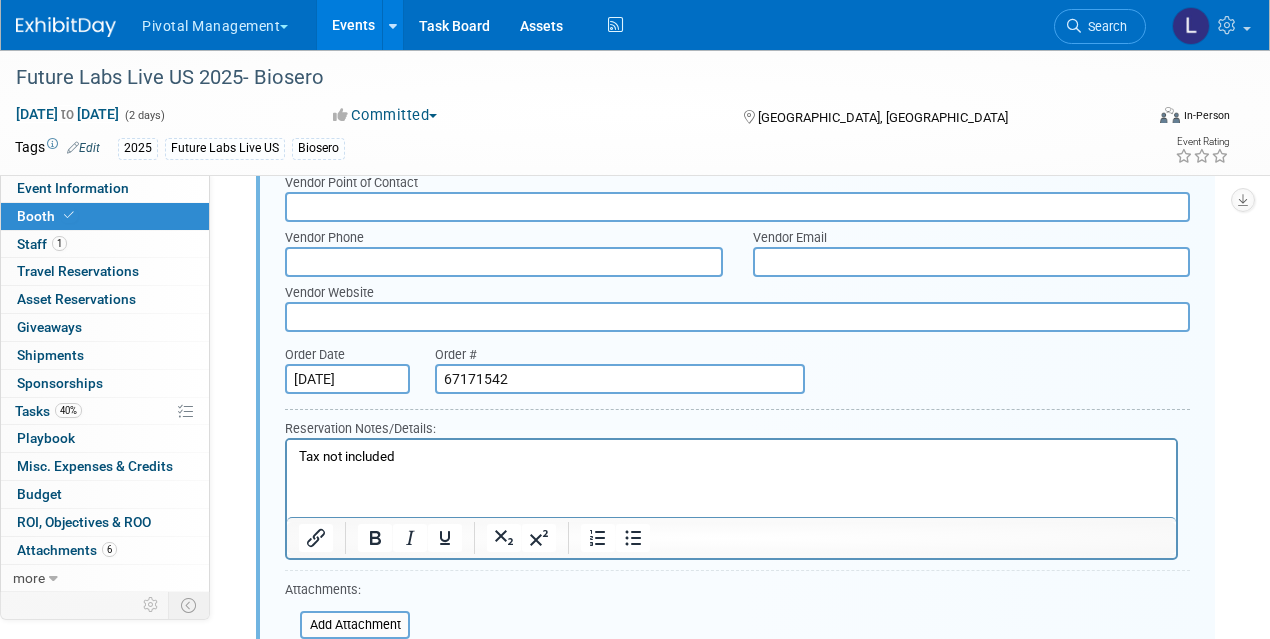 scroll, scrollTop: 2556, scrollLeft: 0, axis: vertical 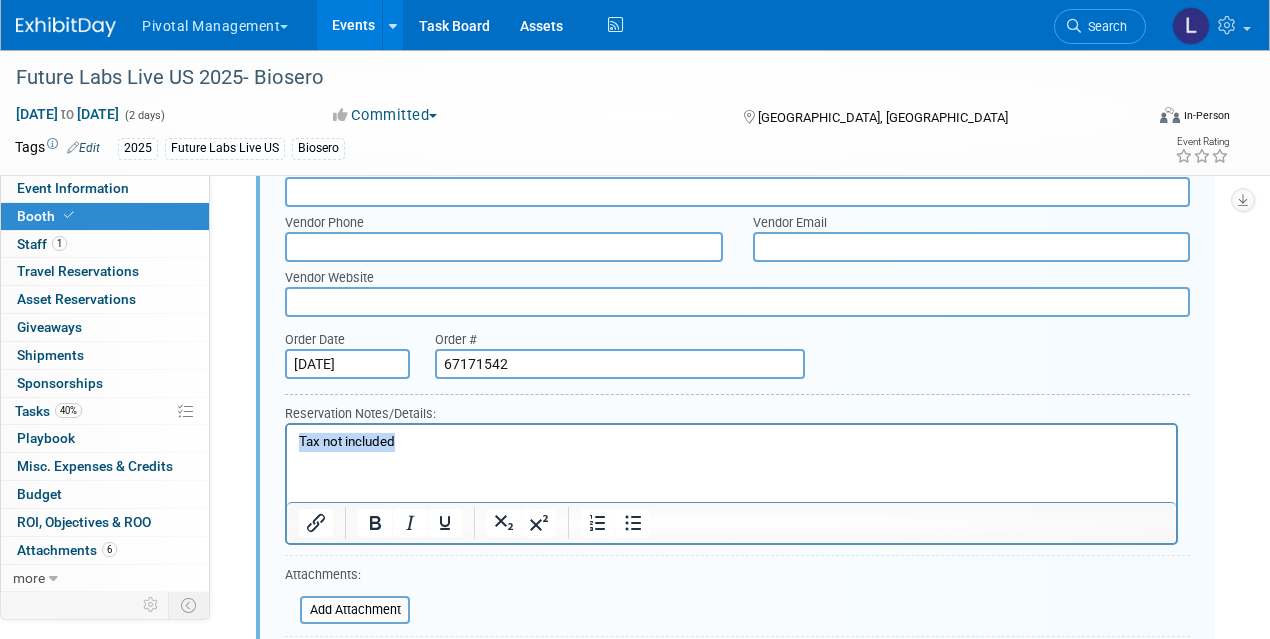 drag, startPoint x: 408, startPoint y: 446, endPoint x: 167, endPoint y: 437, distance: 241.16798 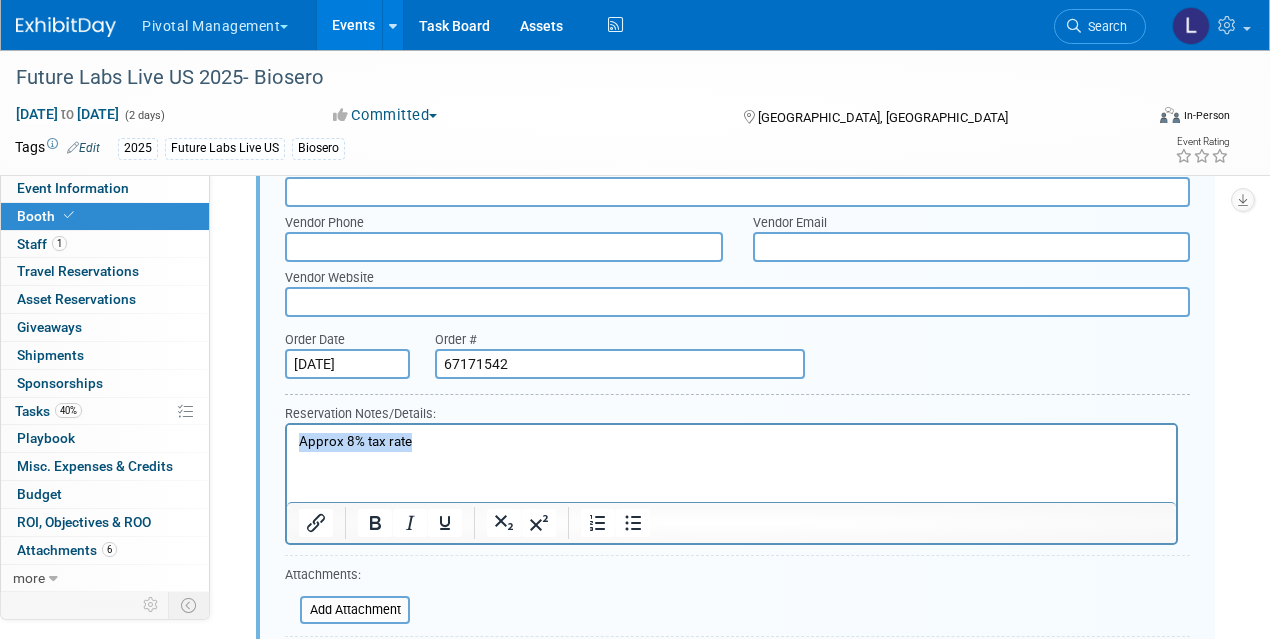 drag, startPoint x: 428, startPoint y: 449, endPoint x: 233, endPoint y: 445, distance: 195.04102 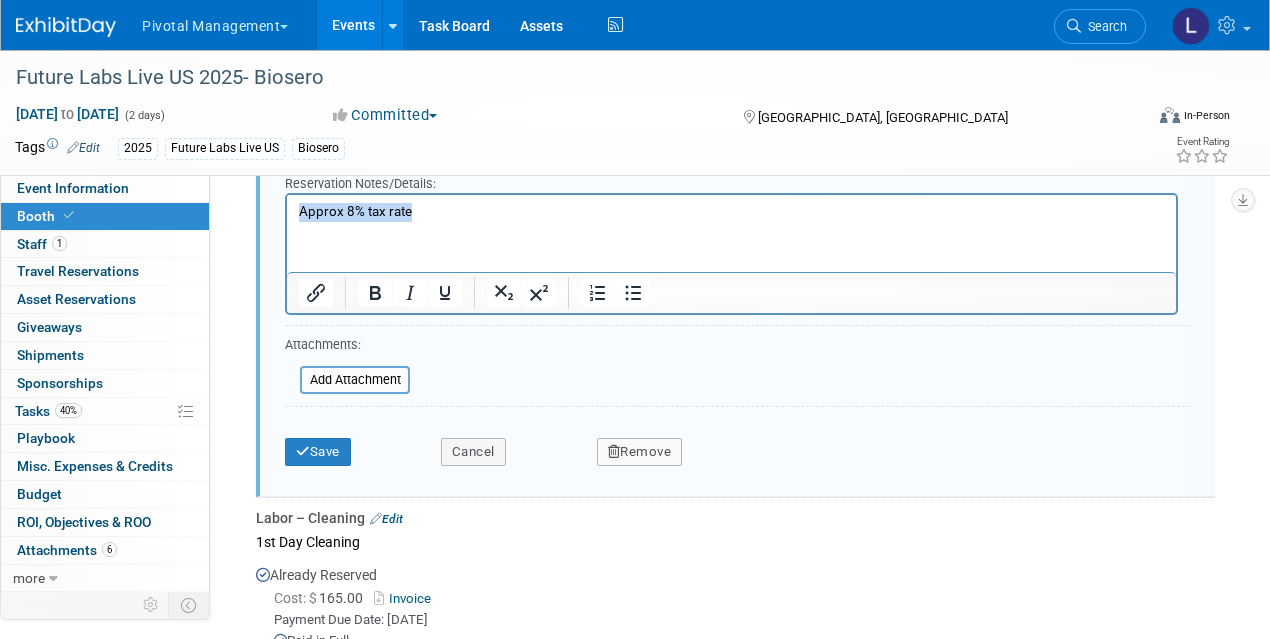 scroll, scrollTop: 2791, scrollLeft: 0, axis: vertical 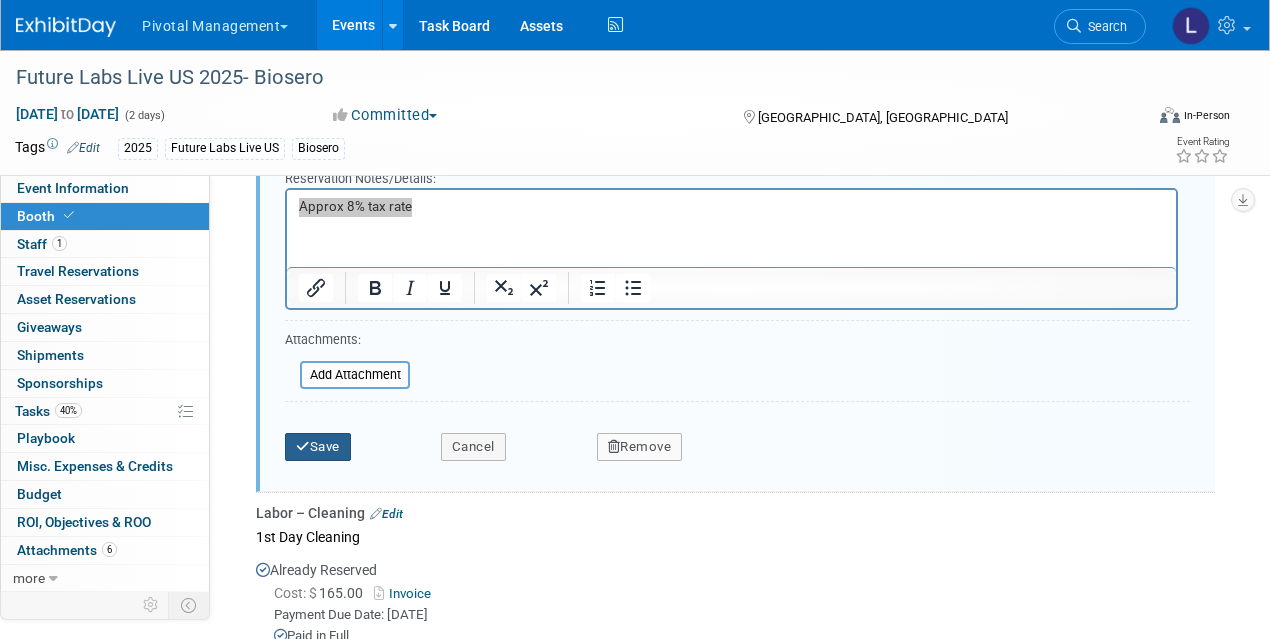 click on "Save" at bounding box center (318, 447) 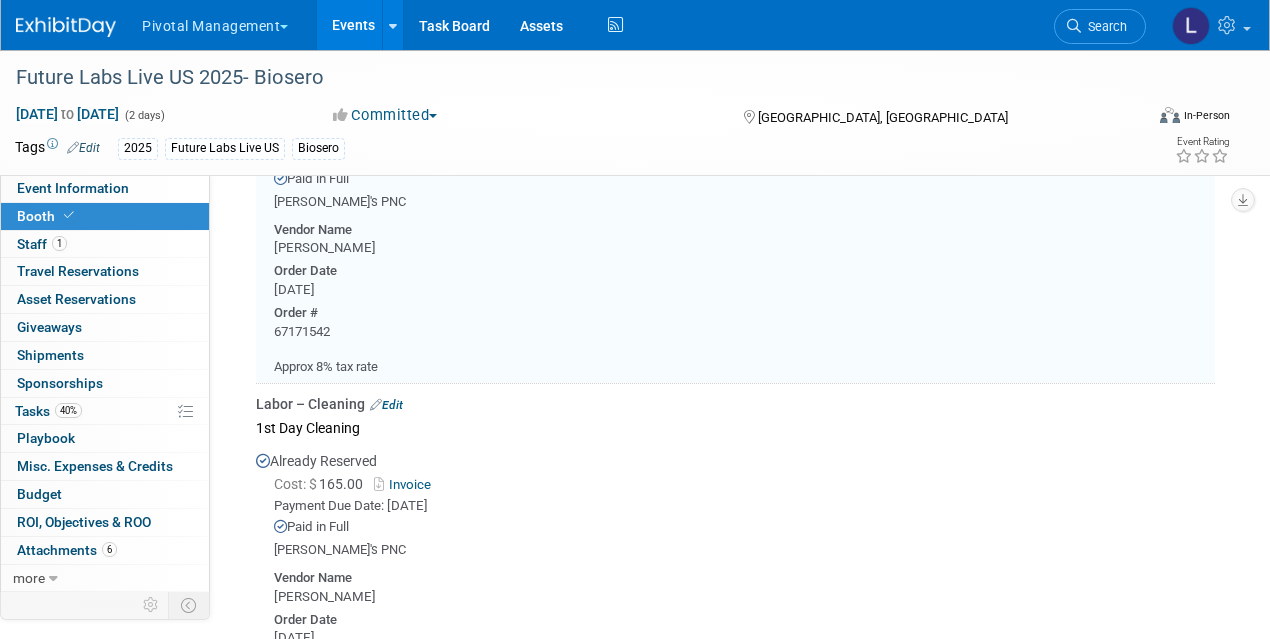 scroll, scrollTop: 1921, scrollLeft: 0, axis: vertical 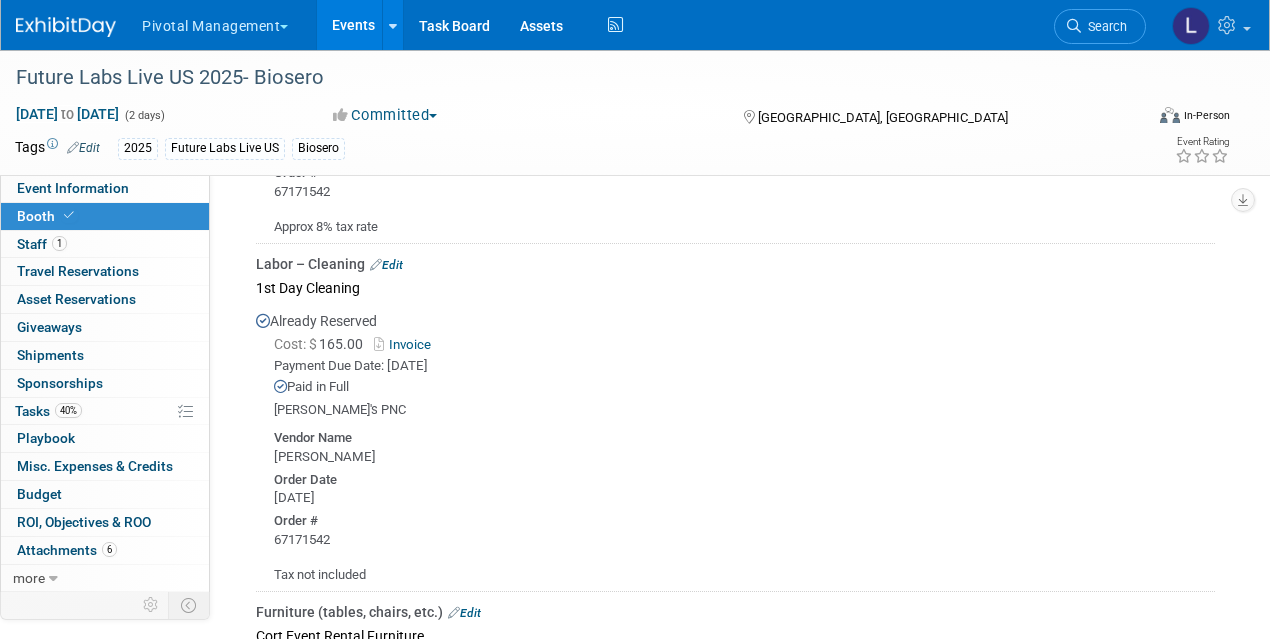 click on "Invoice" at bounding box center [406, 344] 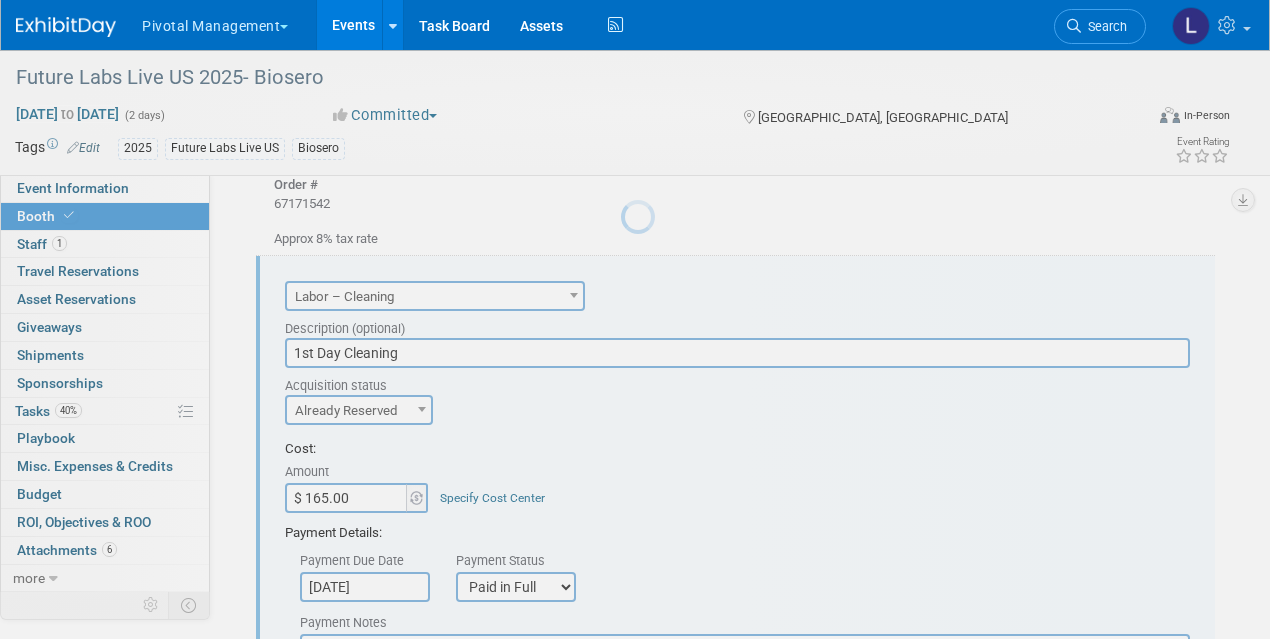 scroll, scrollTop: 2268, scrollLeft: 0, axis: vertical 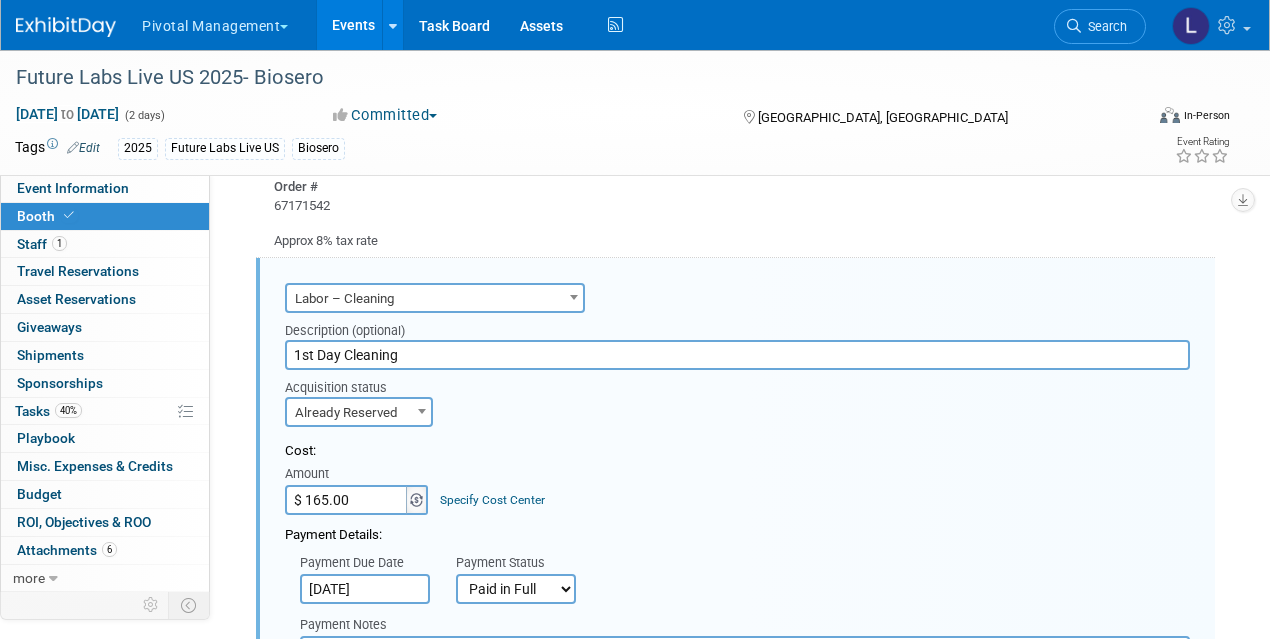 drag, startPoint x: 360, startPoint y: 467, endPoint x: 419, endPoint y: 454, distance: 60.41523 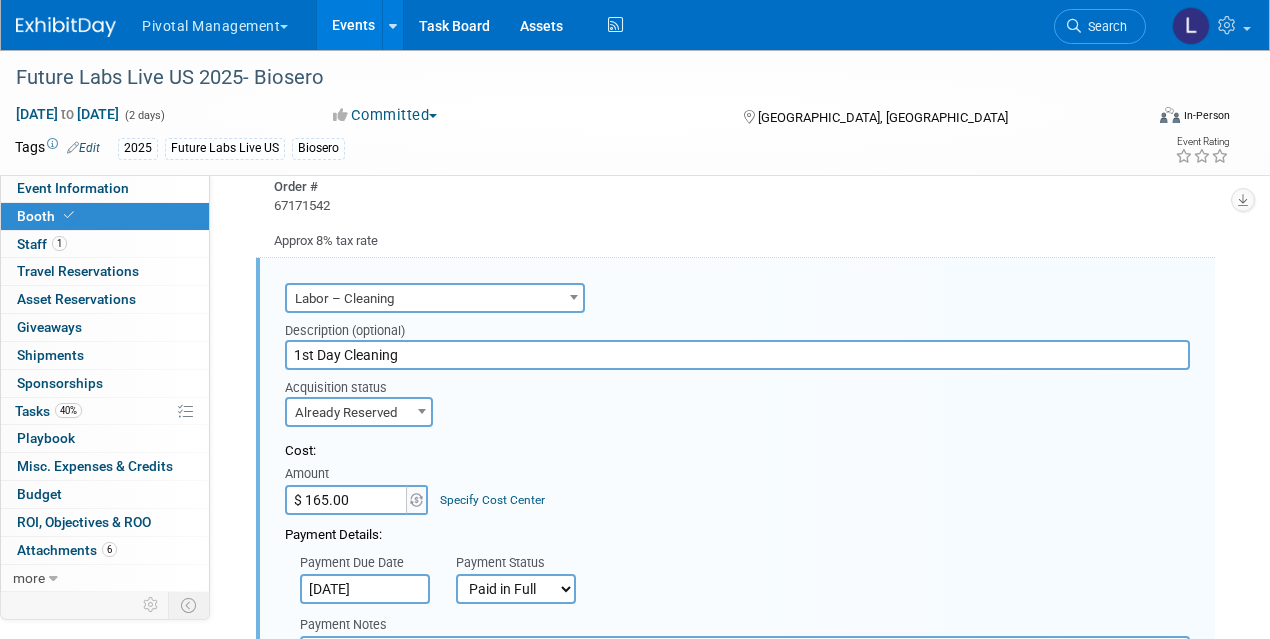 click on "$ 165.00" at bounding box center (347, 500) 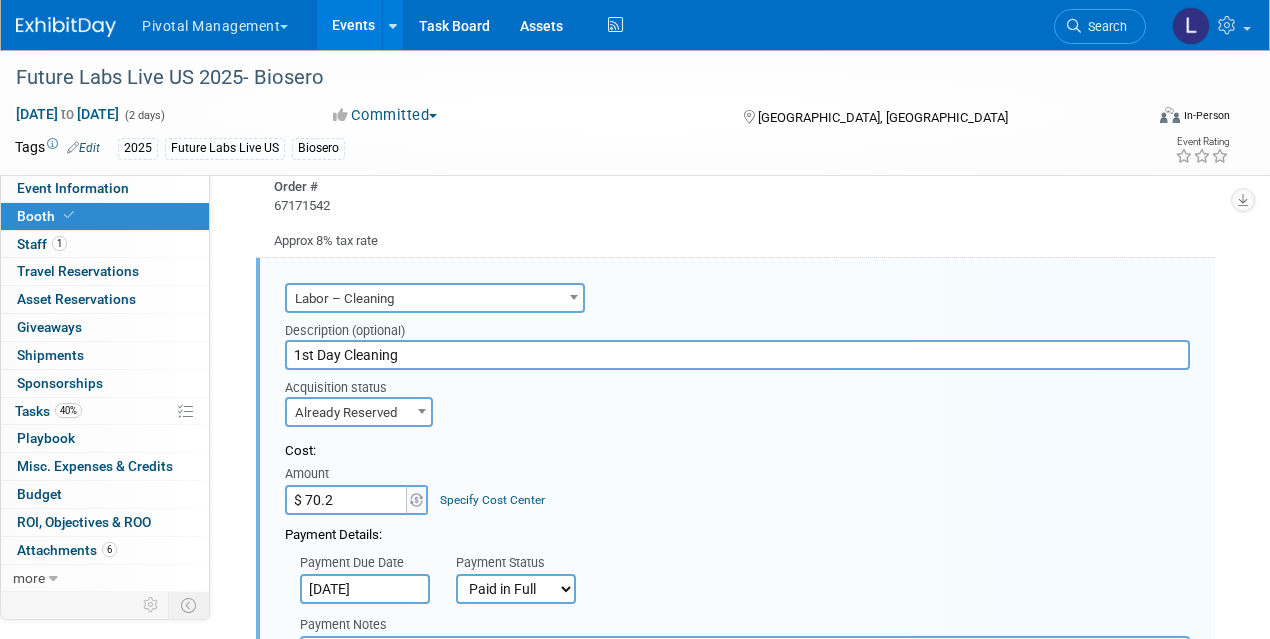 type on "$ 70.20" 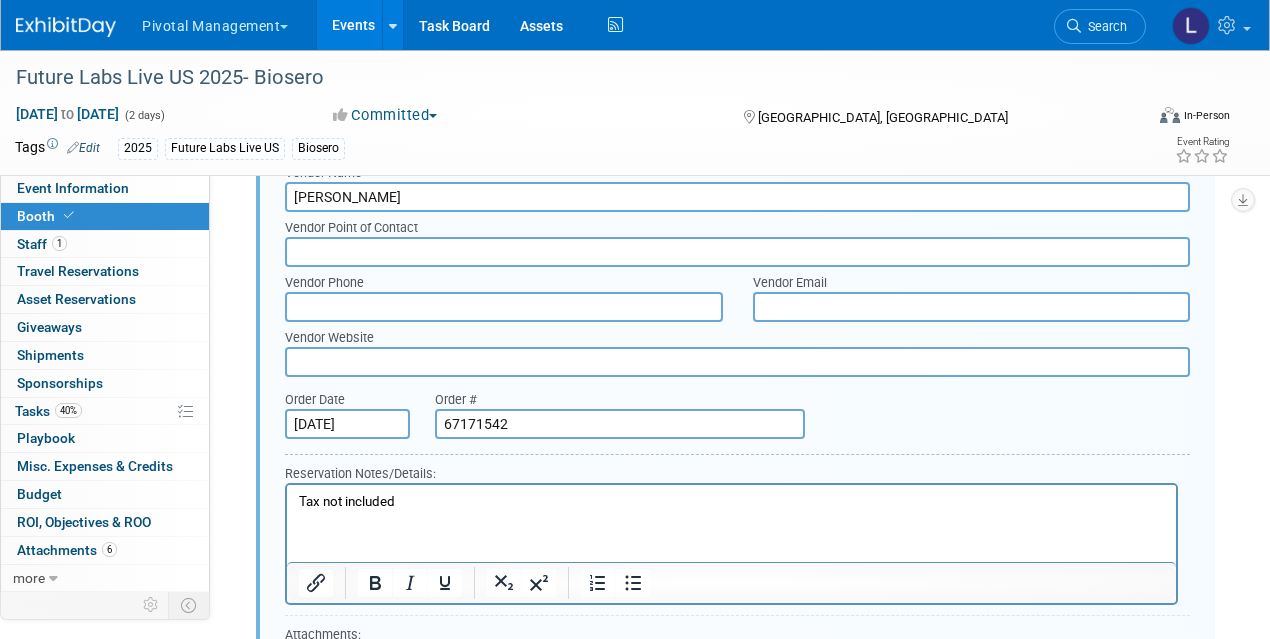 scroll, scrollTop: 2888, scrollLeft: 0, axis: vertical 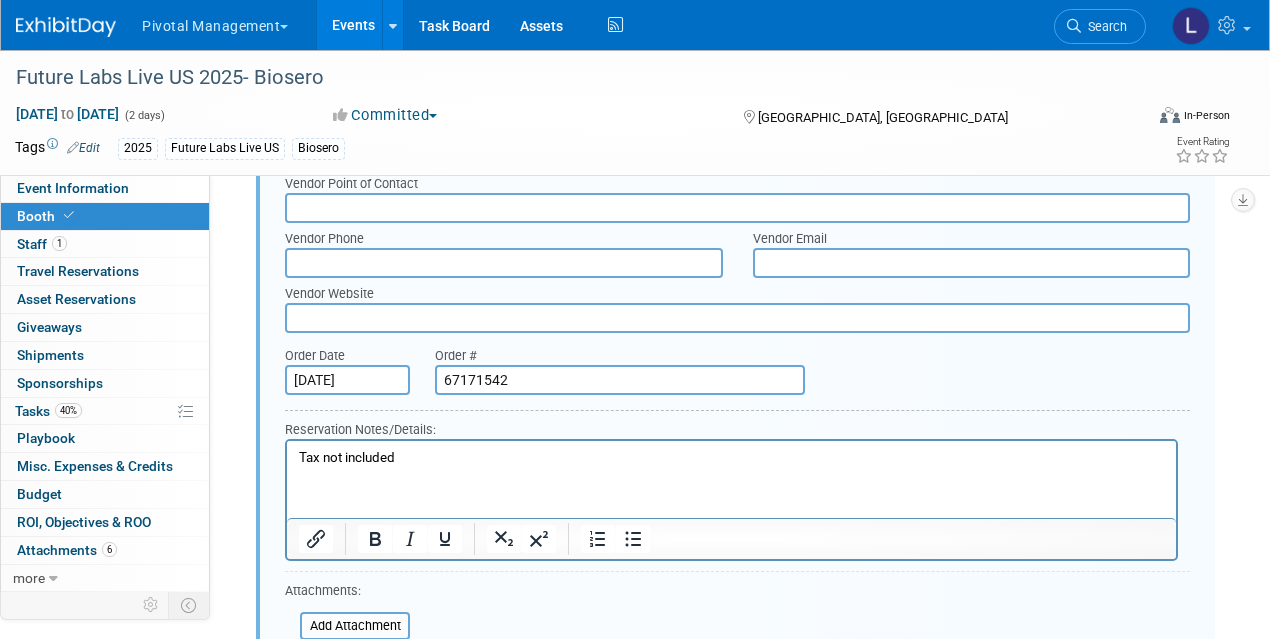 drag, startPoint x: 407, startPoint y: 457, endPoint x: 275, endPoint y: 449, distance: 132.2422 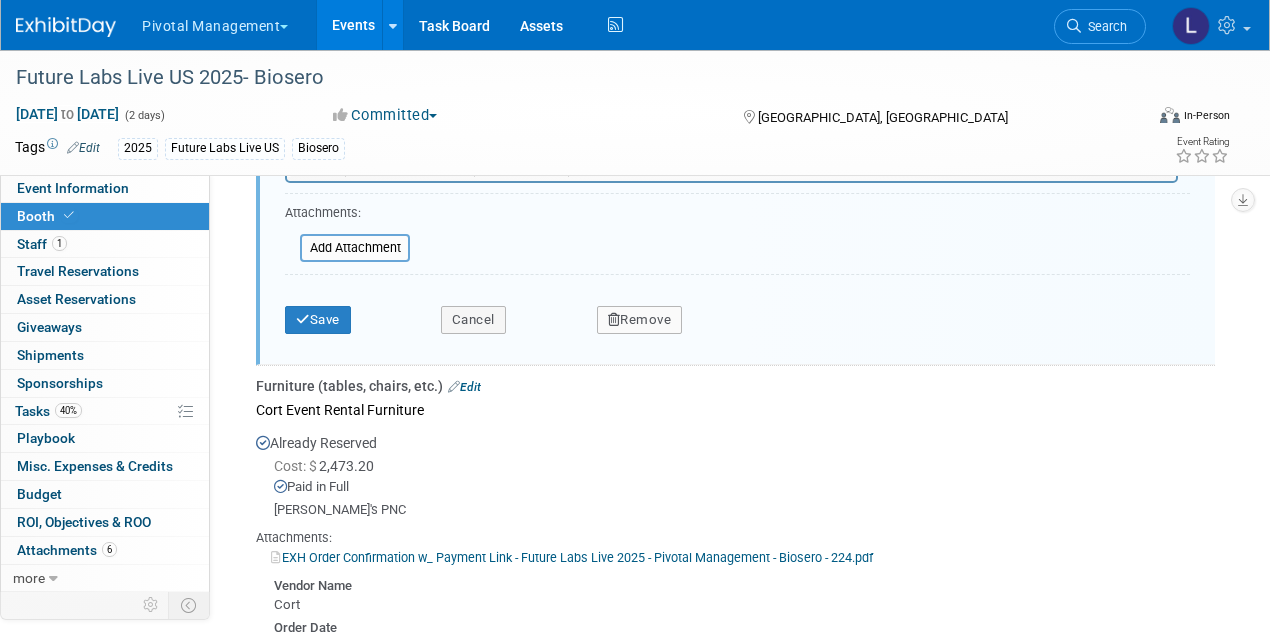 scroll, scrollTop: 3261, scrollLeft: 0, axis: vertical 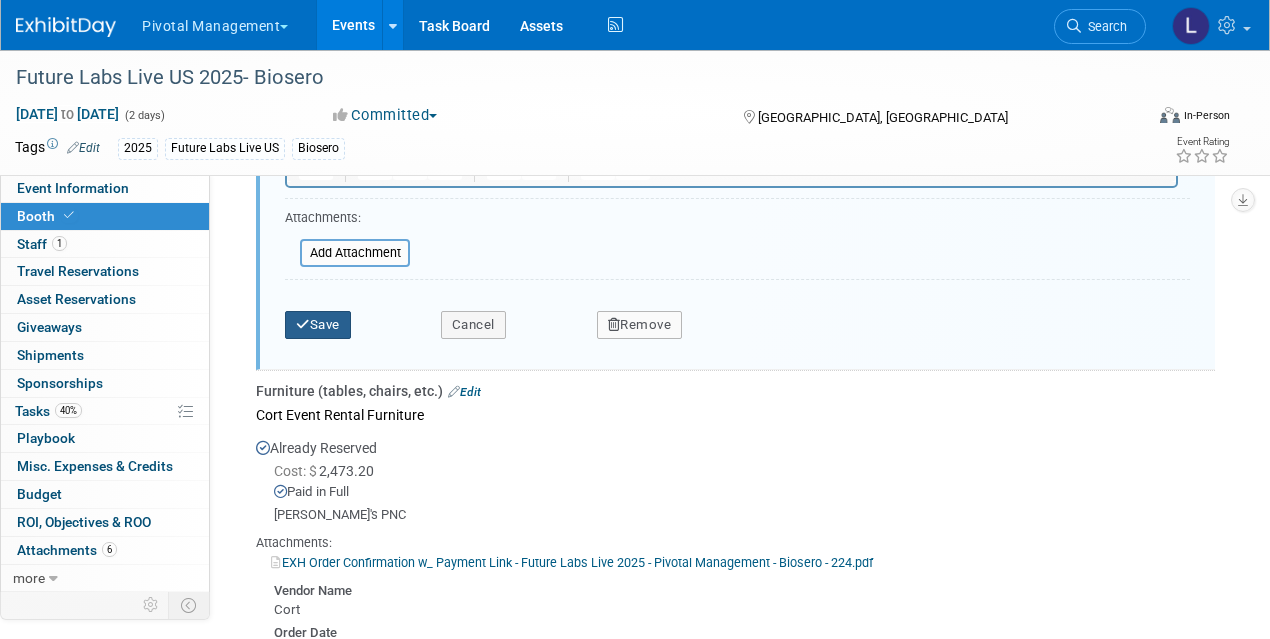 click on "Save" at bounding box center [318, 325] 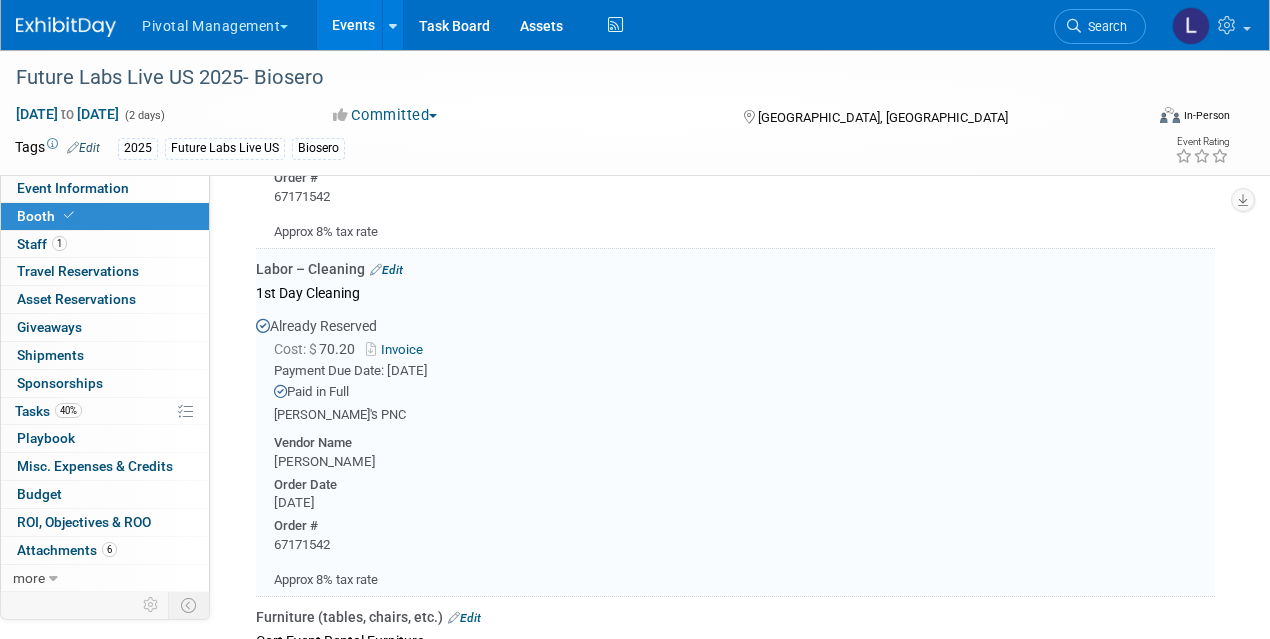 scroll, scrollTop: 2268, scrollLeft: 0, axis: vertical 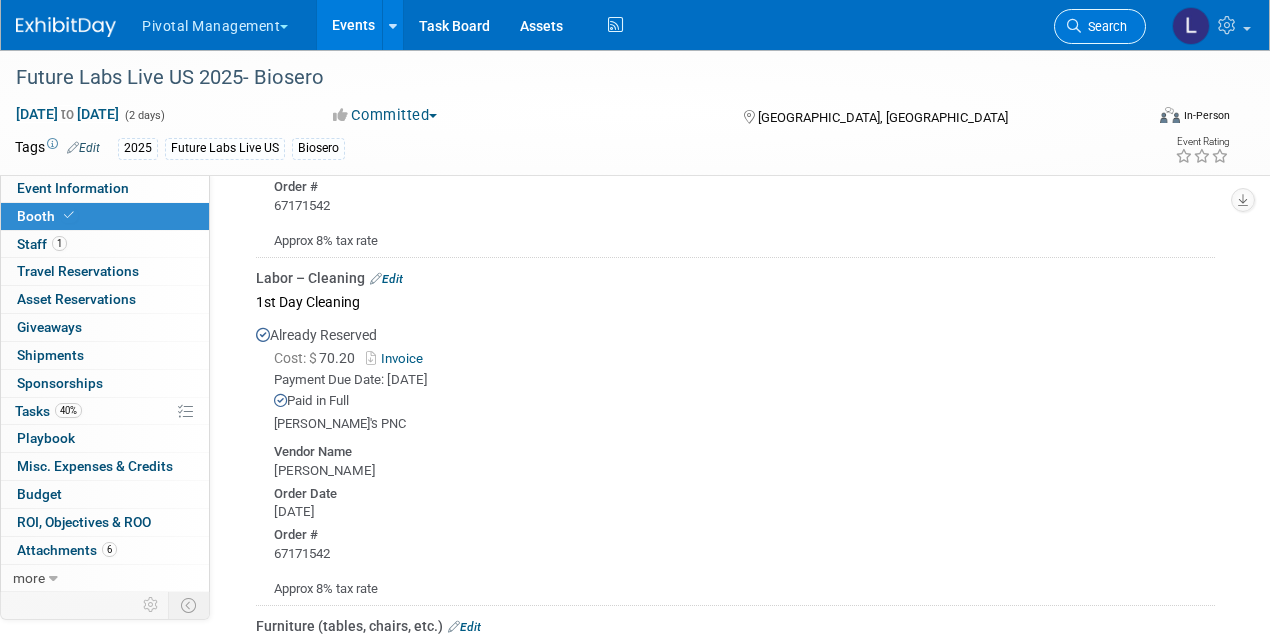 click on "Search" at bounding box center [1104, 26] 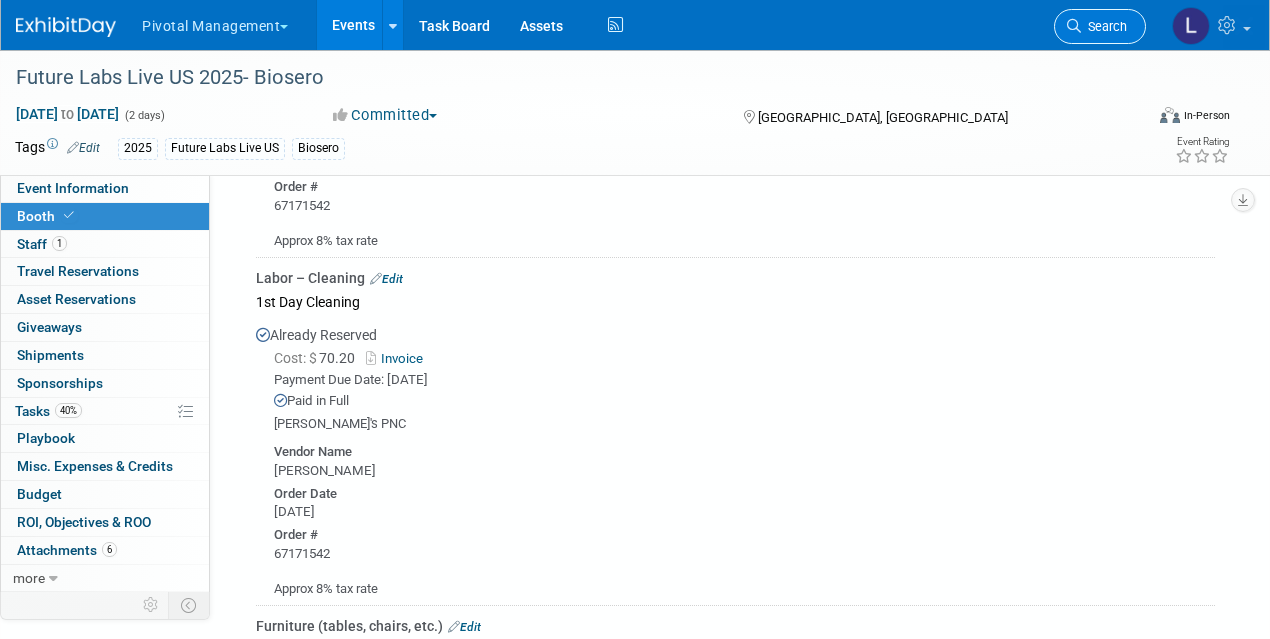scroll, scrollTop: 0, scrollLeft: 0, axis: both 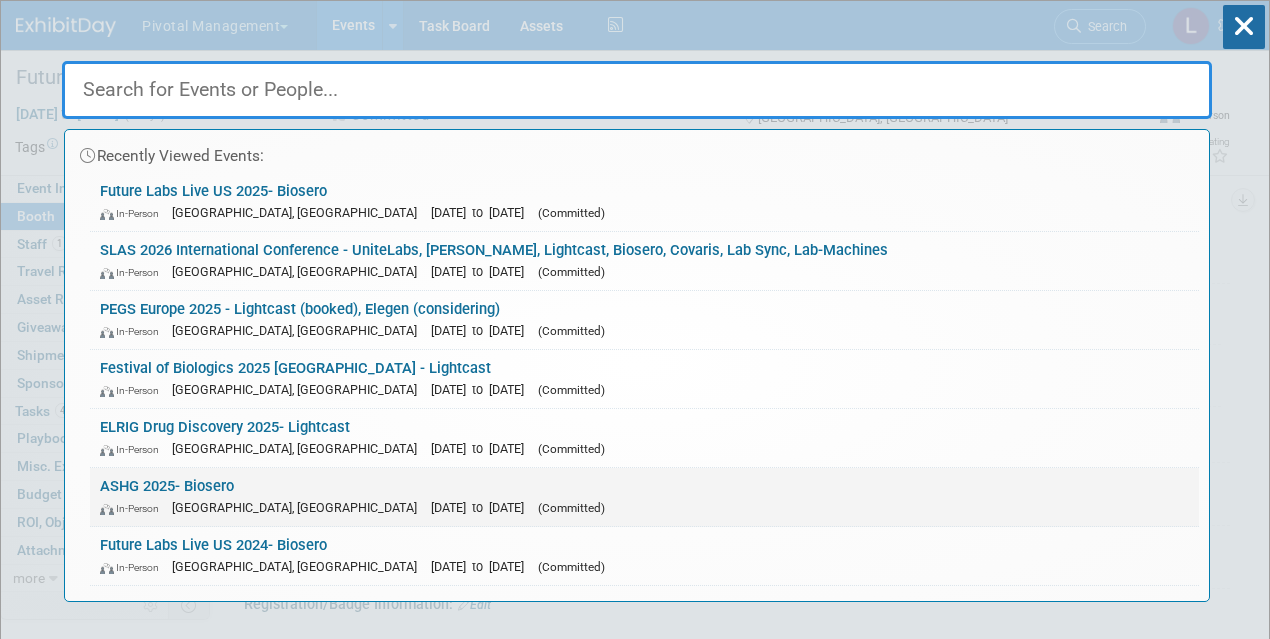 click on "ASHG 2025- Biosero
In-Person
Boston, MA
Oct 15, 2025  to  Oct 17, 2025
(Committed)" at bounding box center [644, 497] 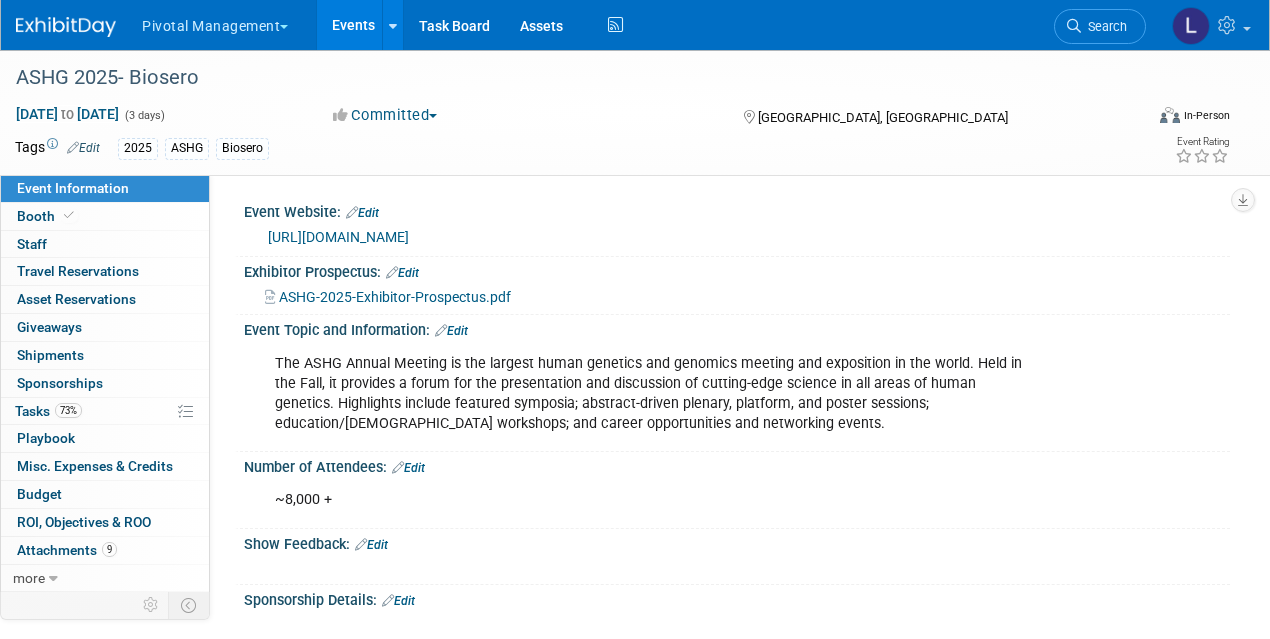 scroll, scrollTop: 0, scrollLeft: 0, axis: both 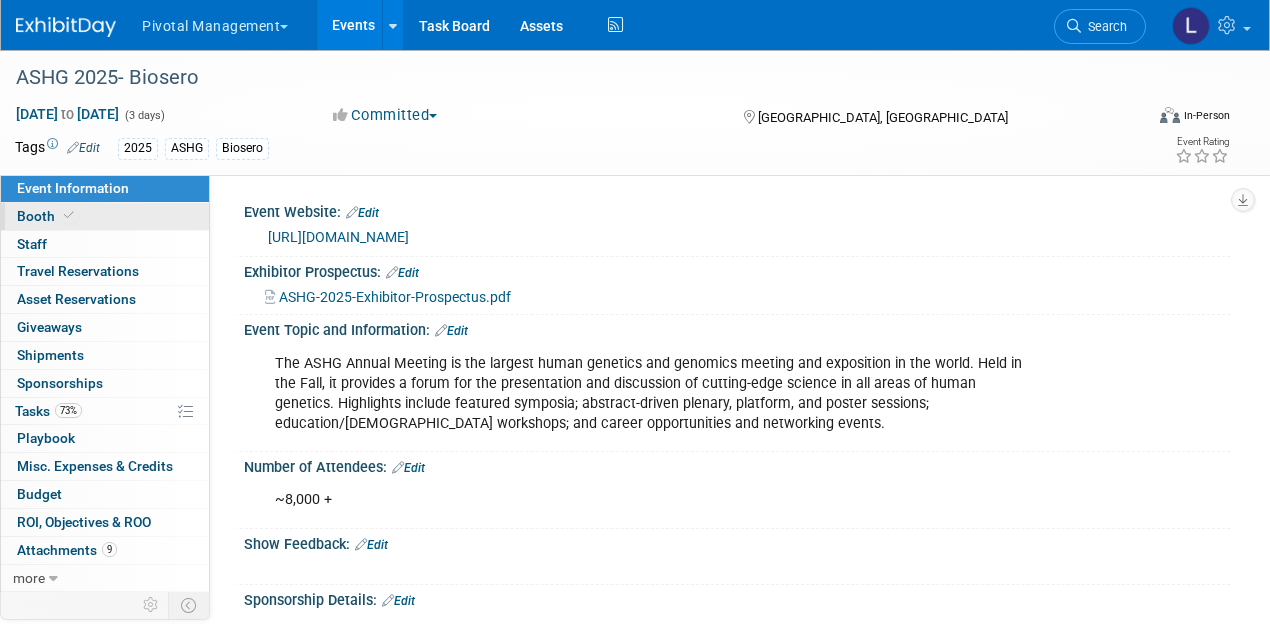 click on "Booth" at bounding box center (47, 216) 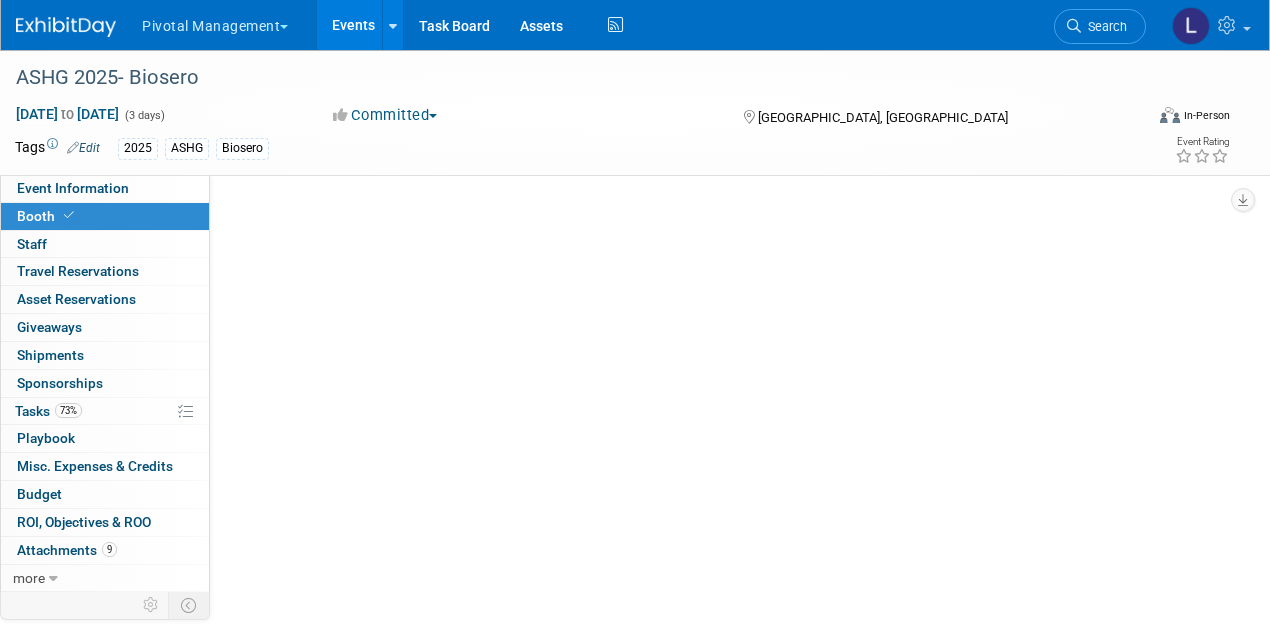 select on "Yes" 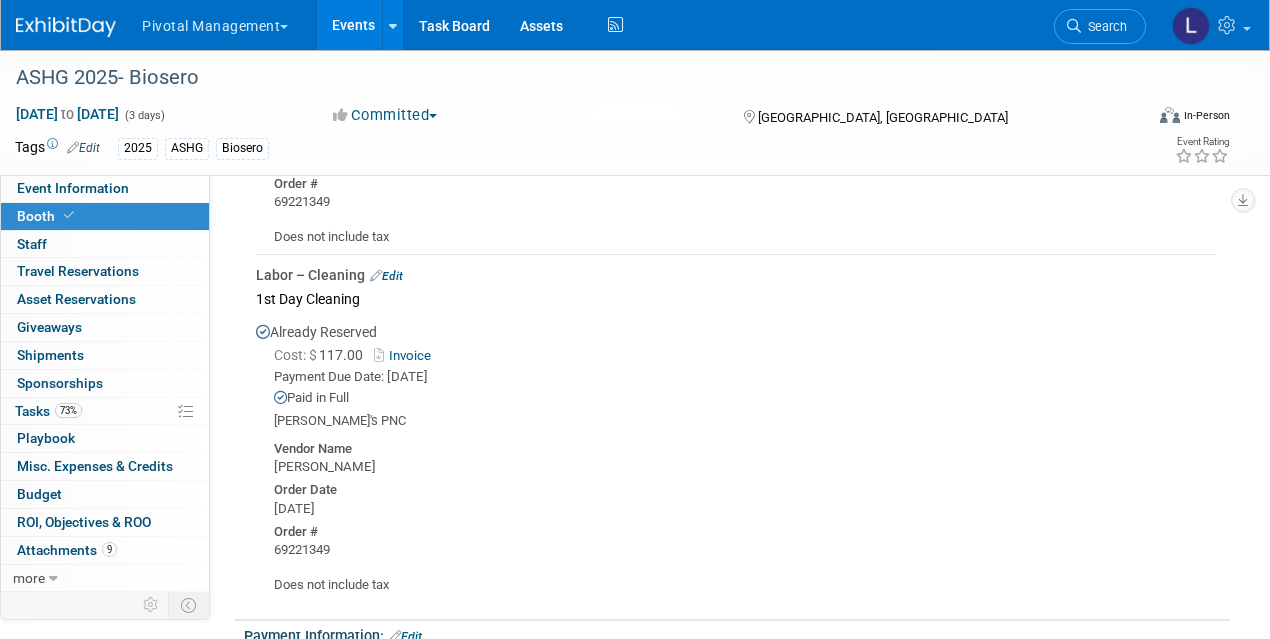 scroll, scrollTop: 2746, scrollLeft: 0, axis: vertical 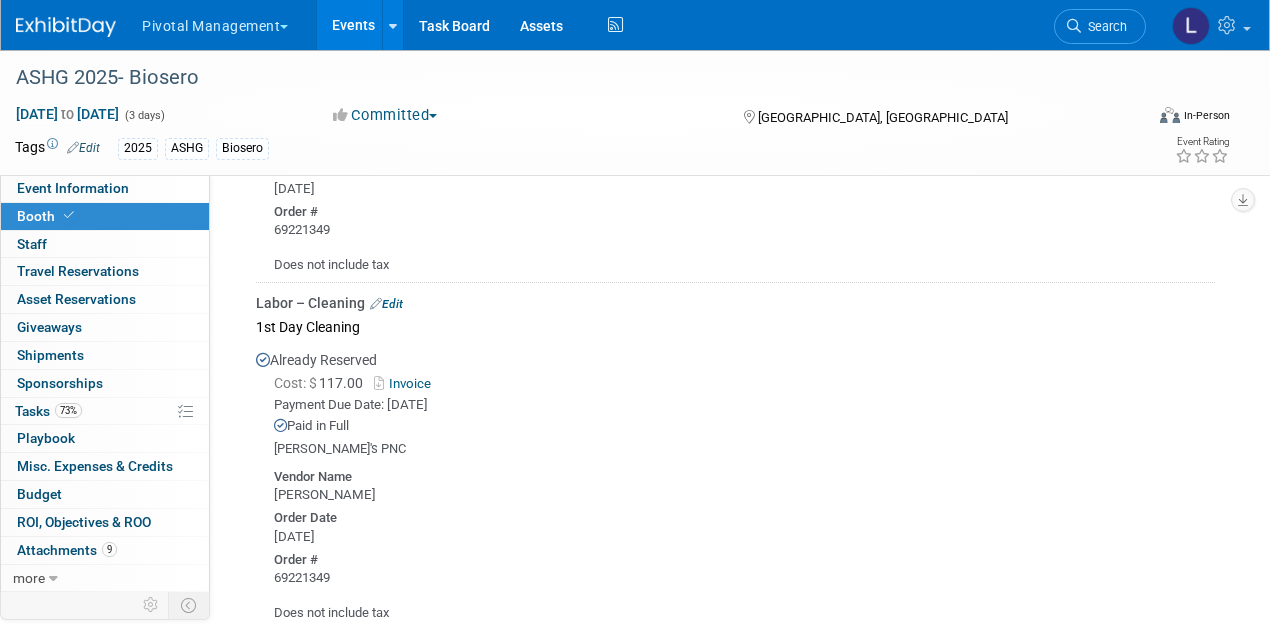 click on "Edit" at bounding box center [386, 304] 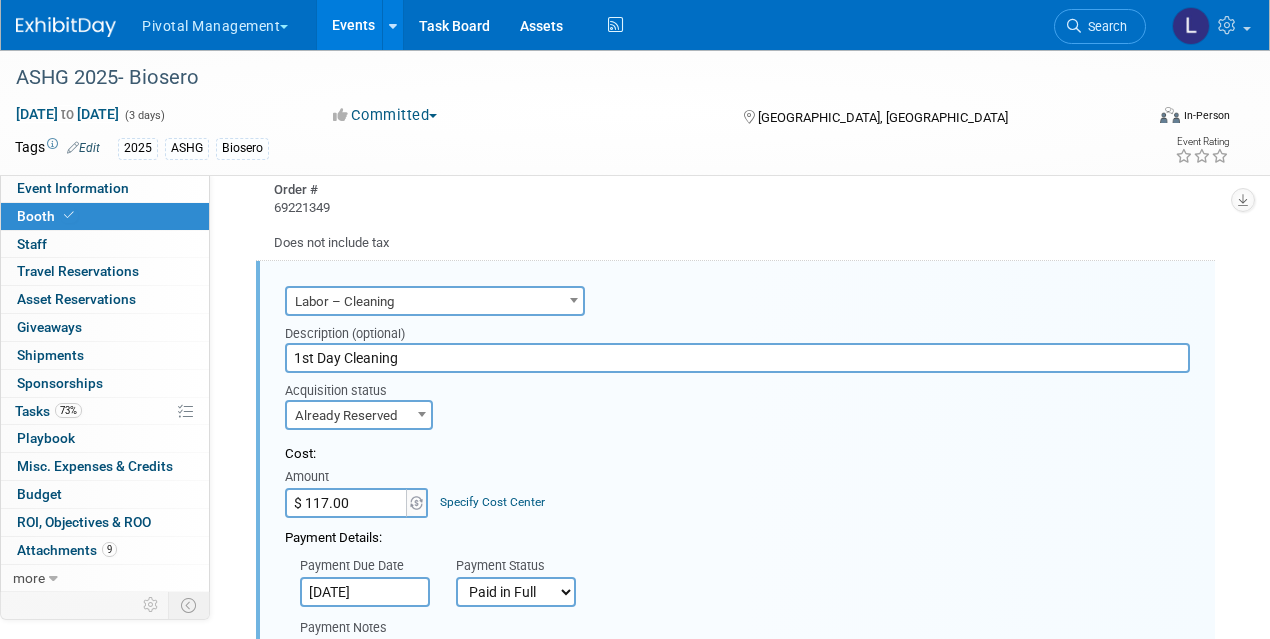 scroll, scrollTop: 0, scrollLeft: 0, axis: both 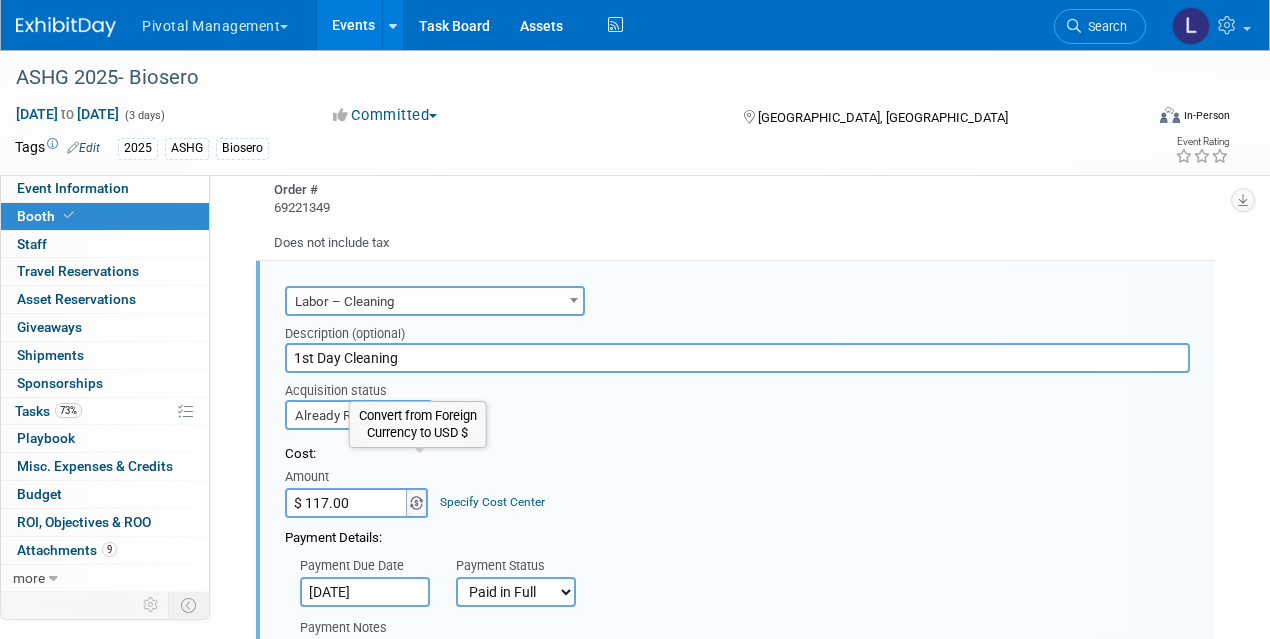 drag, startPoint x: 357, startPoint y: 473, endPoint x: 410, endPoint y: 470, distance: 53.08484 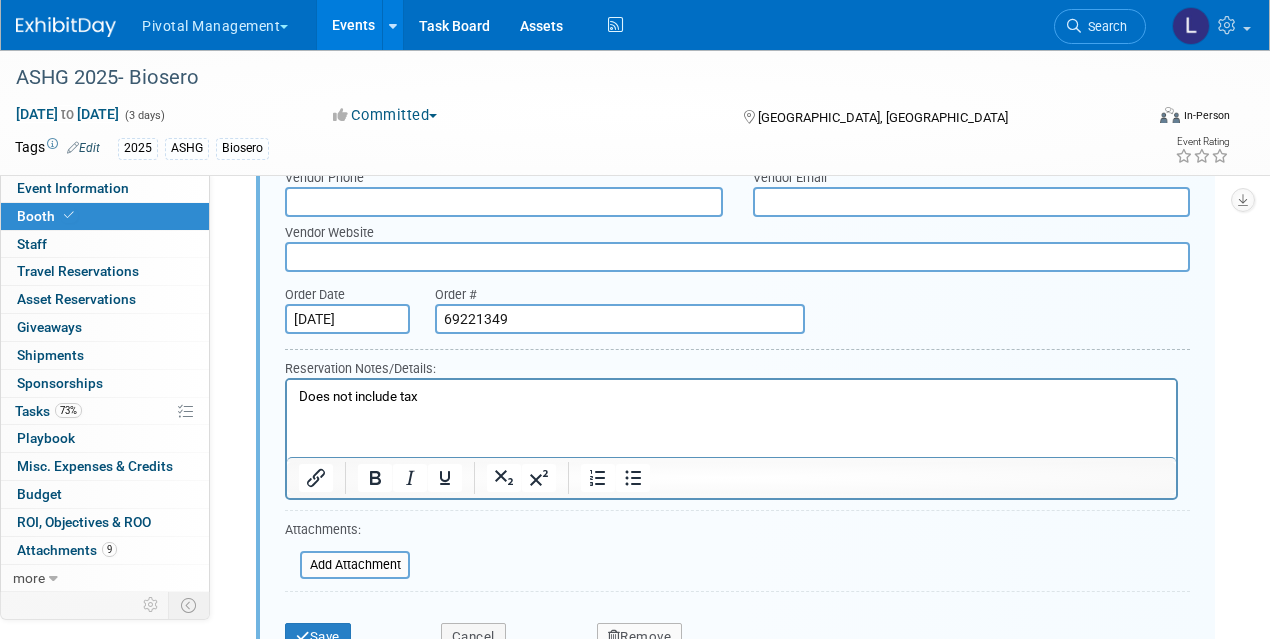 scroll, scrollTop: 3458, scrollLeft: 0, axis: vertical 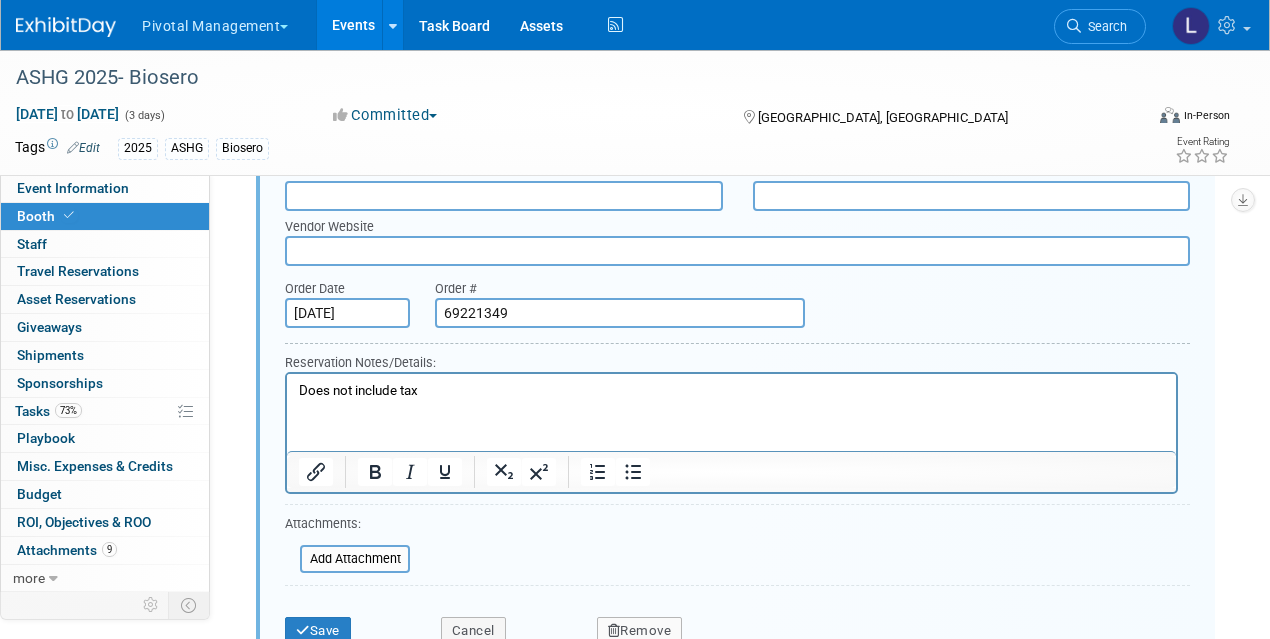 type on "$ 123.00" 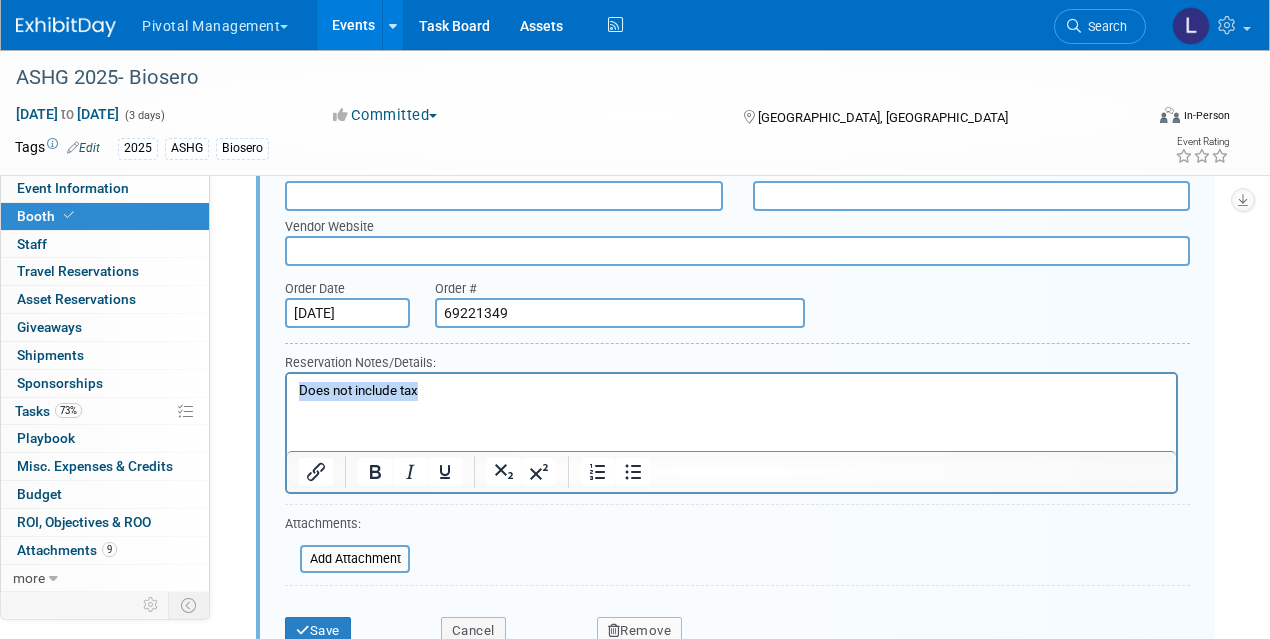 drag, startPoint x: 449, startPoint y: 391, endPoint x: 261, endPoint y: 382, distance: 188.2153 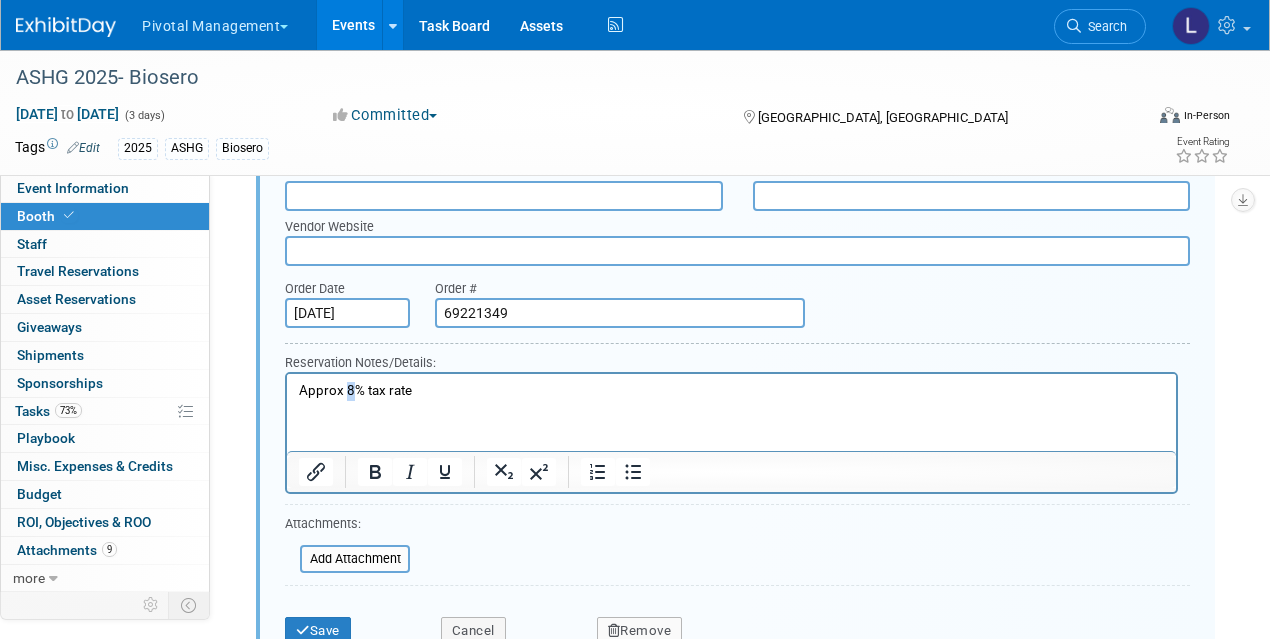 drag, startPoint x: 353, startPoint y: 390, endPoint x: 343, endPoint y: 389, distance: 10.049875 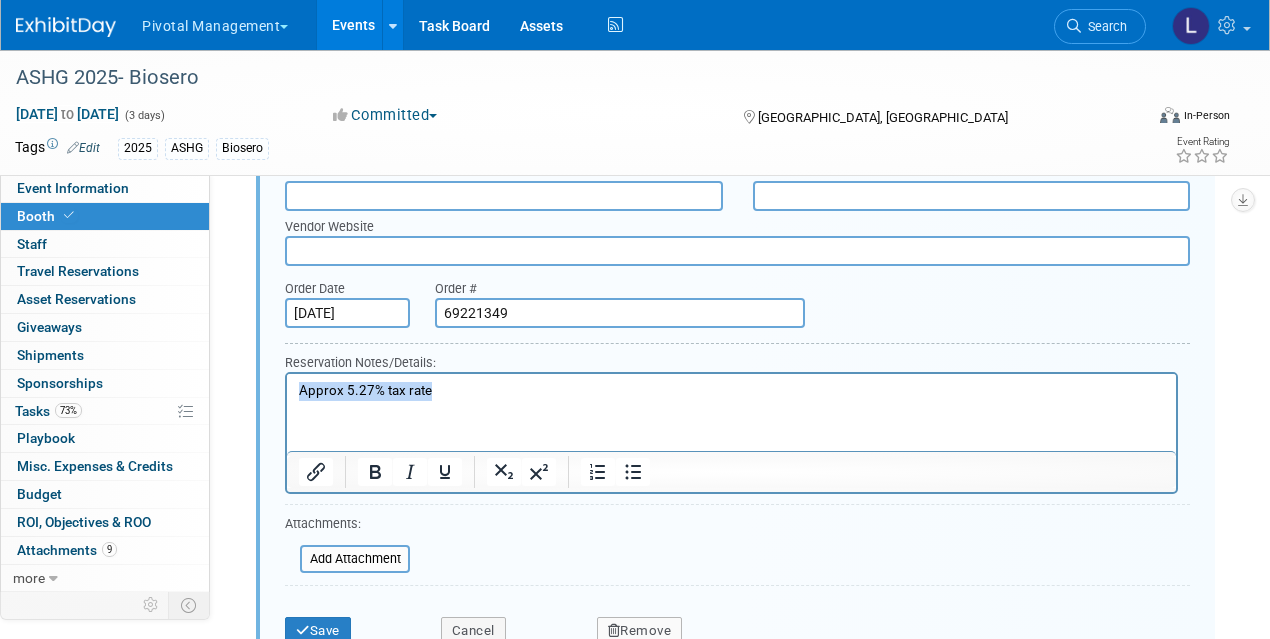 drag, startPoint x: 505, startPoint y: 393, endPoint x: 295, endPoint y: 396, distance: 210.02142 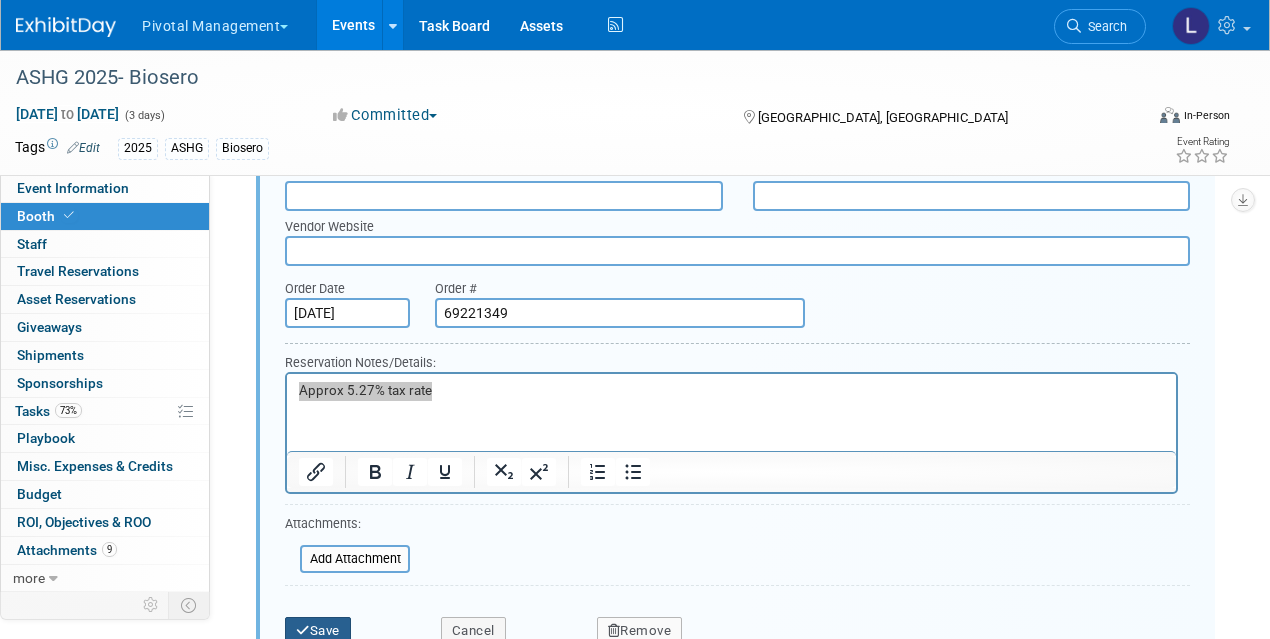 click on "Save" at bounding box center [318, 631] 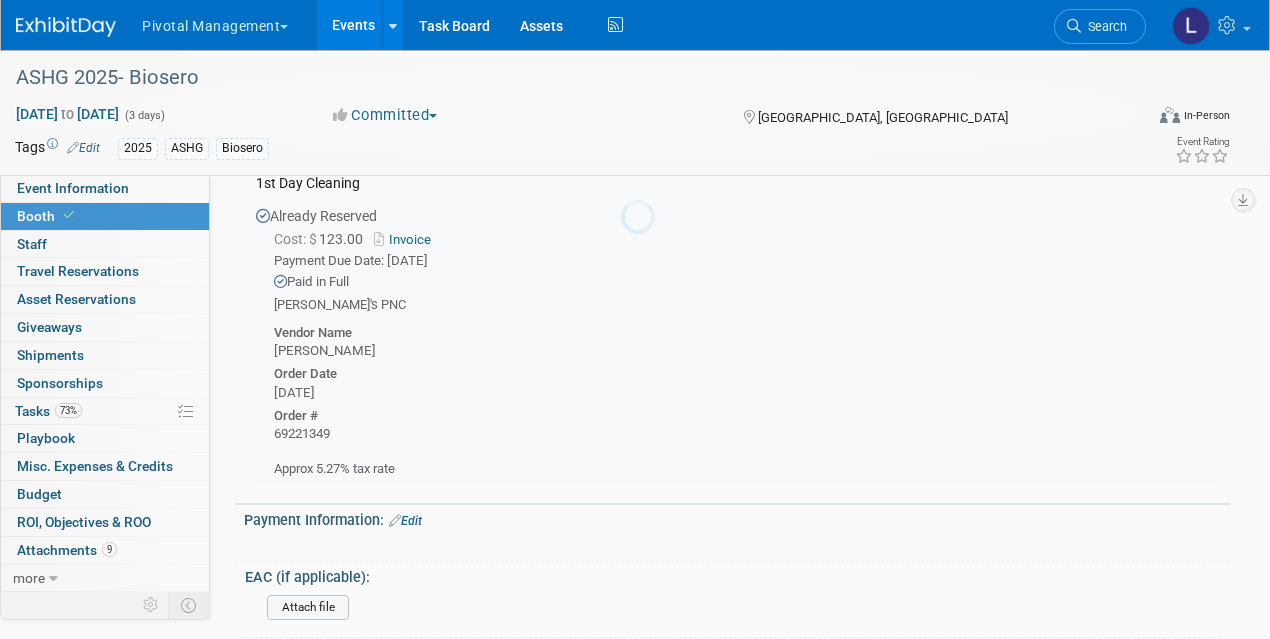 scroll, scrollTop: 2768, scrollLeft: 0, axis: vertical 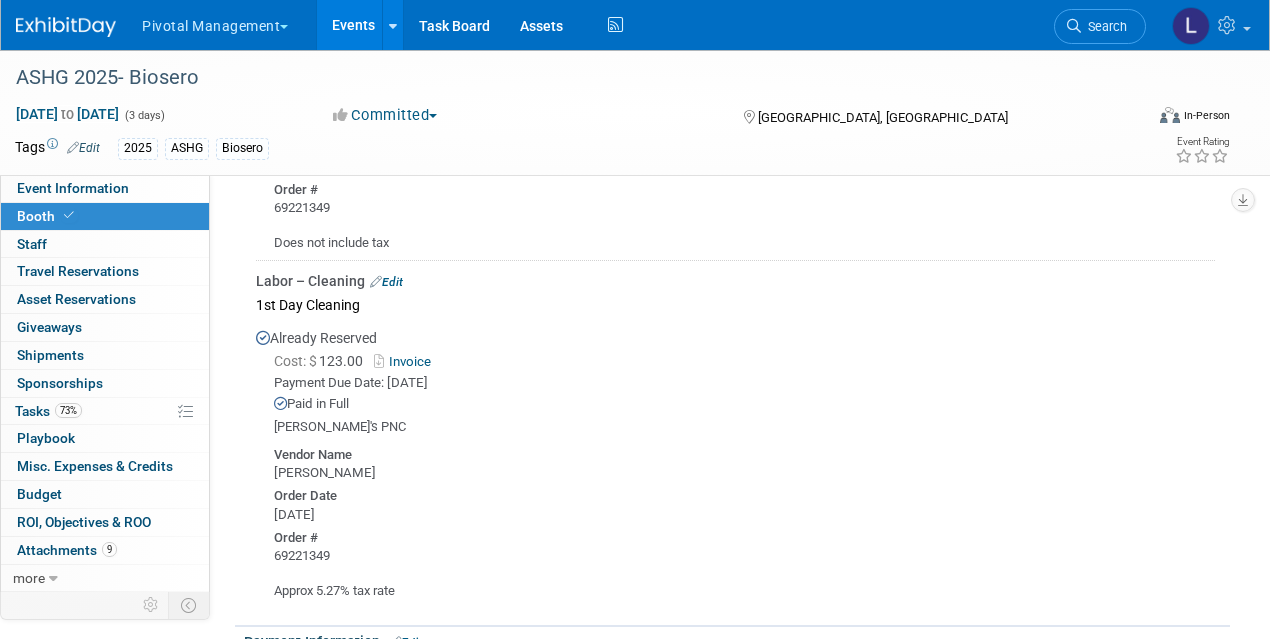 click on "Edit" at bounding box center [386, 282] 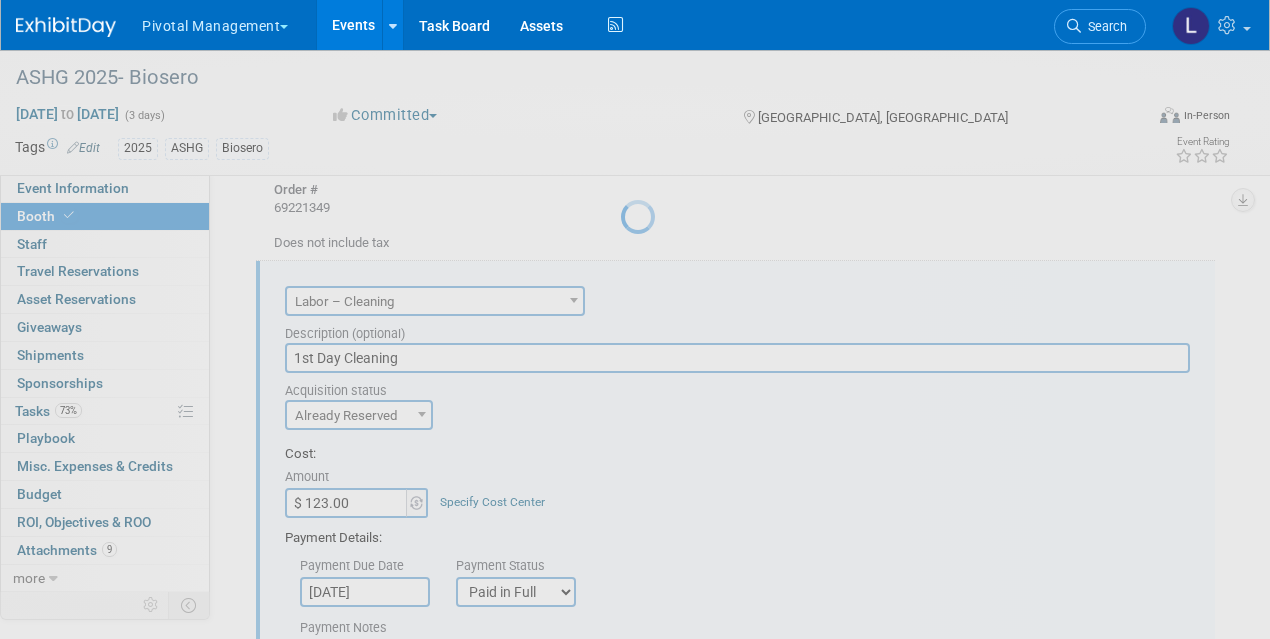 scroll, scrollTop: 0, scrollLeft: 0, axis: both 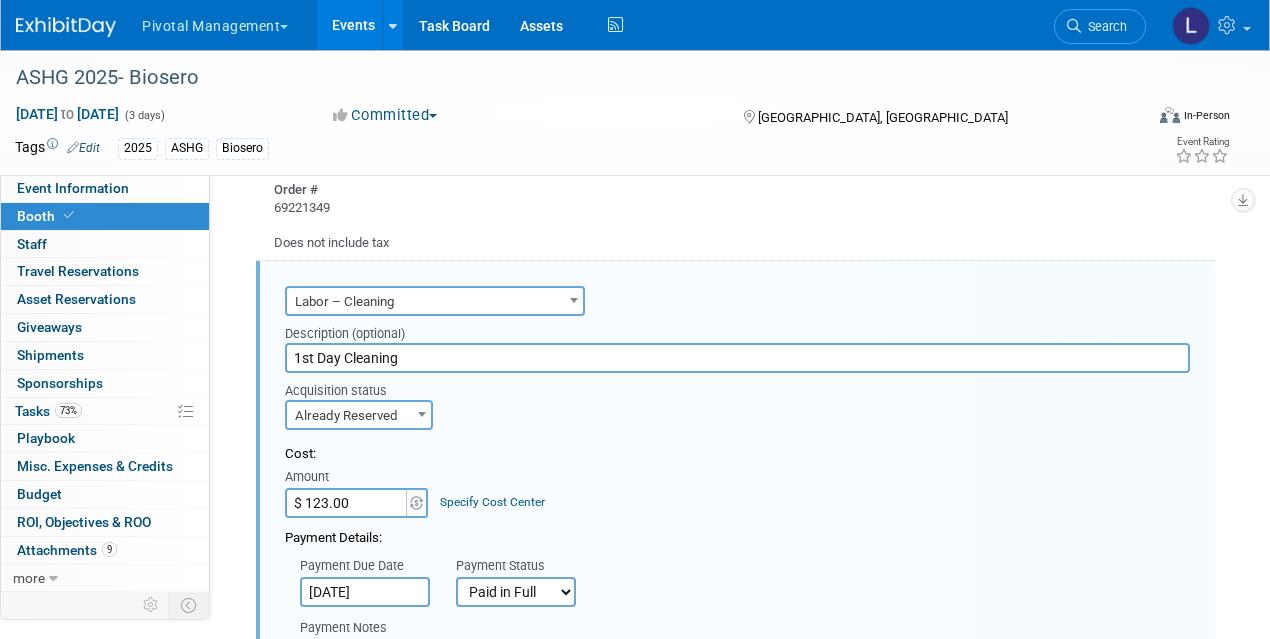 click on "$ 123.00" at bounding box center (347, 503) 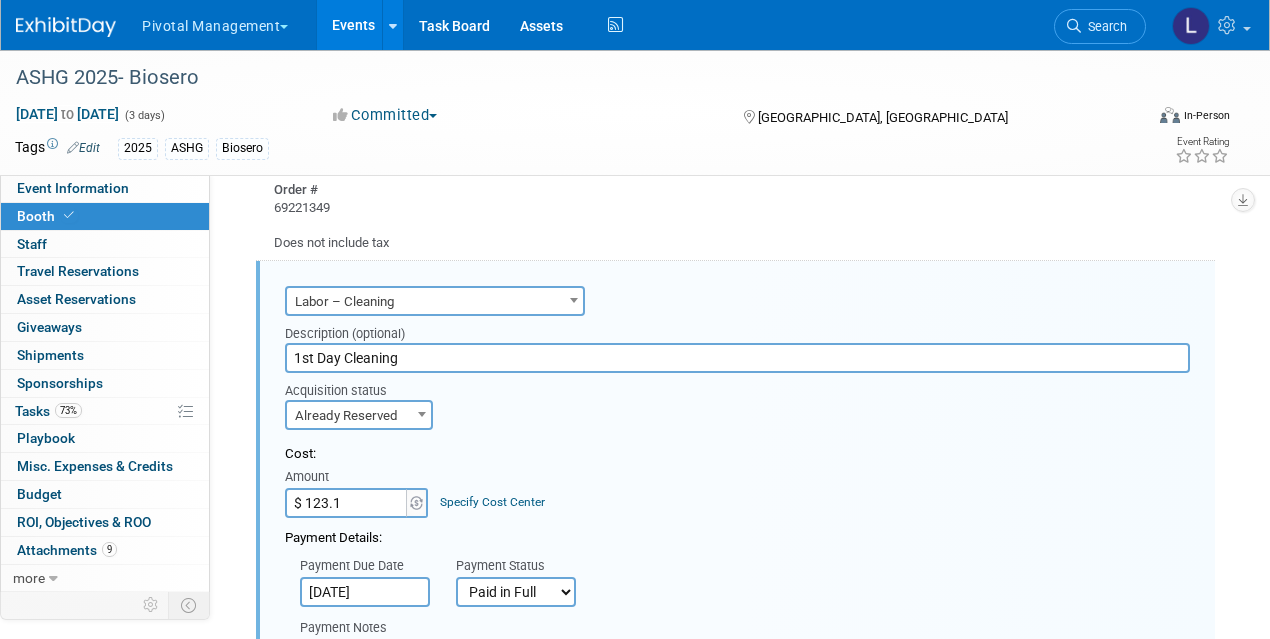 type on "$ 123.17" 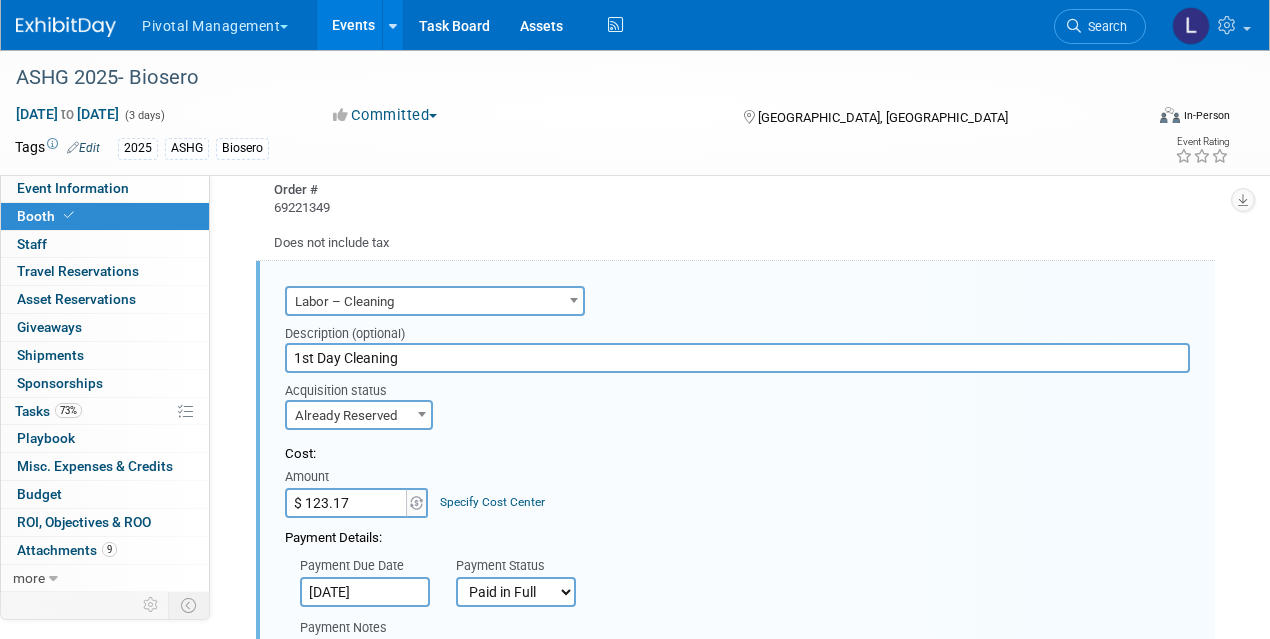 click on "Cost:
Amount
$ 123.17
Specify Cost Center
Cost Center
-- Not Specified --" at bounding box center [737, 481] 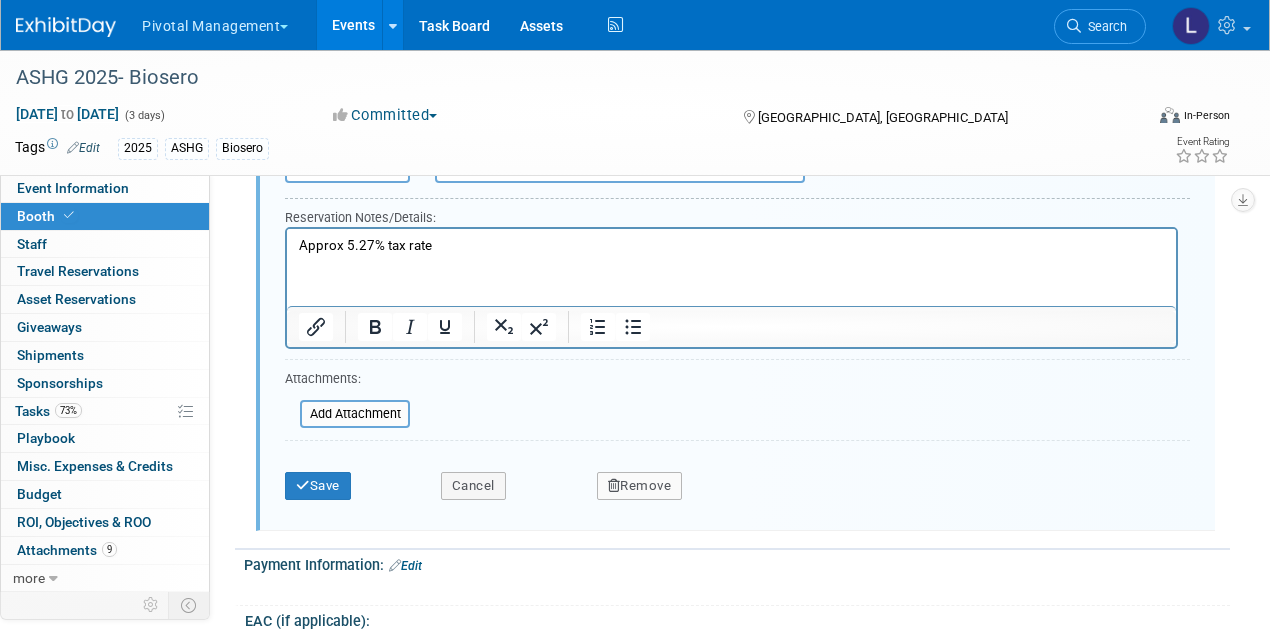scroll, scrollTop: 3652, scrollLeft: 0, axis: vertical 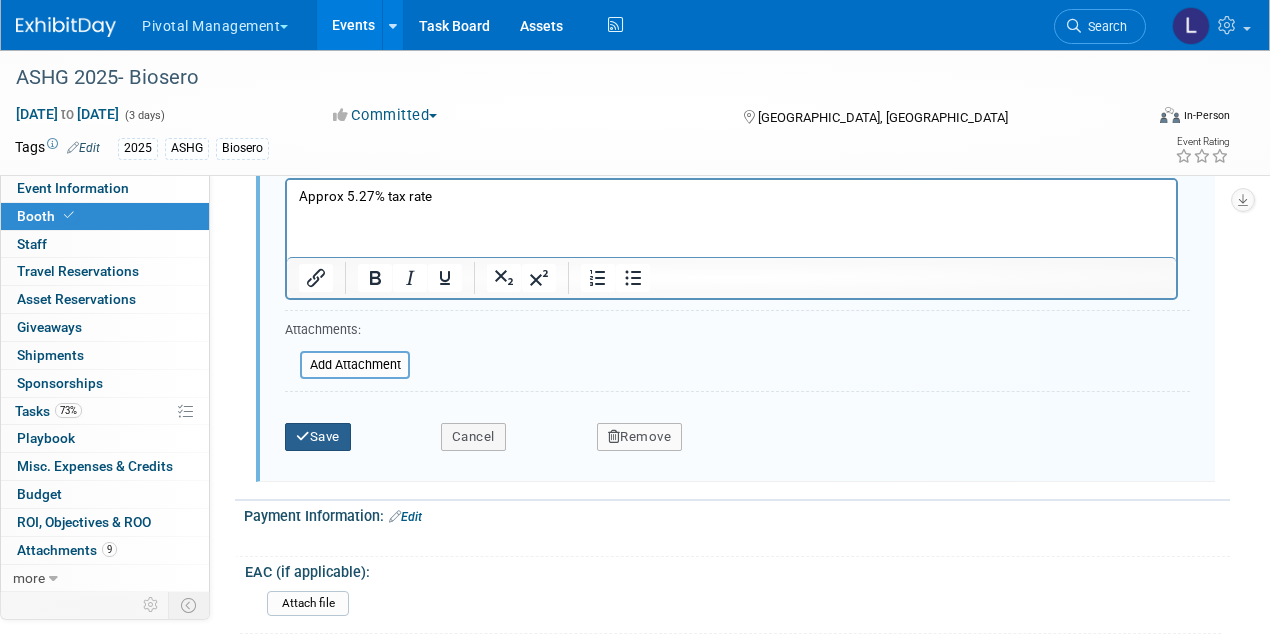 click on "Save" at bounding box center [318, 437] 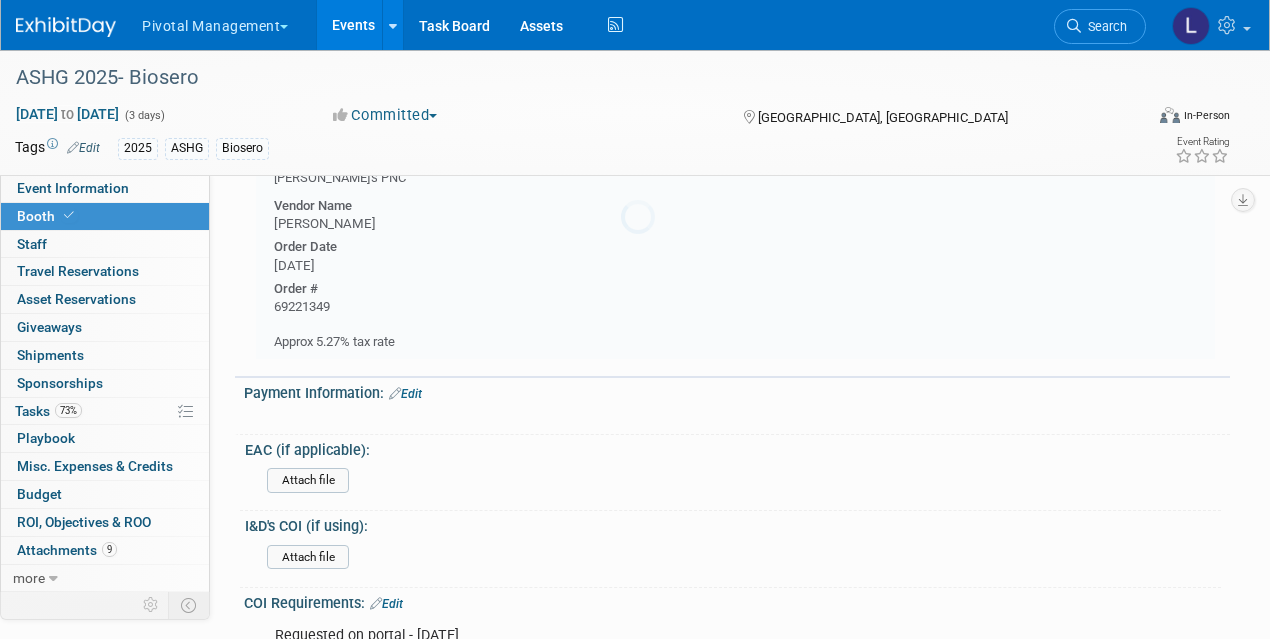 scroll, scrollTop: 2768, scrollLeft: 0, axis: vertical 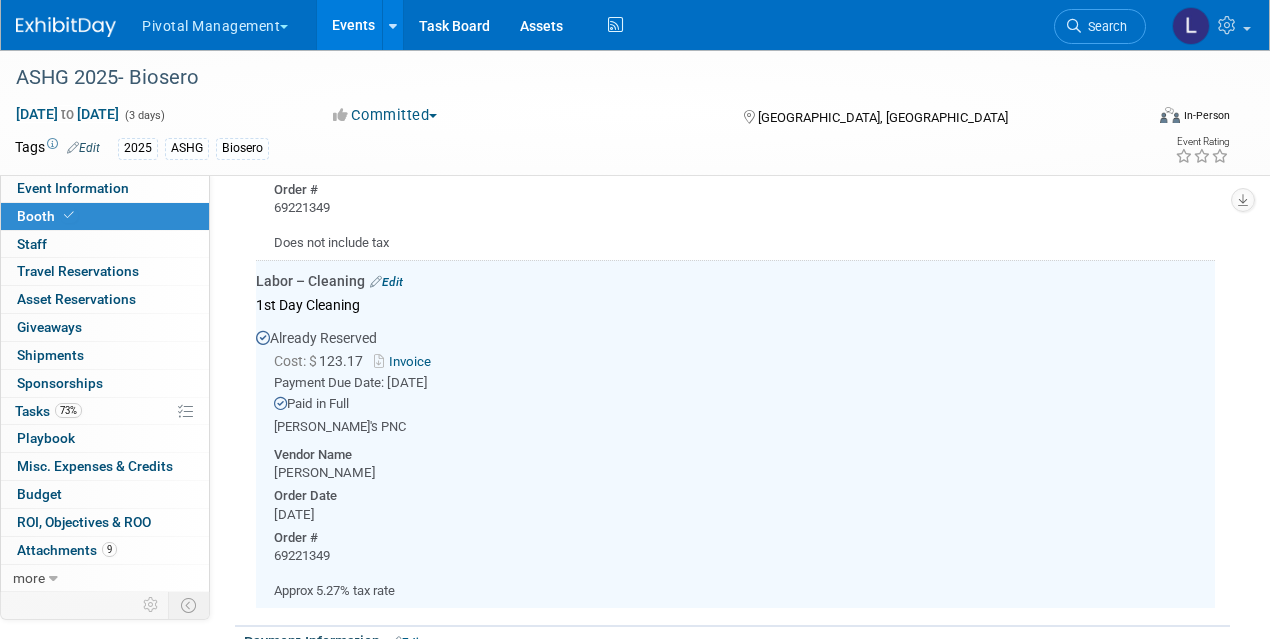 drag, startPoint x: 1269, startPoint y: 455, endPoint x: 1275, endPoint y: 416, distance: 39.45884 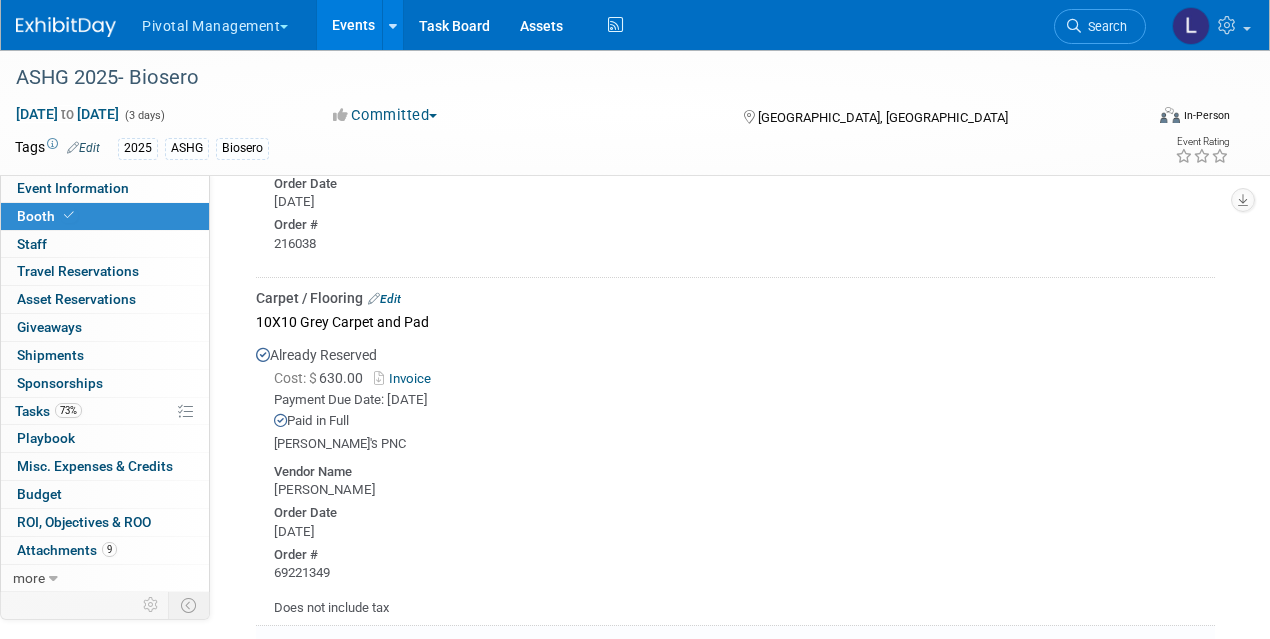 scroll, scrollTop: 2408, scrollLeft: 0, axis: vertical 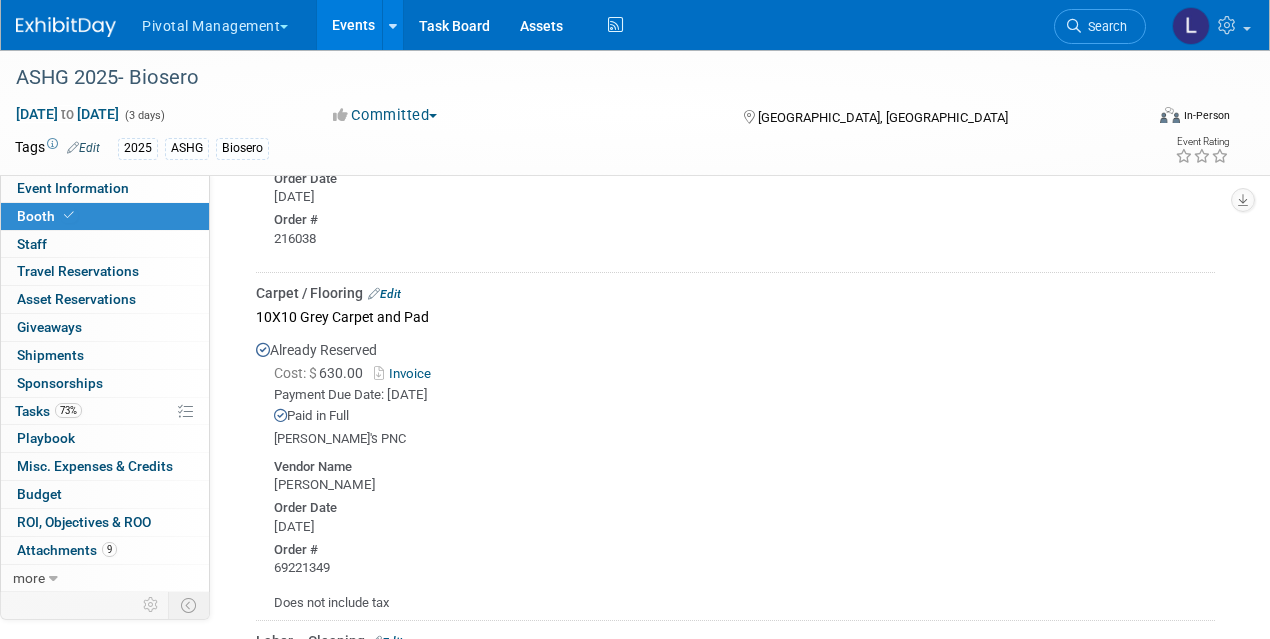 click on "Edit" at bounding box center (384, 294) 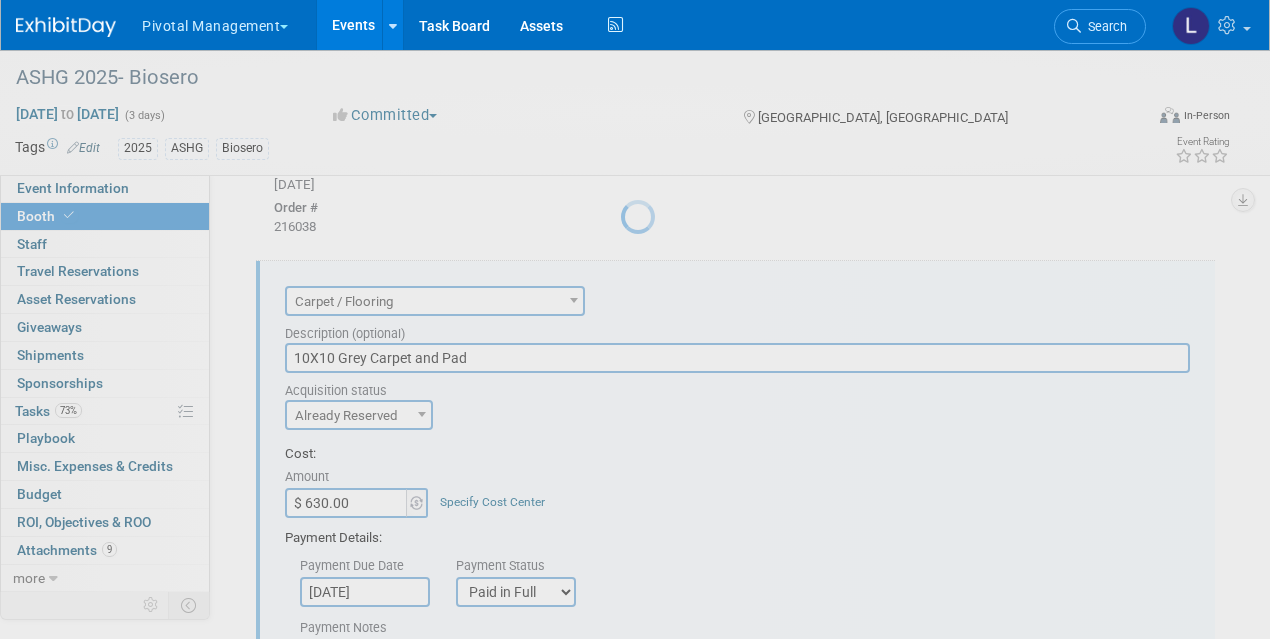 scroll, scrollTop: 2422, scrollLeft: 0, axis: vertical 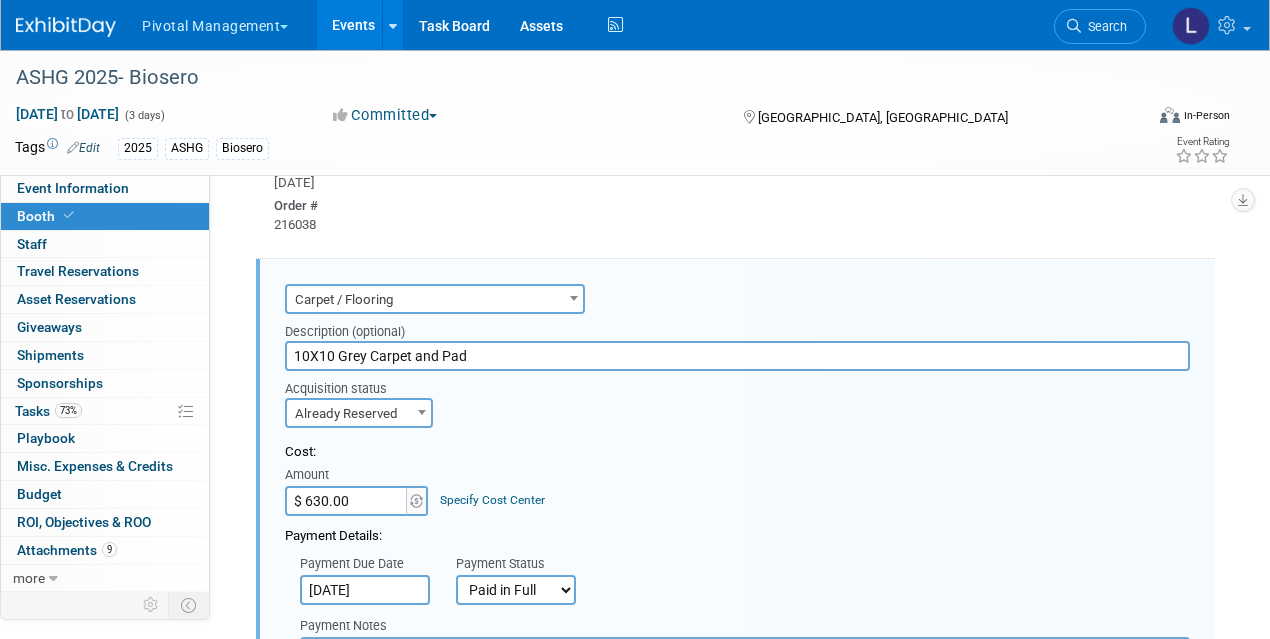 click on "$ 630.00" at bounding box center [347, 501] 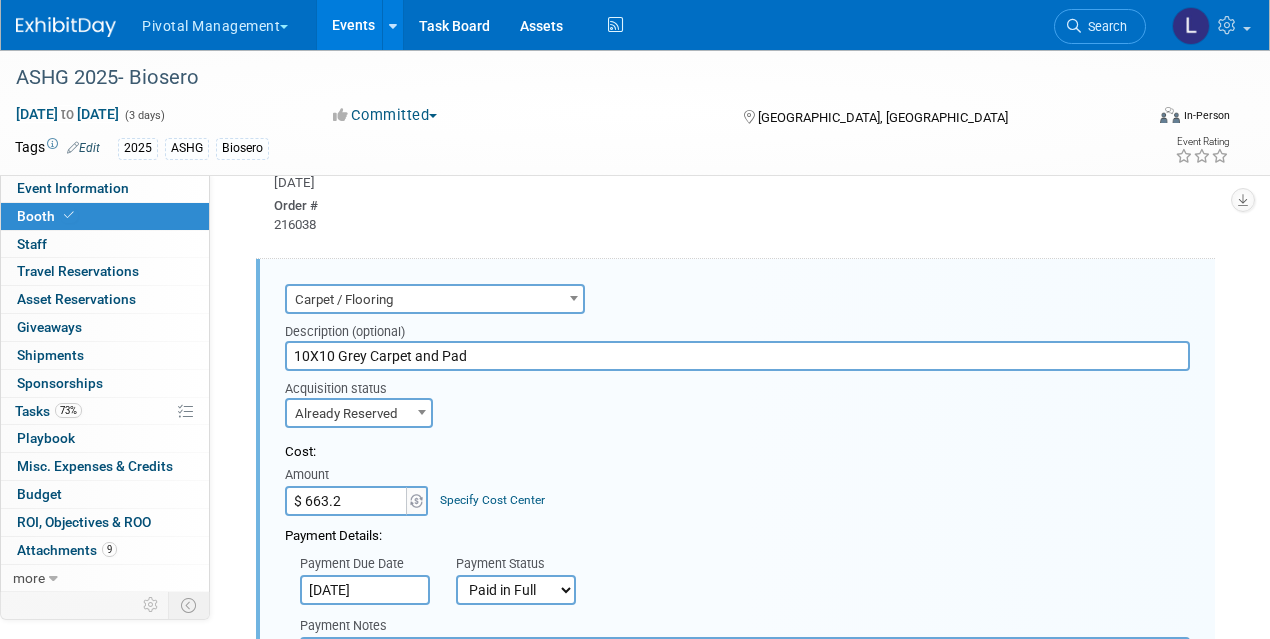 type on "$ 663.20" 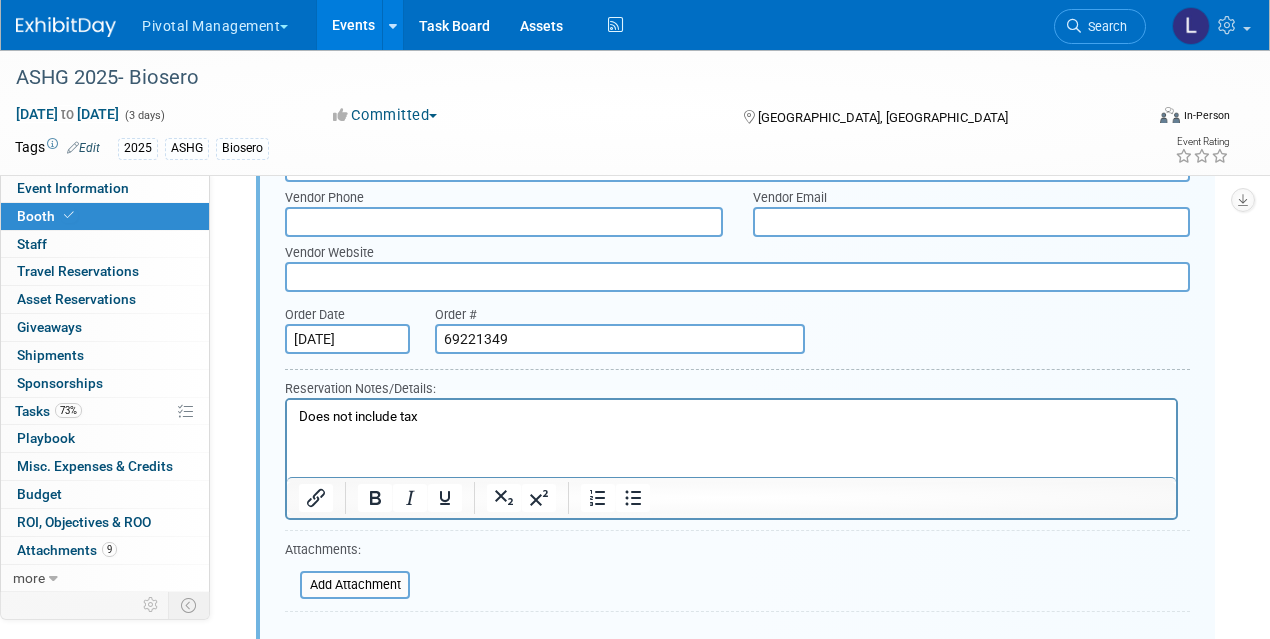 scroll, scrollTop: 3124, scrollLeft: 0, axis: vertical 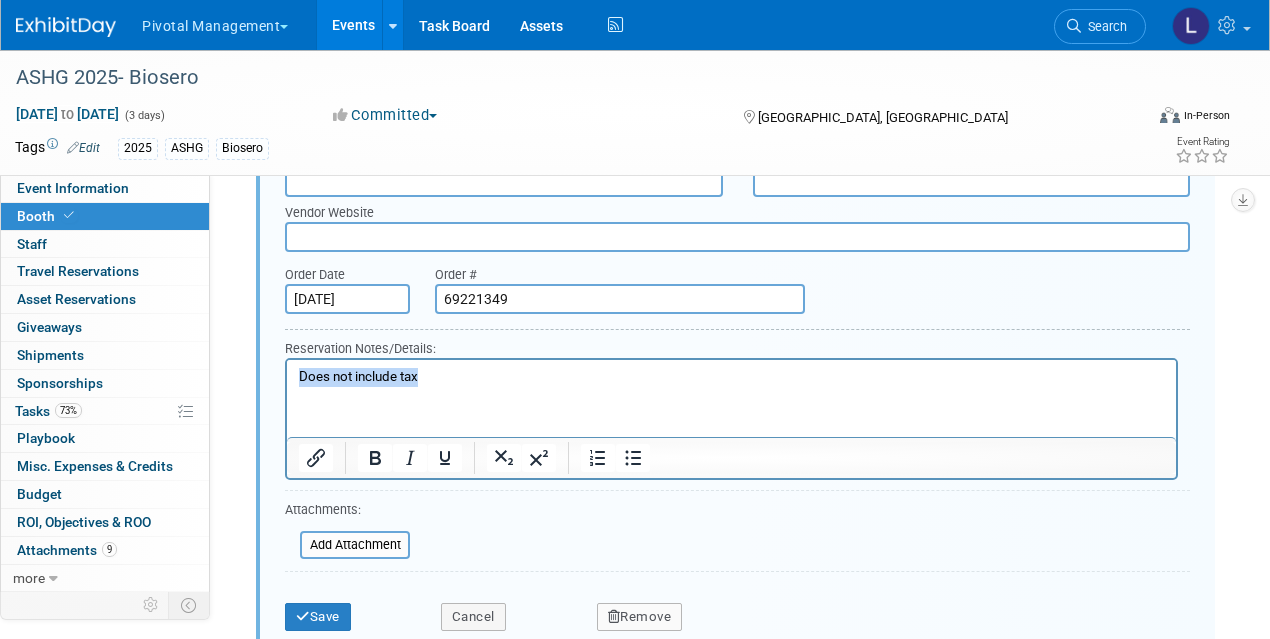 drag, startPoint x: 435, startPoint y: 371, endPoint x: 287, endPoint y: 373, distance: 148.01352 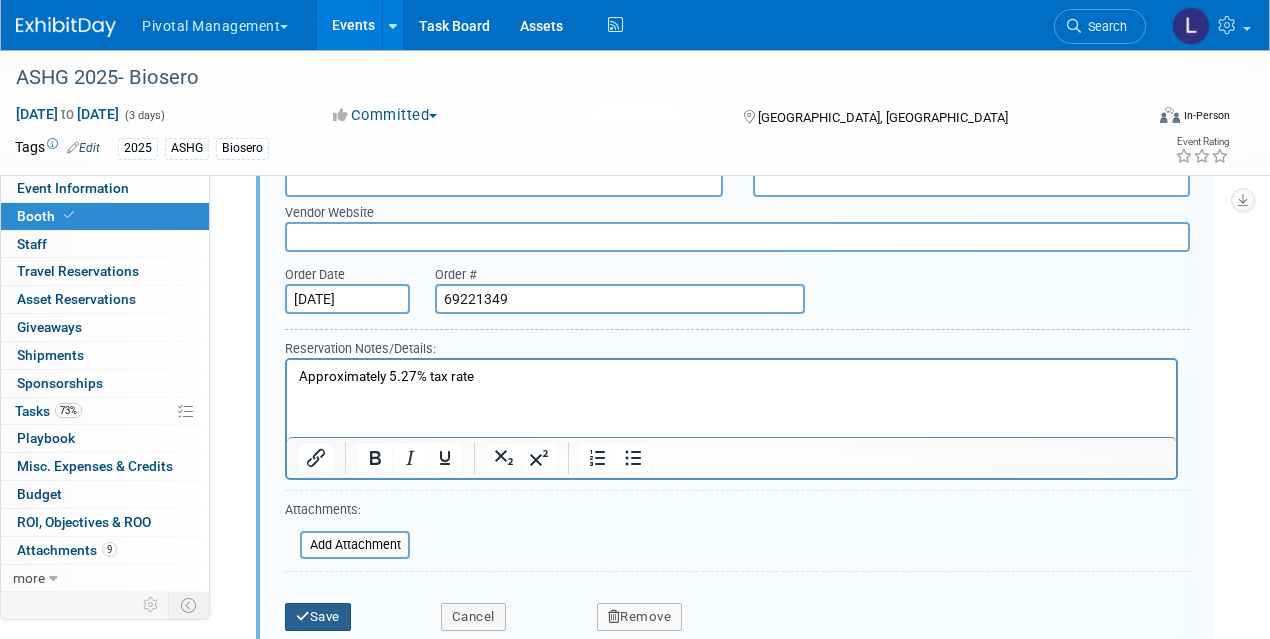 click on "Save" at bounding box center [318, 617] 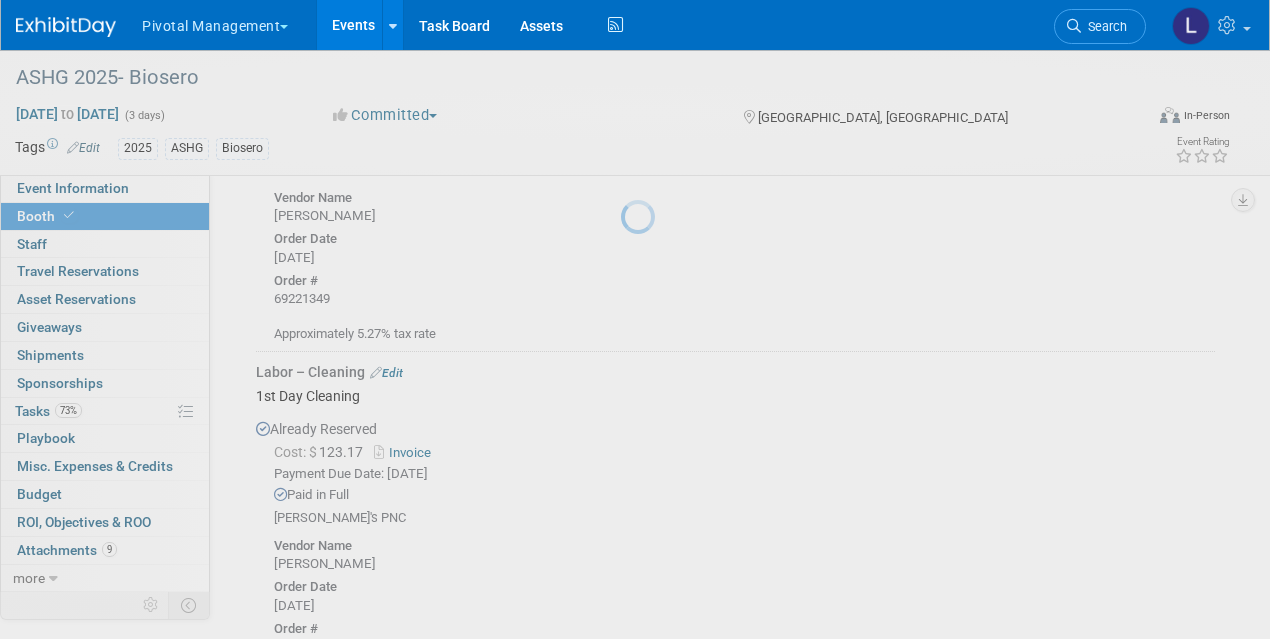 scroll, scrollTop: 2422, scrollLeft: 0, axis: vertical 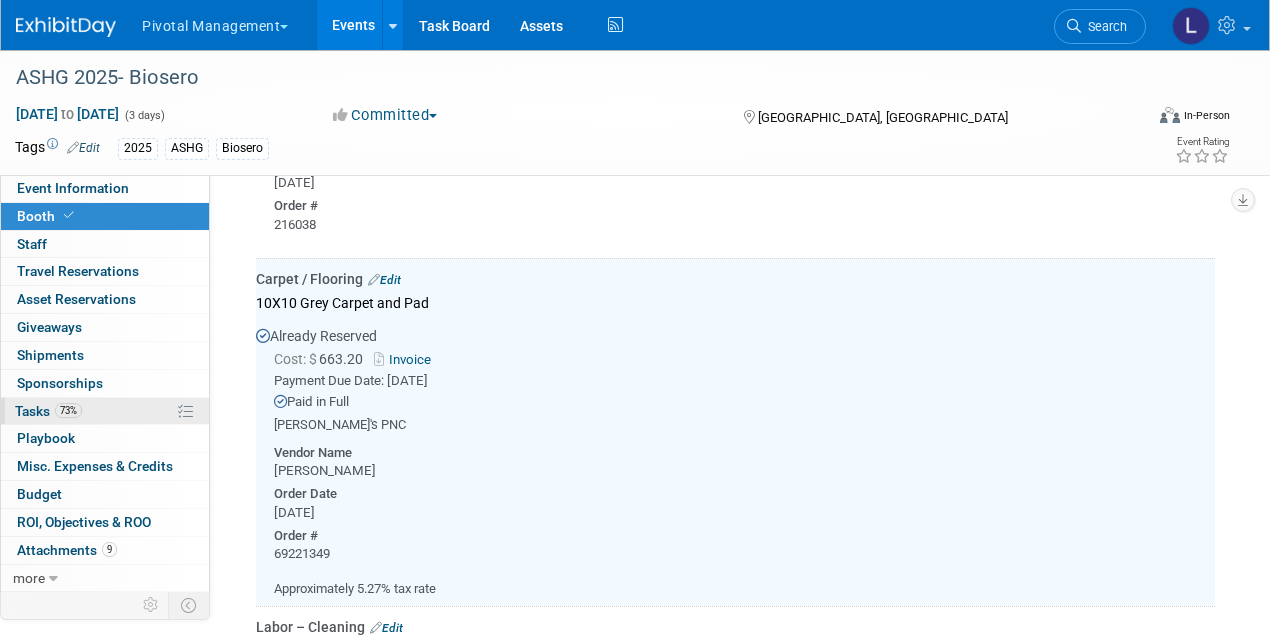 click on "73%
Tasks 73%" at bounding box center [105, 411] 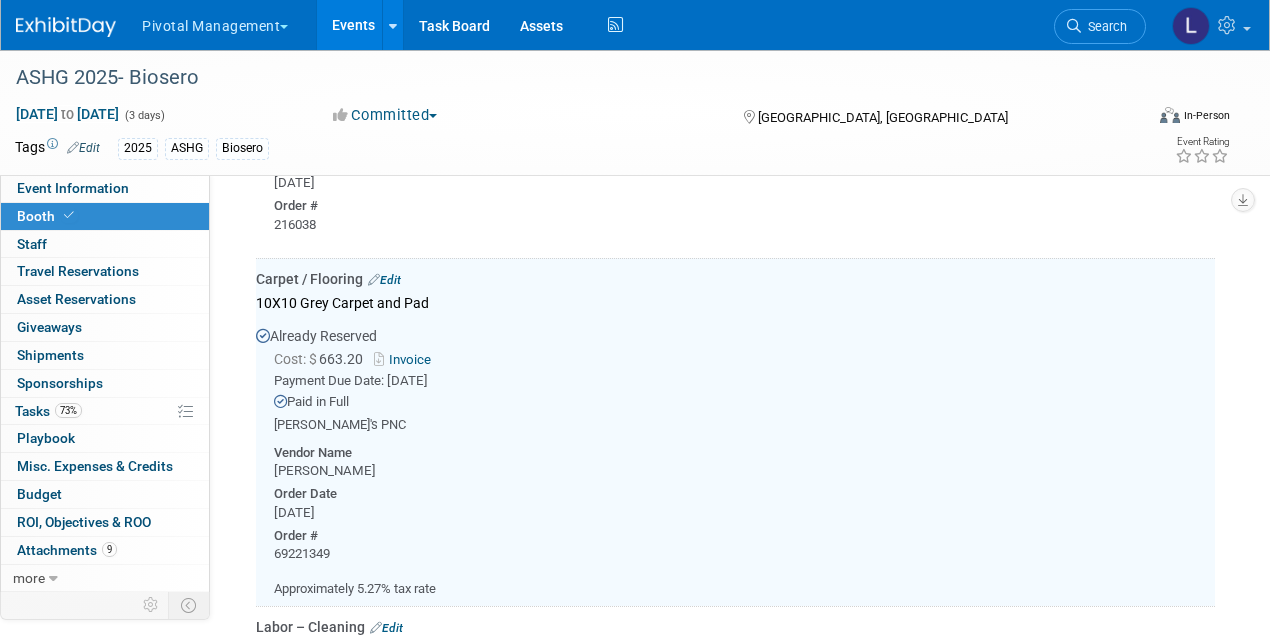 scroll, scrollTop: 0, scrollLeft: 0, axis: both 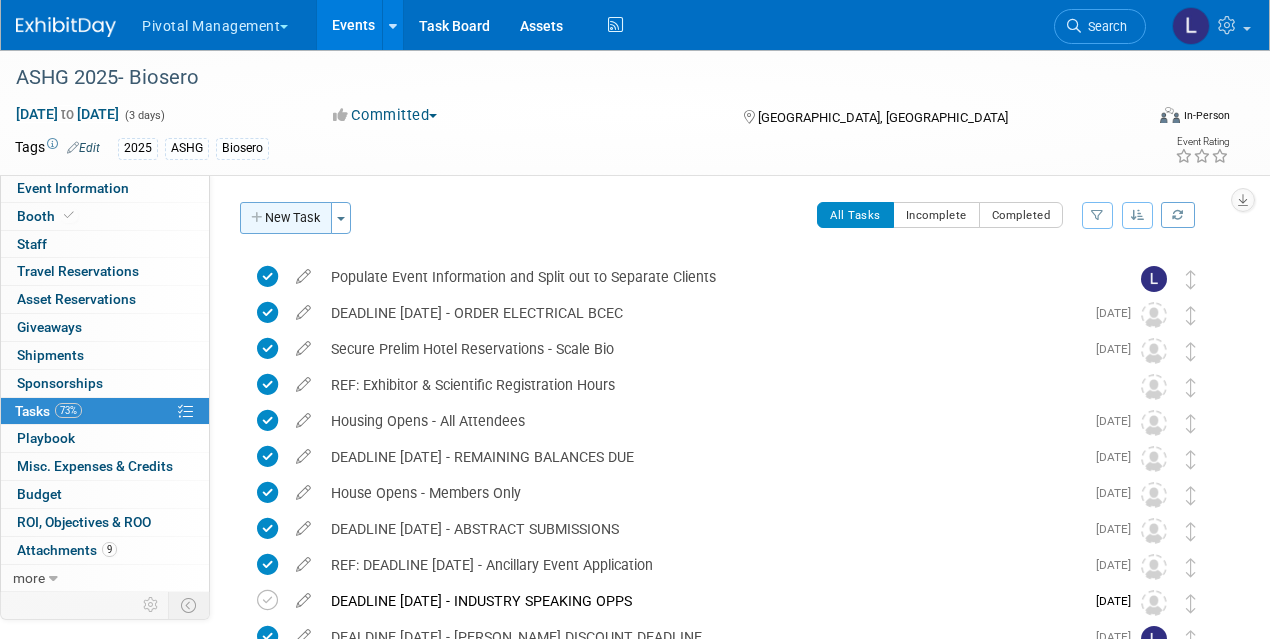 click on "New Task" at bounding box center [286, 218] 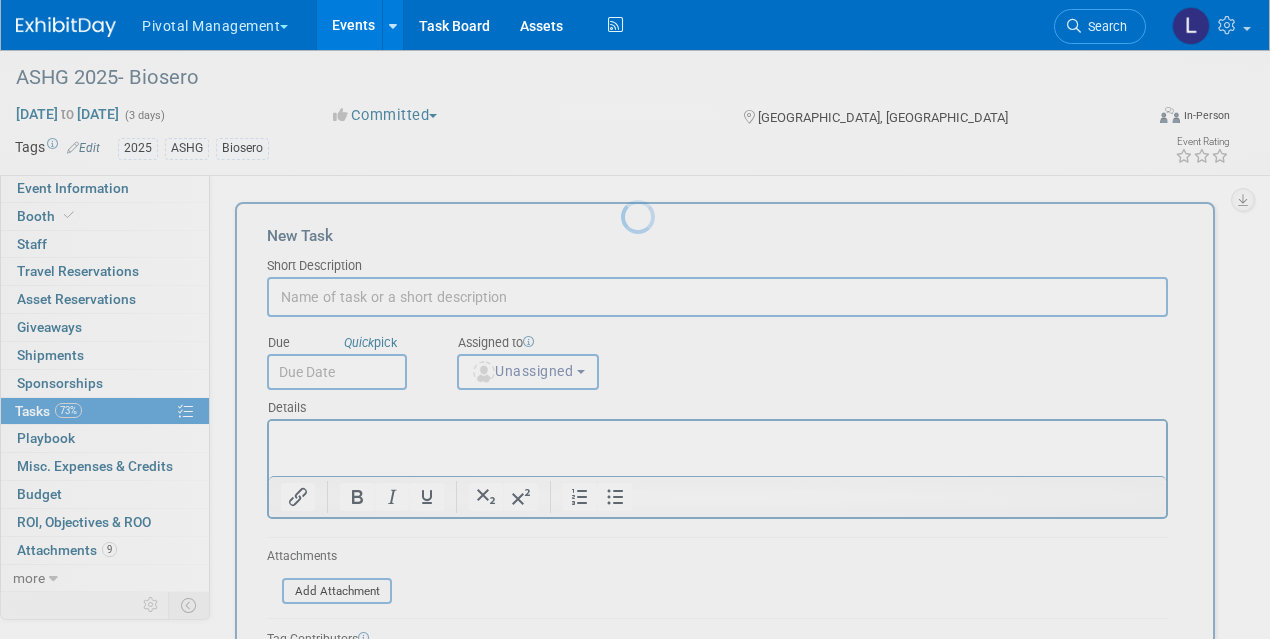 scroll, scrollTop: 0, scrollLeft: 0, axis: both 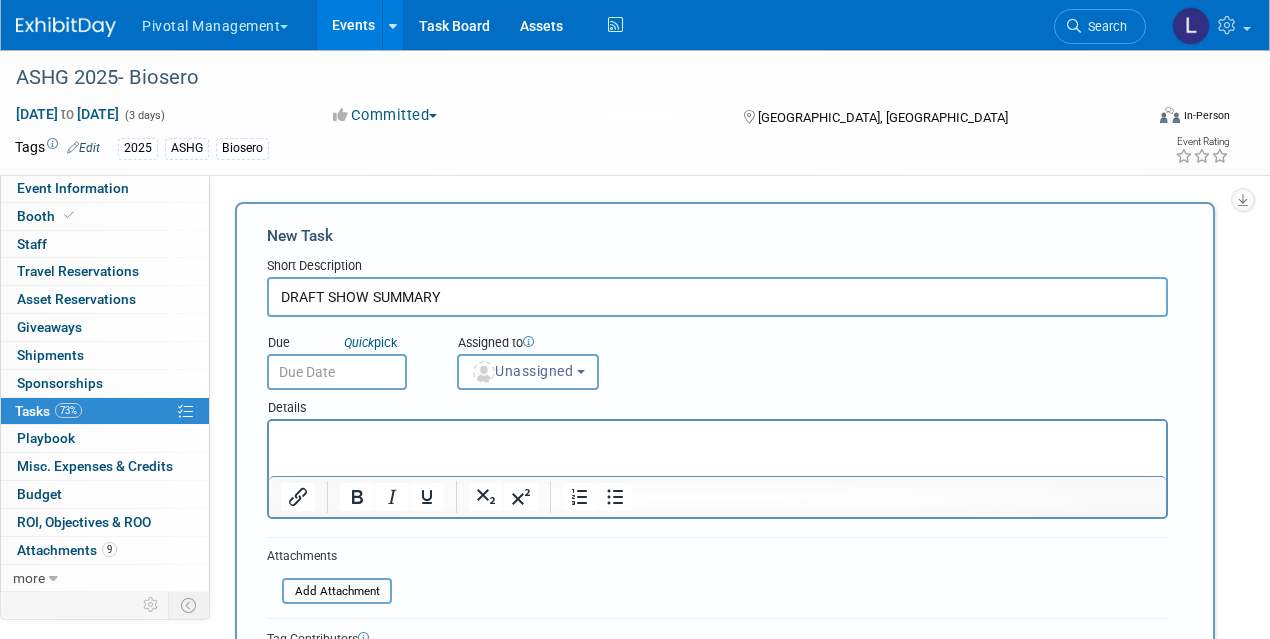 type on "DRAFT SHOW SUMMARY" 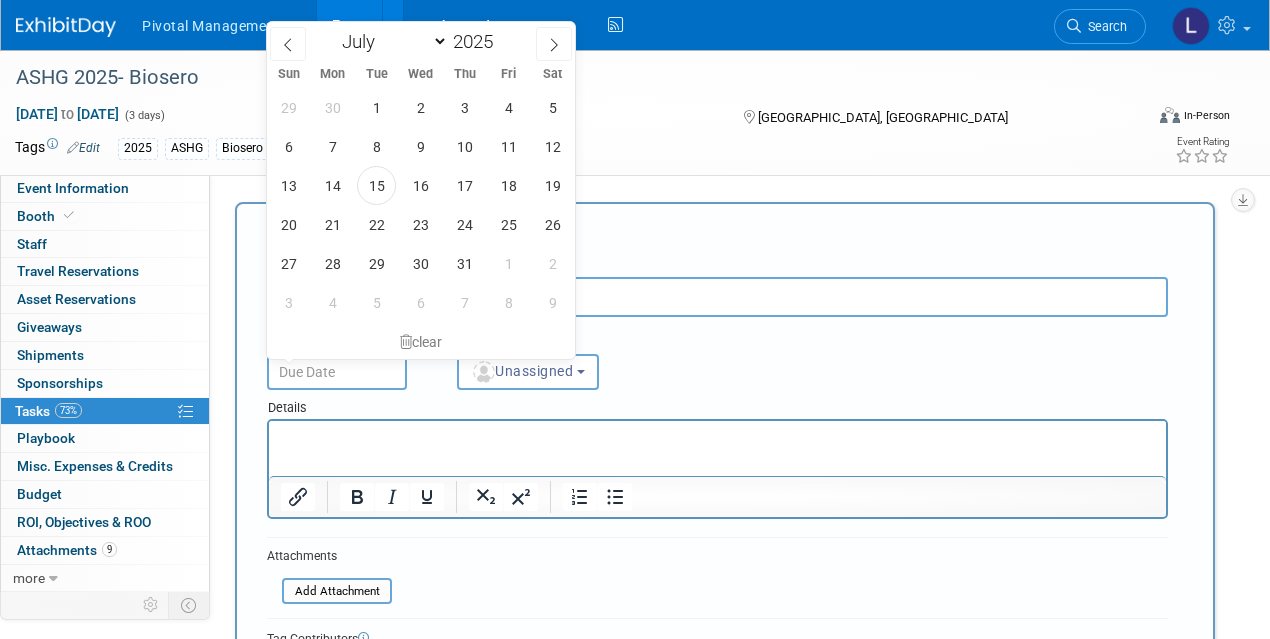 click at bounding box center (337, 372) 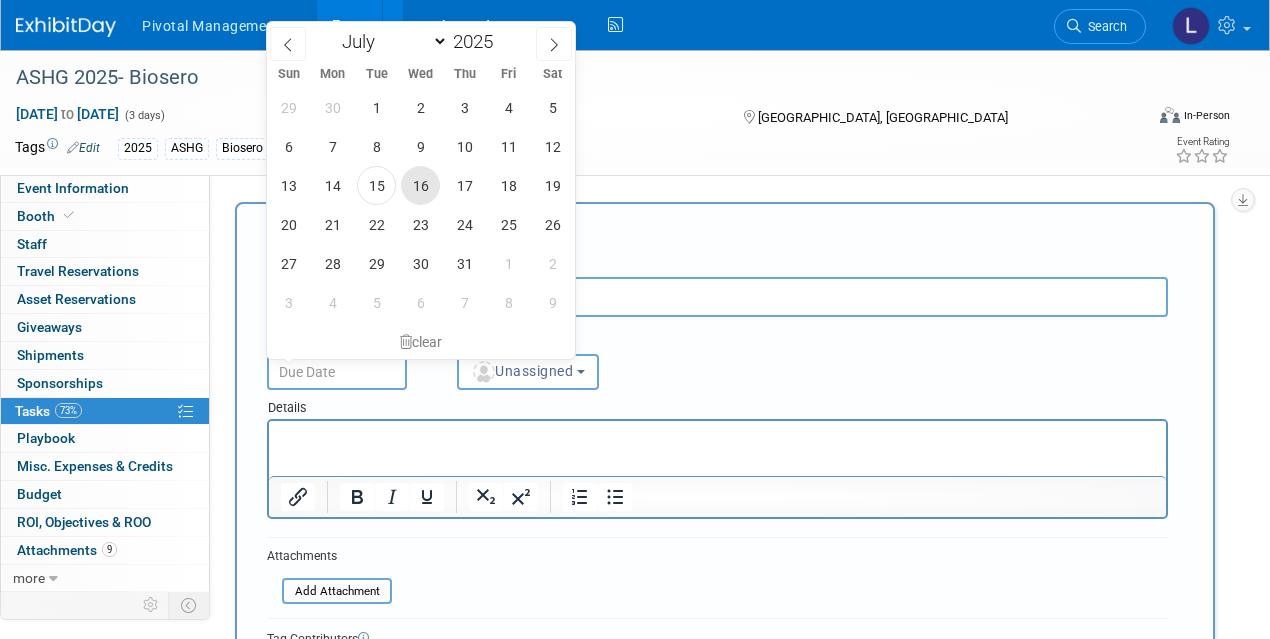 click on "16" at bounding box center [420, 185] 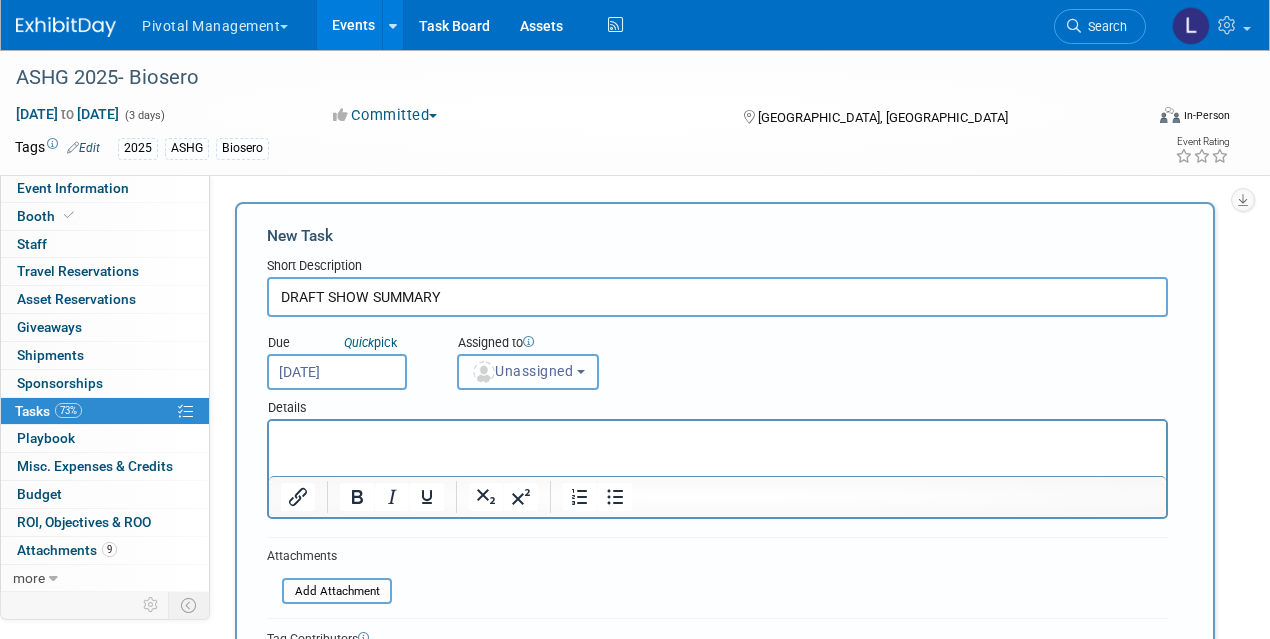 click on "Unassigned" at bounding box center (522, 371) 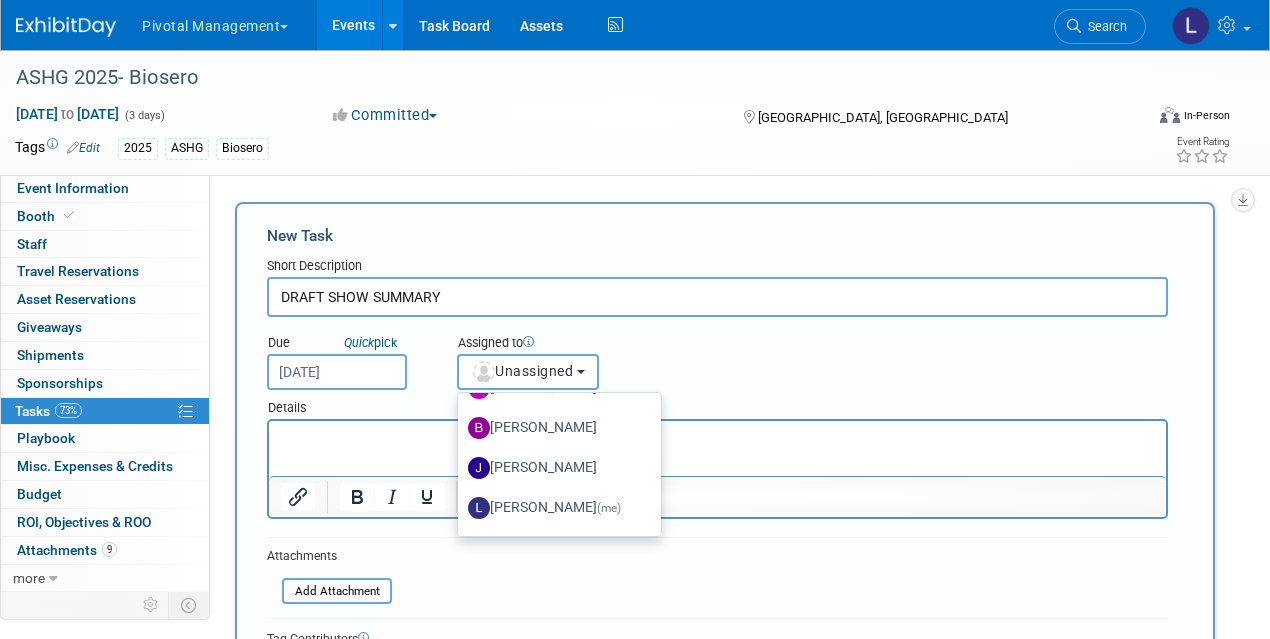 scroll, scrollTop: 94, scrollLeft: 0, axis: vertical 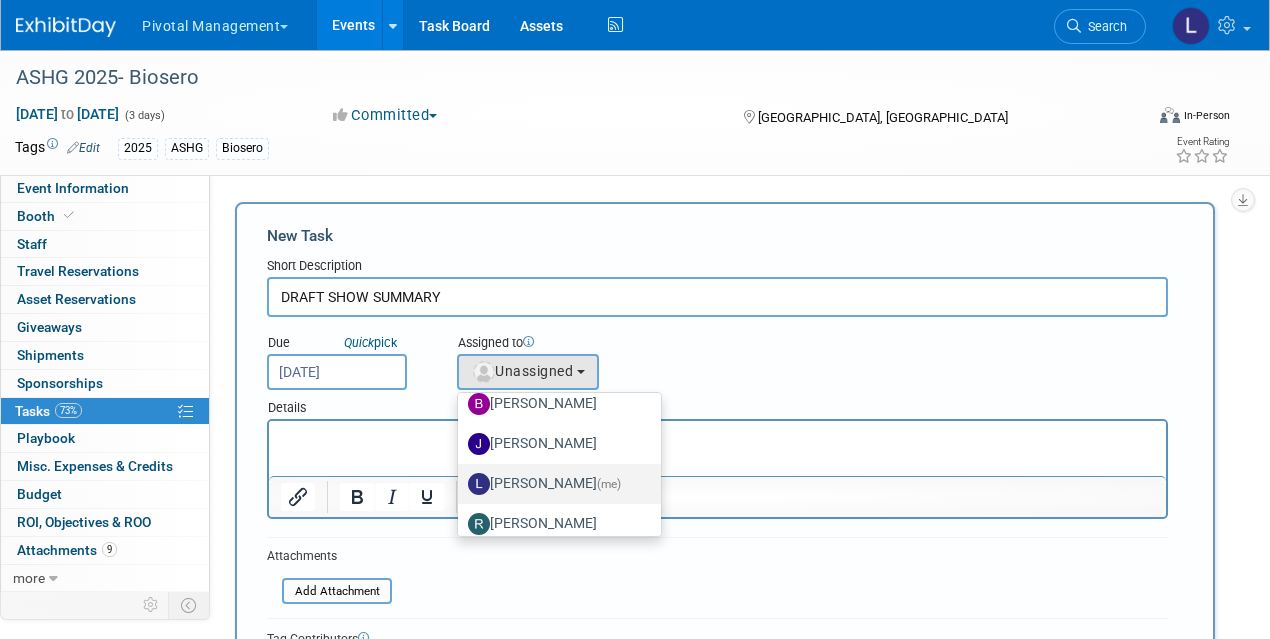 click on "[PERSON_NAME]
(me)" at bounding box center (554, 484) 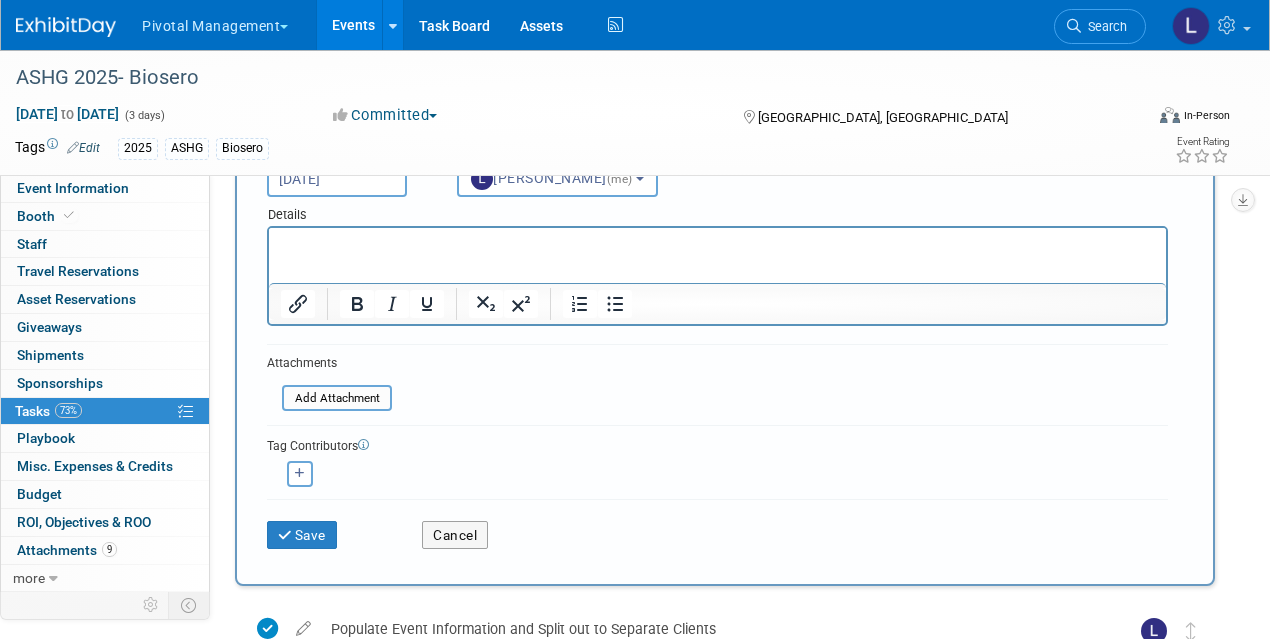 scroll, scrollTop: 198, scrollLeft: 0, axis: vertical 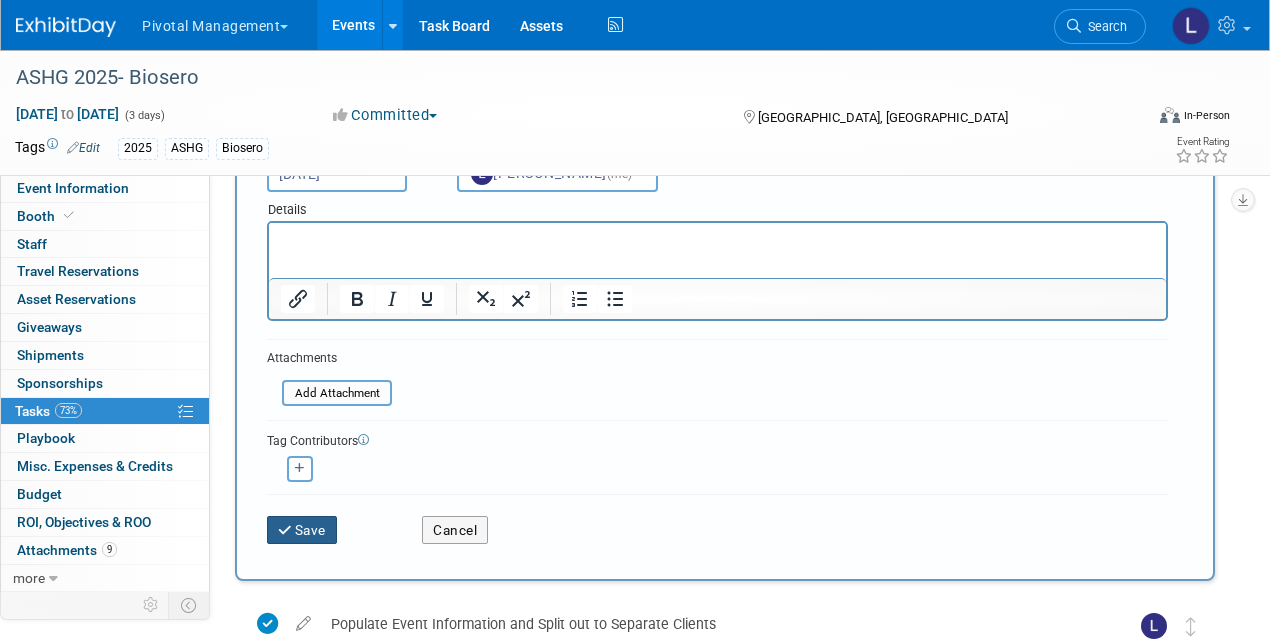 click on "Save" at bounding box center [302, 530] 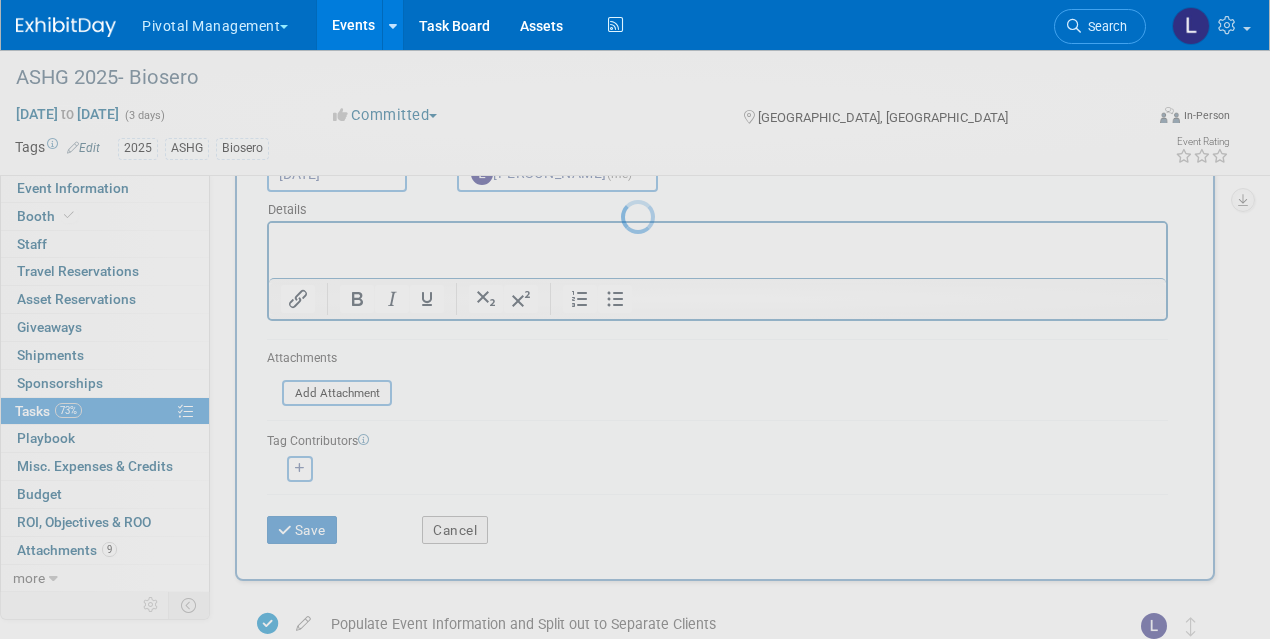 scroll, scrollTop: 0, scrollLeft: 0, axis: both 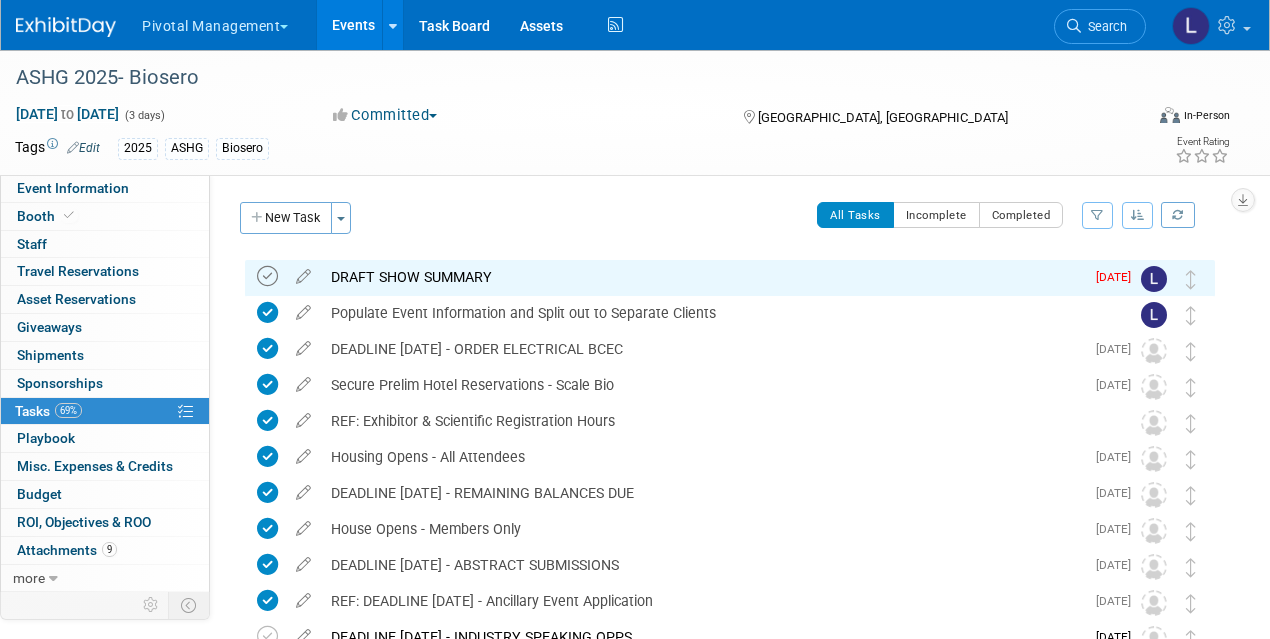 click at bounding box center (267, 276) 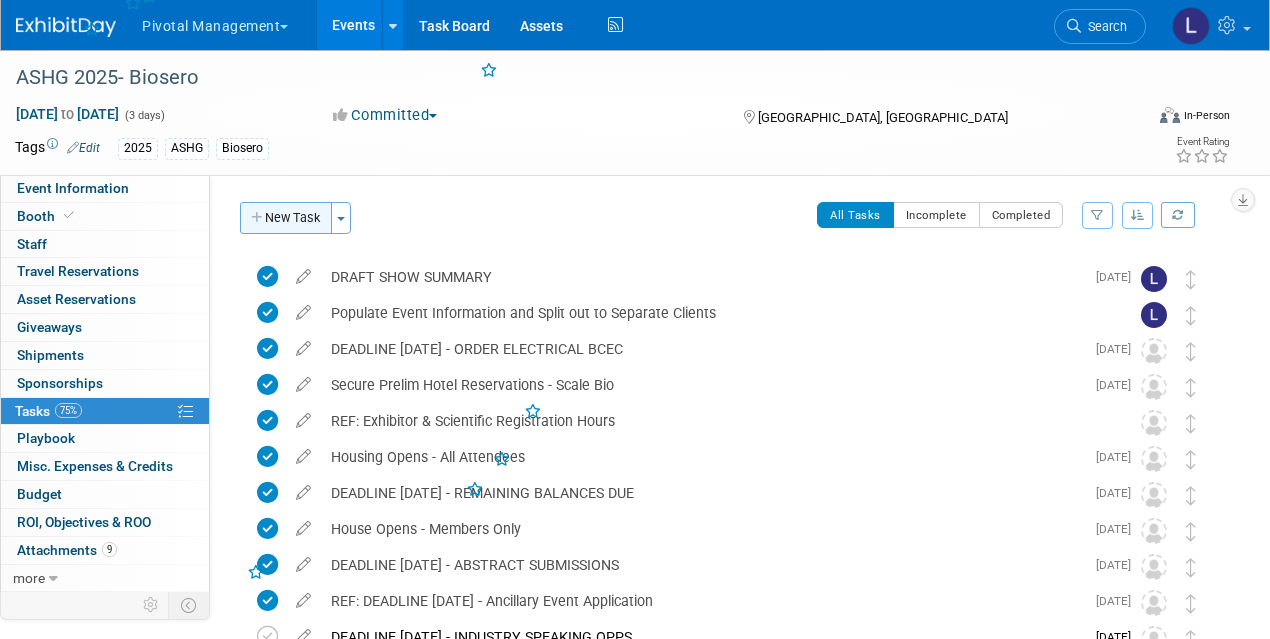 click on "New Task" at bounding box center [286, 218] 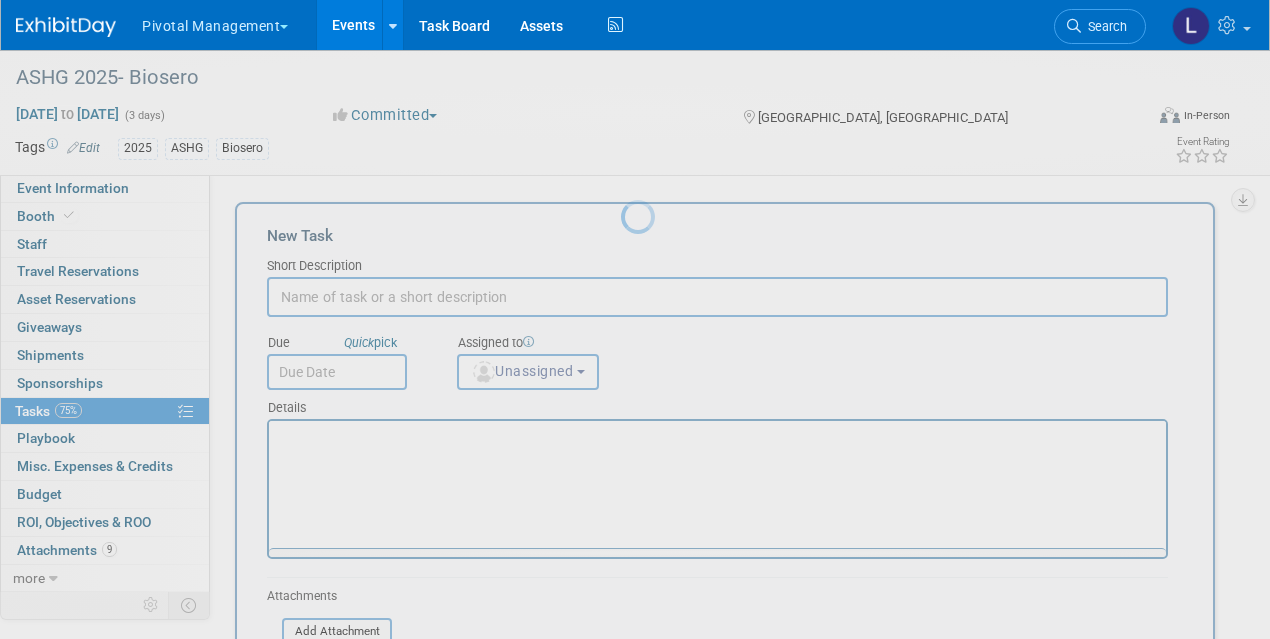 scroll, scrollTop: 0, scrollLeft: 0, axis: both 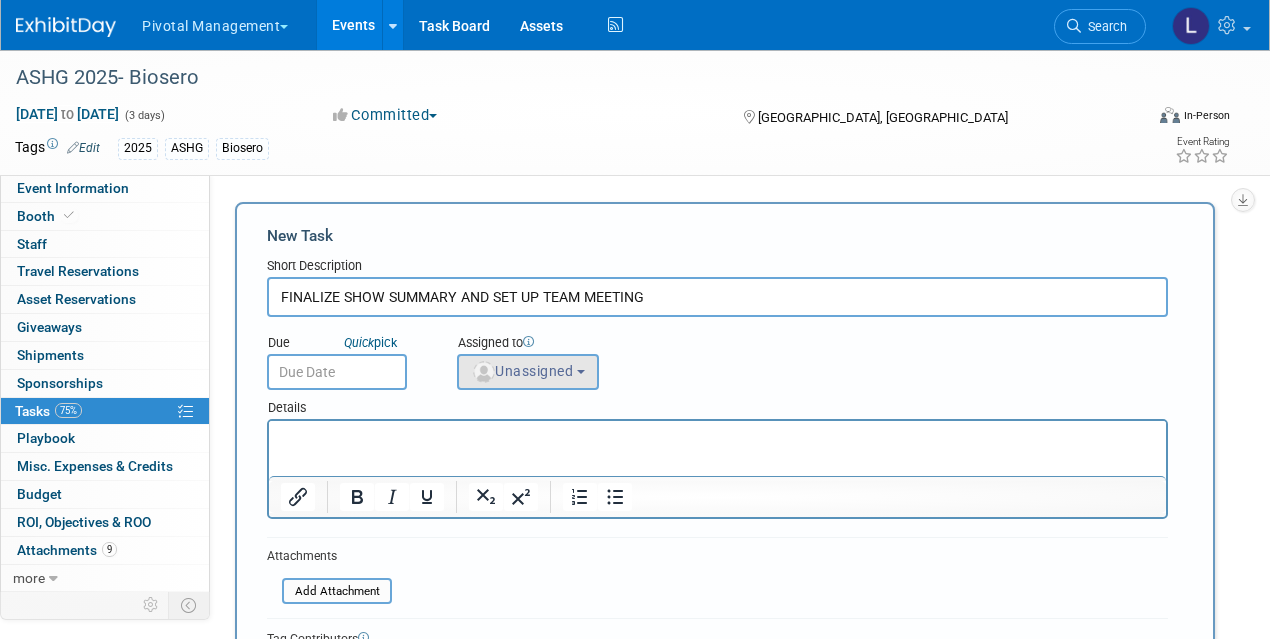 type on "FINALIZE SHOW SUMMARY AND SET UP TEAM MEETING" 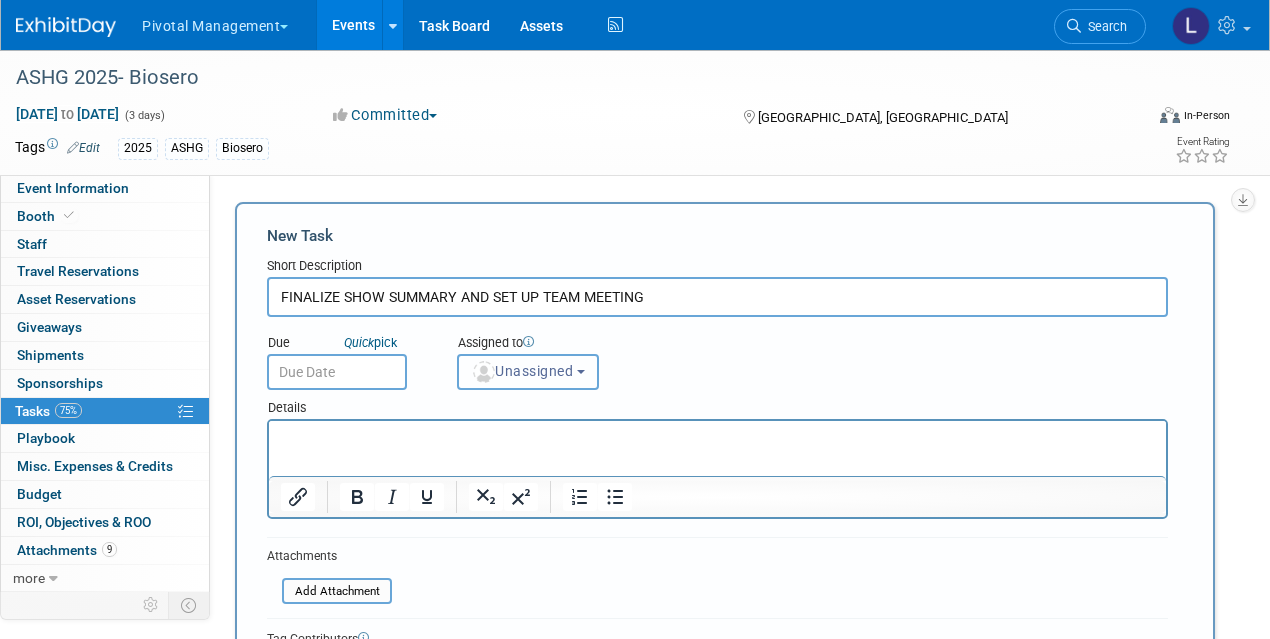 click on "Unassigned" at bounding box center (522, 371) 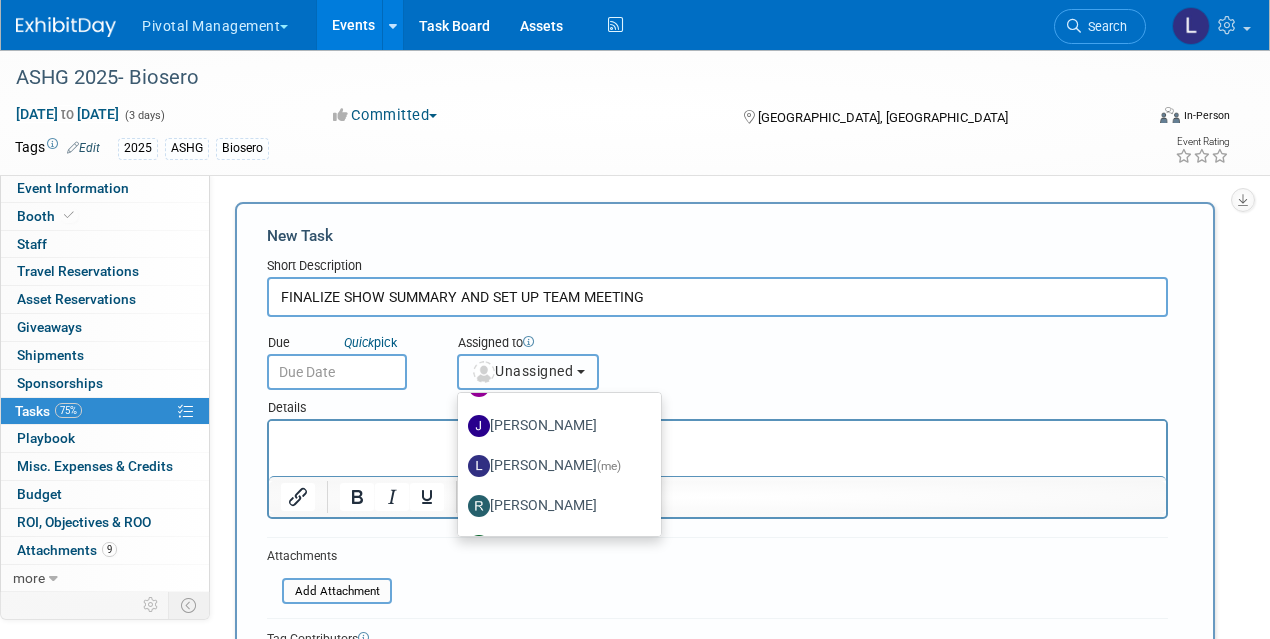 scroll, scrollTop: 114, scrollLeft: 0, axis: vertical 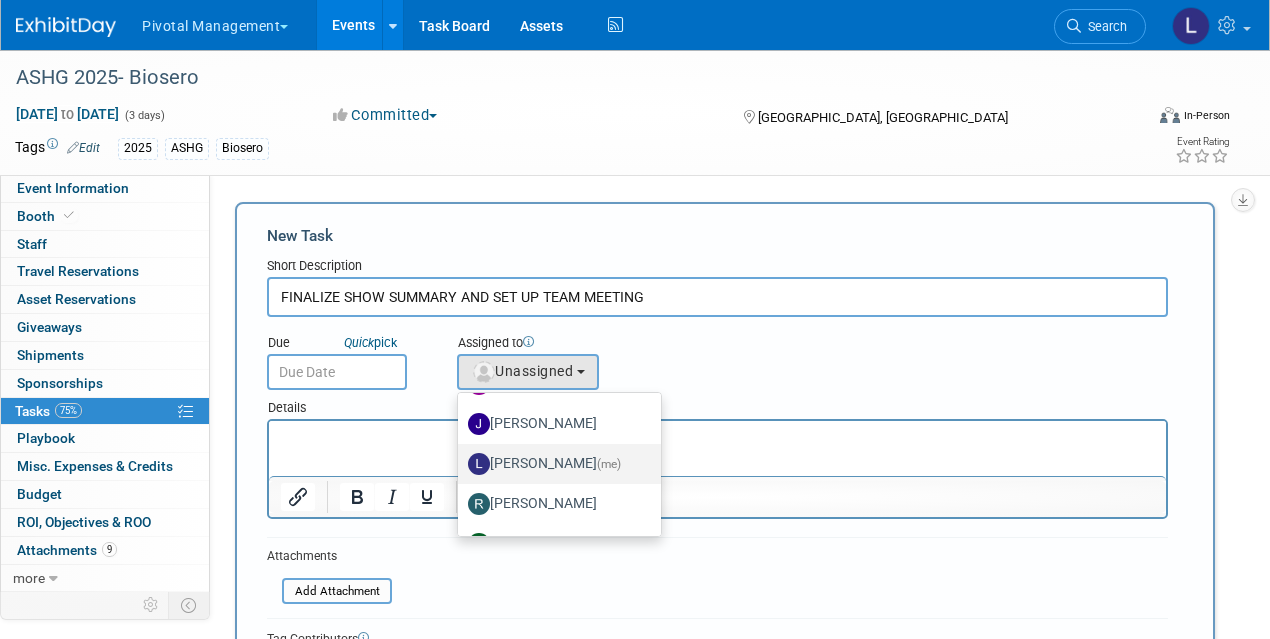 click on "[PERSON_NAME]
(me)" at bounding box center (554, 464) 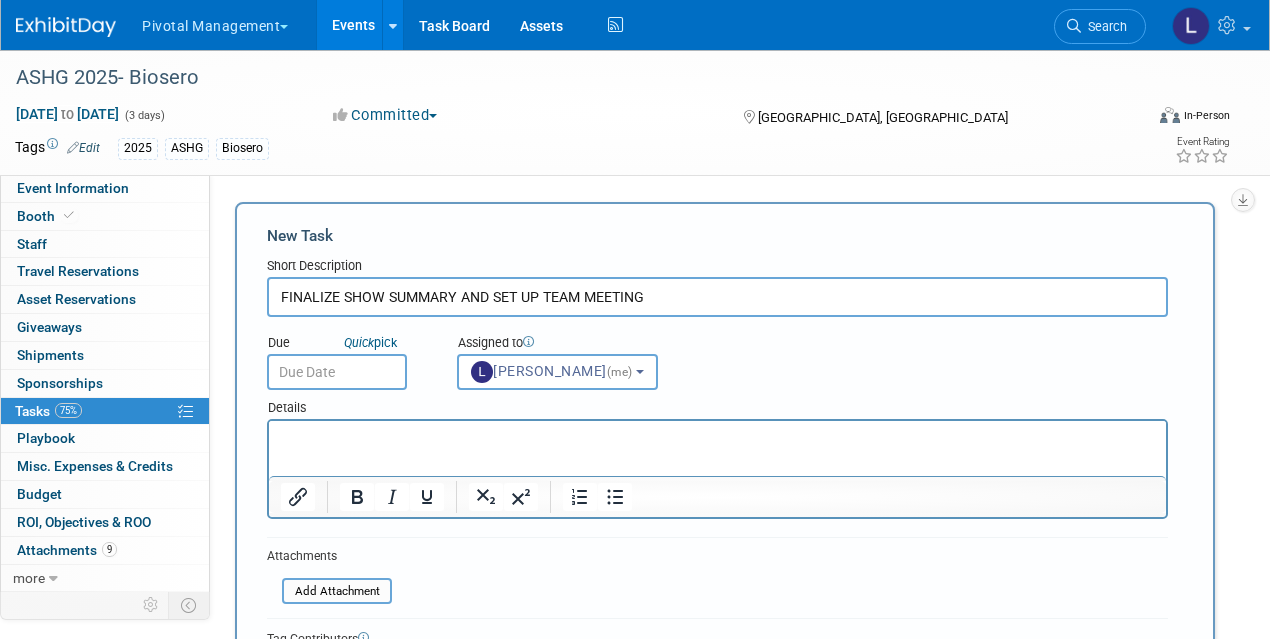 click at bounding box center (337, 372) 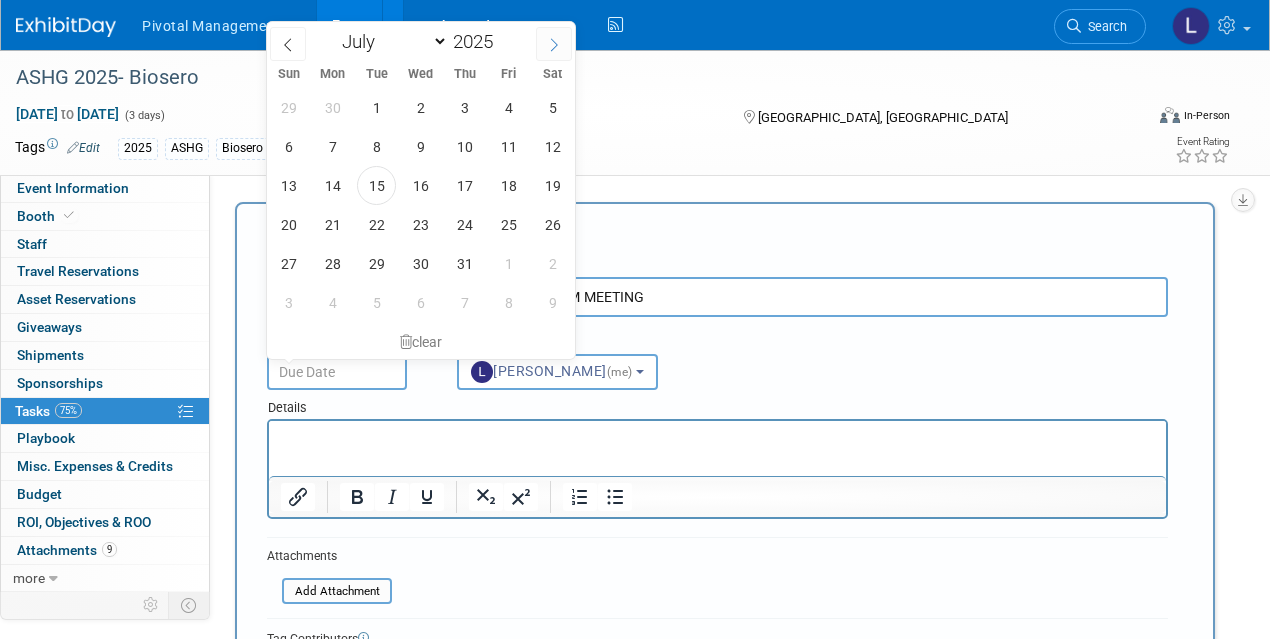 click at bounding box center (554, 44) 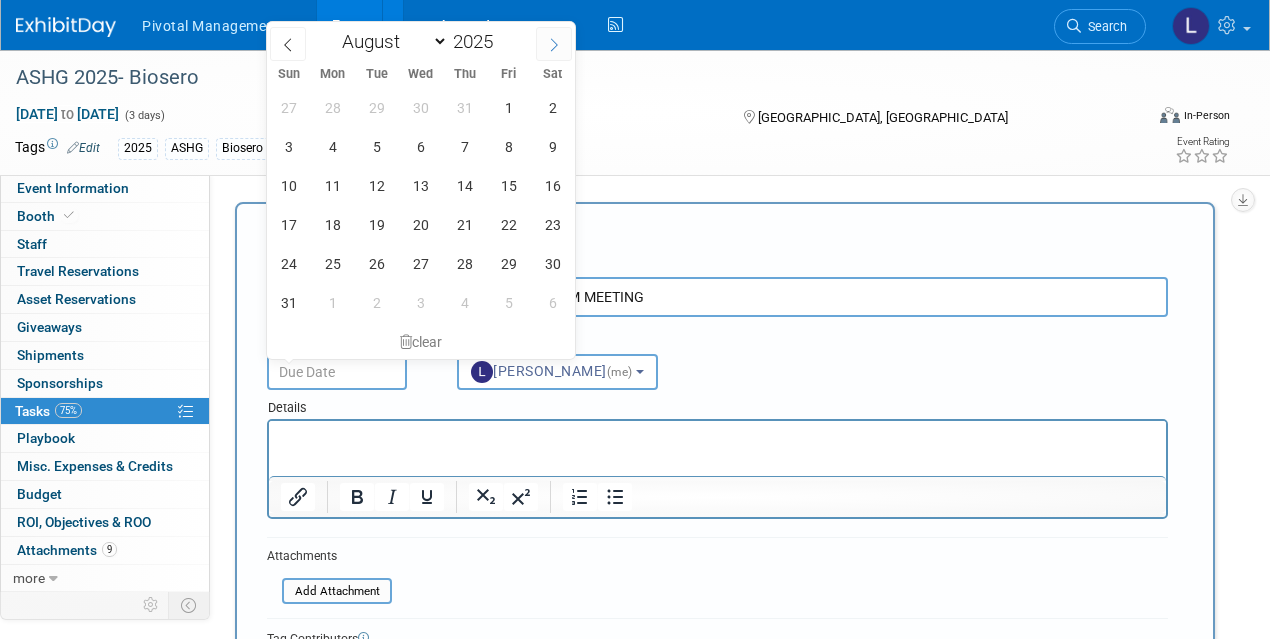 click at bounding box center [554, 44] 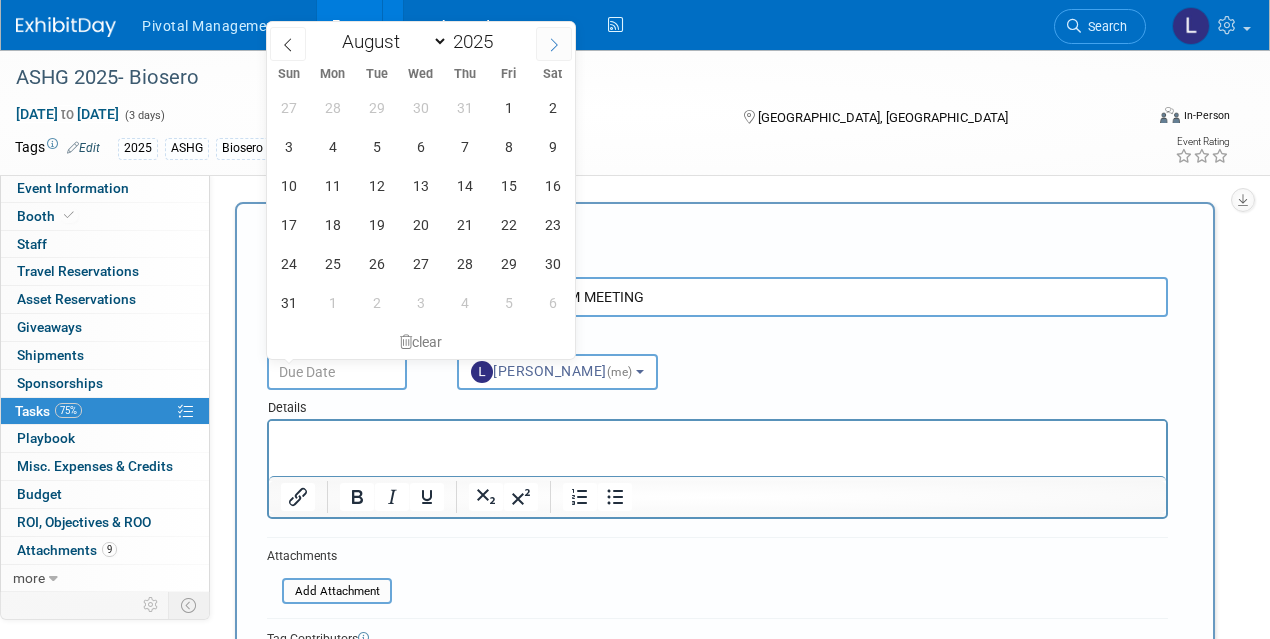 select on "8" 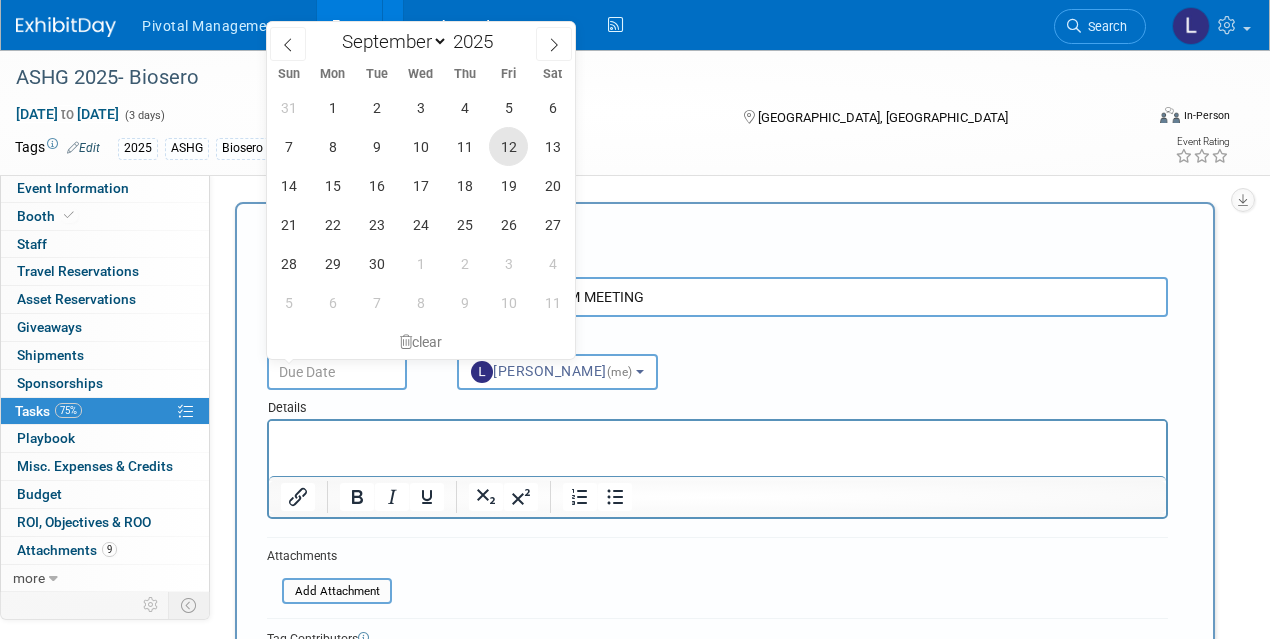 click on "12" at bounding box center [508, 146] 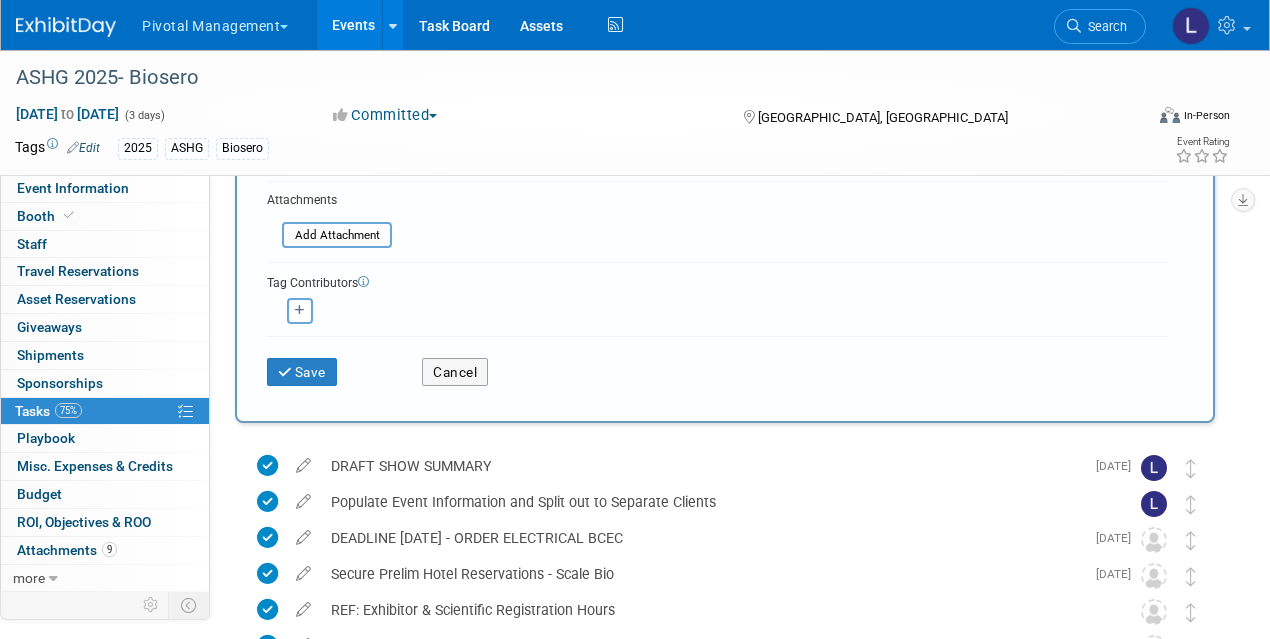 scroll, scrollTop: 397, scrollLeft: 0, axis: vertical 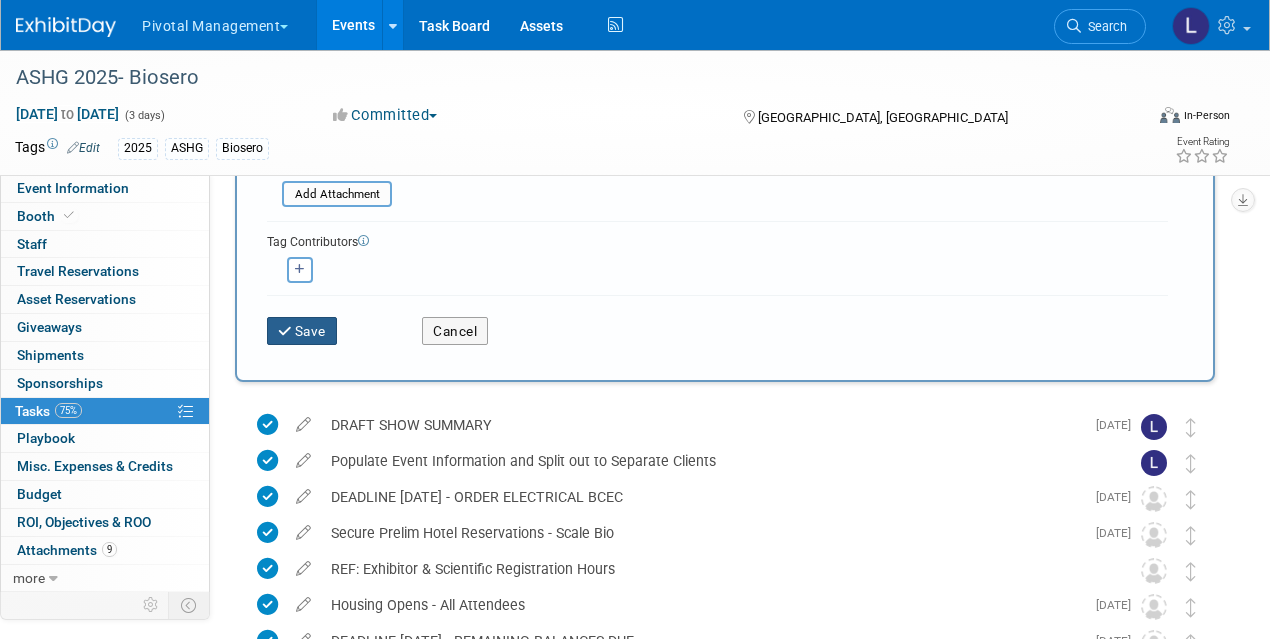 click on "Save" at bounding box center [302, 331] 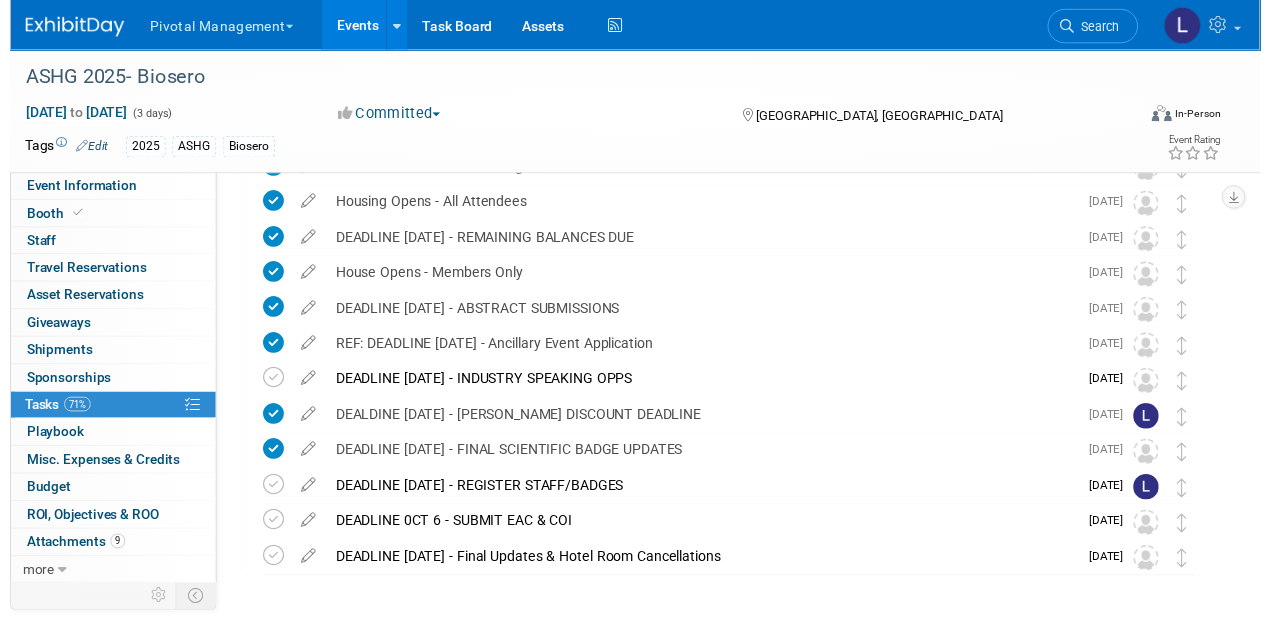 scroll, scrollTop: 318, scrollLeft: 0, axis: vertical 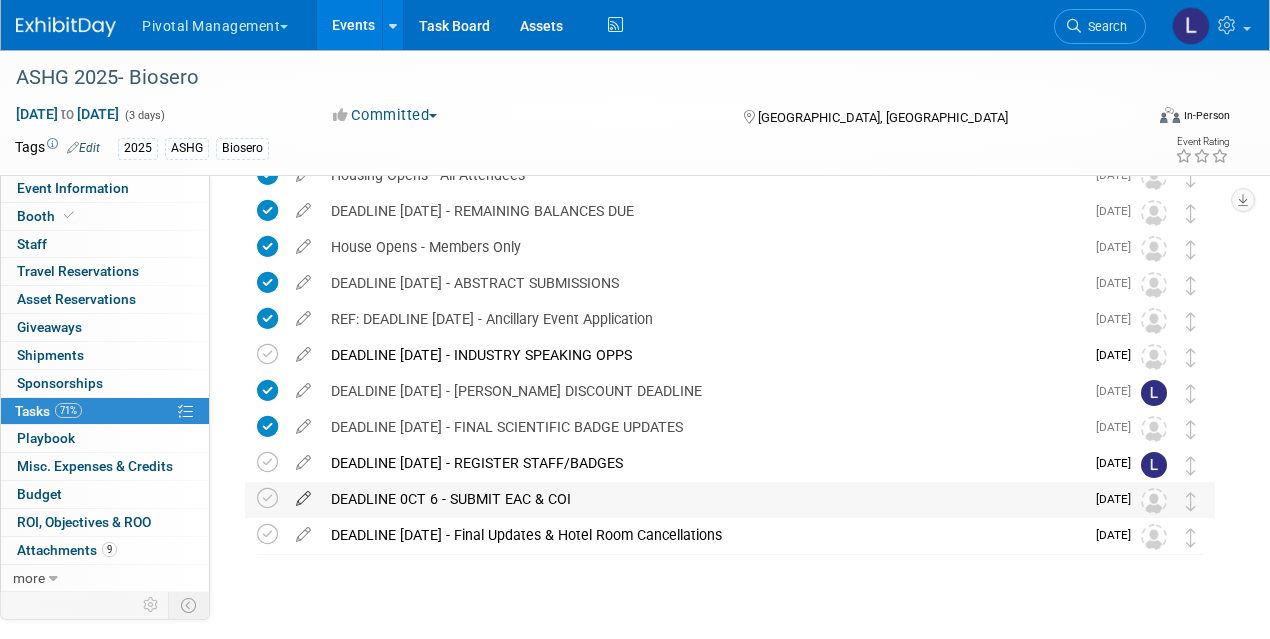 click at bounding box center (303, 494) 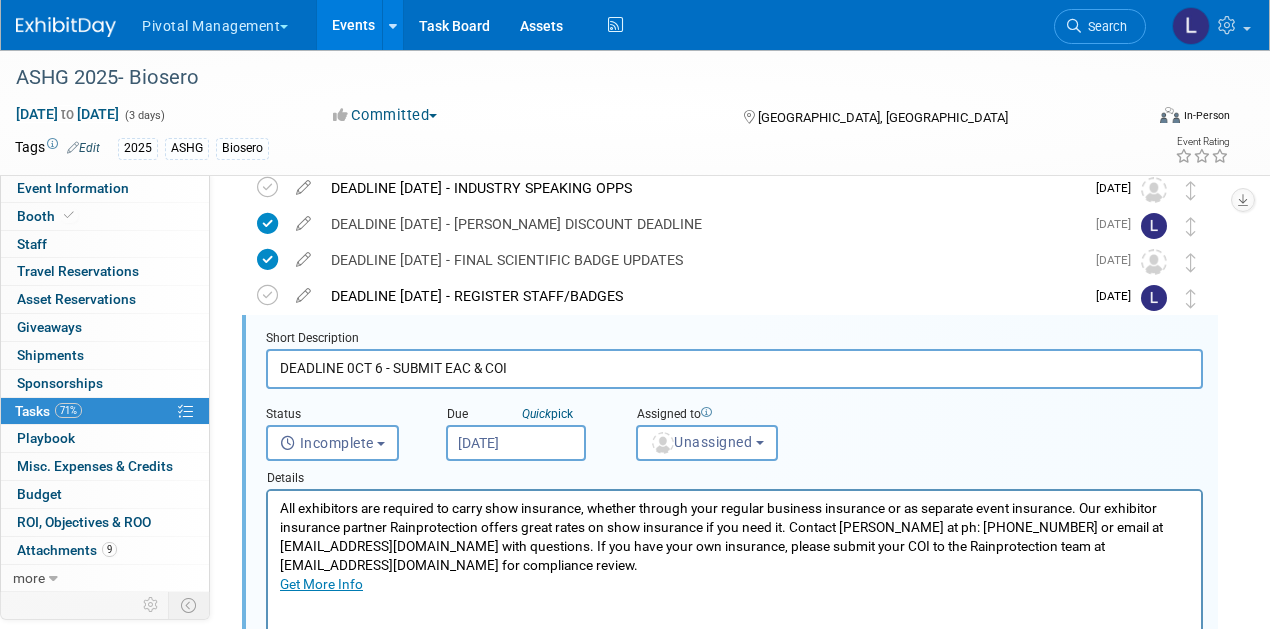 scroll, scrollTop: 506, scrollLeft: 0, axis: vertical 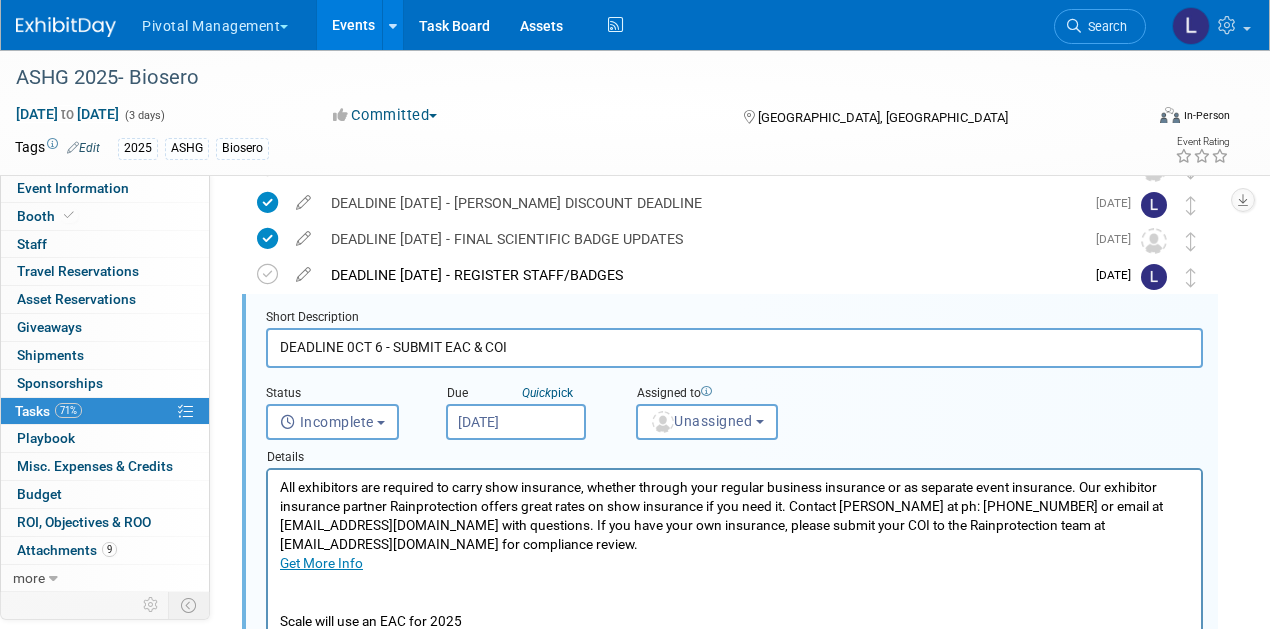 click on "DEADLINE 0CT 6 - SUBMIT EAC & COI" at bounding box center [734, 347] 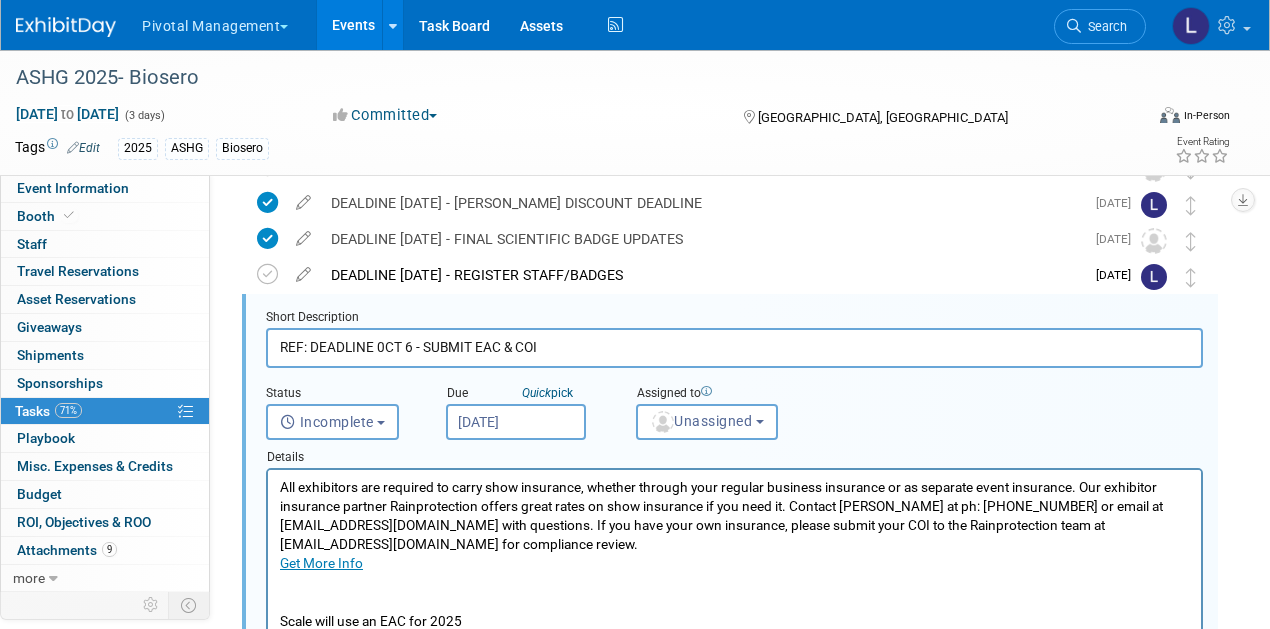 click on "REF: DEADLINE 0CT 6 - SUBMIT EAC & COI" at bounding box center (734, 347) 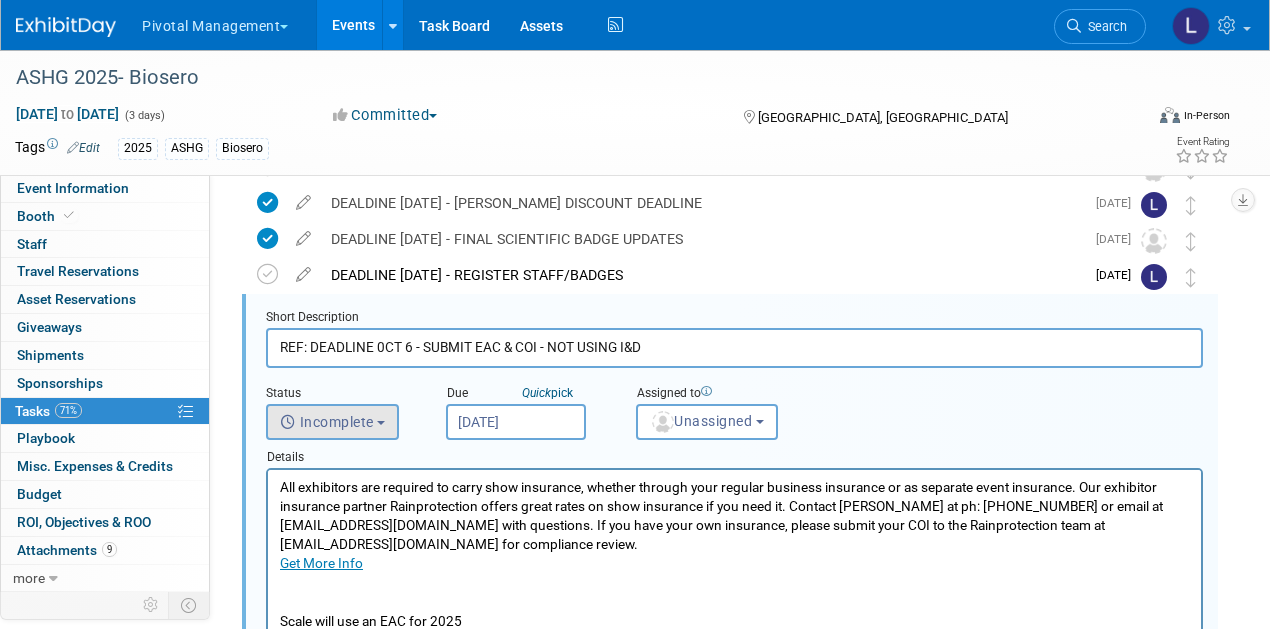 type on "REF: DEADLINE 0CT 6 - SUBMIT EAC & COI - NOT USING I&D" 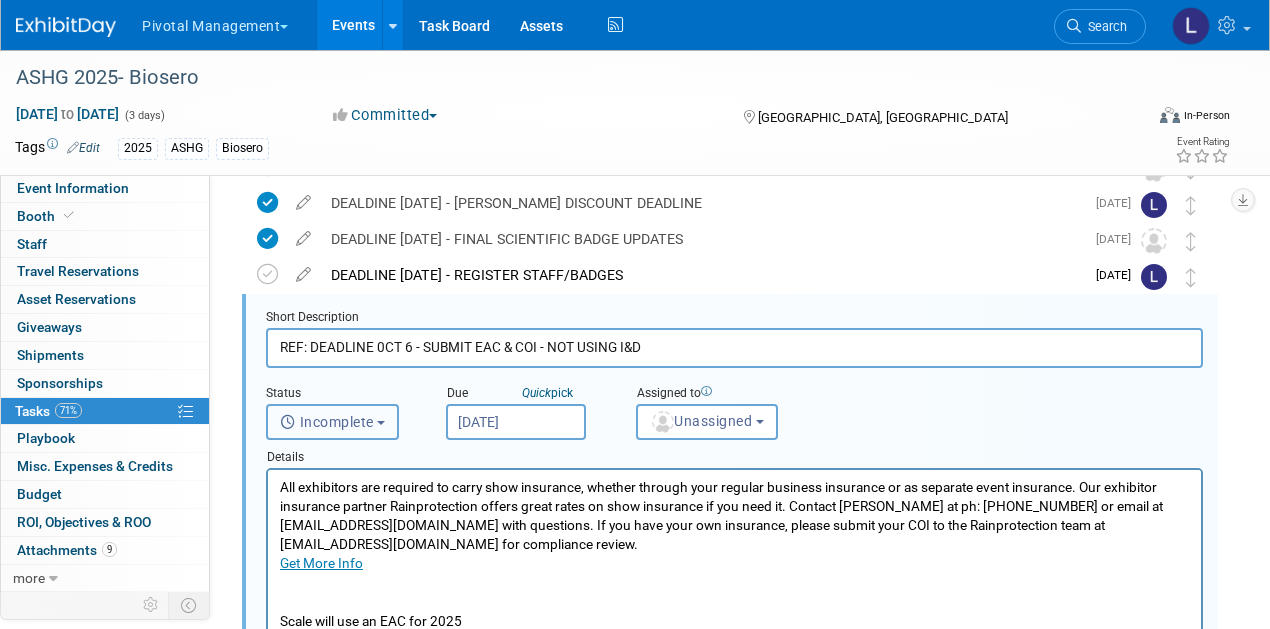 click on "Incomplete" at bounding box center [332, 422] 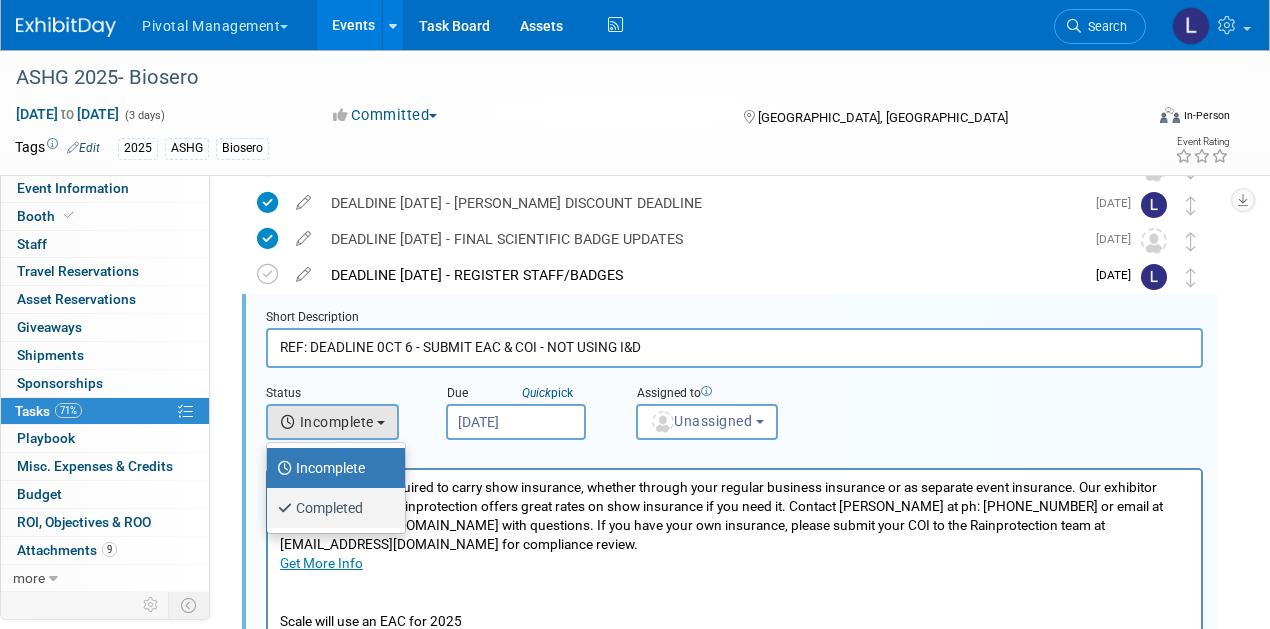 click on "Completed" at bounding box center [331, 508] 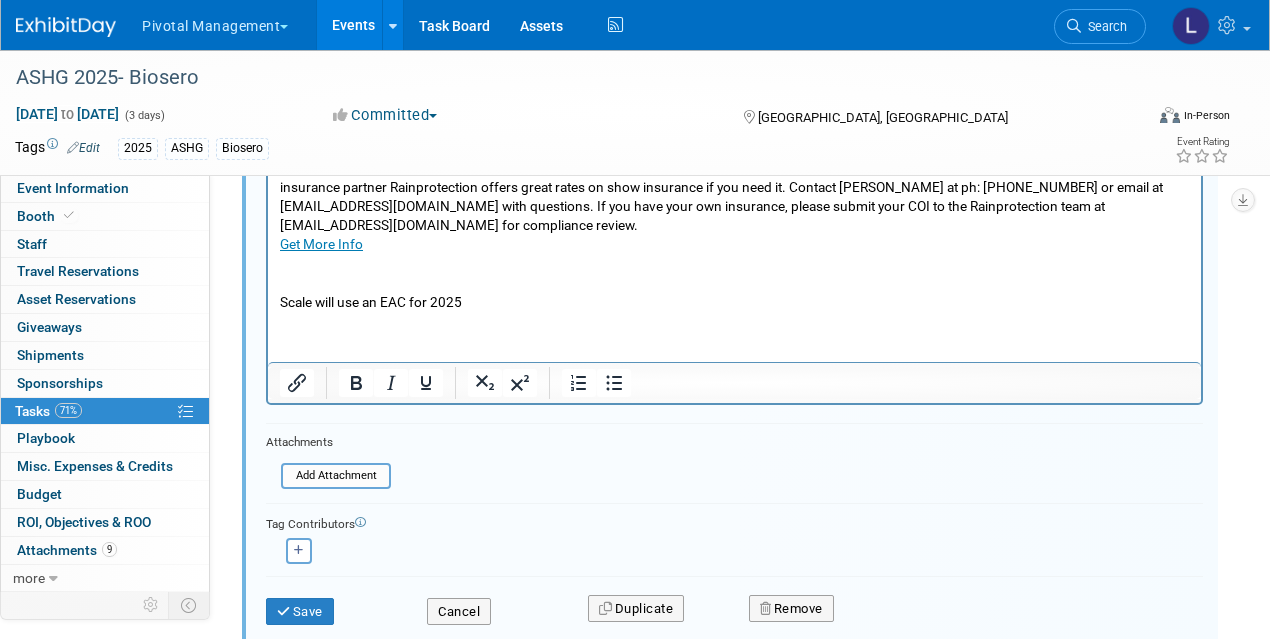 scroll, scrollTop: 846, scrollLeft: 0, axis: vertical 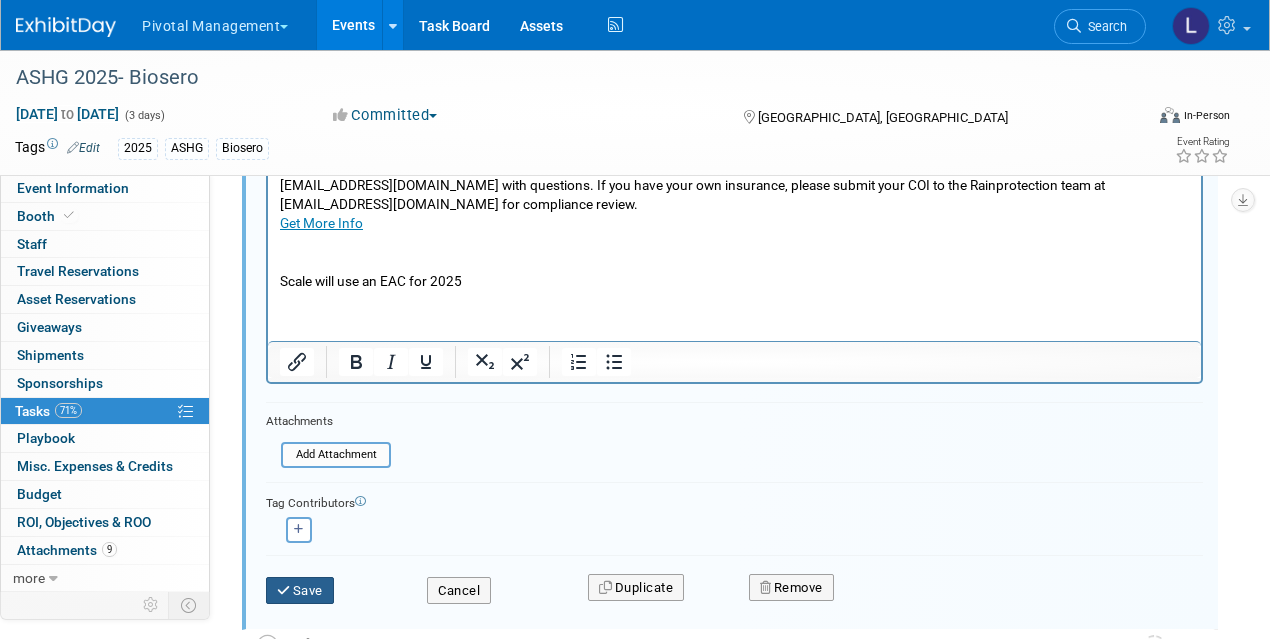 click on "Save" at bounding box center (300, 591) 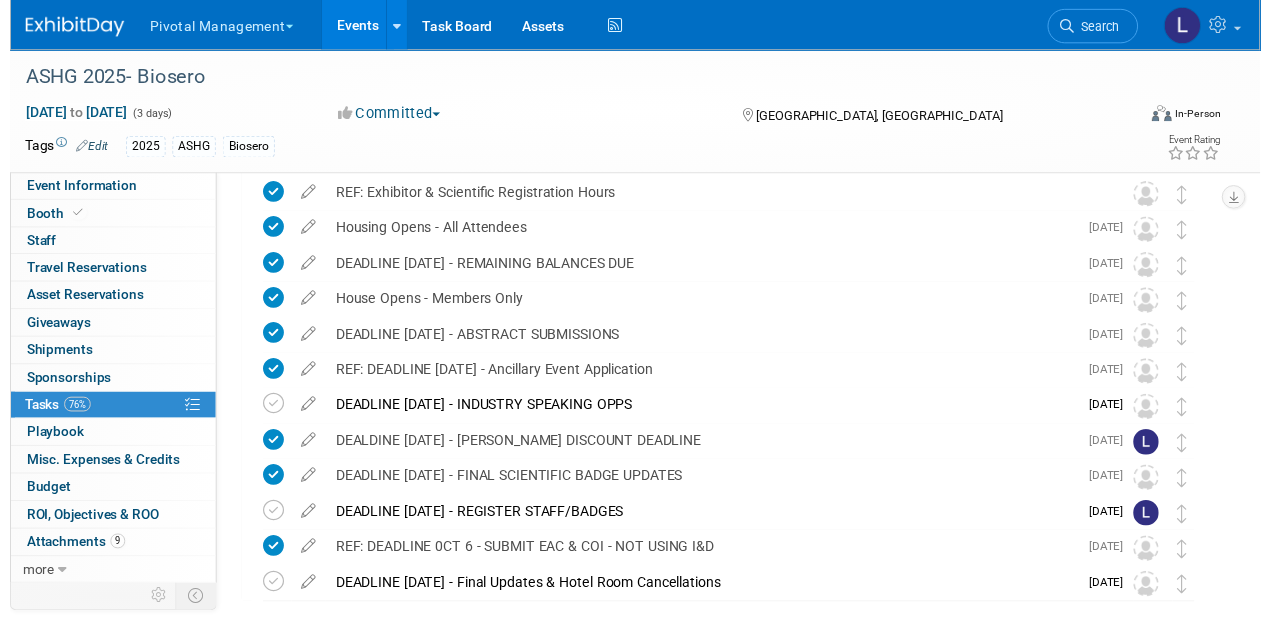 scroll, scrollTop: 261, scrollLeft: 0, axis: vertical 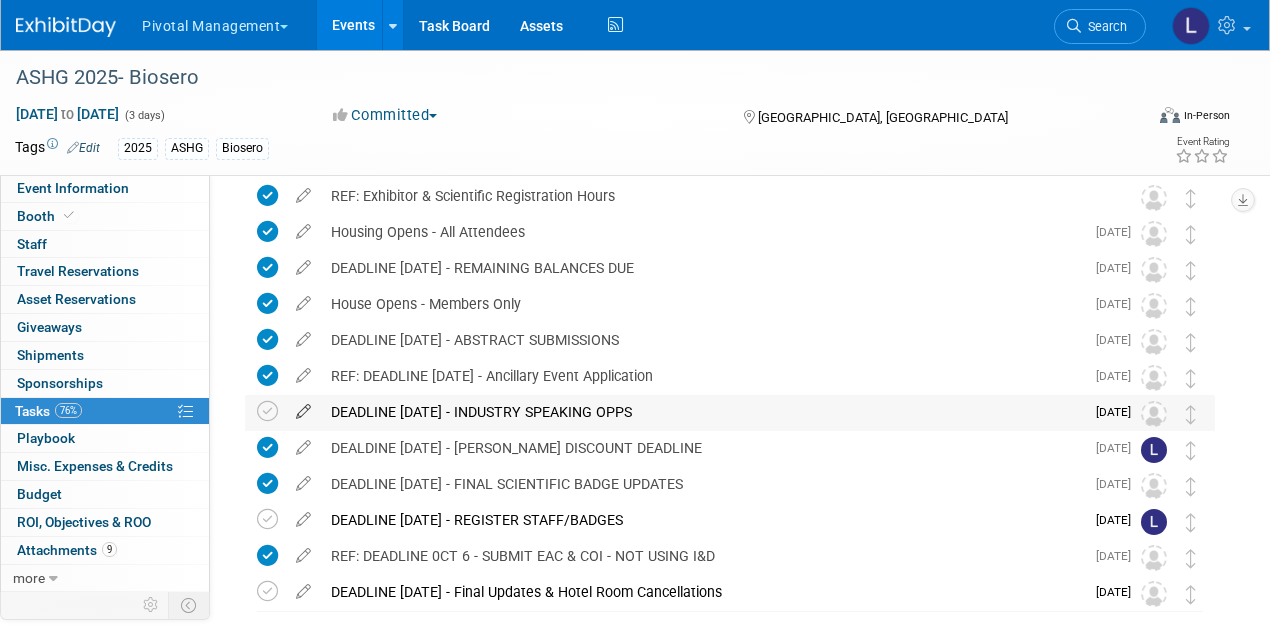 click at bounding box center [303, 407] 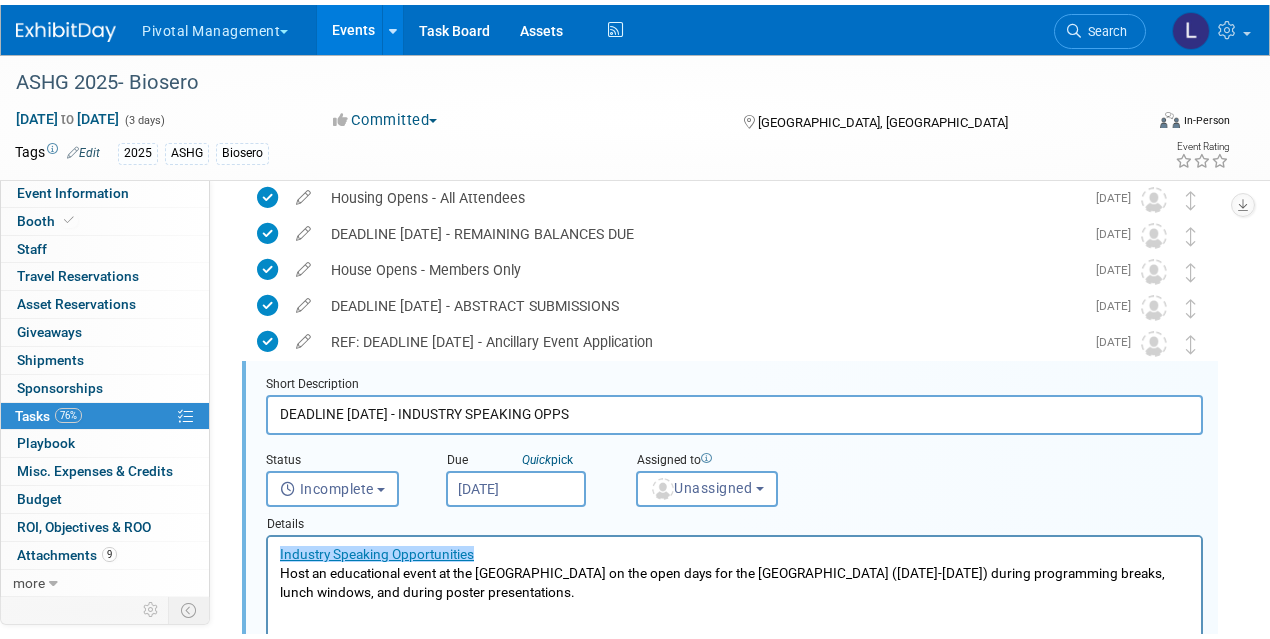 scroll, scrollTop: 362, scrollLeft: 0, axis: vertical 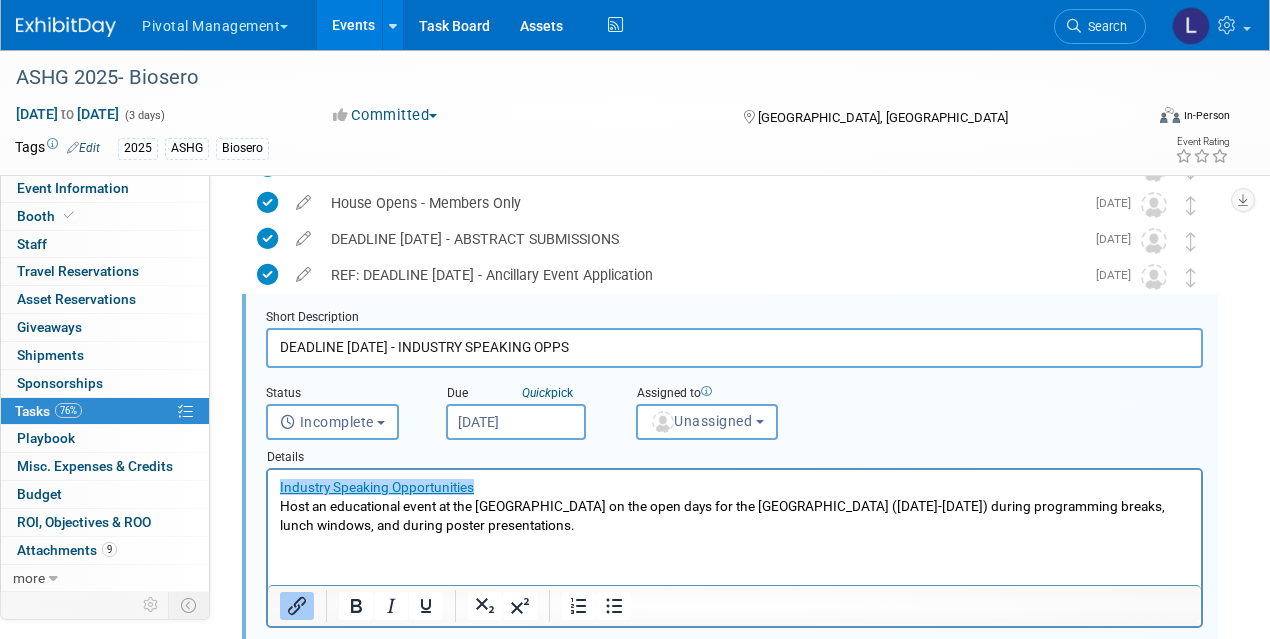 click on "DEADLINE [DATE] - INDUSTRY SPEAKING OPPS" at bounding box center [734, 347] 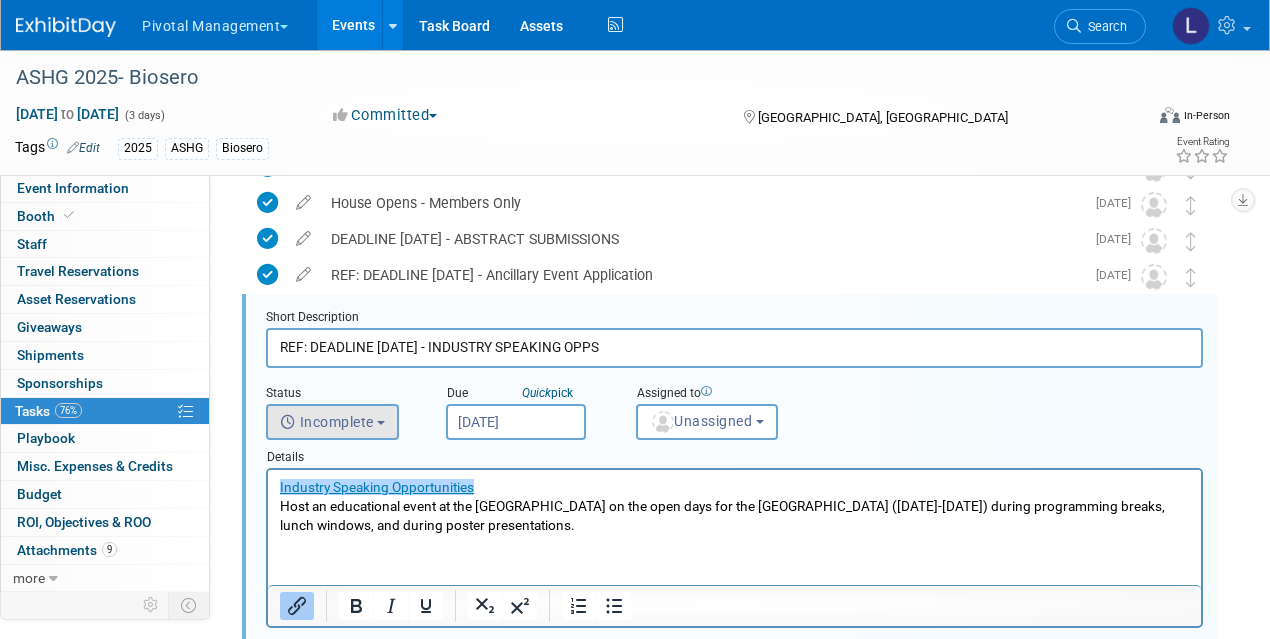 type on "REF: DEADLINE [DATE] - INDUSTRY SPEAKING OPPS" 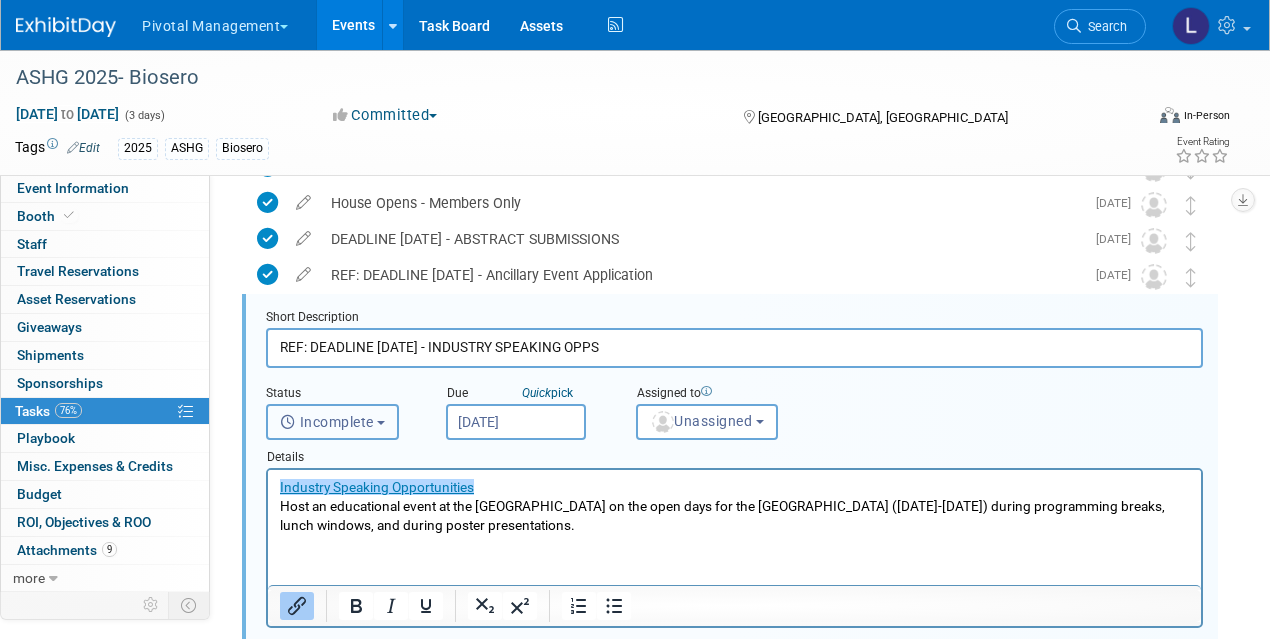 click on "Incomplete" at bounding box center (332, 422) 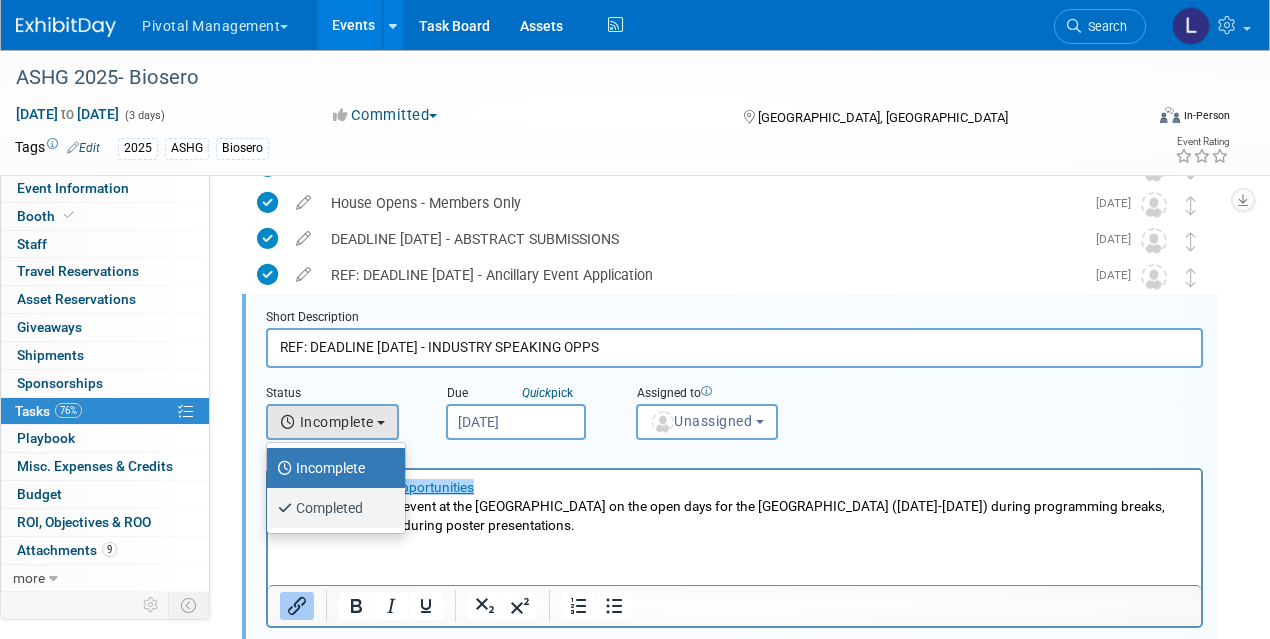 click on "Completed" at bounding box center [331, 508] 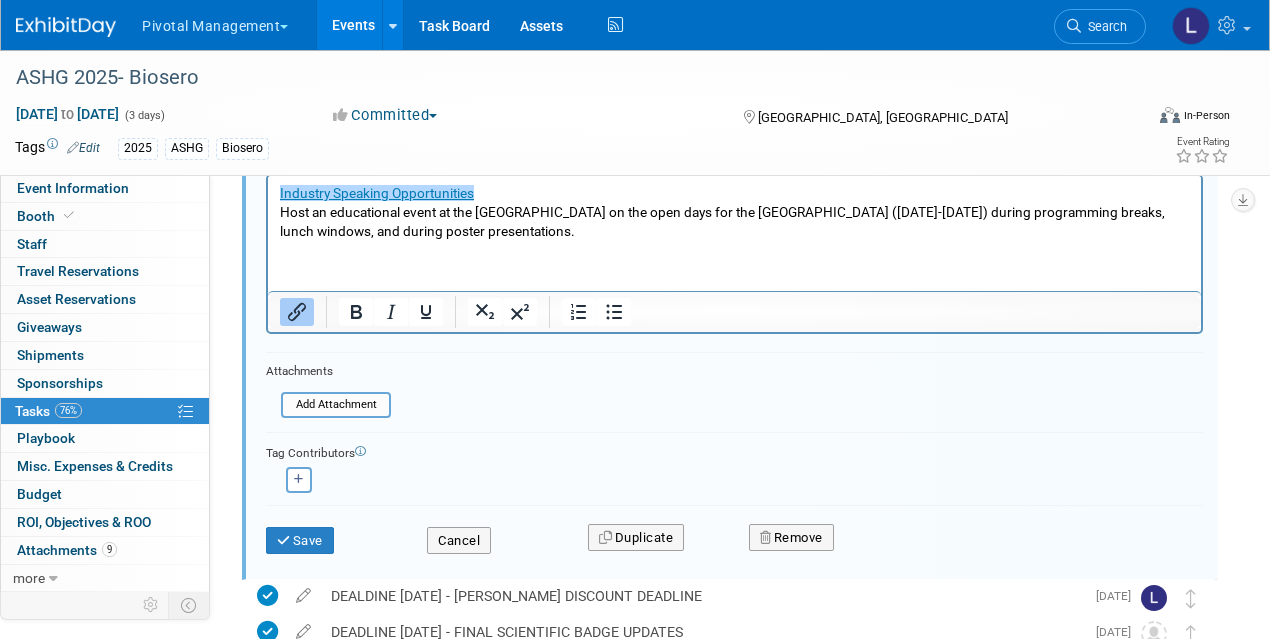 scroll, scrollTop: 660, scrollLeft: 0, axis: vertical 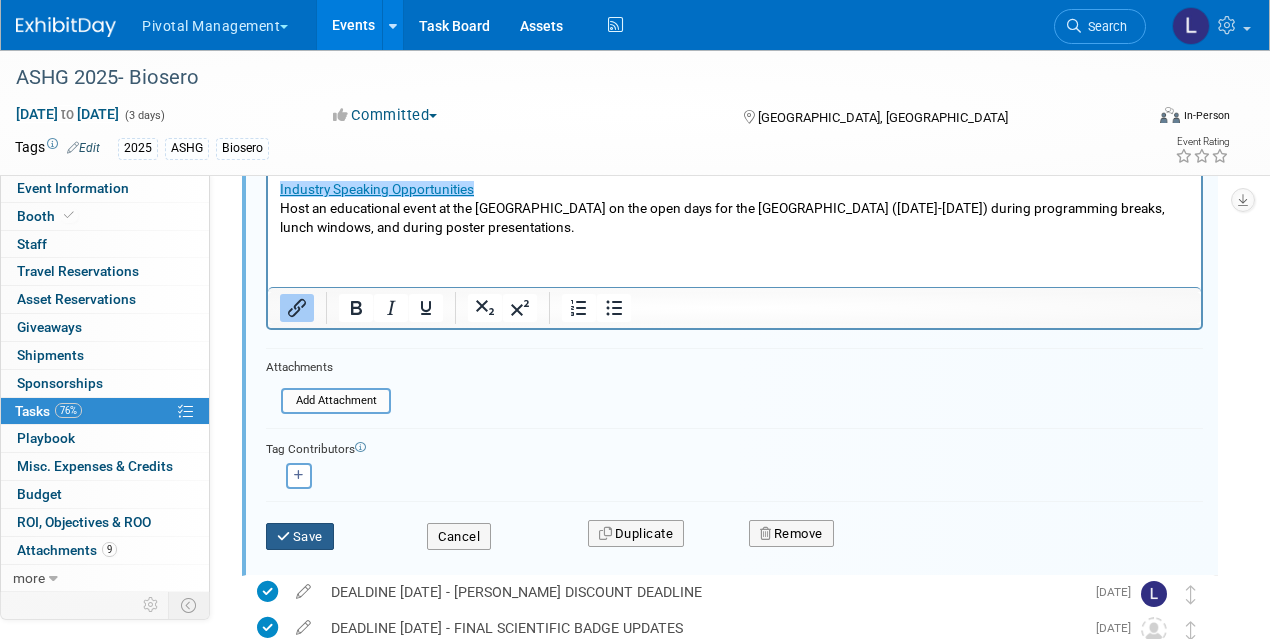 click on "Save" at bounding box center [300, 537] 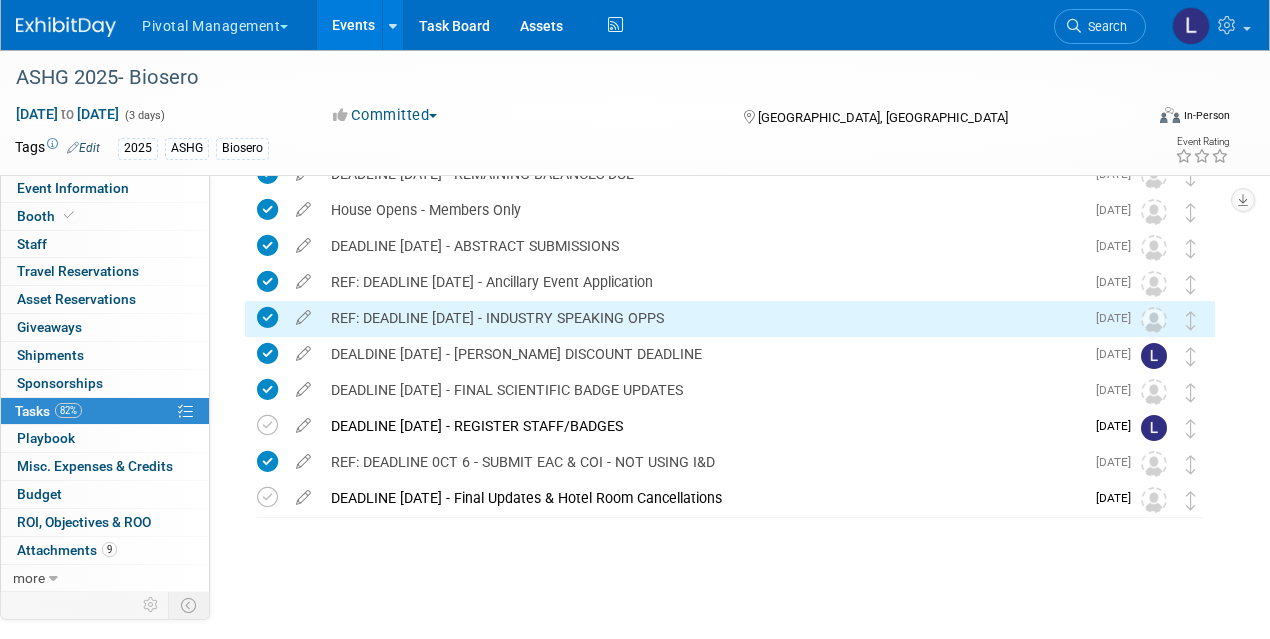scroll, scrollTop: 354, scrollLeft: 0, axis: vertical 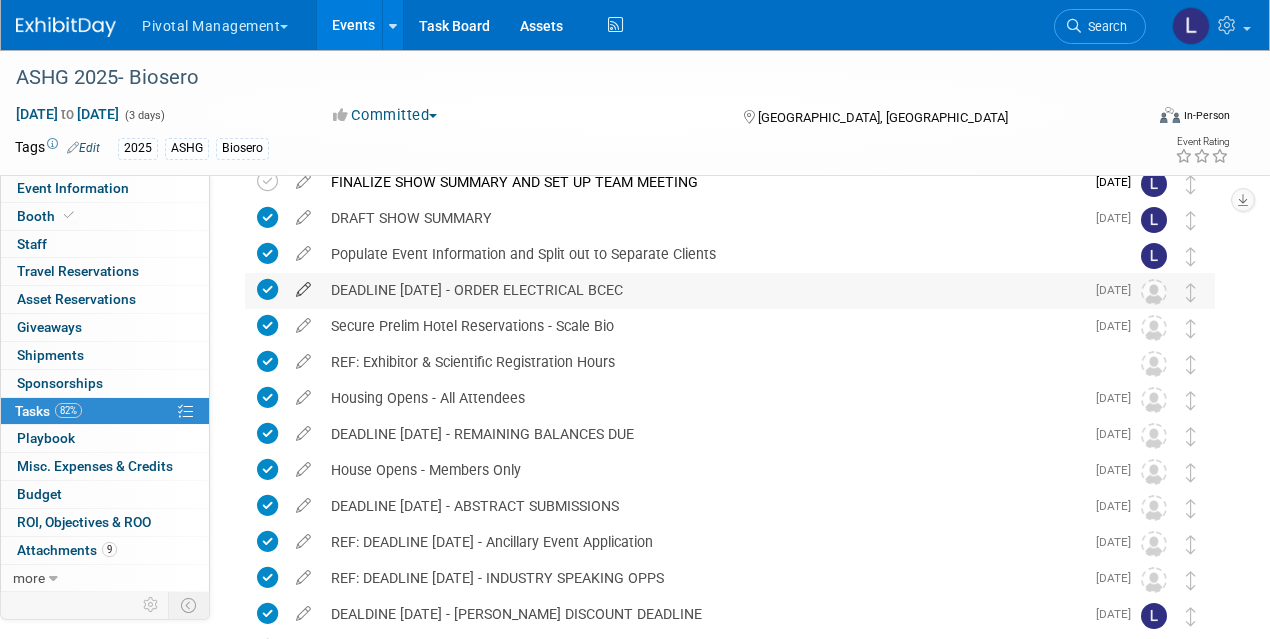 click at bounding box center [303, 285] 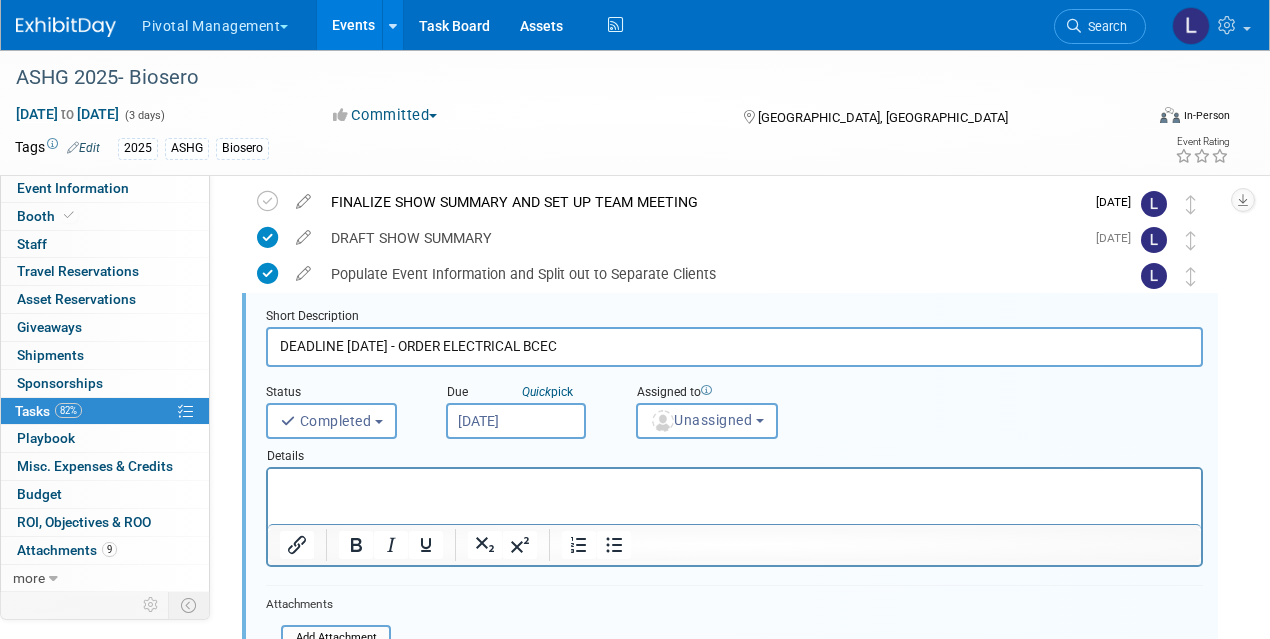 scroll, scrollTop: 74, scrollLeft: 0, axis: vertical 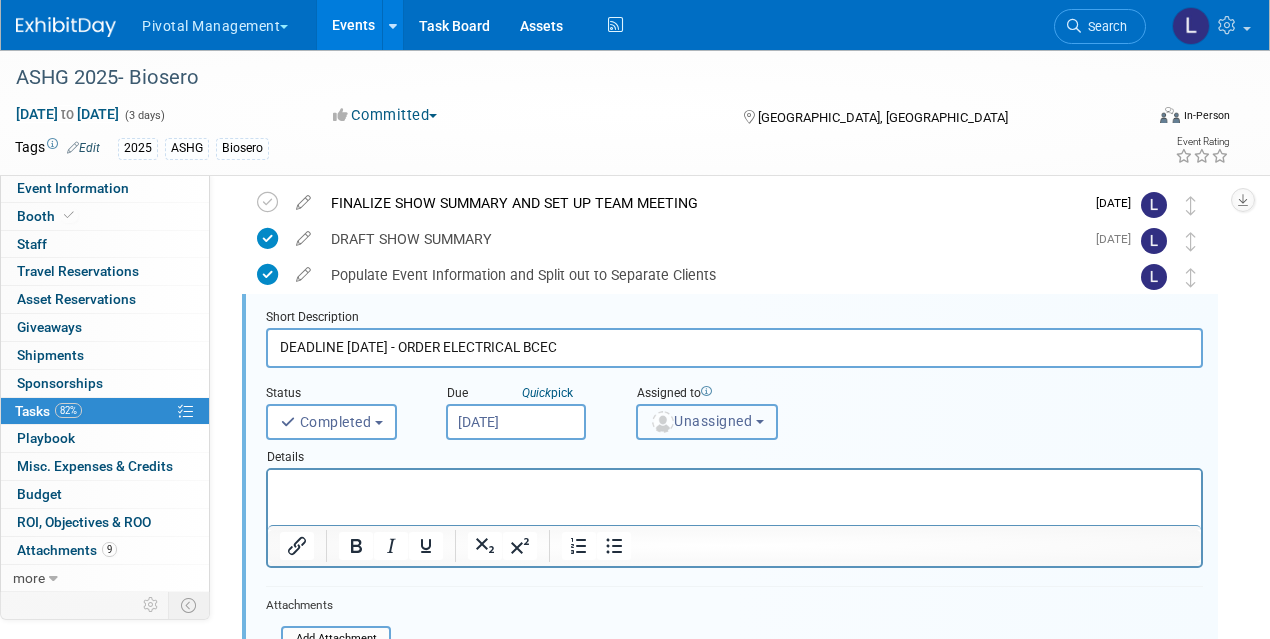 click on "Unassigned" at bounding box center [707, 422] 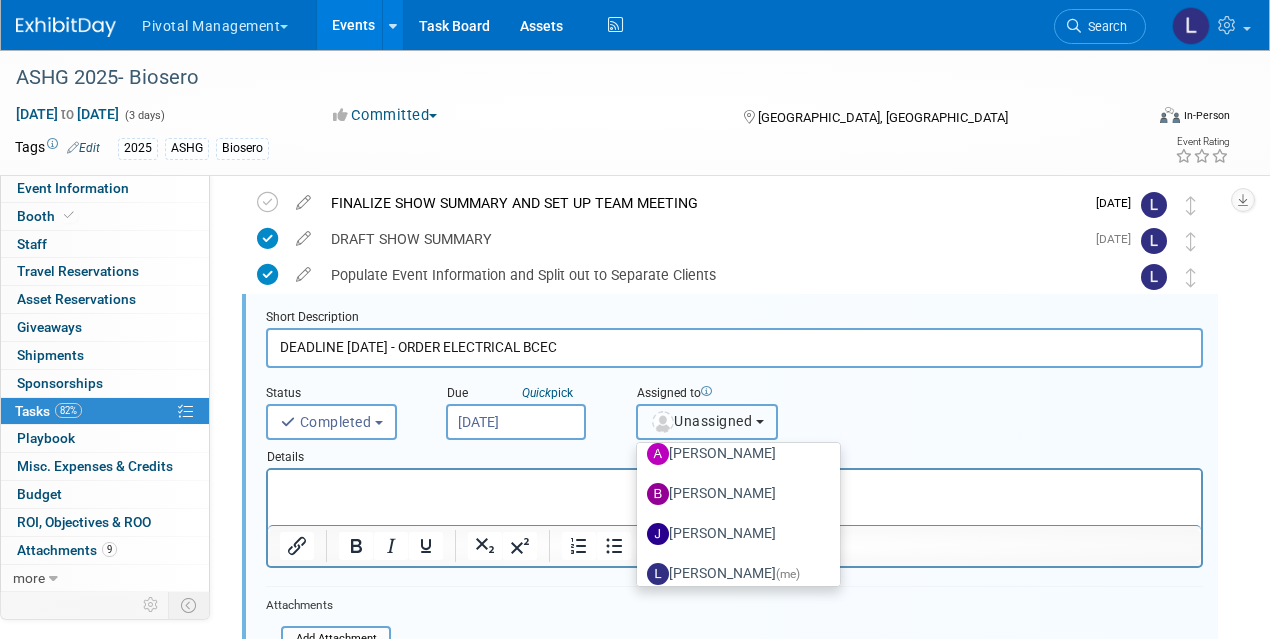 scroll, scrollTop: 72, scrollLeft: 0, axis: vertical 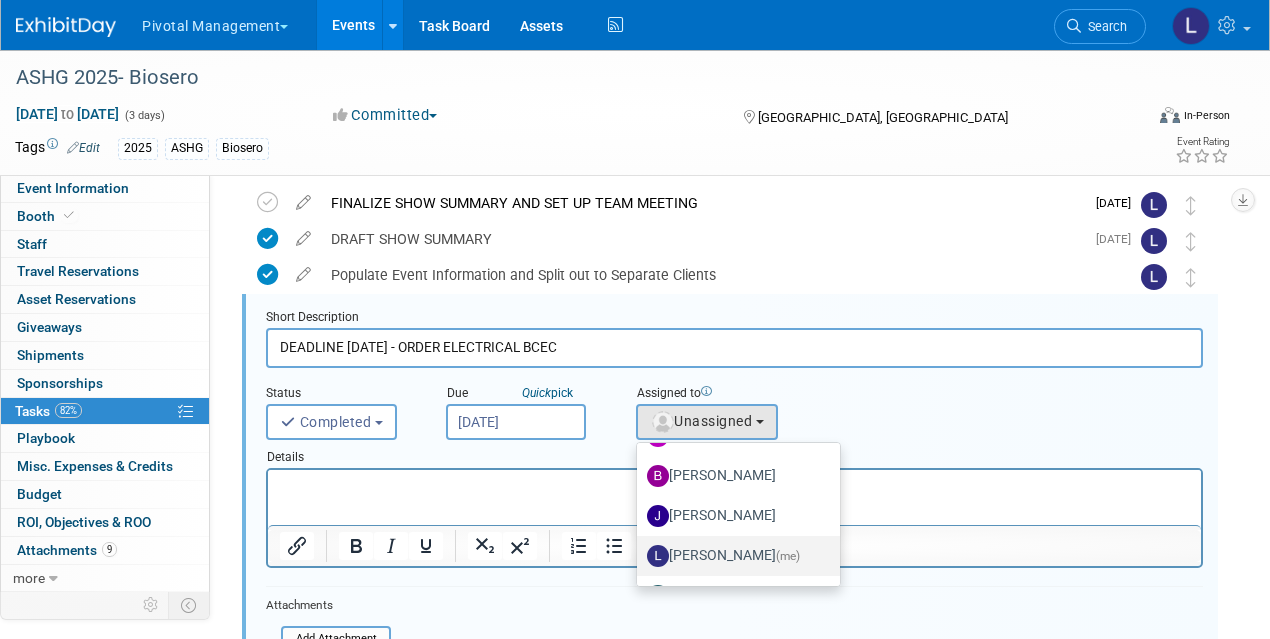 click on "[PERSON_NAME]
(me)" at bounding box center (733, 556) 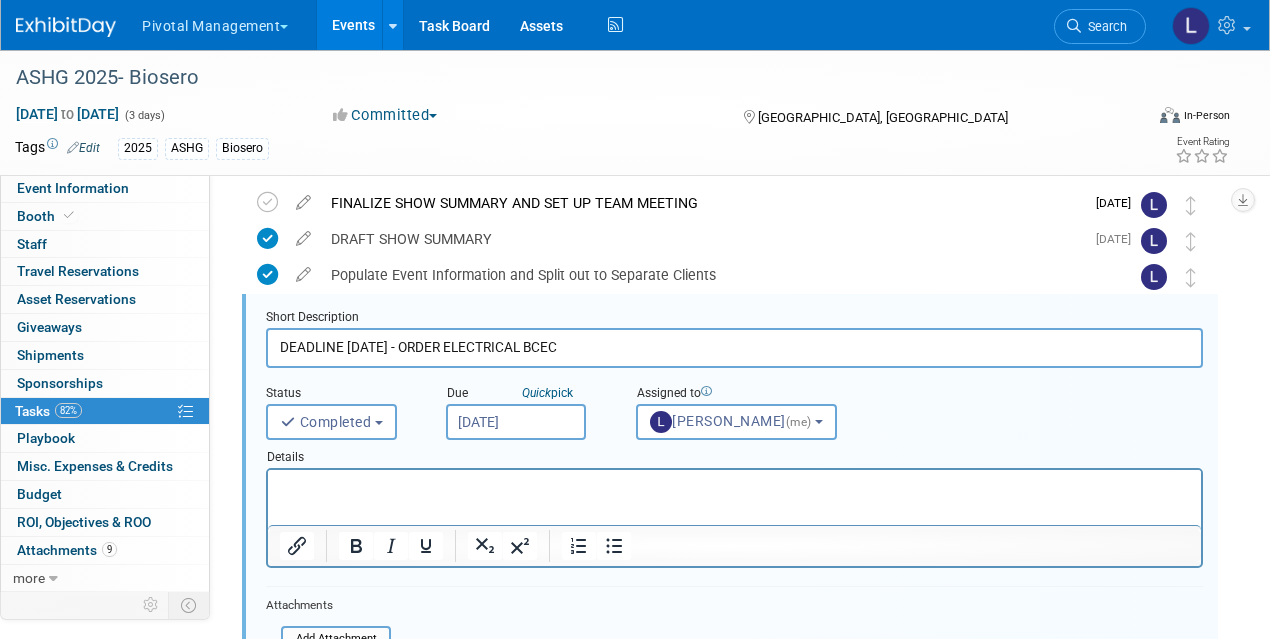 click on "Pivotal Management
Choose Workspace:
Pivotal Management
Watchmaker Genomics
Events
Add Event
Bulk Upload Events
Shareable Event Boards
Recently Viewed Events:
ASHG 2025- Biosero
[GEOGRAPHIC_DATA], [GEOGRAPHIC_DATA]
[DATE]  to  [DATE]
Future Labs Live US 2025- Biosero
[GEOGRAPHIC_DATA], [GEOGRAPHIC_DATA]
[DATE]  to  [DATE]
SLAS 2026 International Conference - UniteLabs, [PERSON_NAME], Lightcast, Biosero, Covaris, Lab Sync, Lab-Machines
[GEOGRAPHIC_DATA], [GEOGRAPHIC_DATA]
[DATE]  to  [DATE]
Task Board
Assets
Activity Feed
My Account
My Profile & Preferences
Sync to External Calendar...
Team Workspace
Users and Permissions
Workspace Settings
Metrics & Analytics
Budgeting, ROI & ROO
Annual Budgets (all events)" at bounding box center [635, 245] 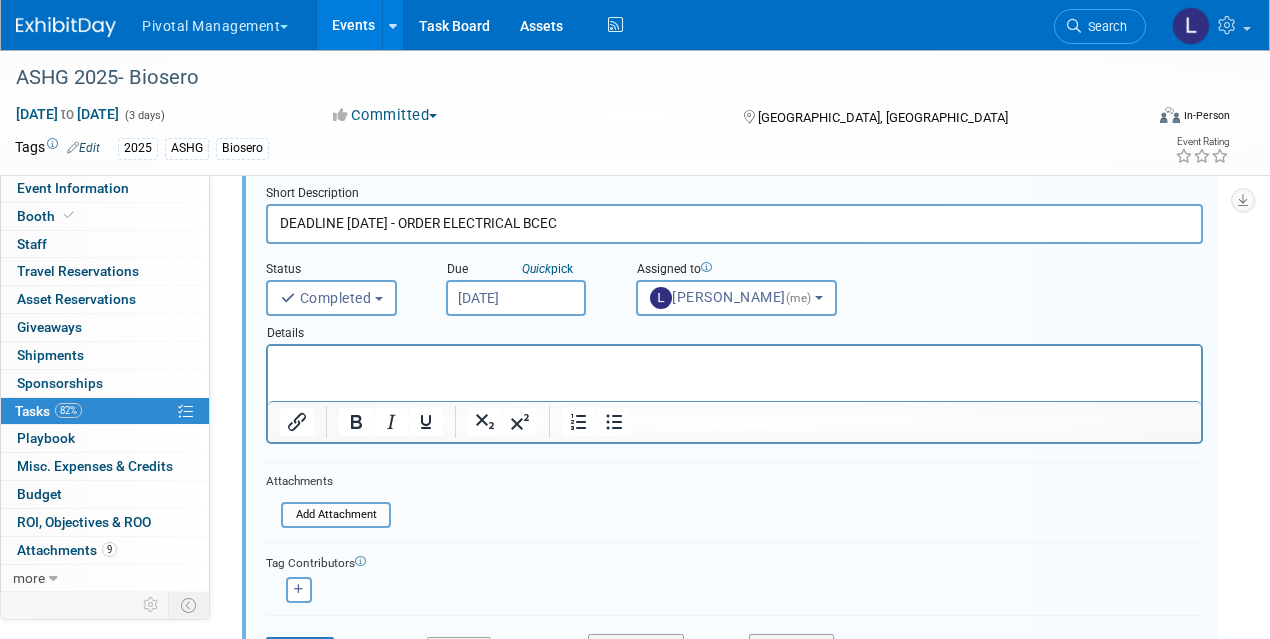 scroll, scrollTop: 279, scrollLeft: 0, axis: vertical 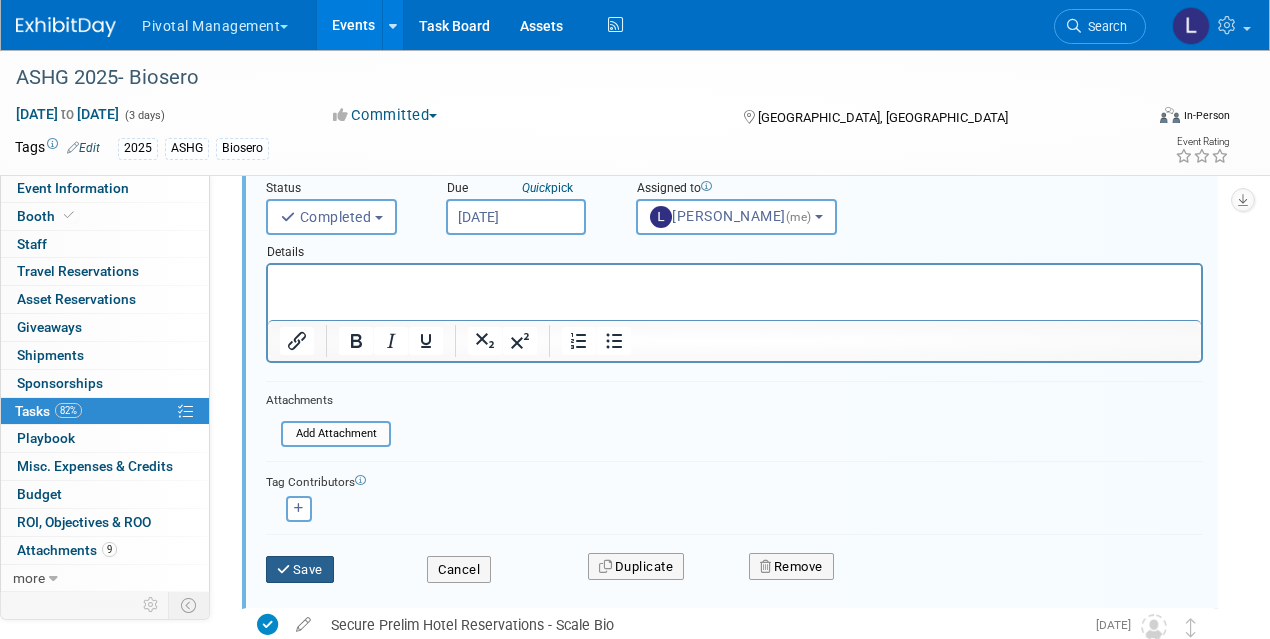 click on "Save" at bounding box center [300, 570] 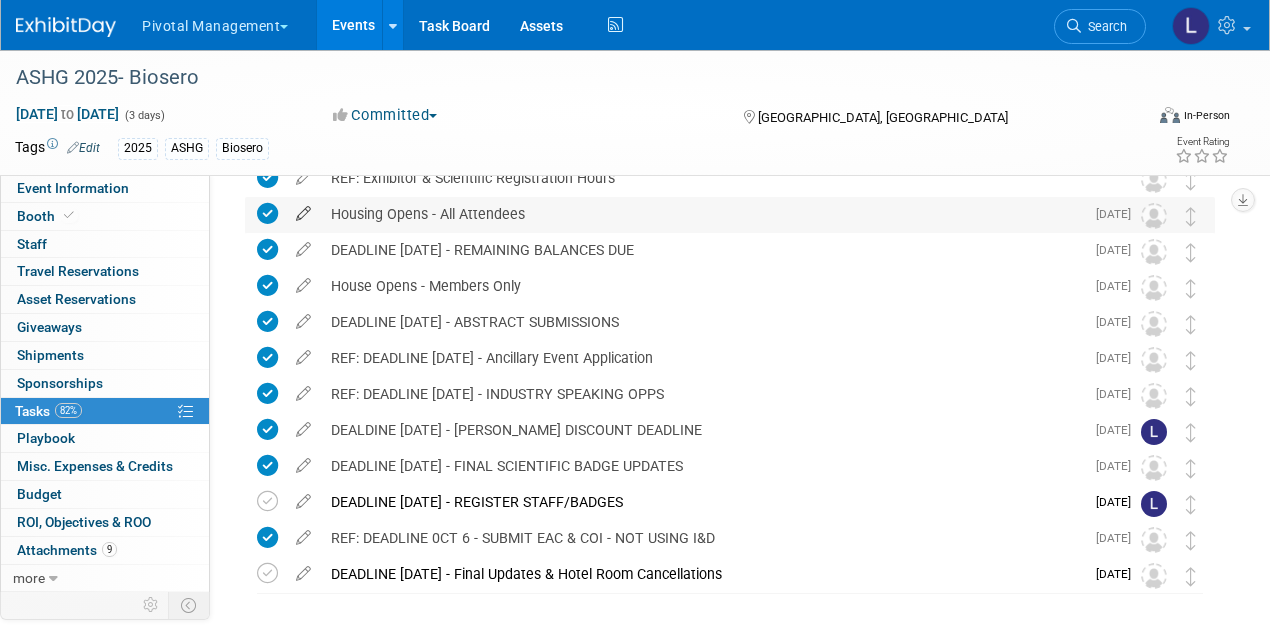 click at bounding box center [303, 209] 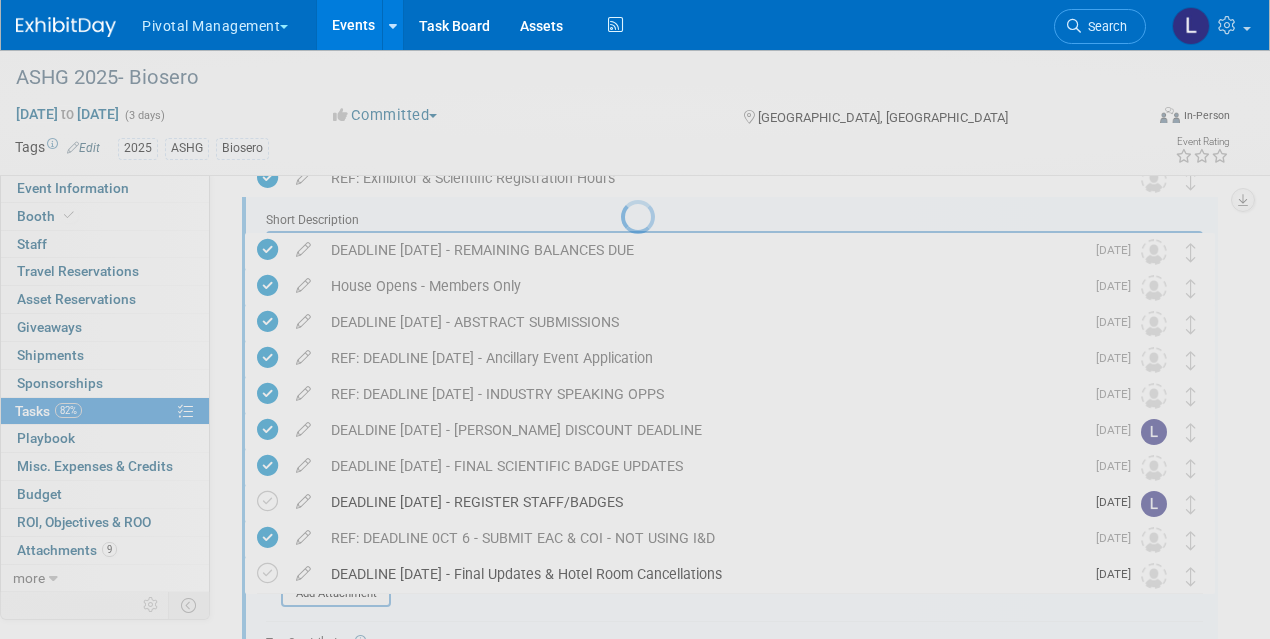 scroll, scrollTop: 0, scrollLeft: 0, axis: both 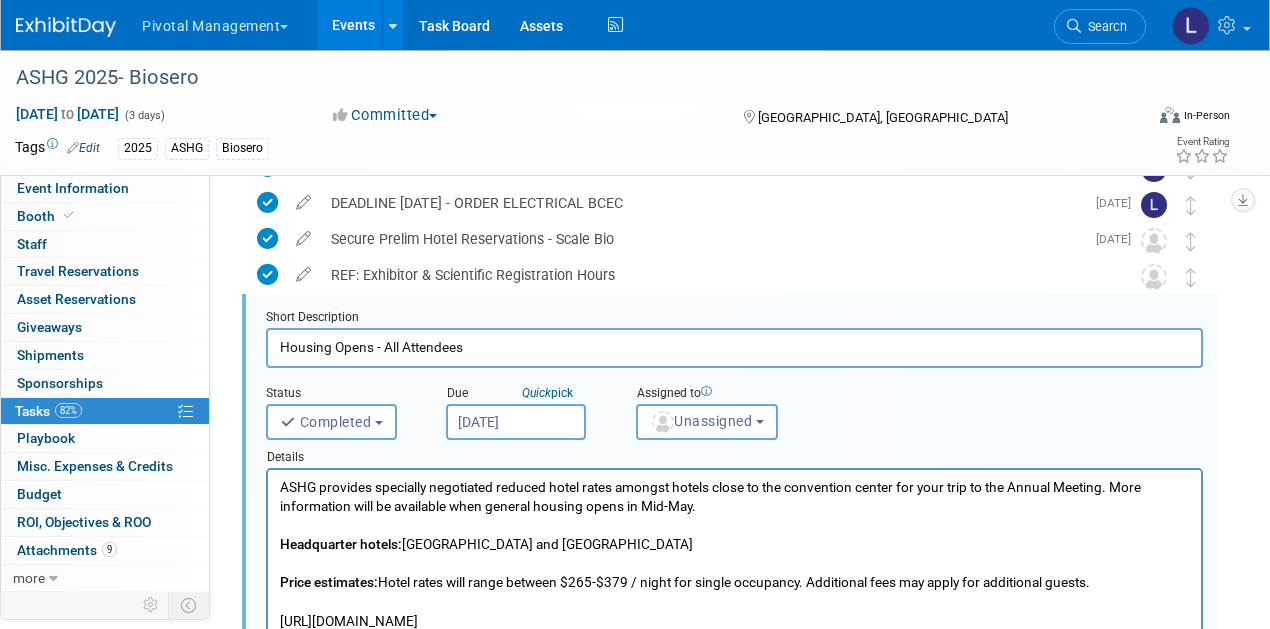 click on "Housing Opens - All Attendees" at bounding box center [734, 347] 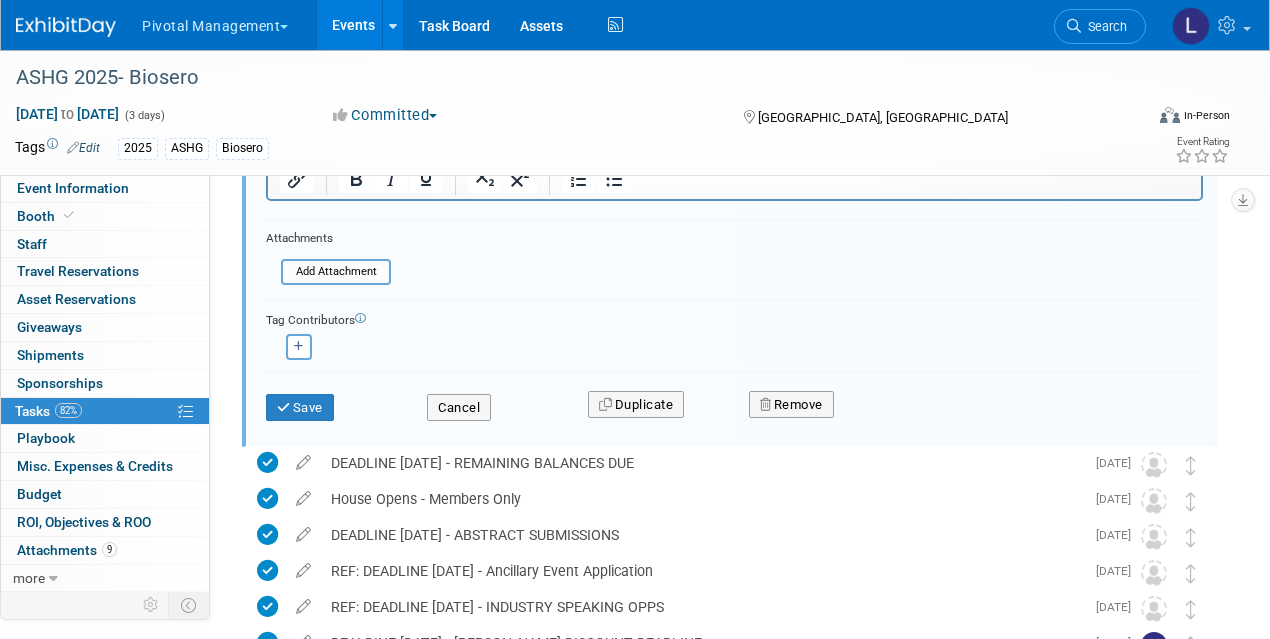 scroll, scrollTop: 642, scrollLeft: 0, axis: vertical 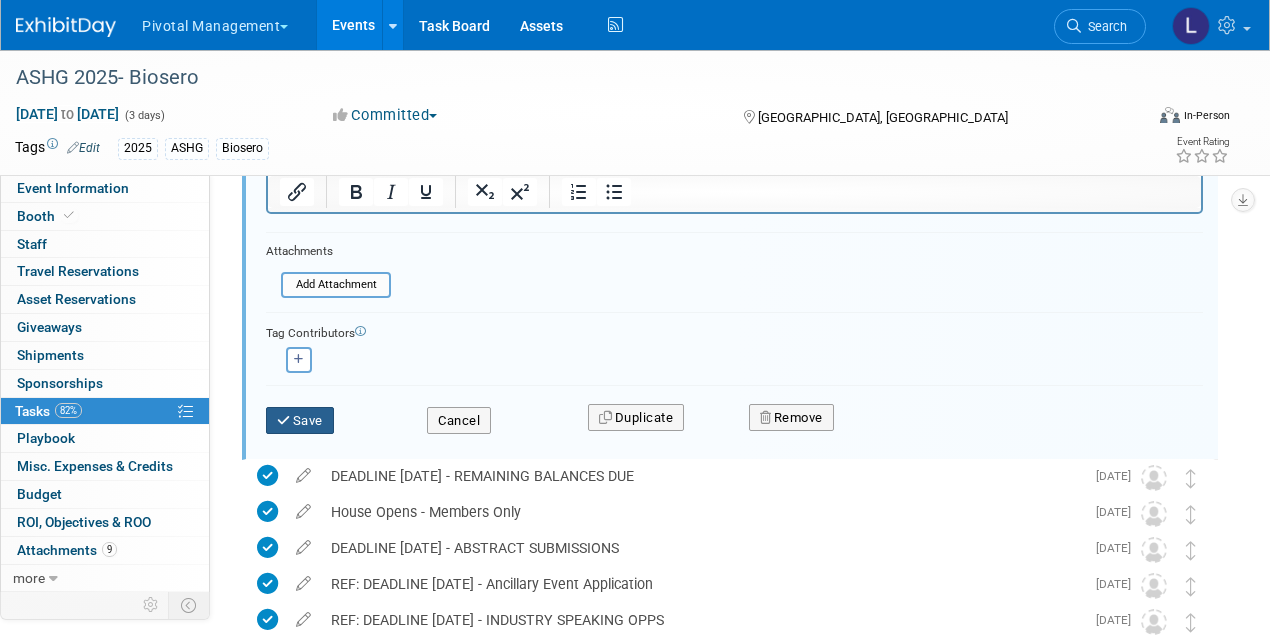 type on "REF: Housing Opens - All Attendees" 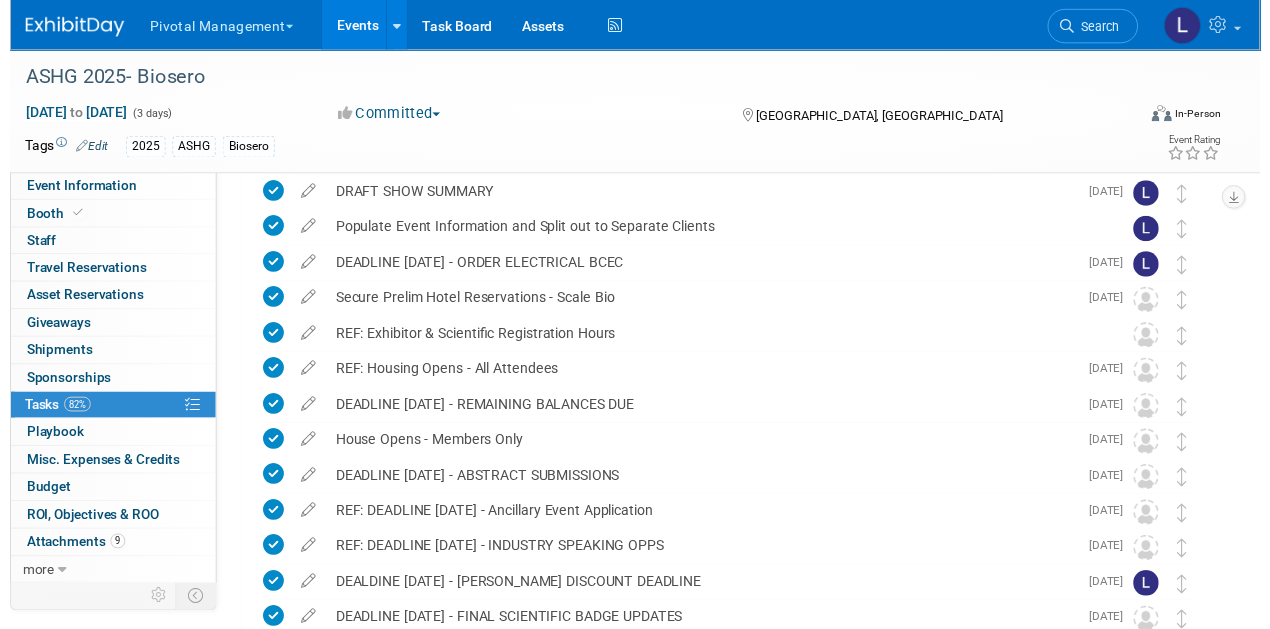 scroll, scrollTop: 66, scrollLeft: 0, axis: vertical 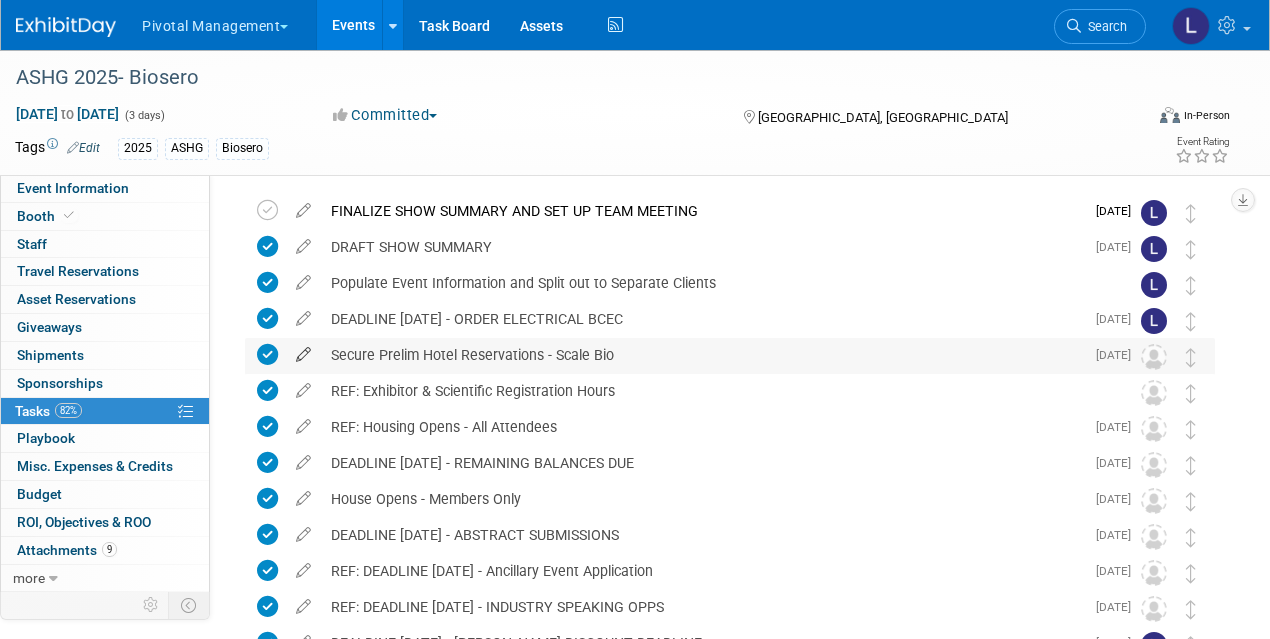click at bounding box center (303, 350) 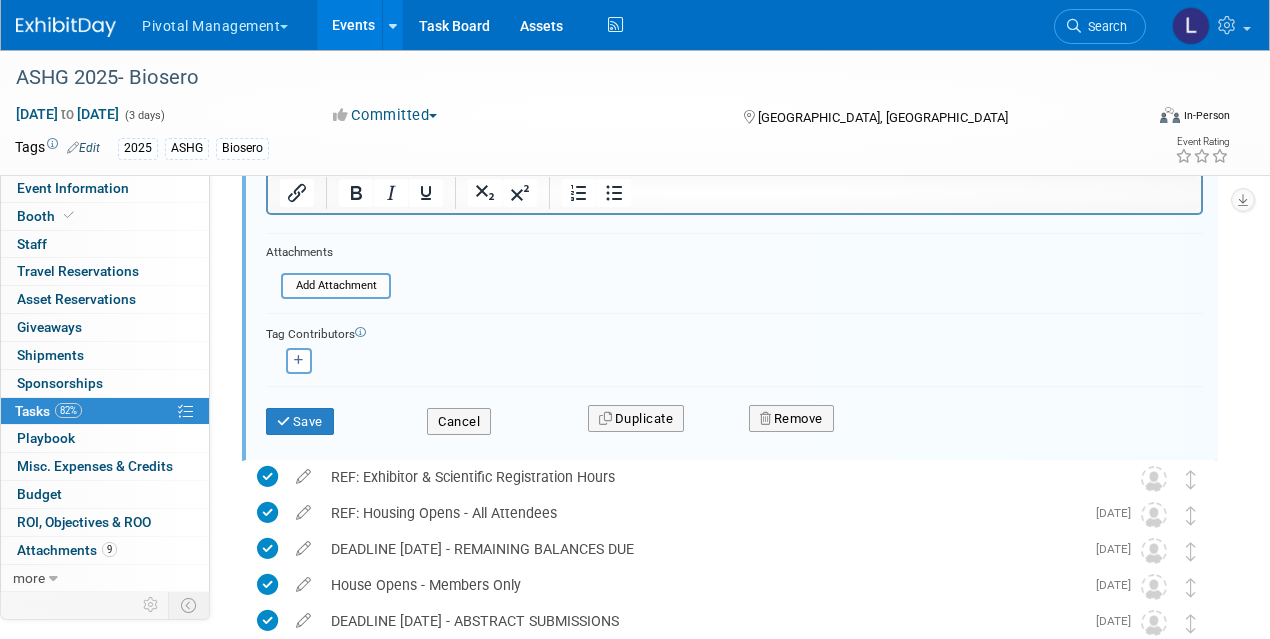 scroll, scrollTop: 537, scrollLeft: 0, axis: vertical 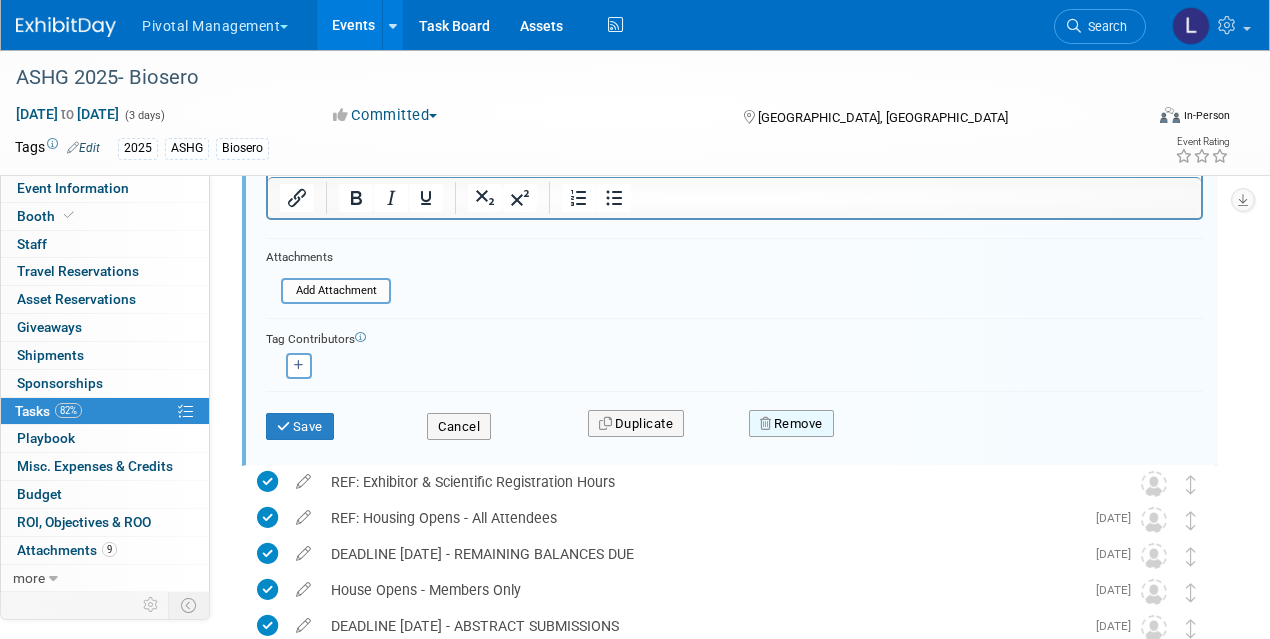 click on "Remove" at bounding box center (791, 424) 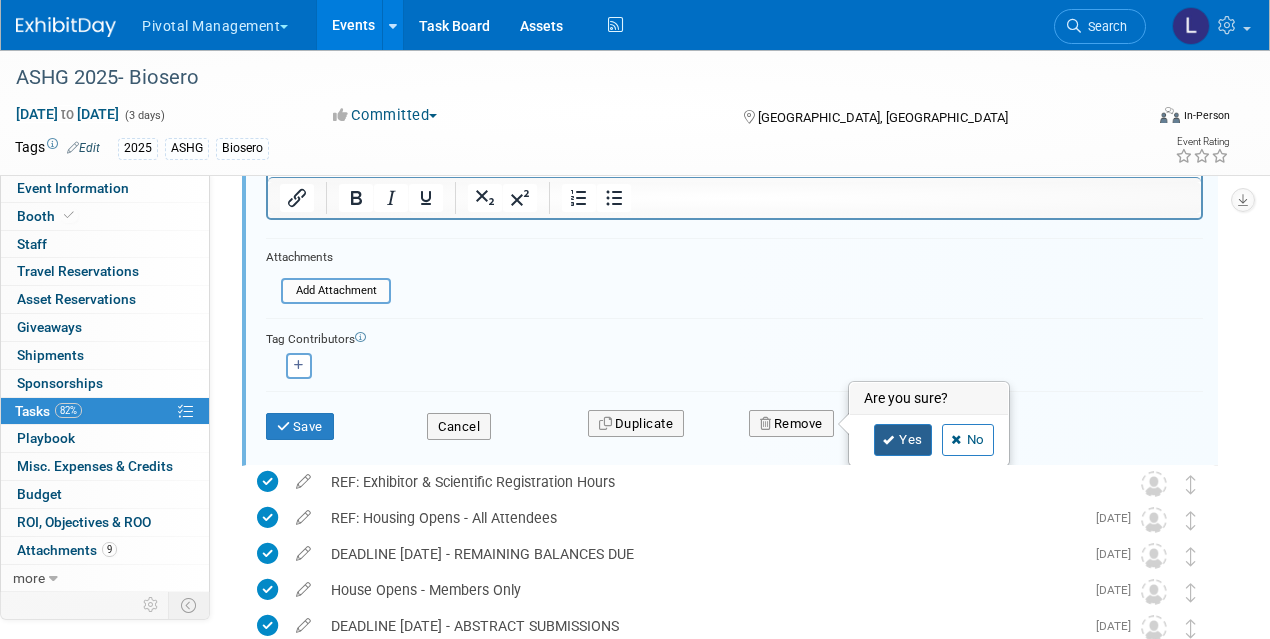 click on "Yes" at bounding box center [903, 440] 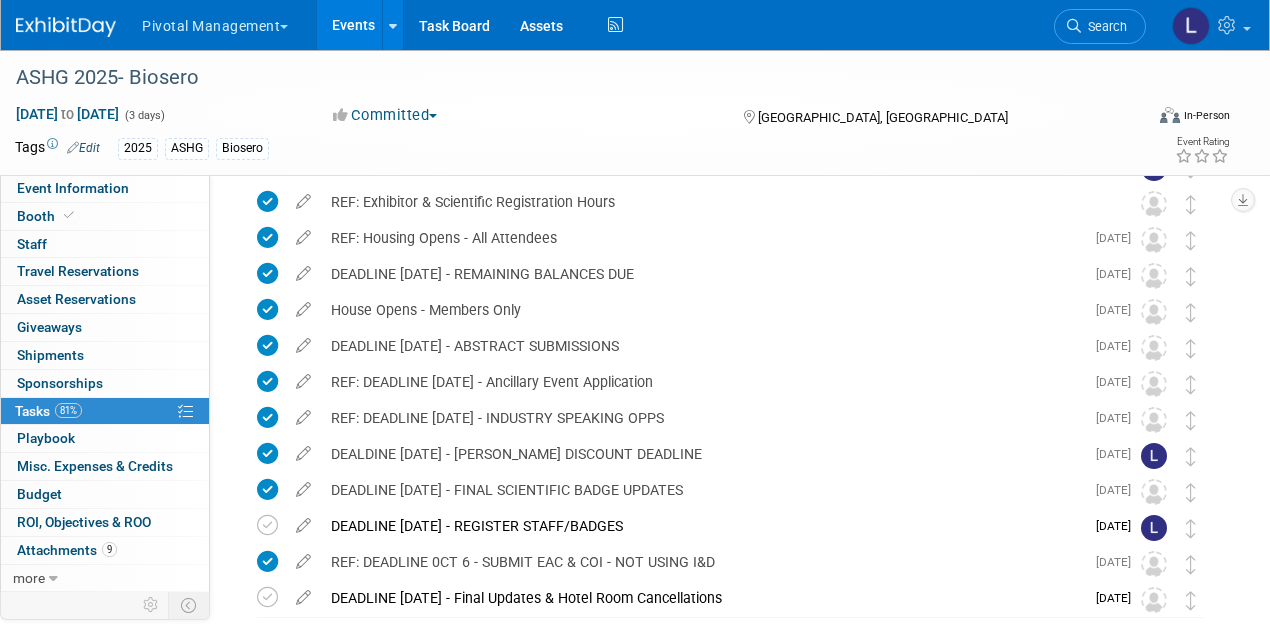 scroll, scrollTop: 191, scrollLeft: 0, axis: vertical 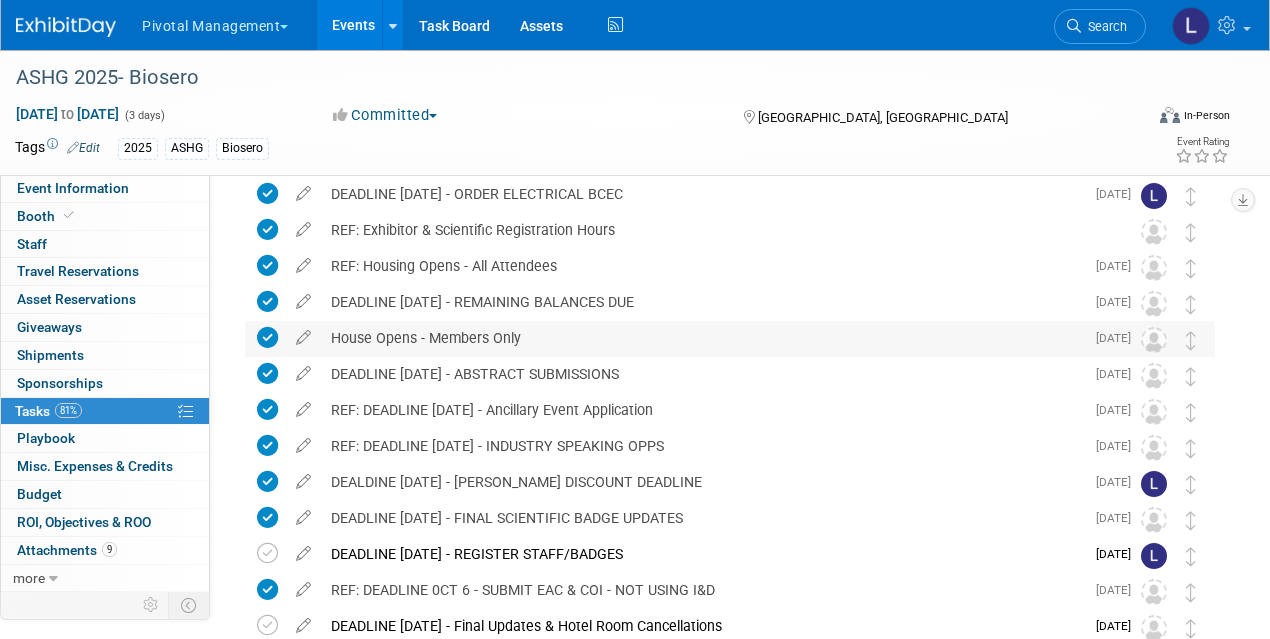 click on "House Opens - Members Only" at bounding box center (702, 338) 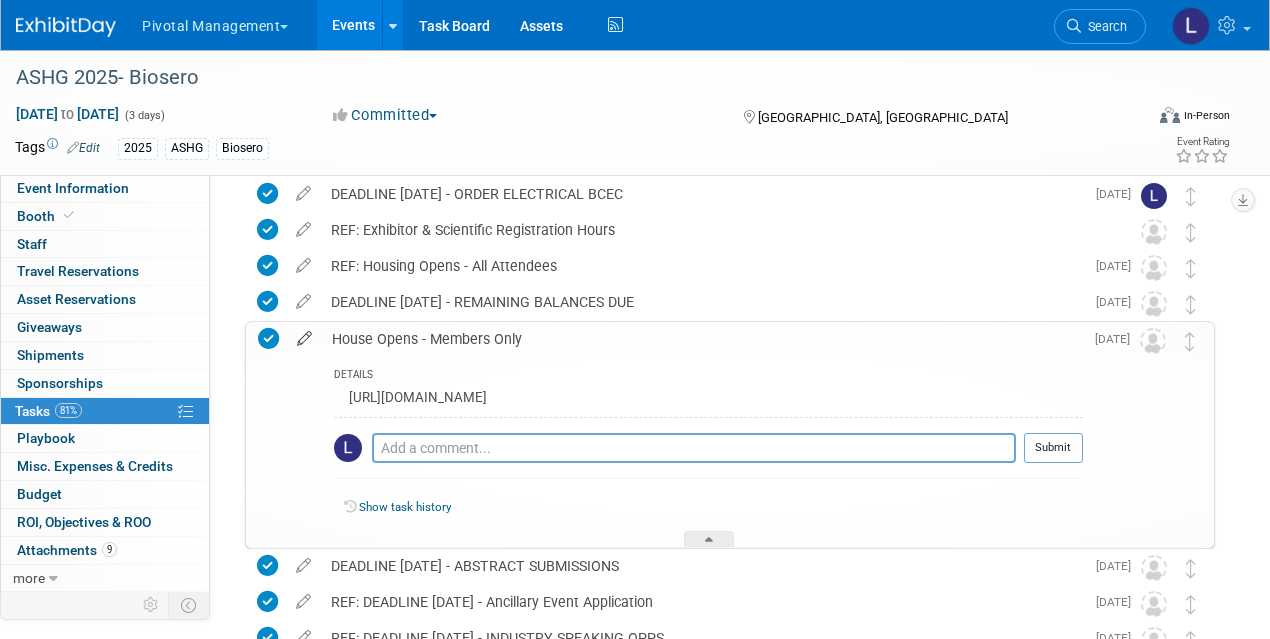 click at bounding box center [304, 334] 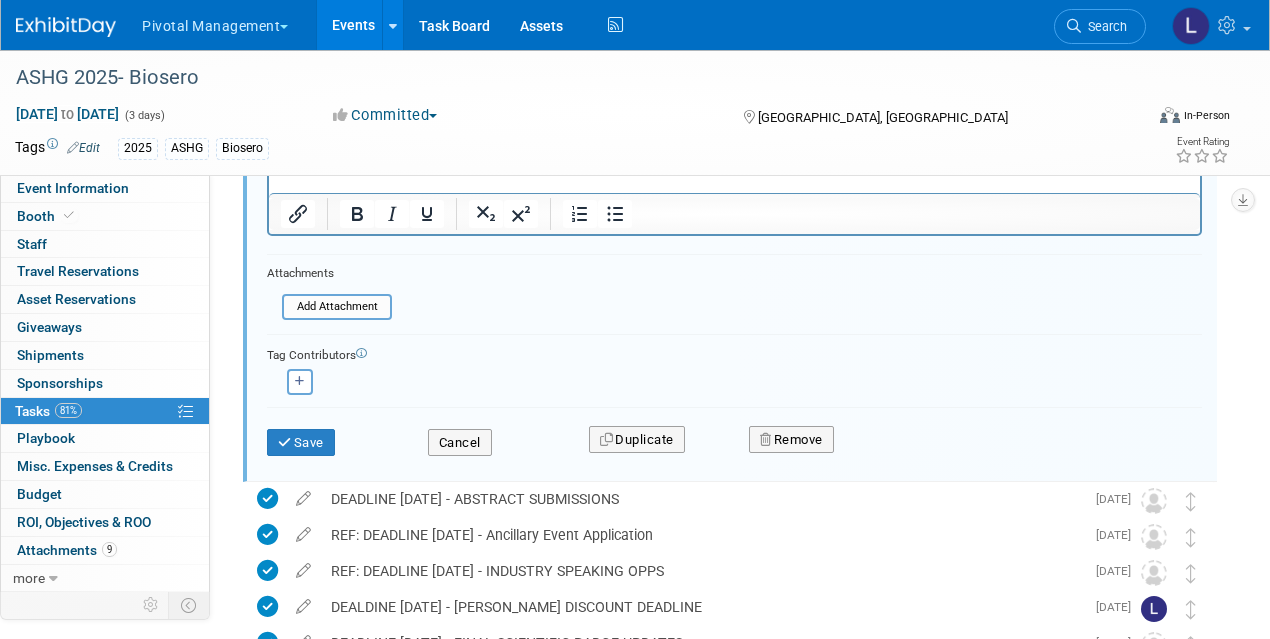 scroll, scrollTop: 565, scrollLeft: 0, axis: vertical 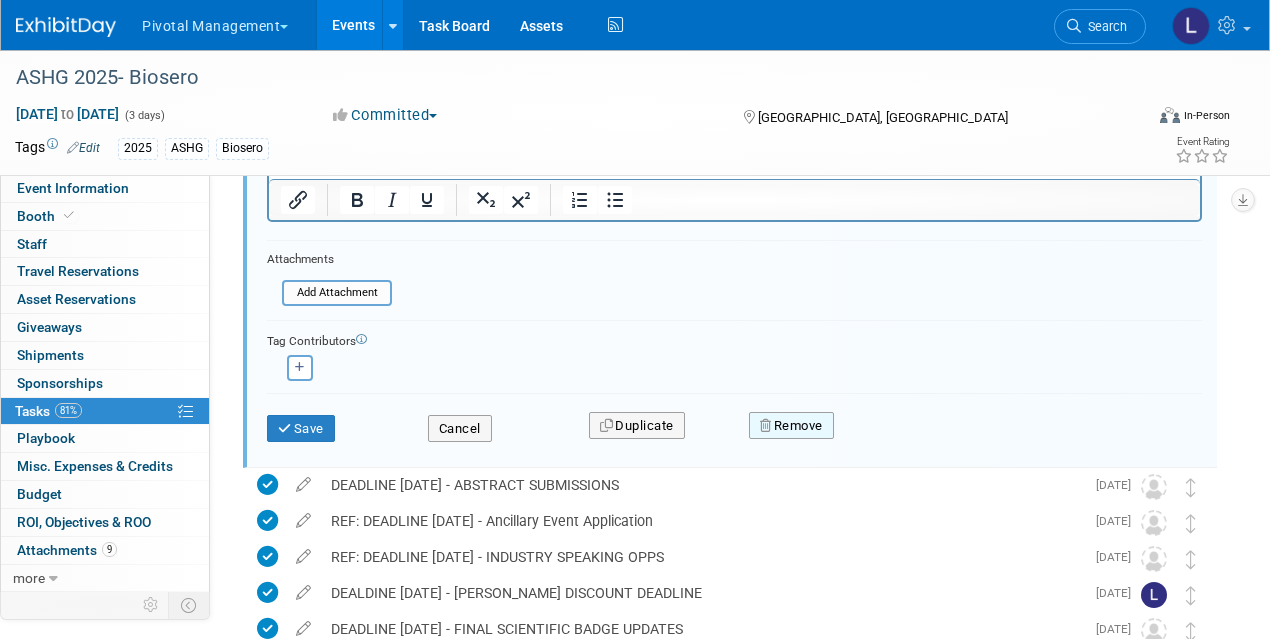 click on "Remove" at bounding box center (791, 426) 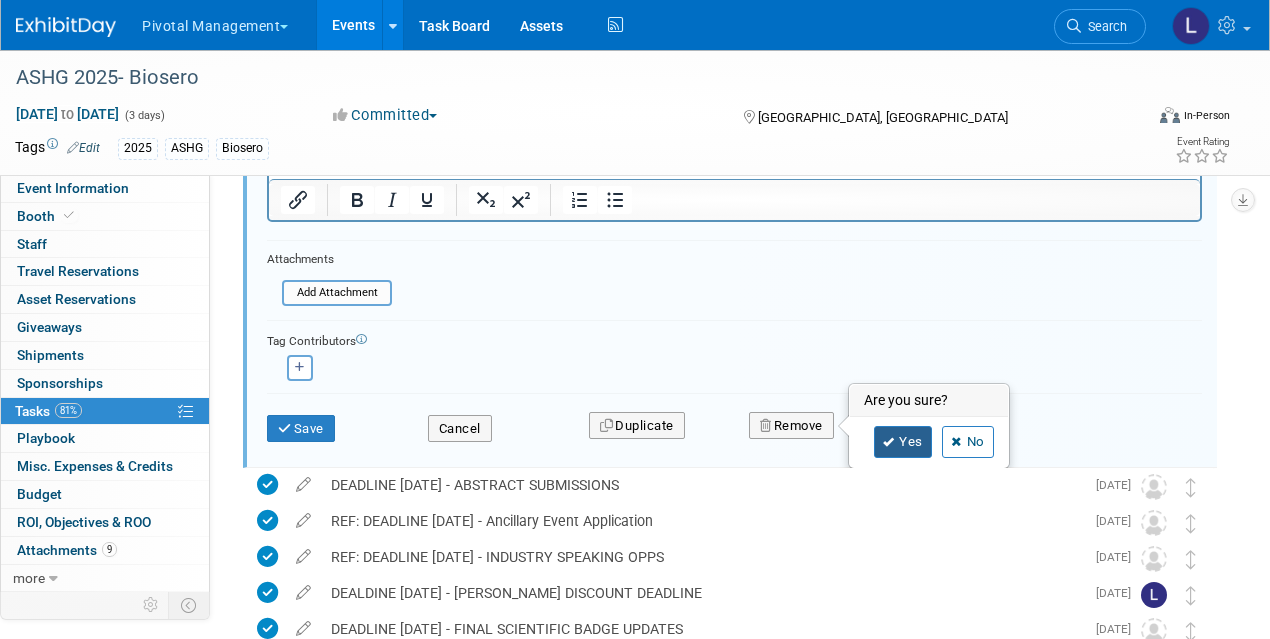 drag, startPoint x: 861, startPoint y: 435, endPoint x: 881, endPoint y: 432, distance: 20.22375 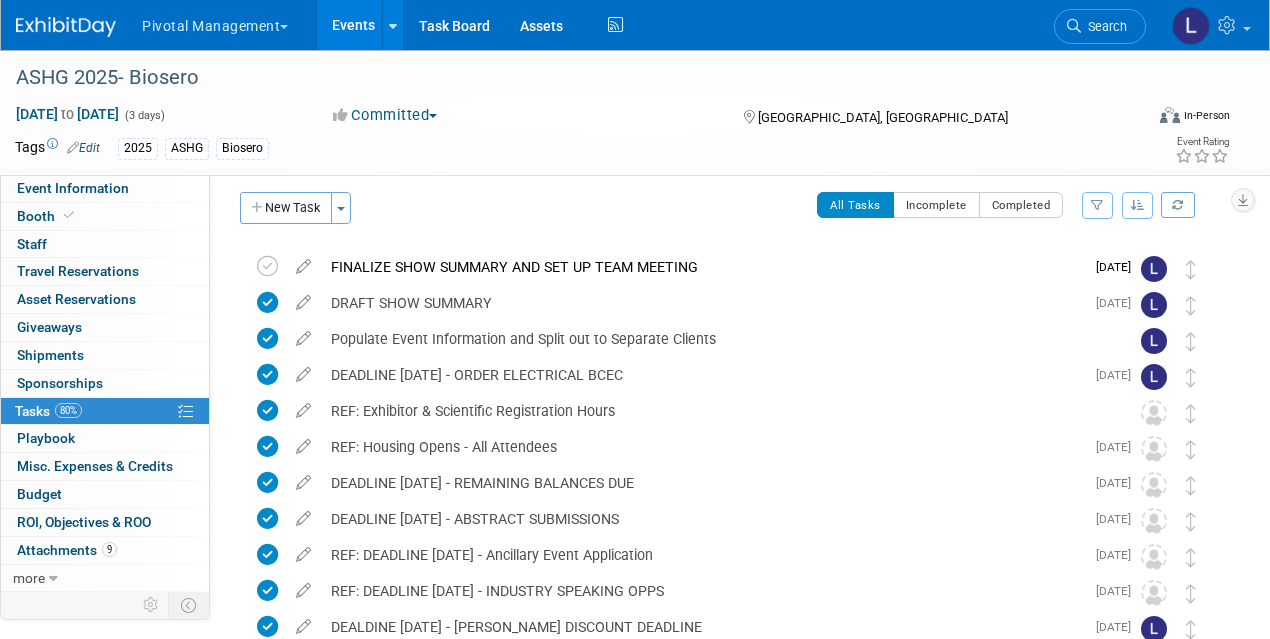 scroll, scrollTop: 0, scrollLeft: 0, axis: both 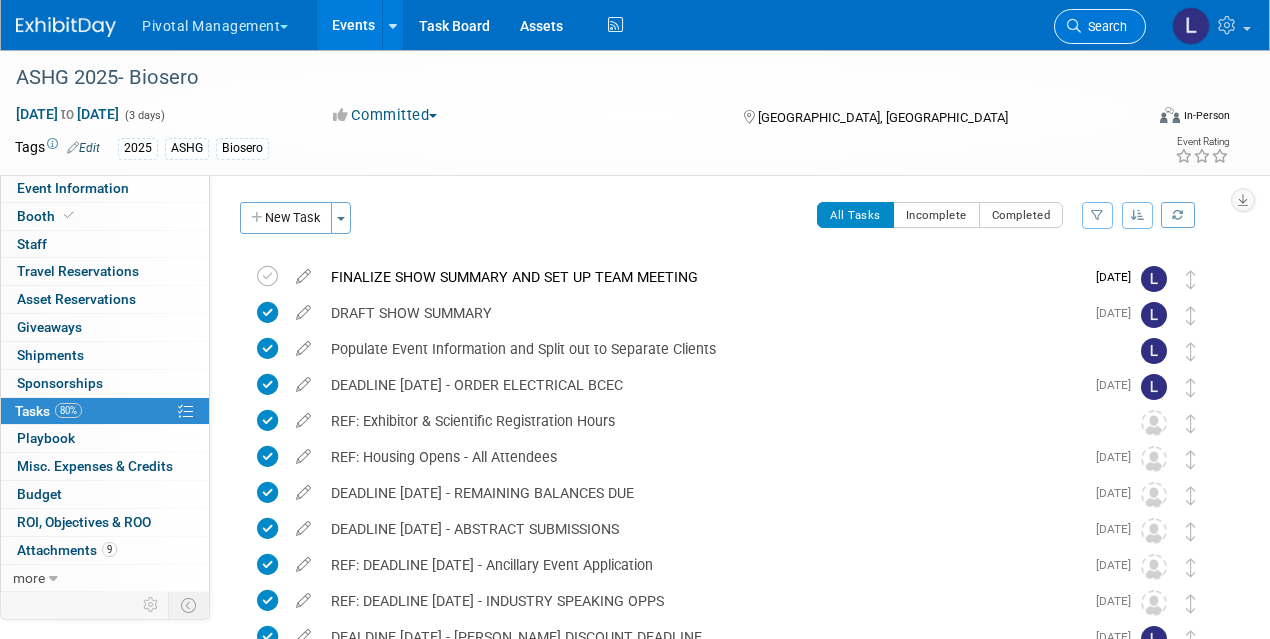 click at bounding box center [1074, 26] 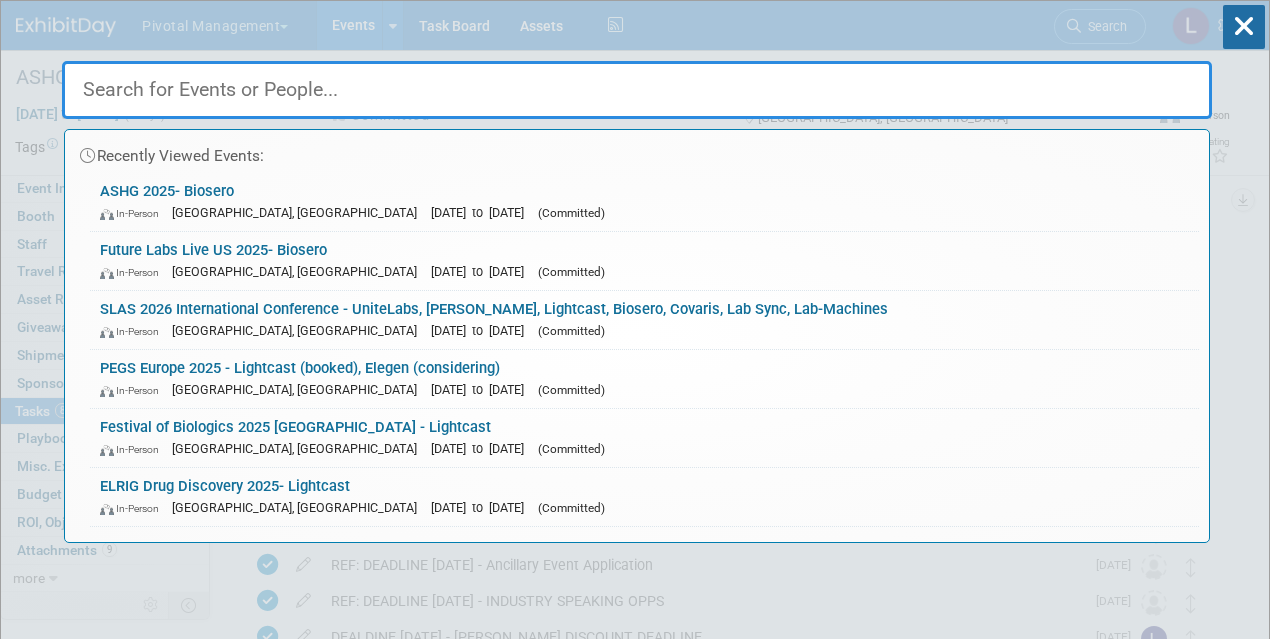 click at bounding box center (637, 90) 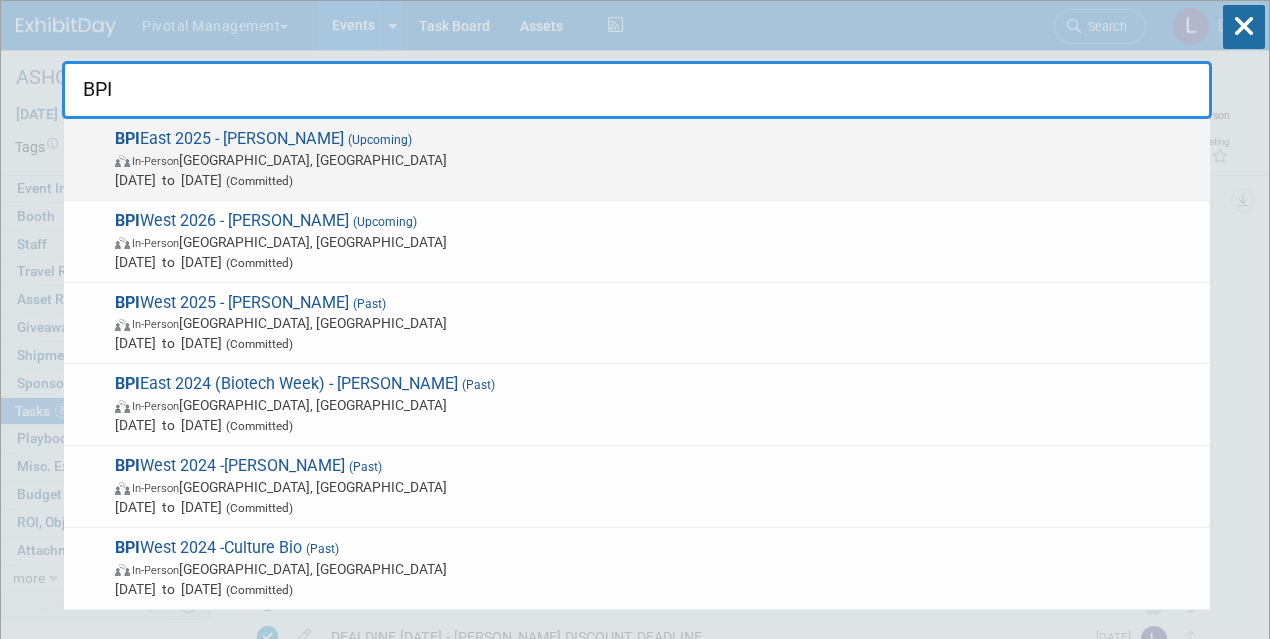 type on "BPI" 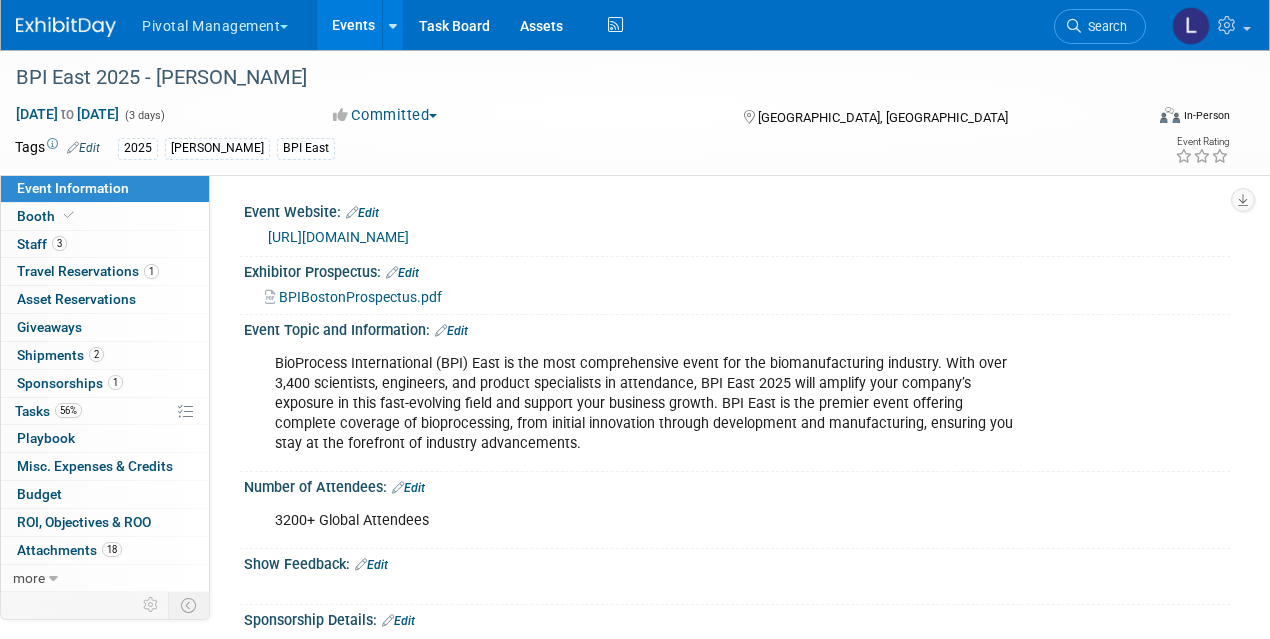 scroll, scrollTop: 0, scrollLeft: 0, axis: both 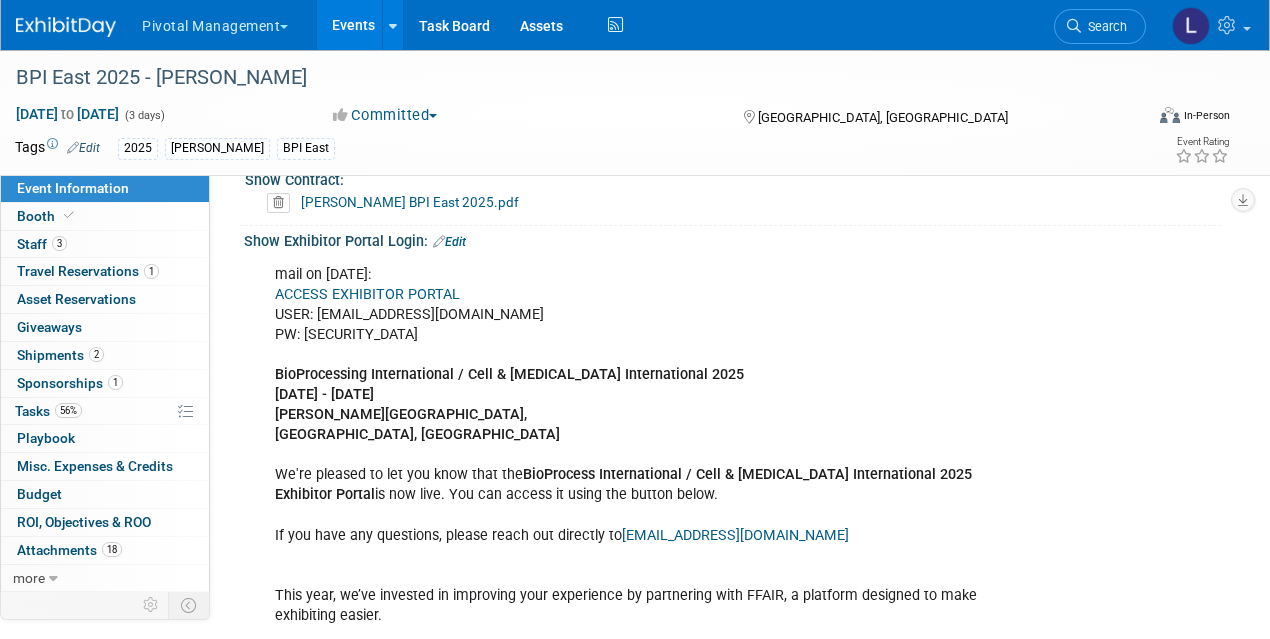 click on "ACCESS EXHIBITOR PORTAL" at bounding box center (367, 294) 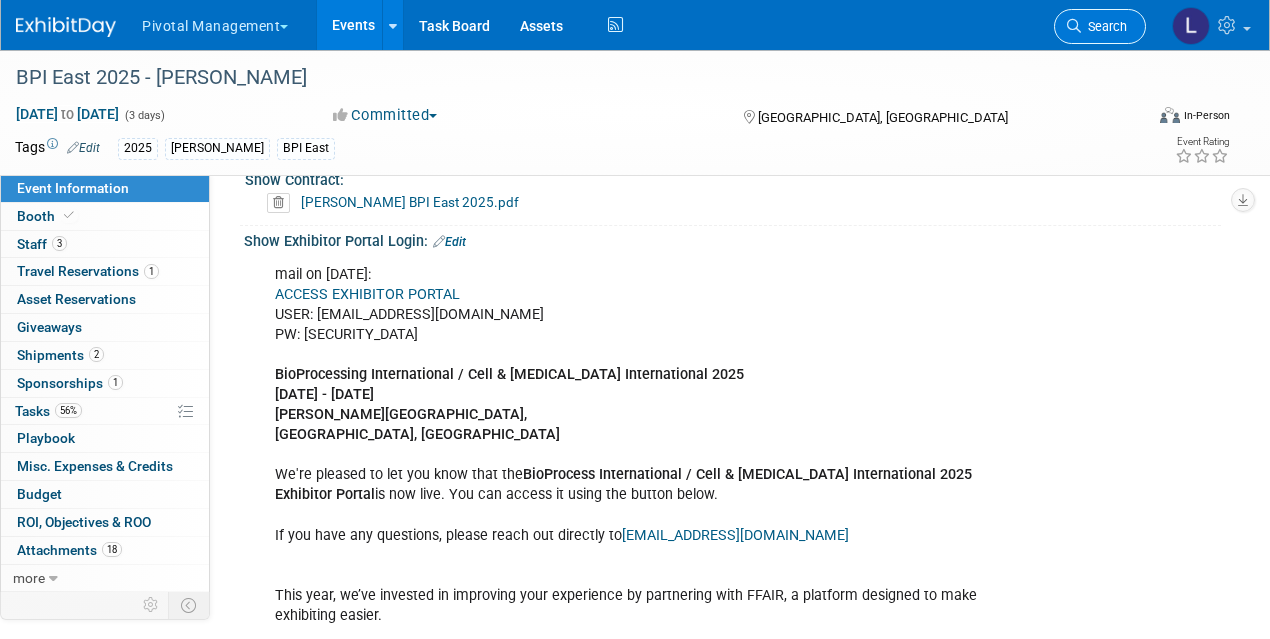 click on "Search" at bounding box center [1104, 26] 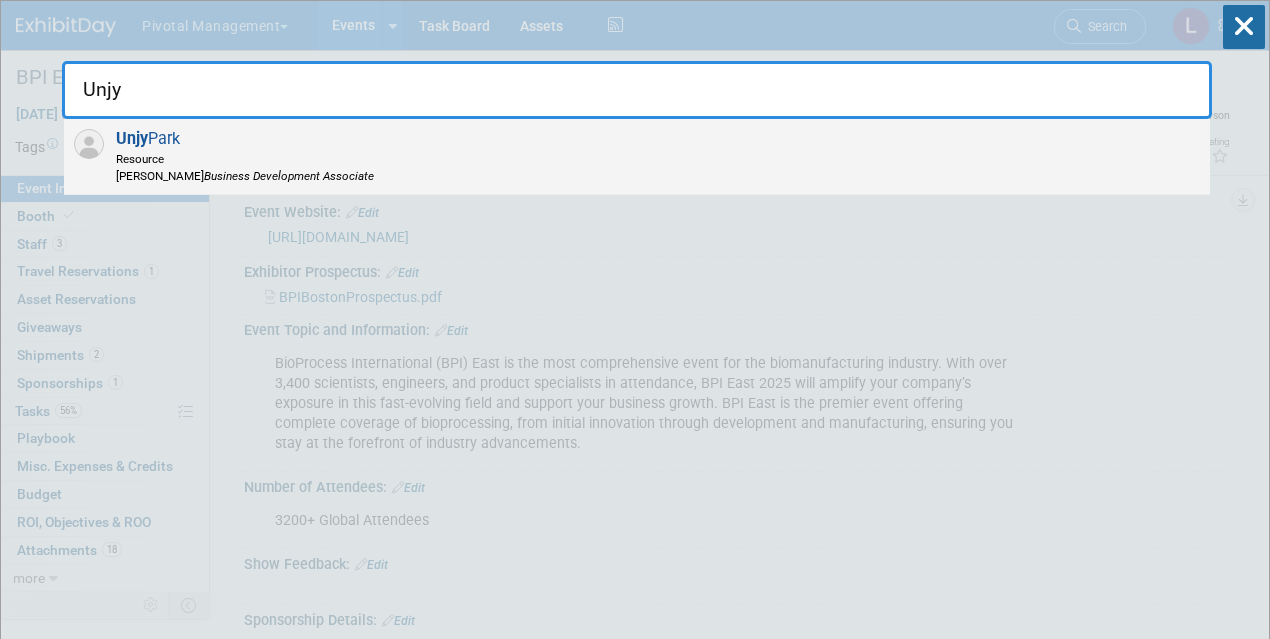 type on "Unjy" 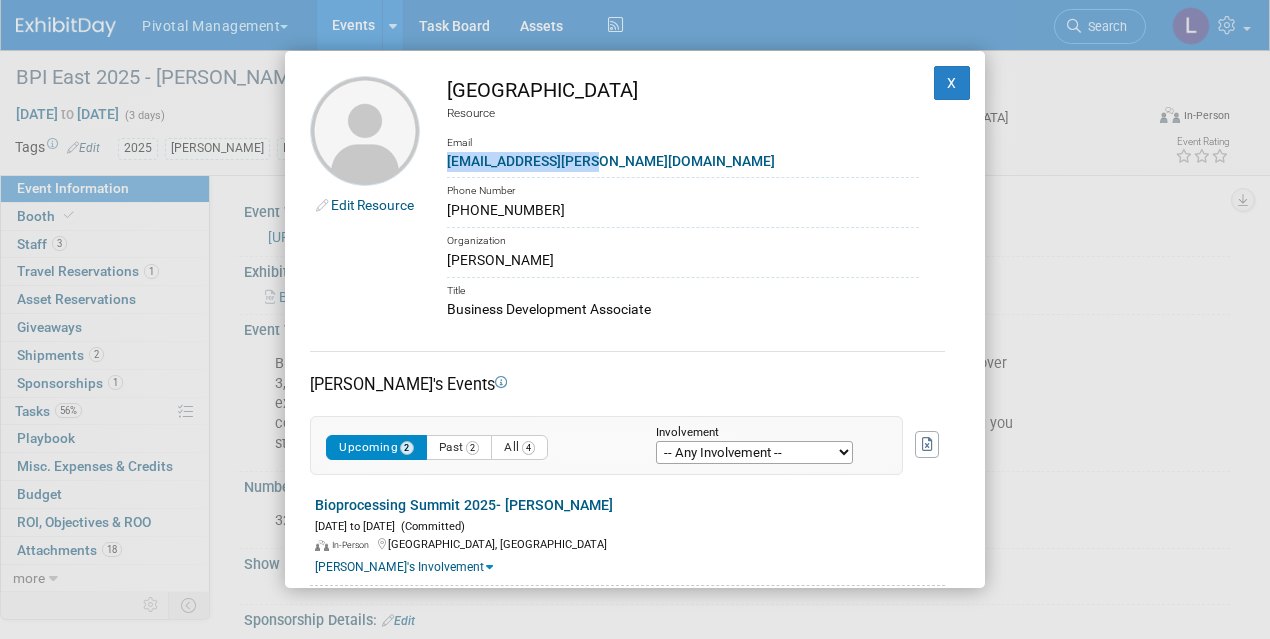 drag, startPoint x: 590, startPoint y: 157, endPoint x: 440, endPoint y: 155, distance: 150.01334 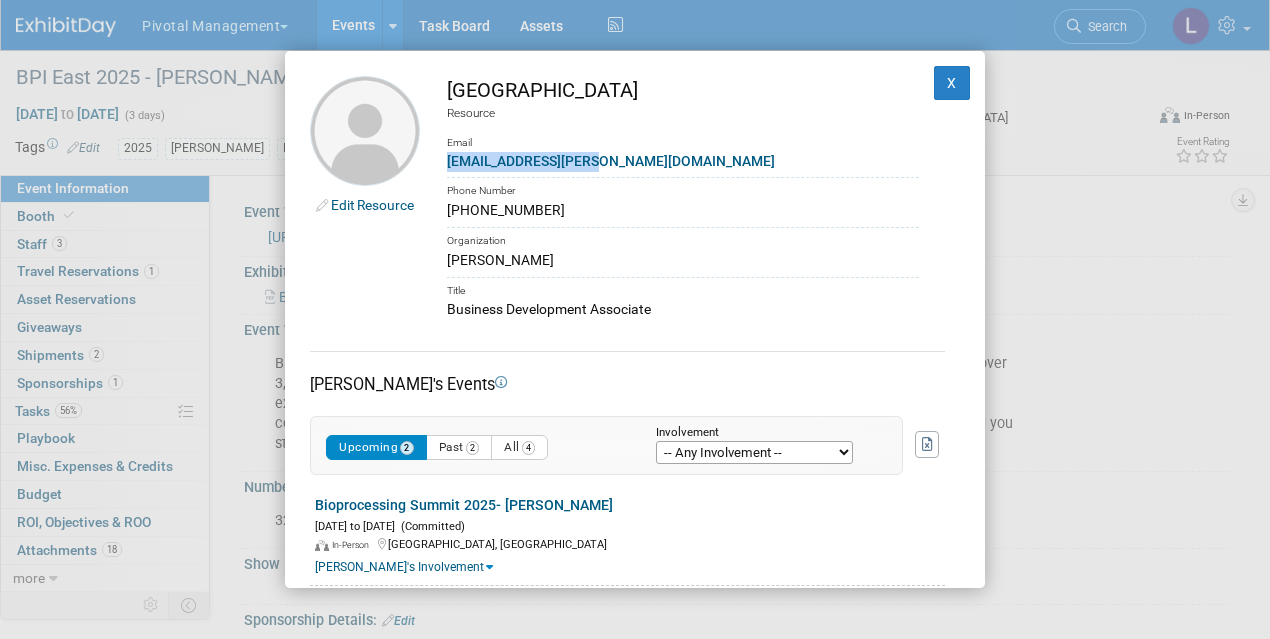 copy on "unjy.park@asimov.com" 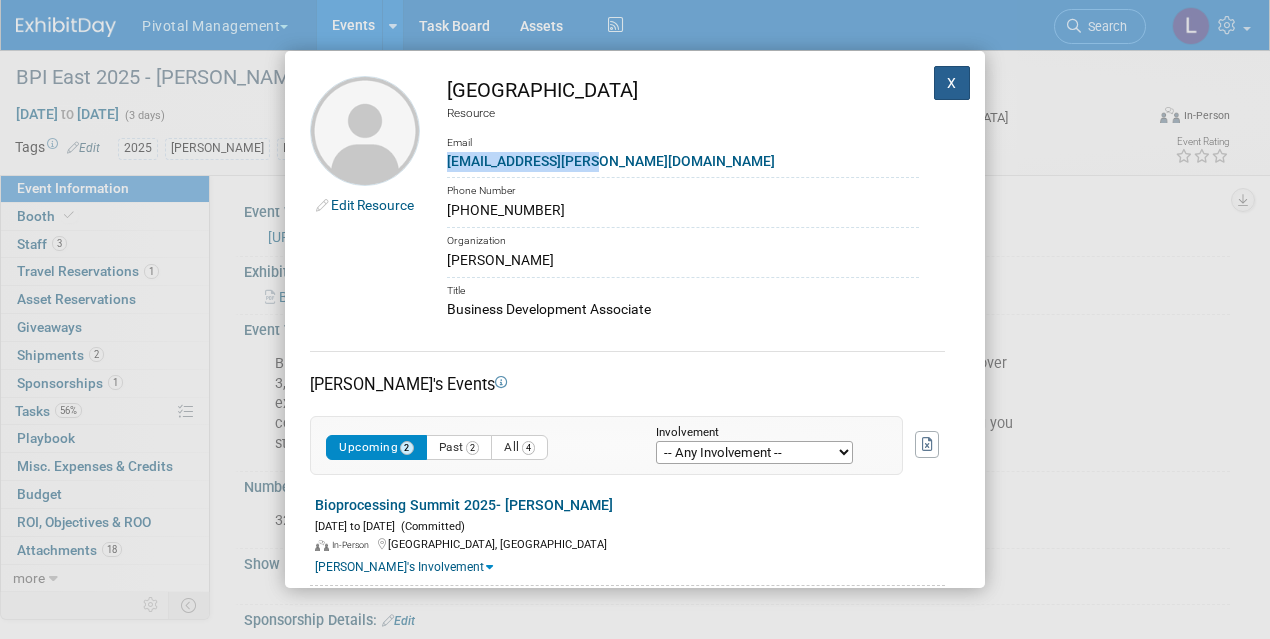 click on "X" at bounding box center (952, 83) 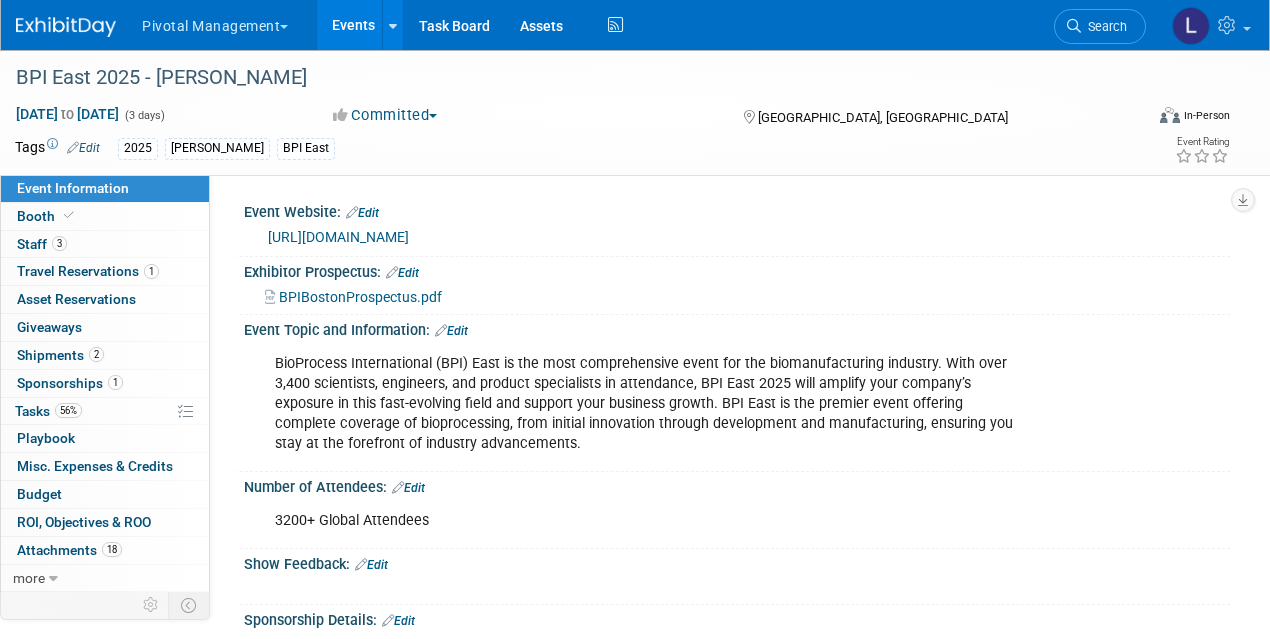 click on "Event Information" at bounding box center (73, 188) 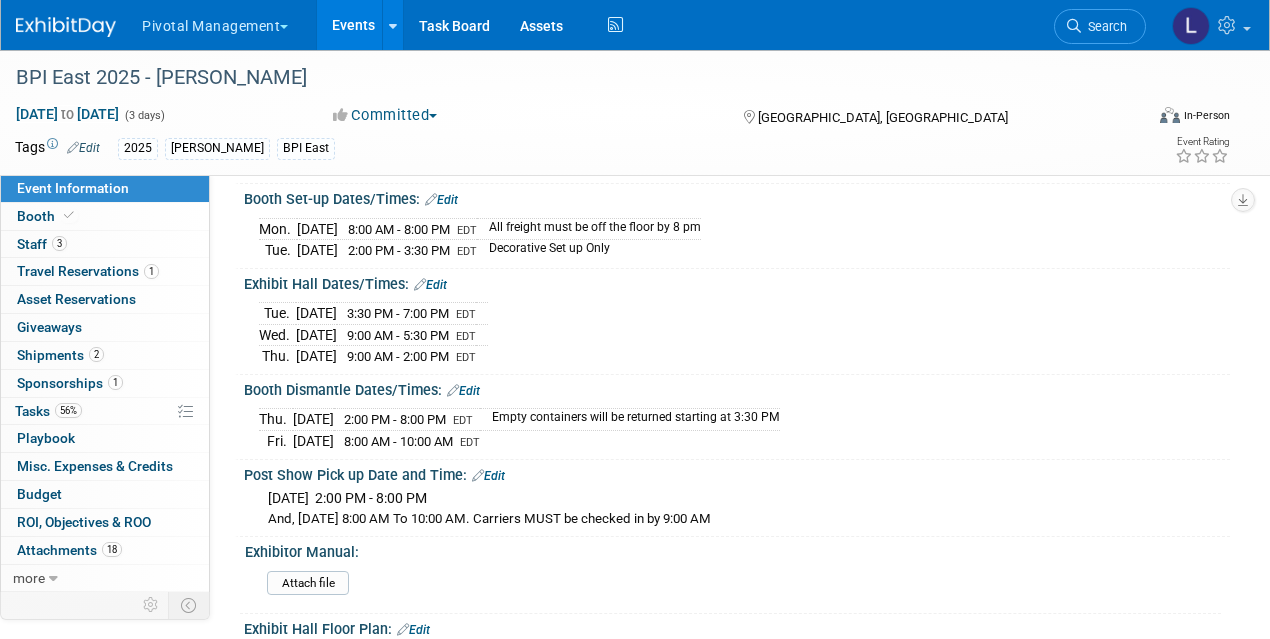 scroll, scrollTop: 3544, scrollLeft: 0, axis: vertical 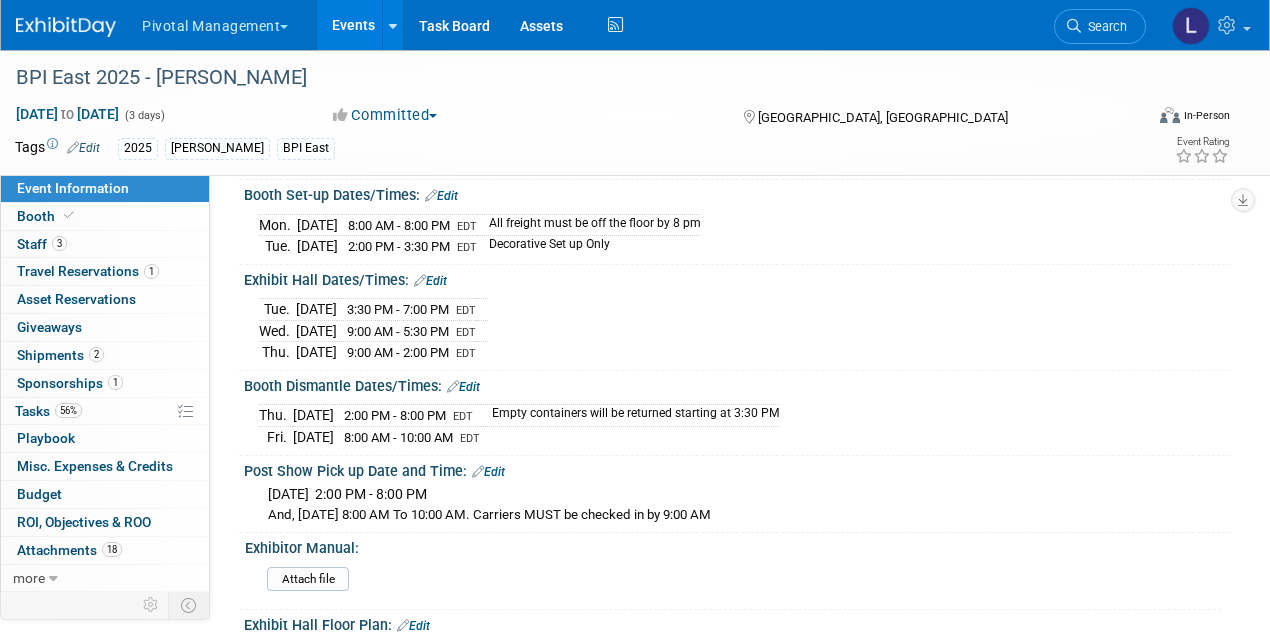 drag, startPoint x: 243, startPoint y: 180, endPoint x: 820, endPoint y: 396, distance: 616.1047 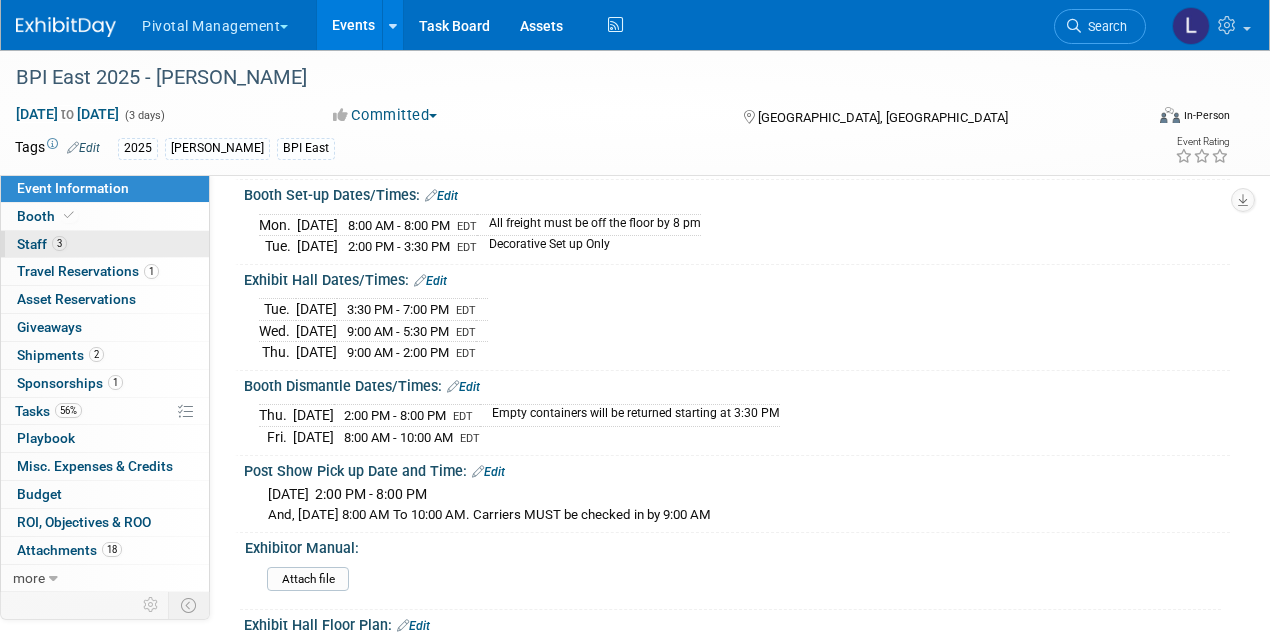 click on "Staff 3" at bounding box center [42, 244] 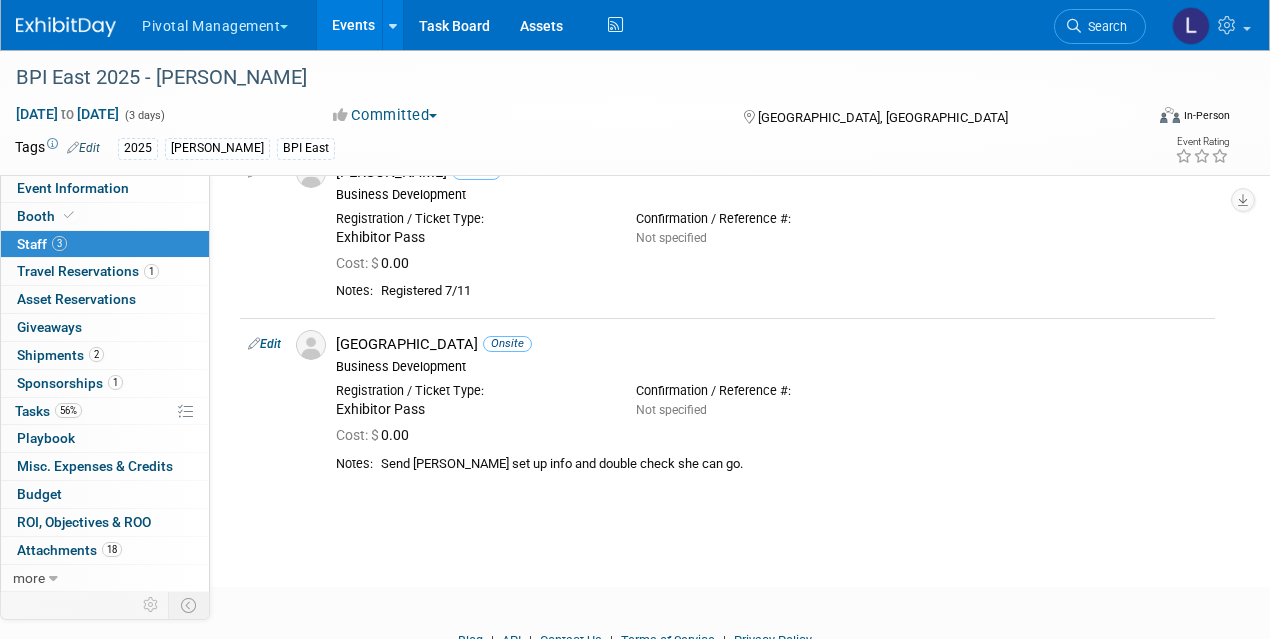scroll, scrollTop: 277, scrollLeft: 0, axis: vertical 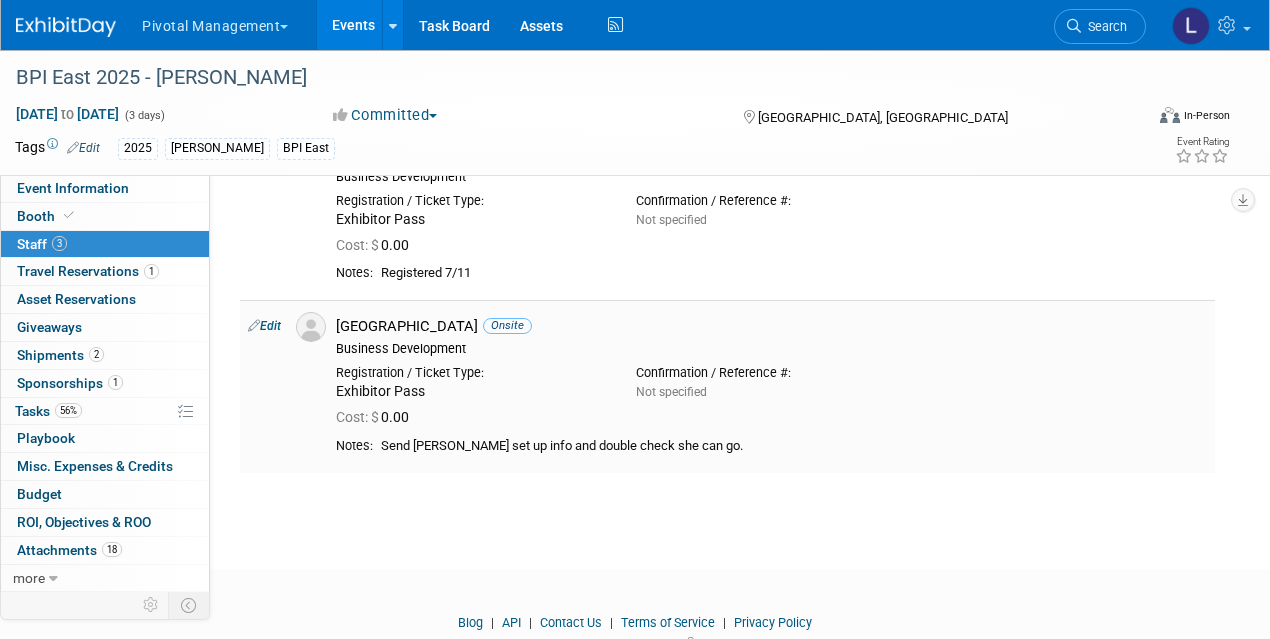 click on "Edit" at bounding box center [264, 326] 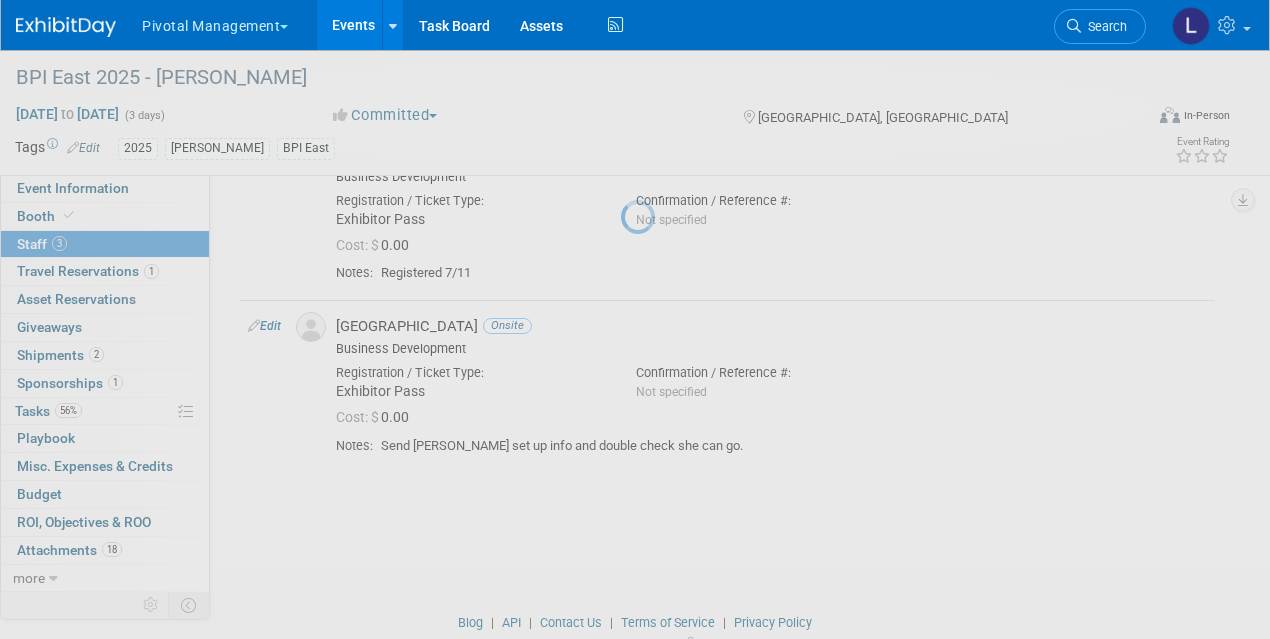 select on "a8e92120-8944-4930-89b7-799159efedba" 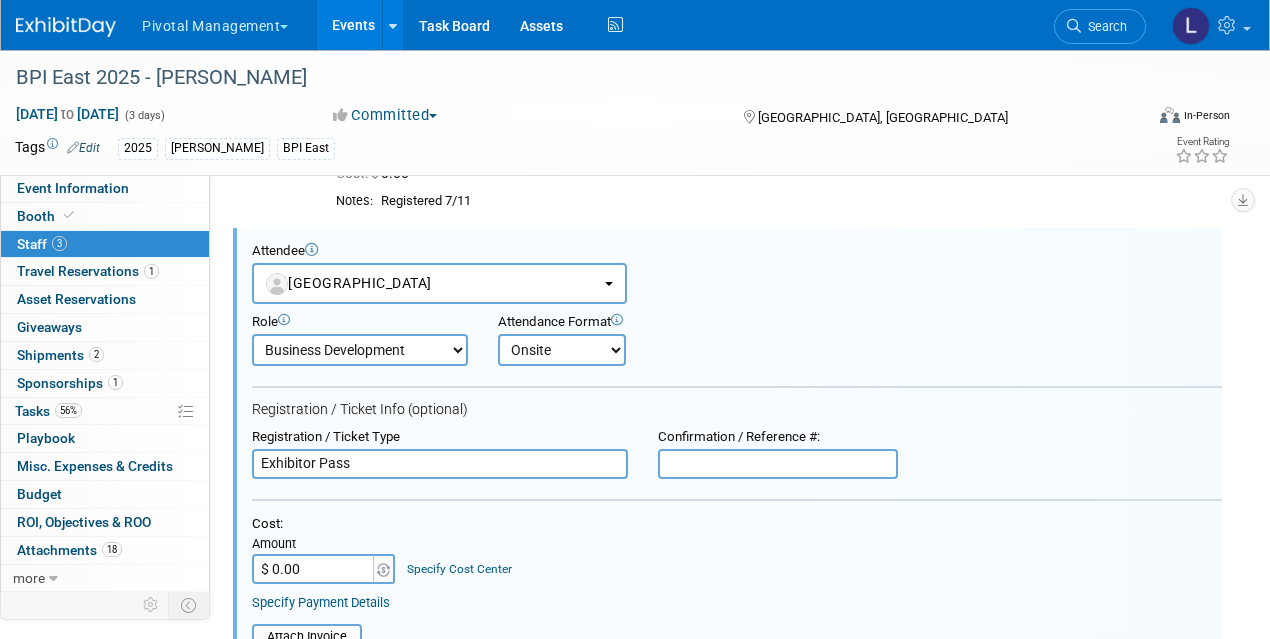 scroll, scrollTop: 0, scrollLeft: 0, axis: both 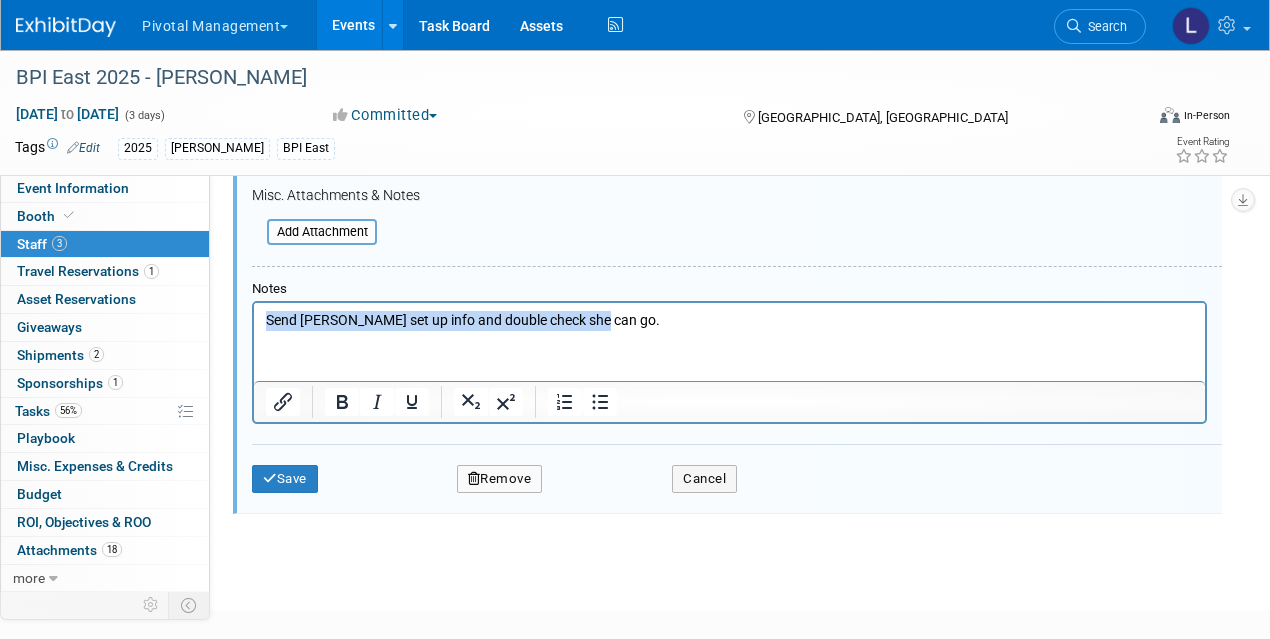 drag, startPoint x: 657, startPoint y: 327, endPoint x: 263, endPoint y: 316, distance: 394.15353 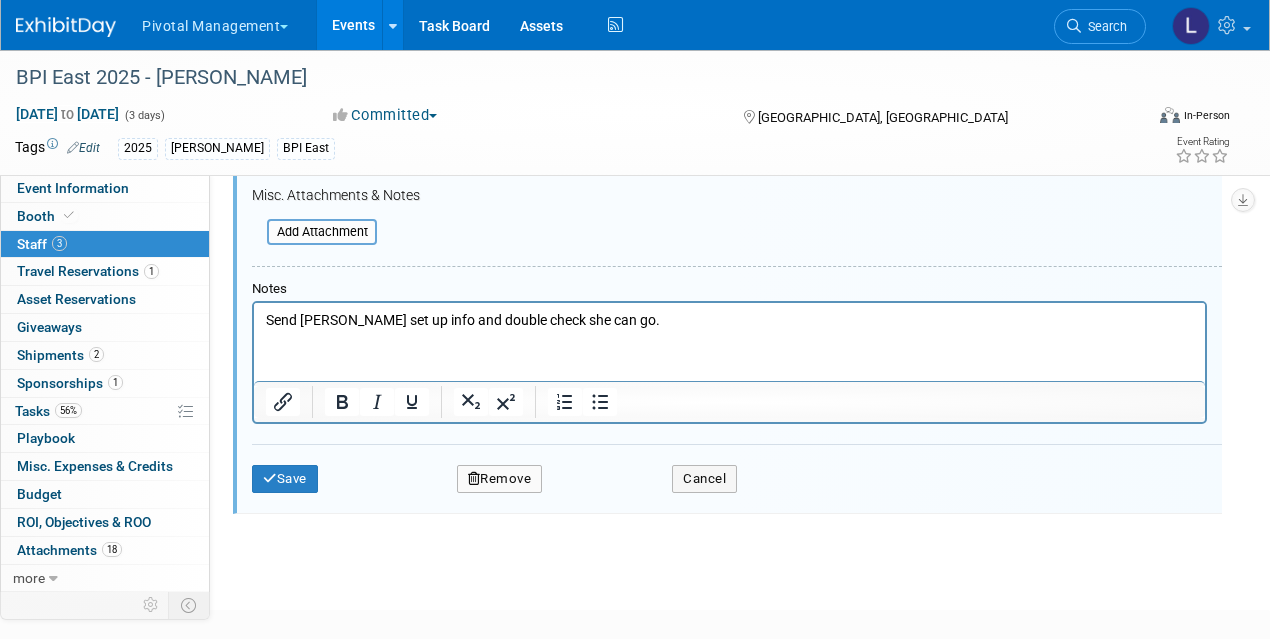click on "Send Unjy set up info and double check she can go." at bounding box center (729, 316) 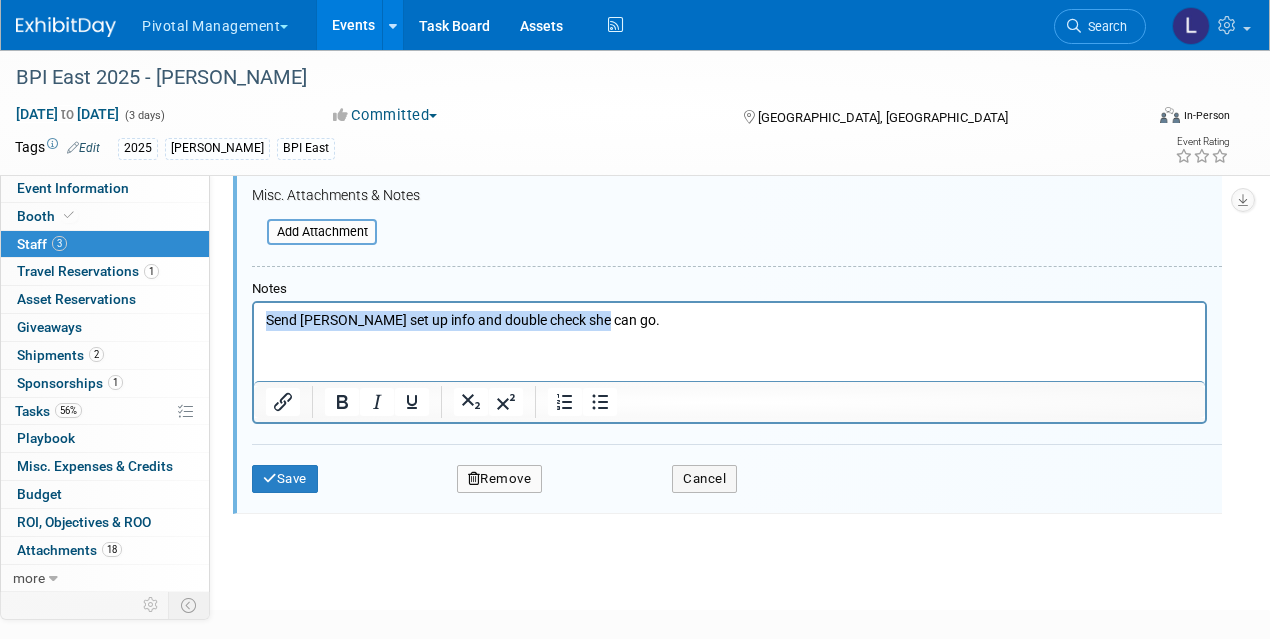 drag, startPoint x: 602, startPoint y: 321, endPoint x: 264, endPoint y: 322, distance: 338.00146 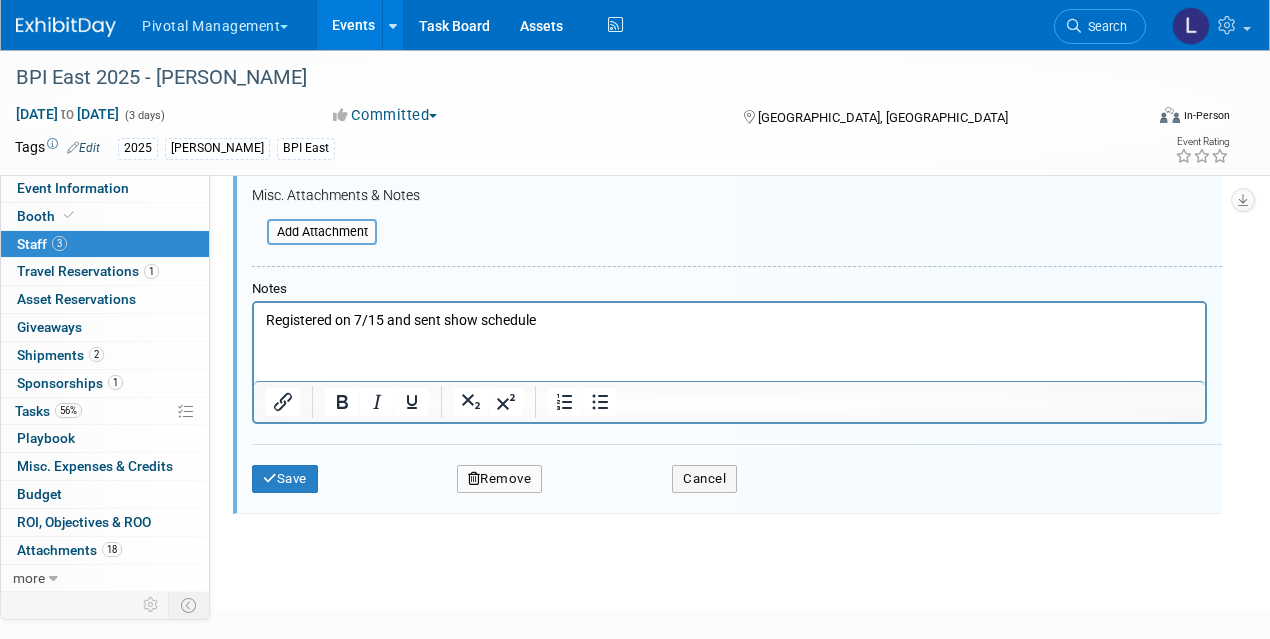 click on "Add Attachment" at bounding box center (314, 228) 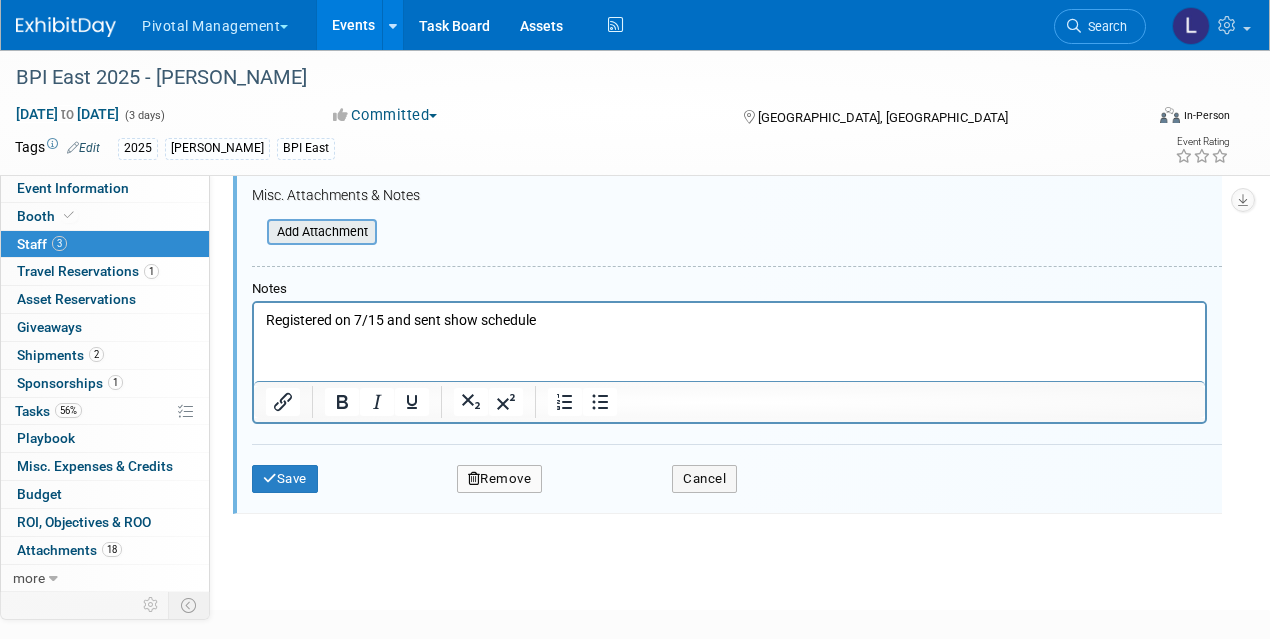 click at bounding box center (256, 232) 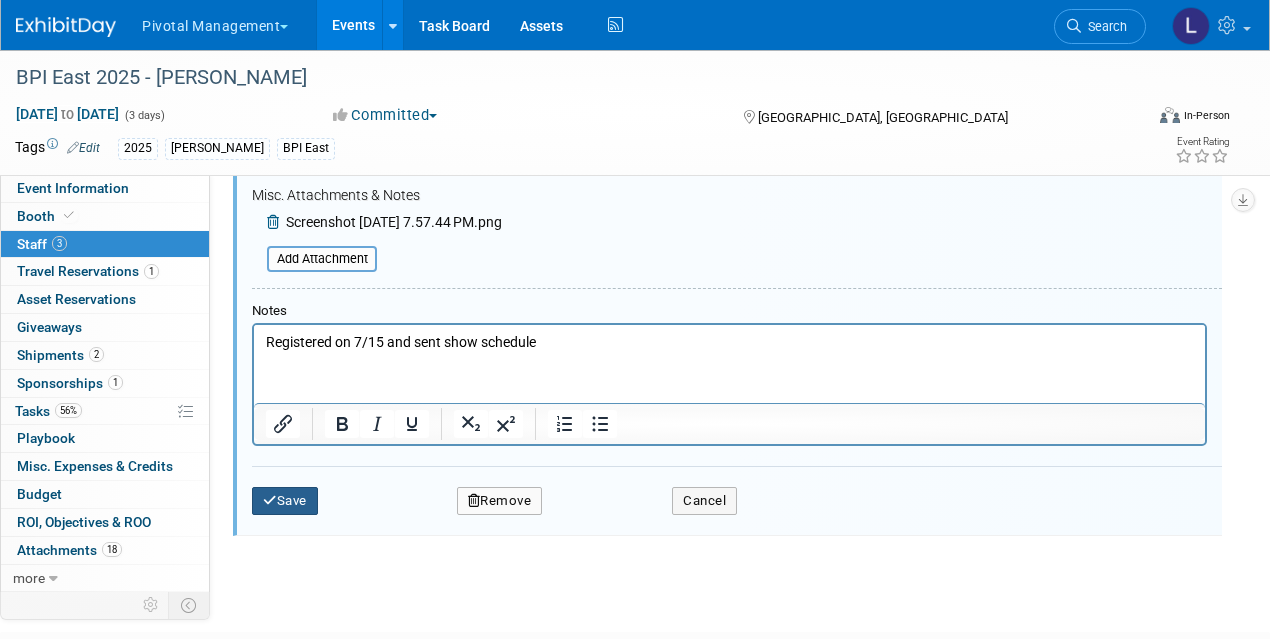 click on "Save" at bounding box center (285, 501) 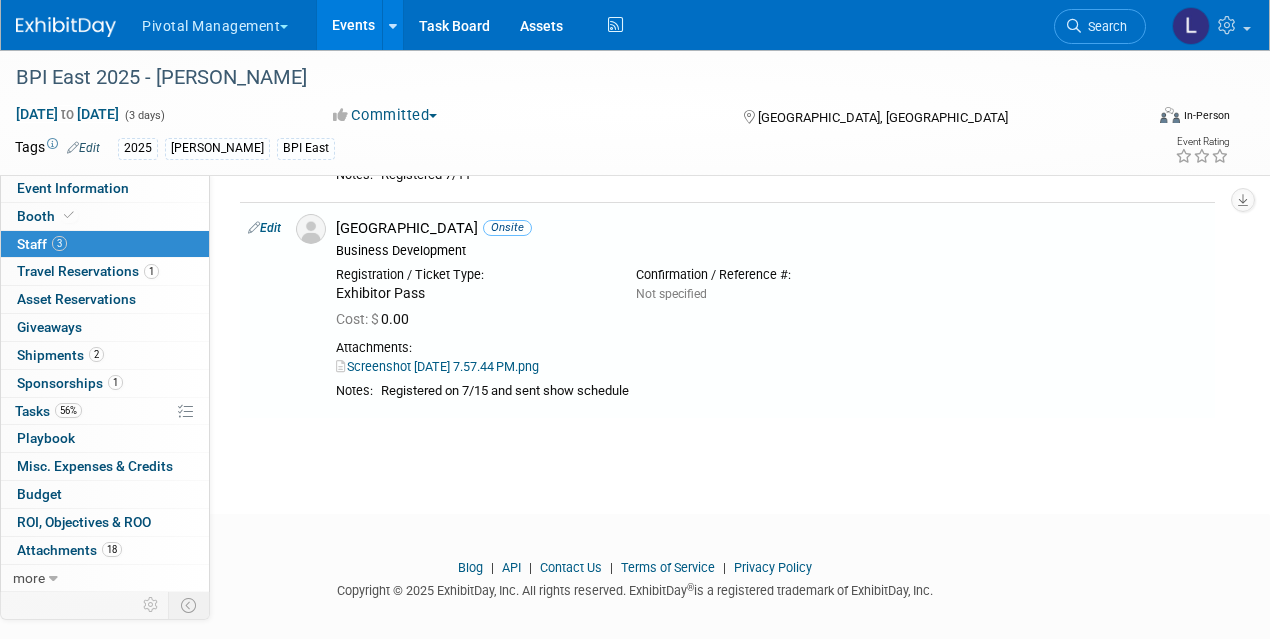 scroll, scrollTop: 389, scrollLeft: 0, axis: vertical 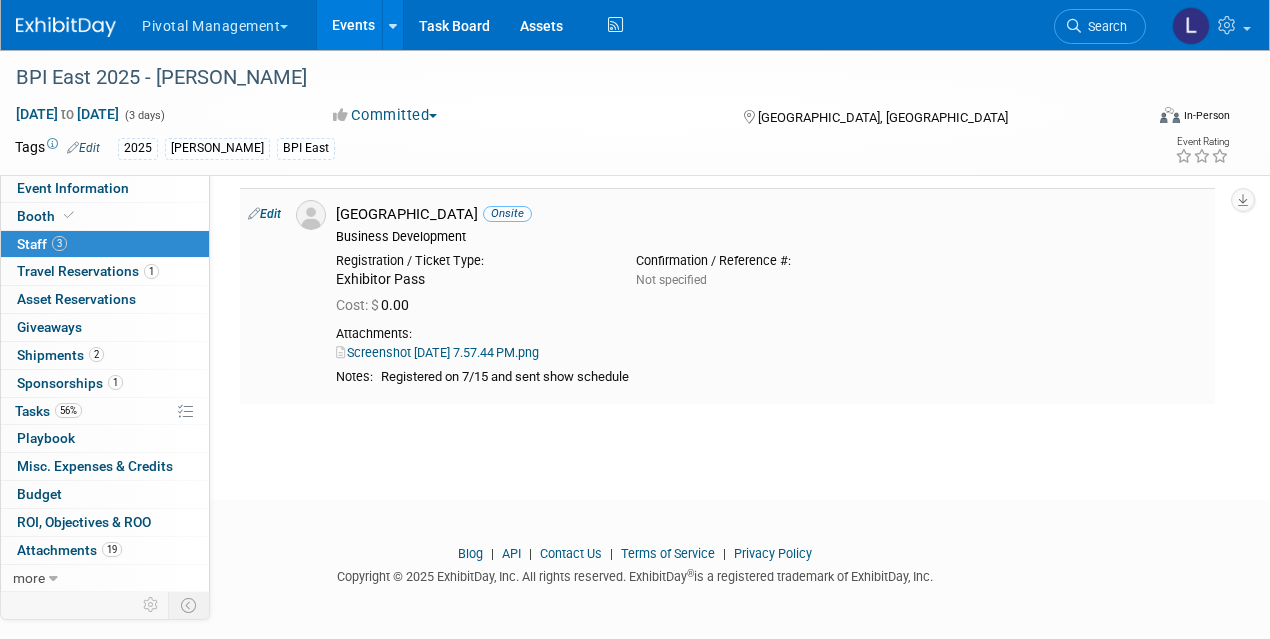 click on "Screenshot 2025-07-15 at 7.57.44 PM.png" at bounding box center [437, 352] 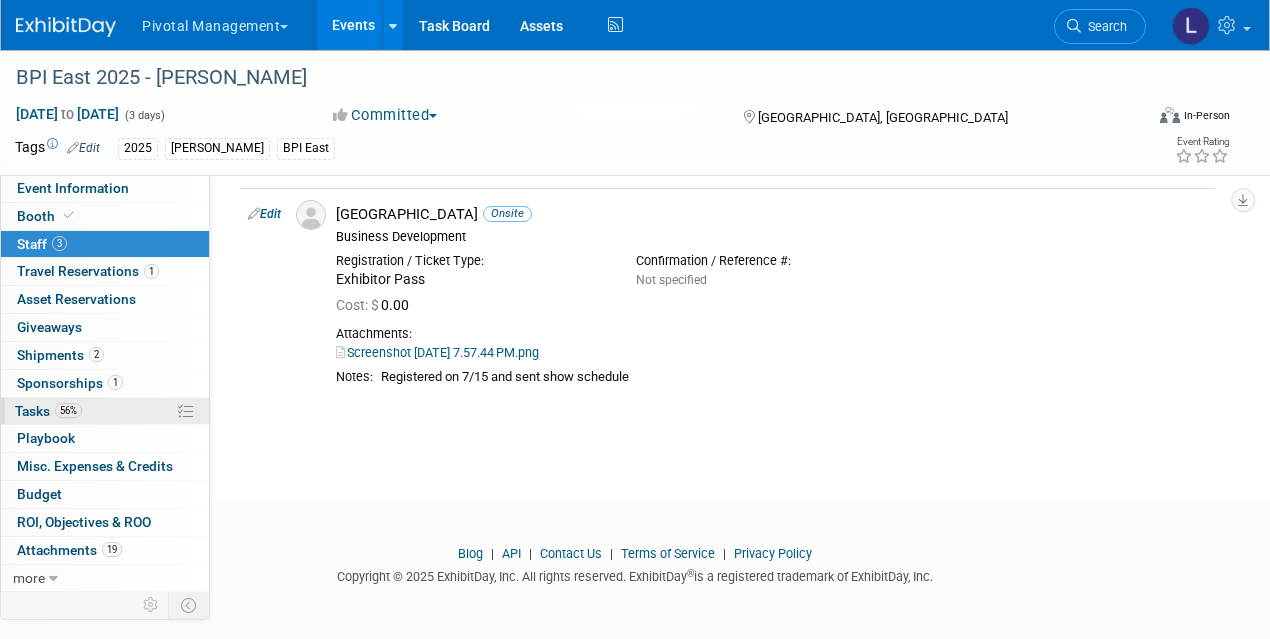 click on "Tasks 56%" at bounding box center (48, 411) 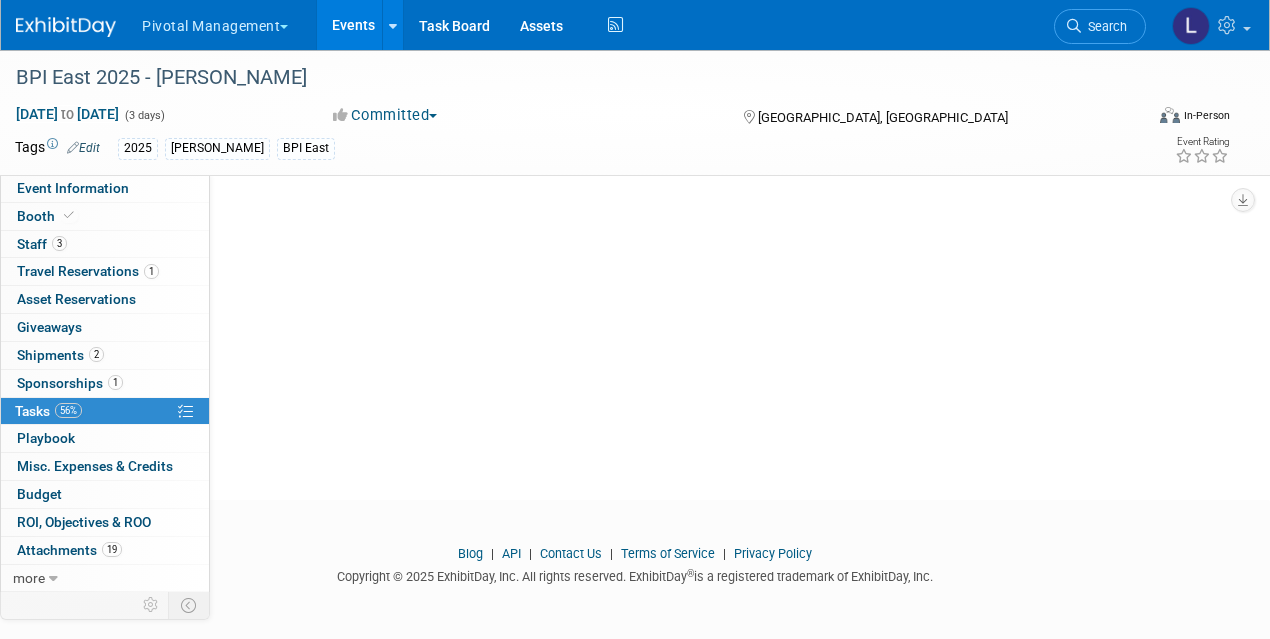 scroll, scrollTop: 0, scrollLeft: 0, axis: both 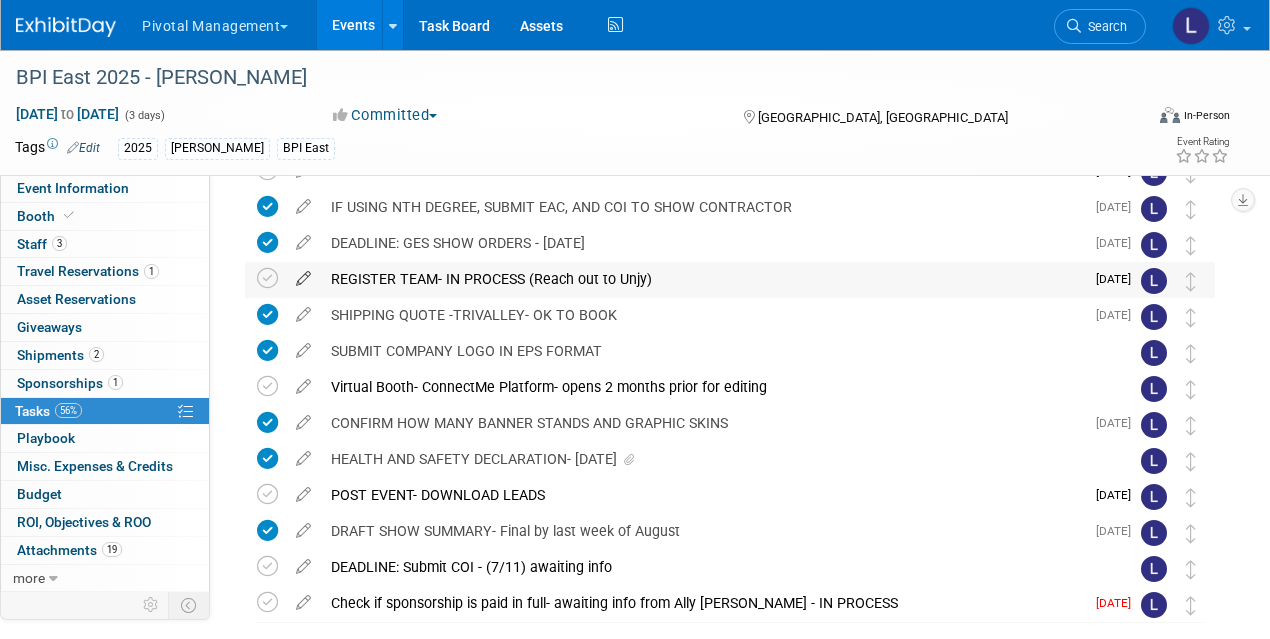 click at bounding box center (303, 274) 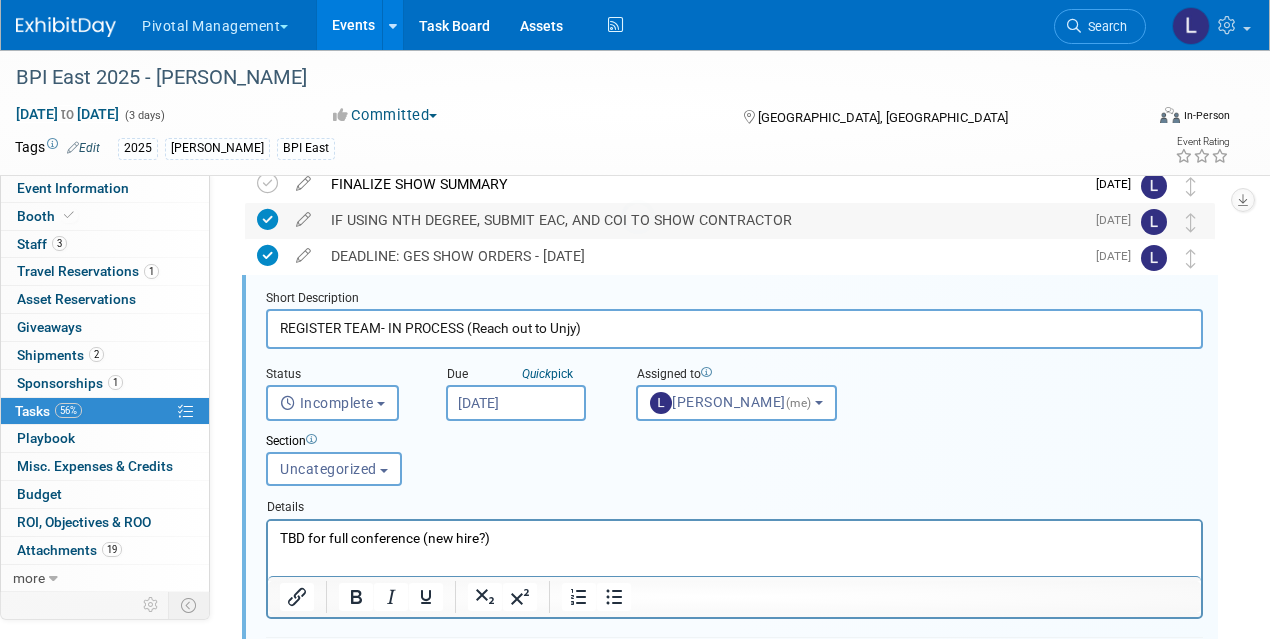 scroll, scrollTop: 286, scrollLeft: 0, axis: vertical 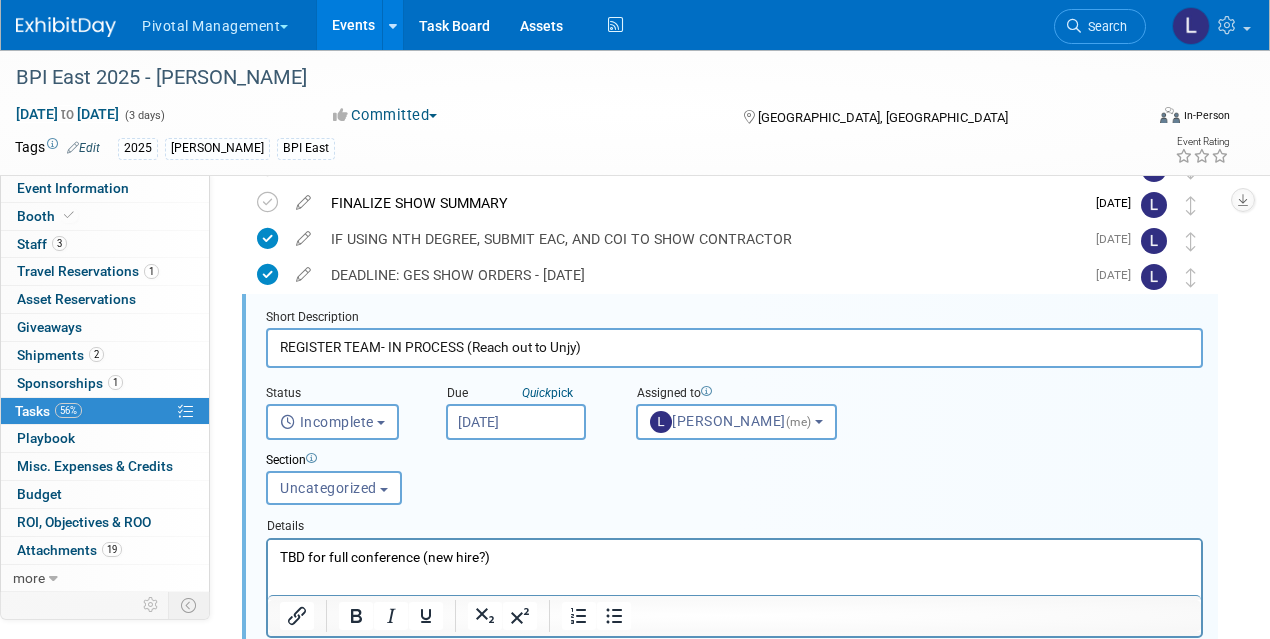 drag, startPoint x: 613, startPoint y: 352, endPoint x: 470, endPoint y: 349, distance: 143.03146 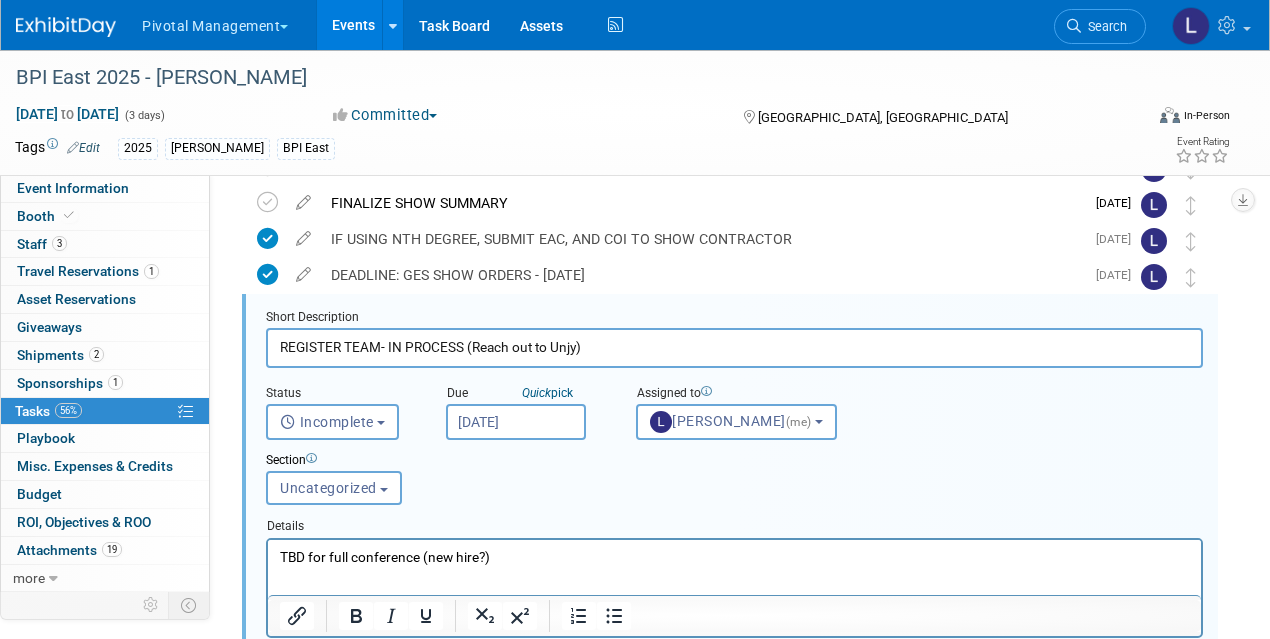 click on "REGISTER TEAM- IN PROCESS (Reach out to Unjy)" at bounding box center [734, 347] 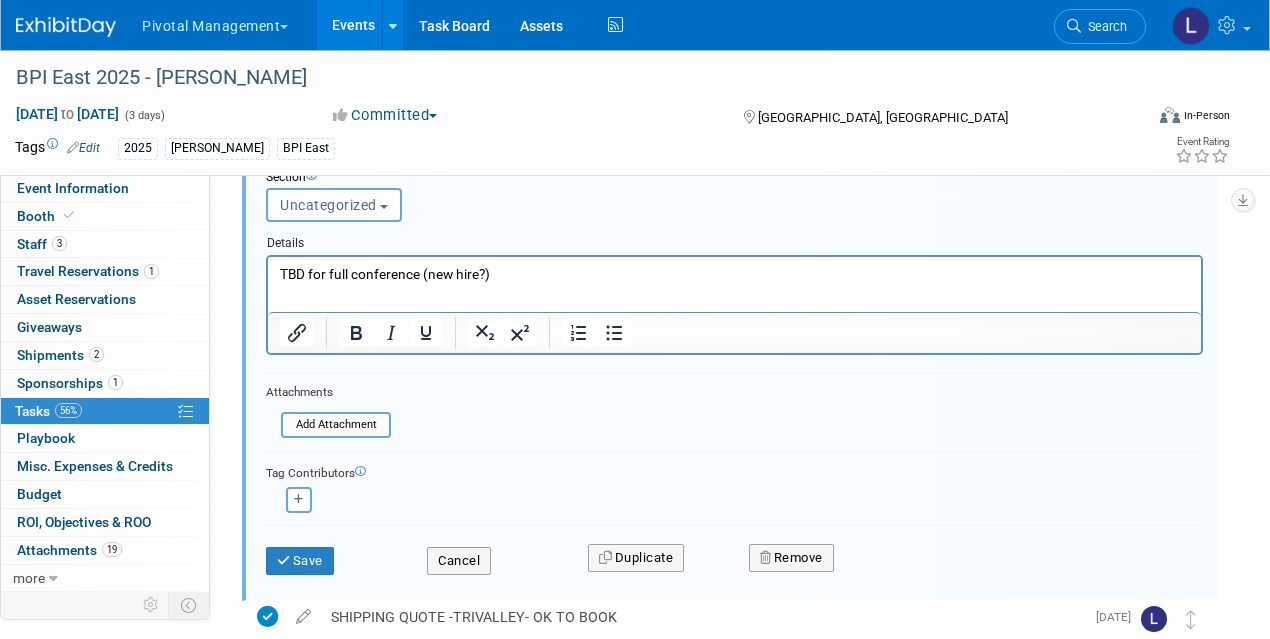 scroll, scrollTop: 633, scrollLeft: 0, axis: vertical 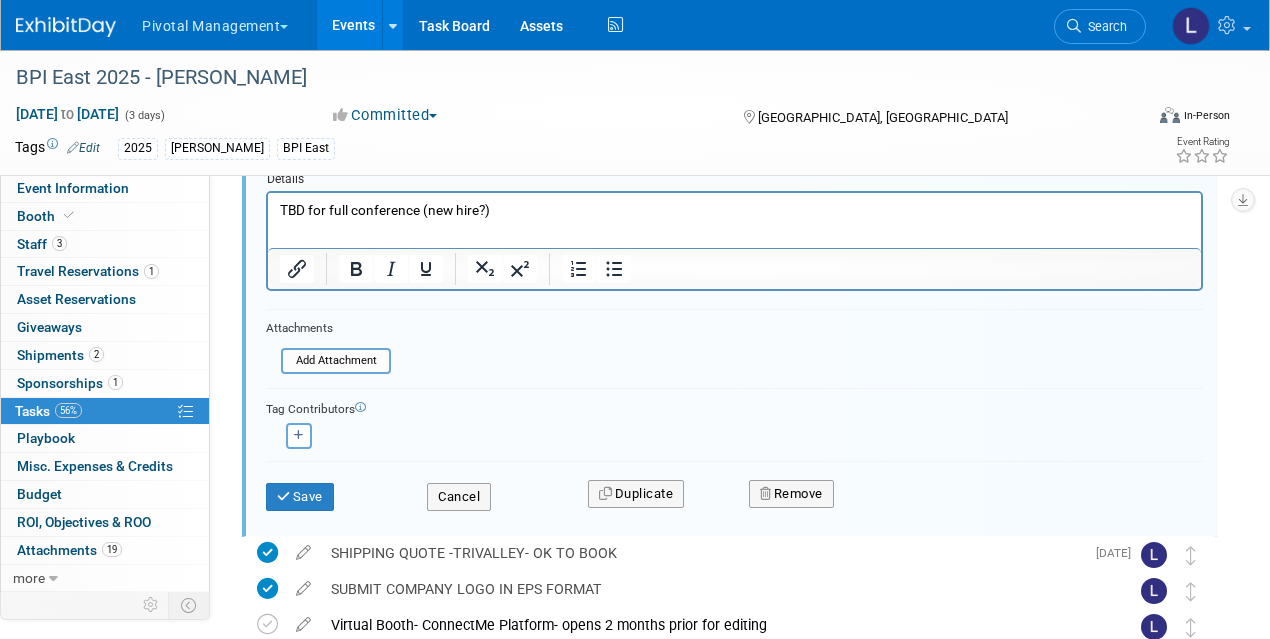 type on "REGISTER TEAM- IN PROCESS (New Hire full conference TBD)" 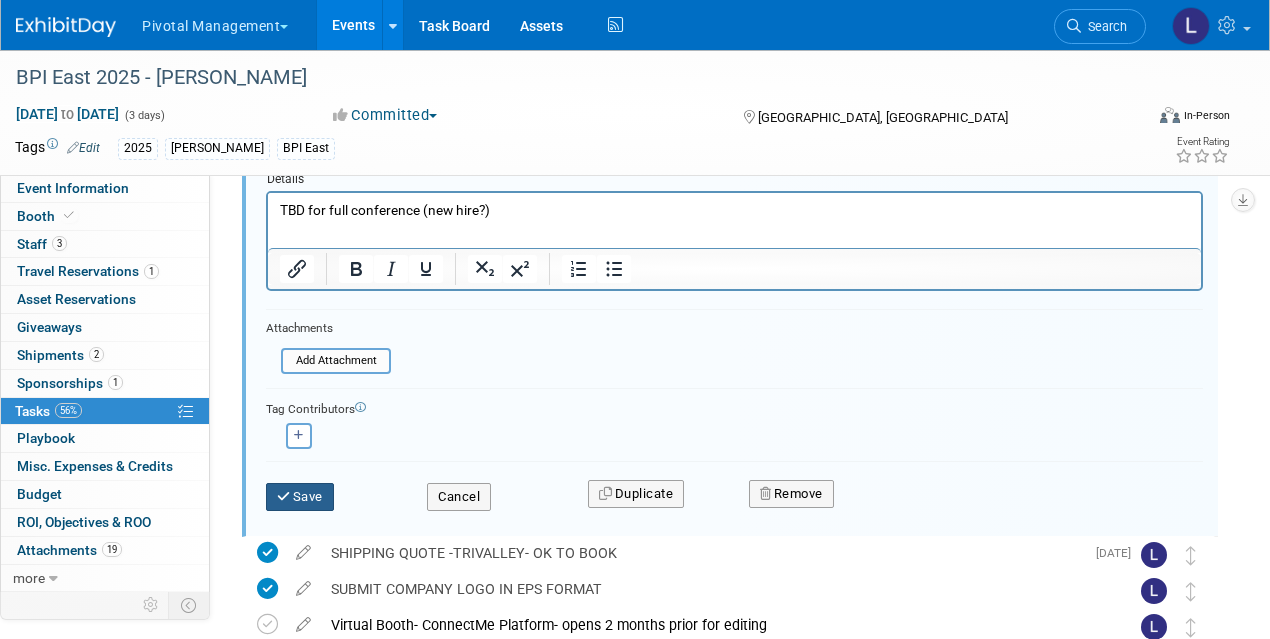 click on "Save" at bounding box center (300, 497) 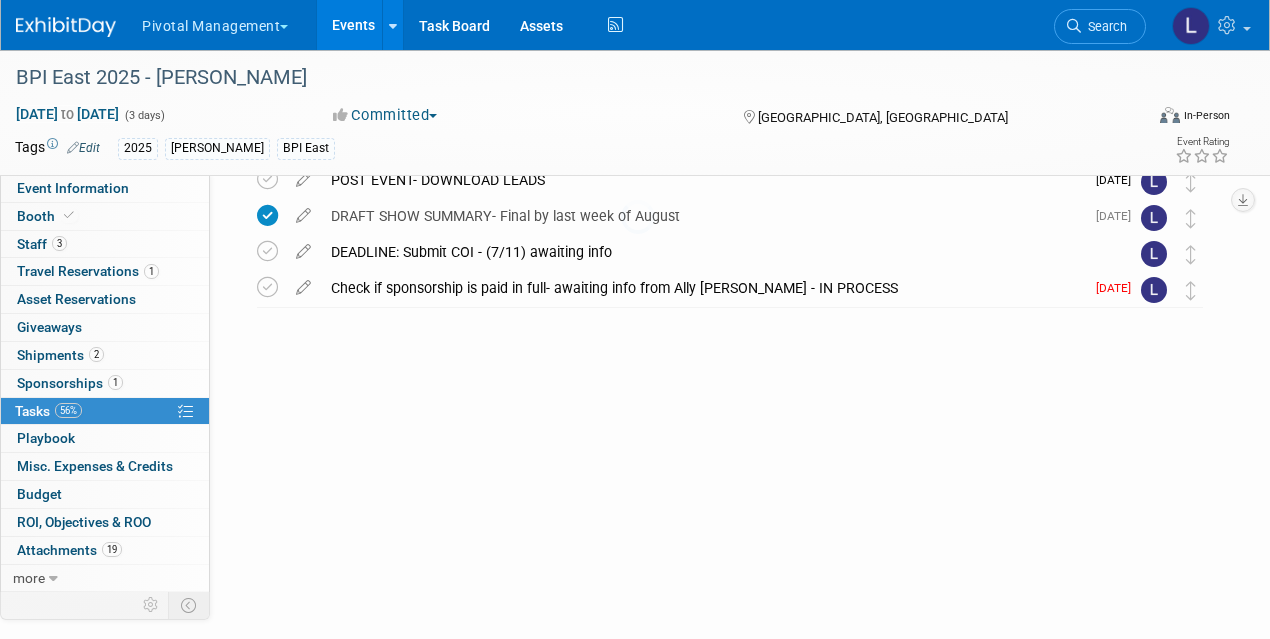 scroll, scrollTop: 422, scrollLeft: 0, axis: vertical 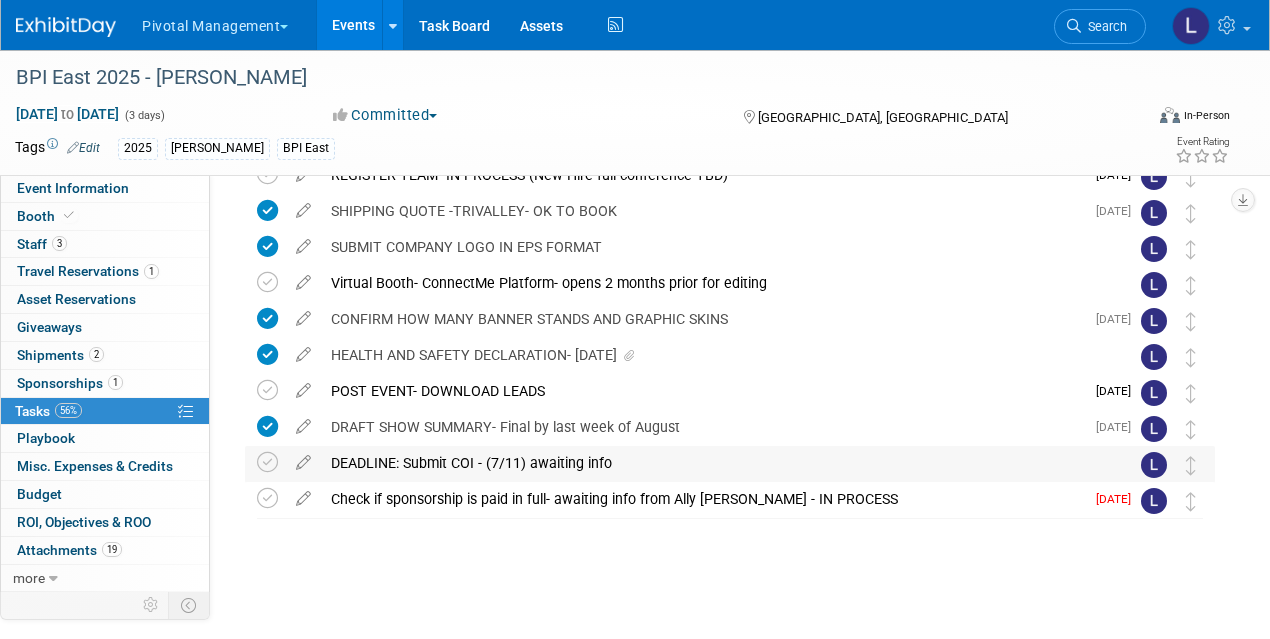 click on "DEADLINE: Submit COI - (7/11) awaiting info" at bounding box center [711, 463] 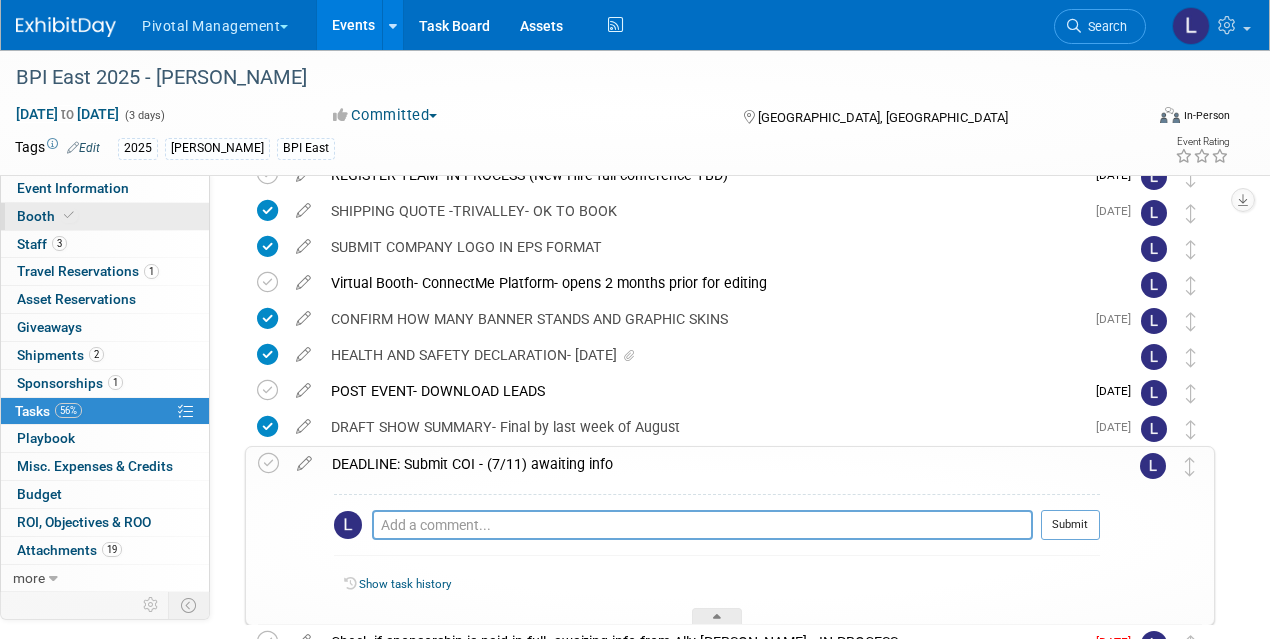 click on "Booth" at bounding box center [47, 216] 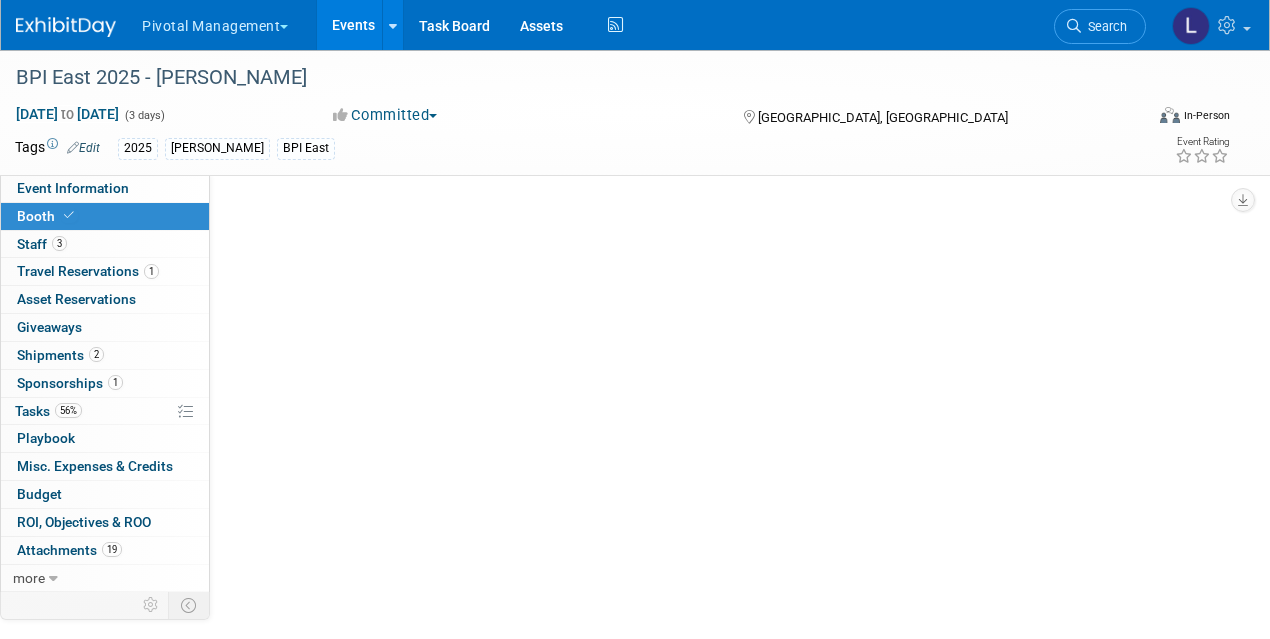 scroll, scrollTop: 0, scrollLeft: 0, axis: both 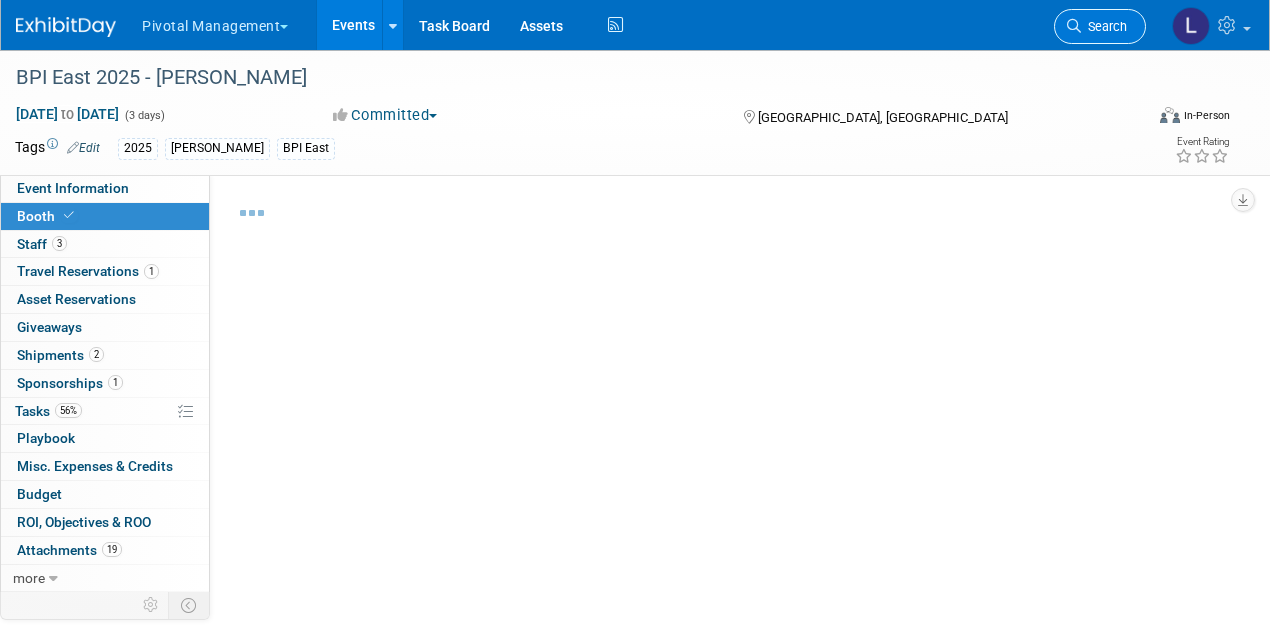 select on "Yes" 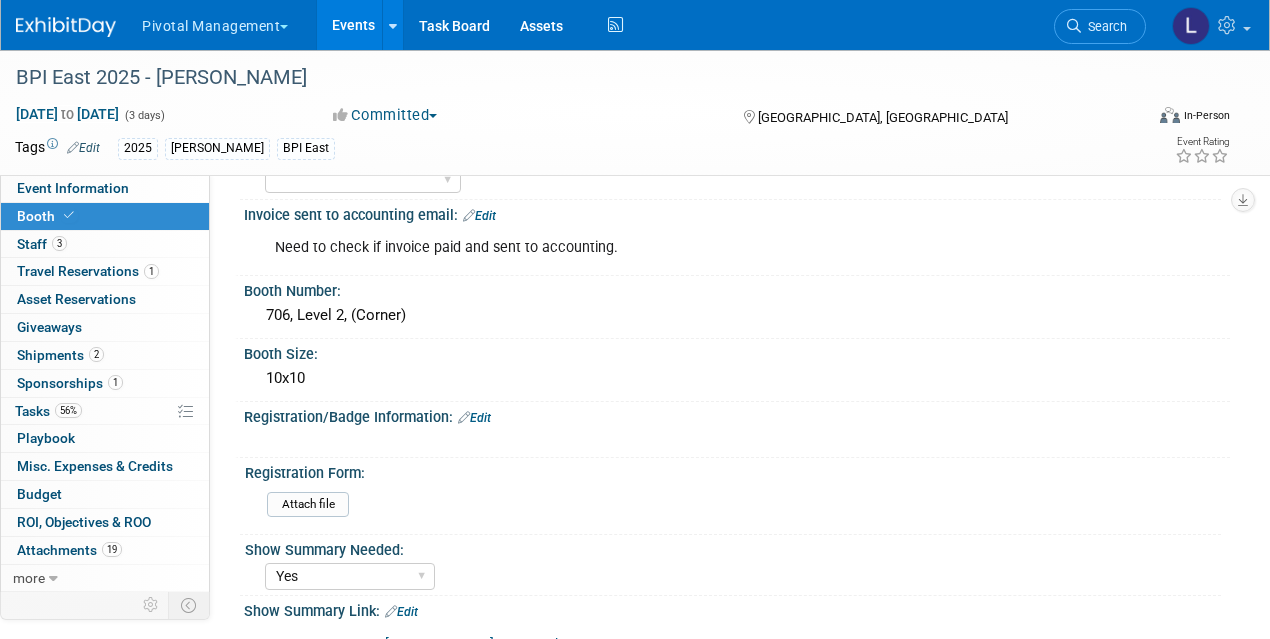 scroll, scrollTop: 212, scrollLeft: 0, axis: vertical 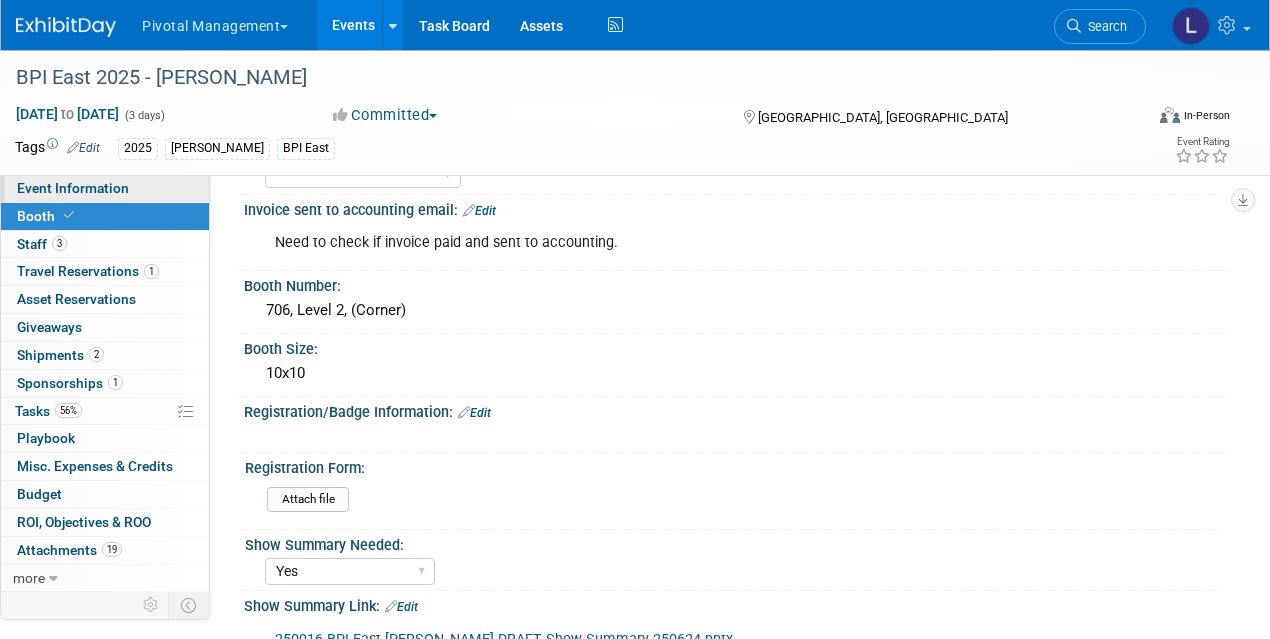 click on "Event Information" at bounding box center (73, 188) 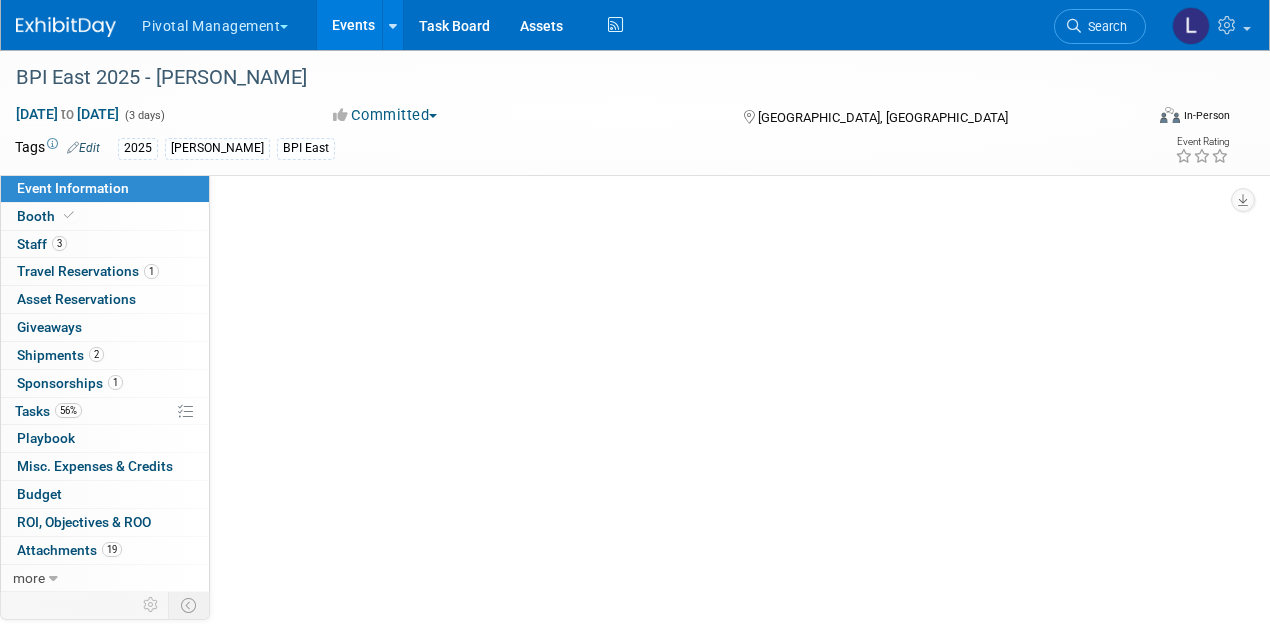 scroll, scrollTop: 0, scrollLeft: 0, axis: both 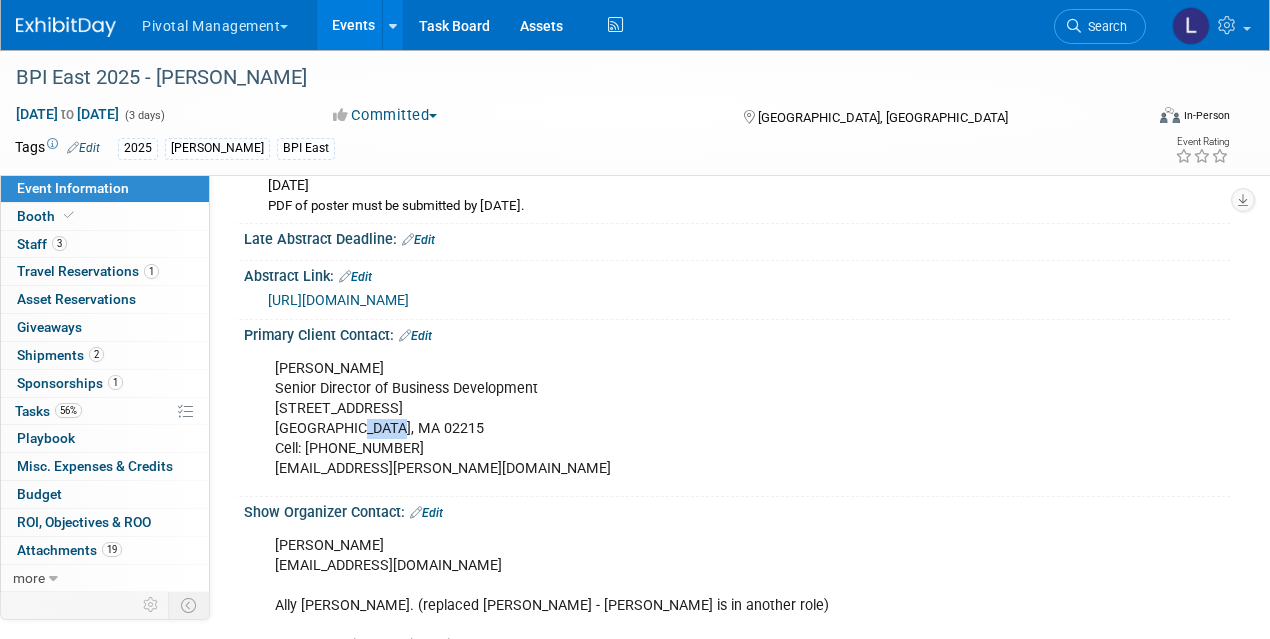 drag, startPoint x: 354, startPoint y: 423, endPoint x: 396, endPoint y: 424, distance: 42.0119 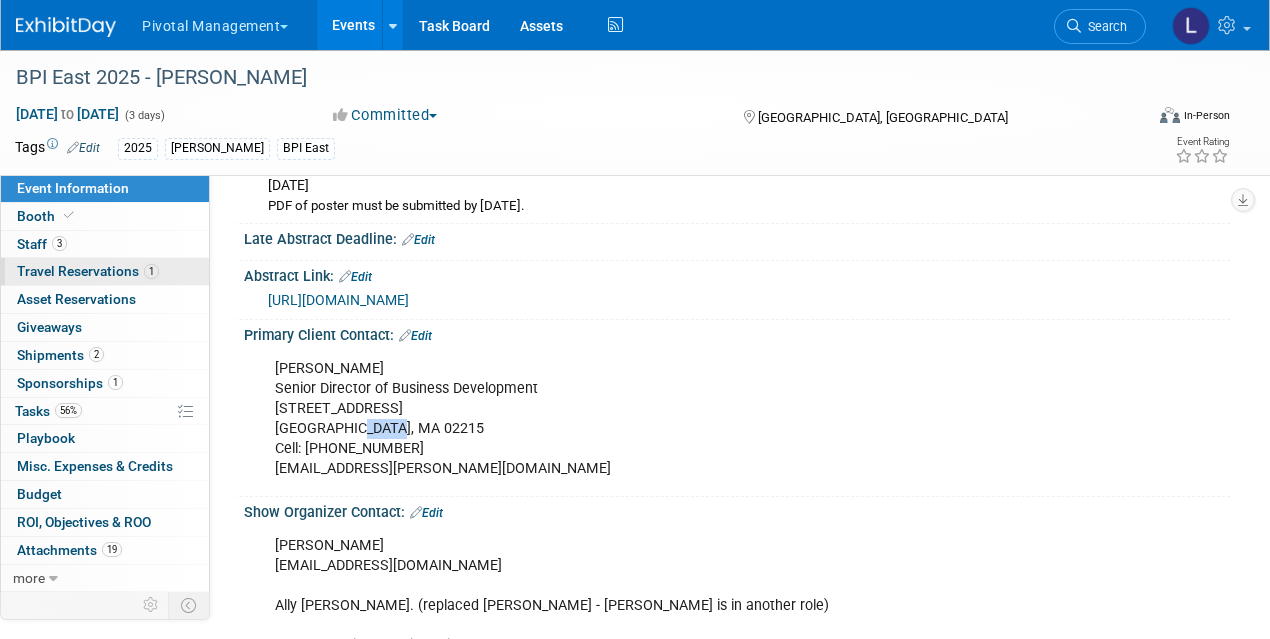 copy on "02215" 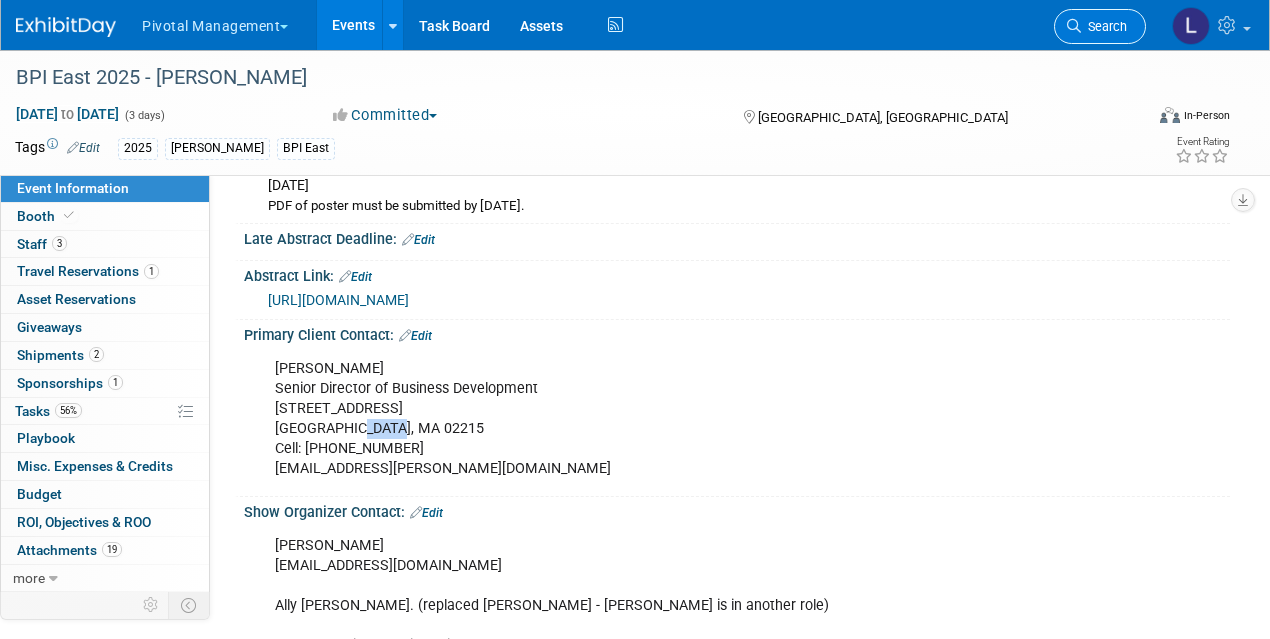 click on "Search" at bounding box center [1104, 26] 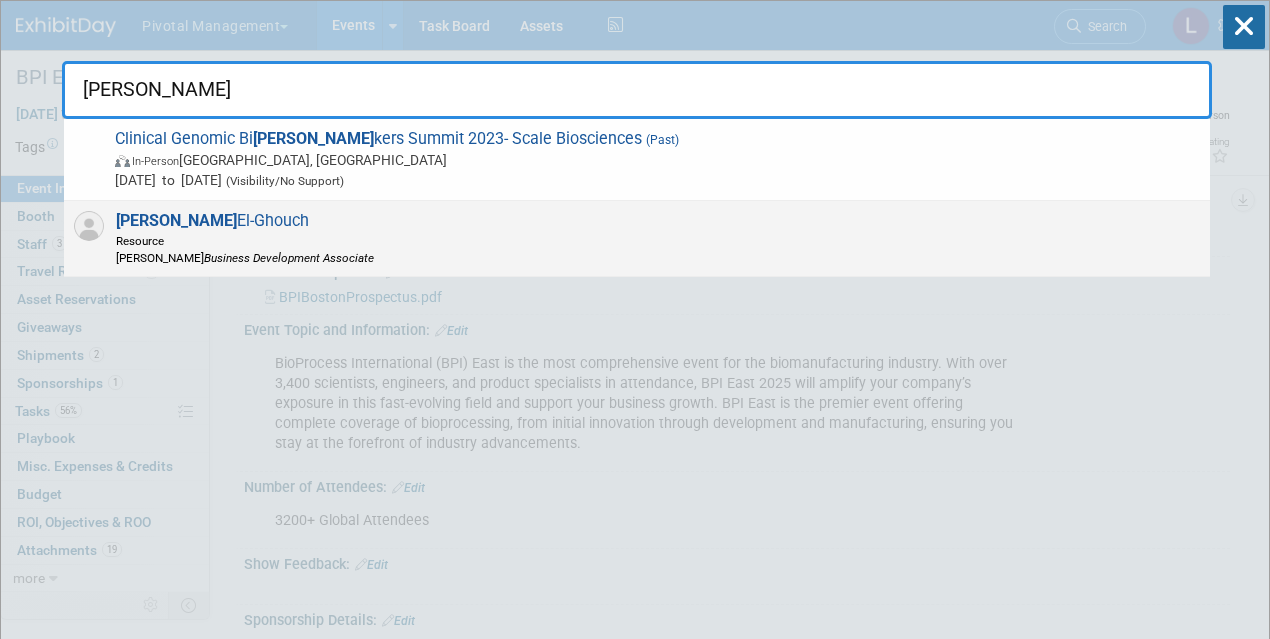 type on "omar" 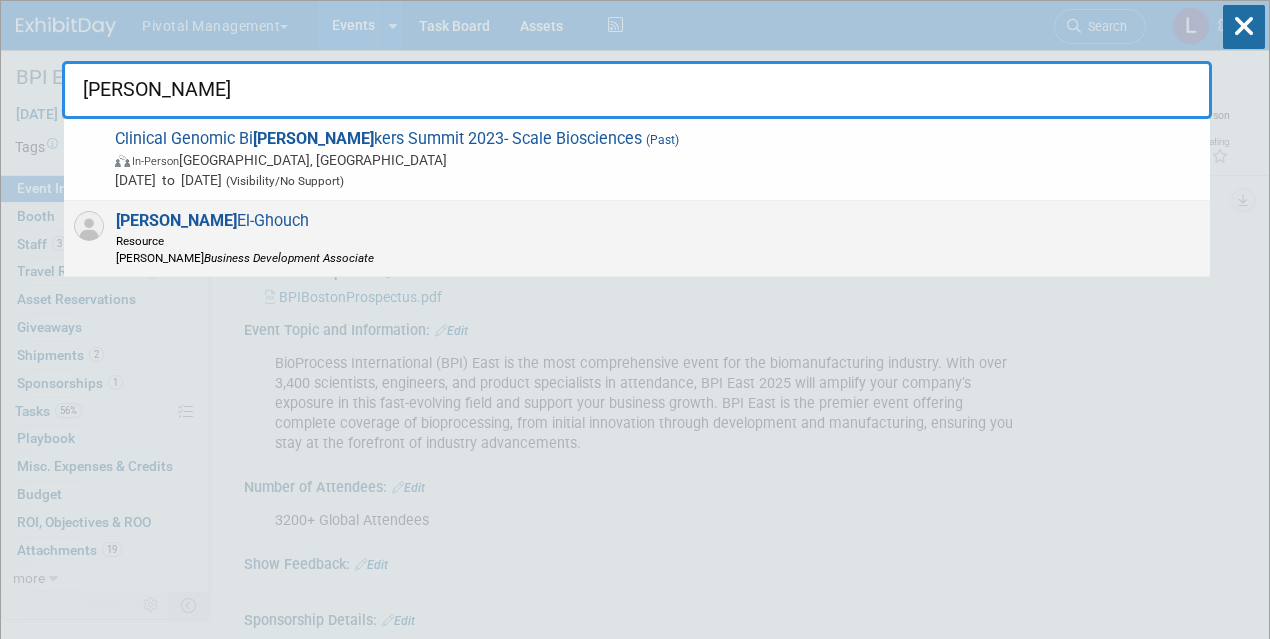 click on "Omar  El-Ghouch  Resource Asimov    Business Development Associate" at bounding box center (637, 239) 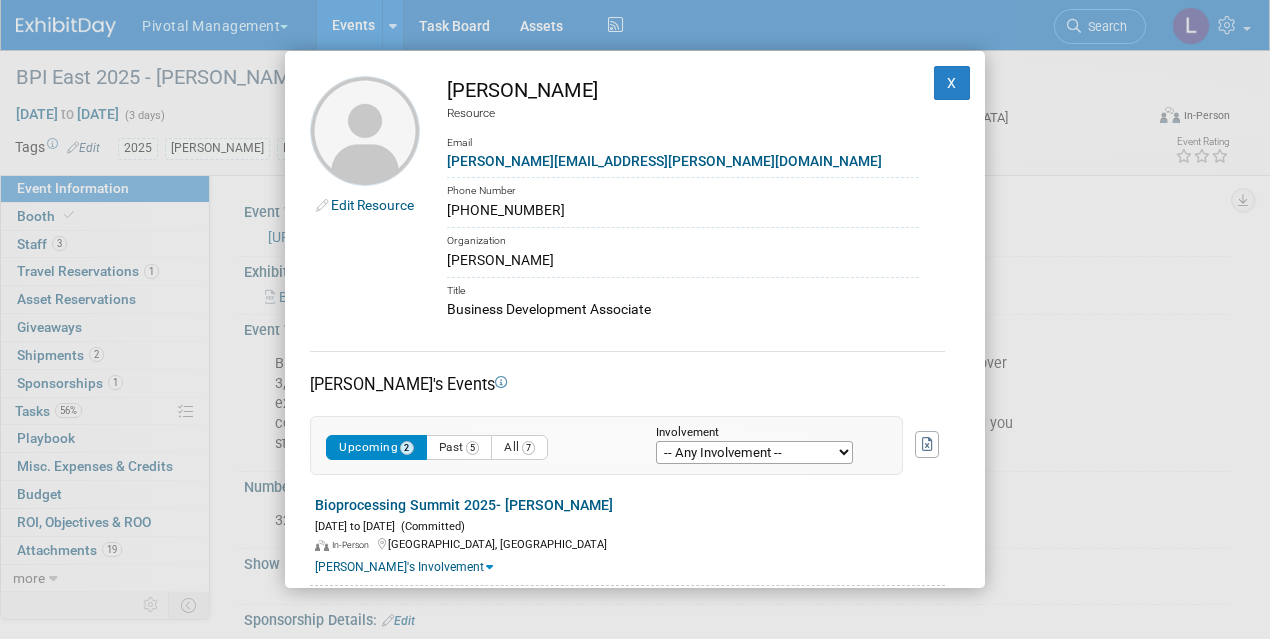 drag, startPoint x: 448, startPoint y: 209, endPoint x: 589, endPoint y: 214, distance: 141.08862 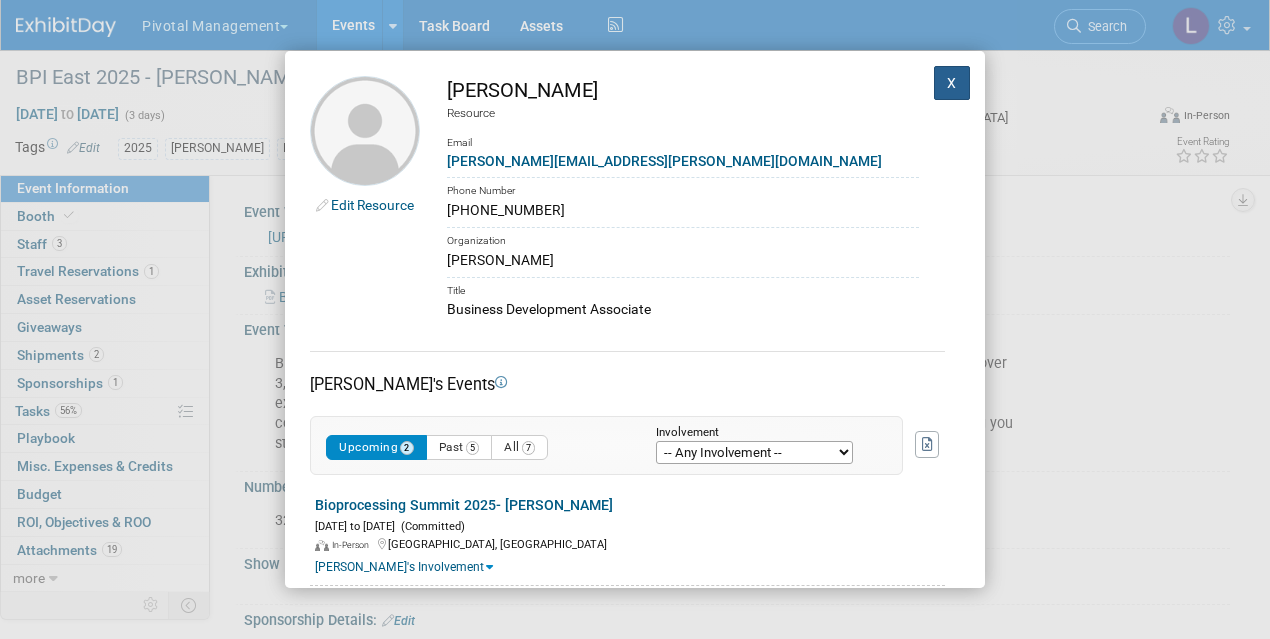 click on "X" at bounding box center [952, 83] 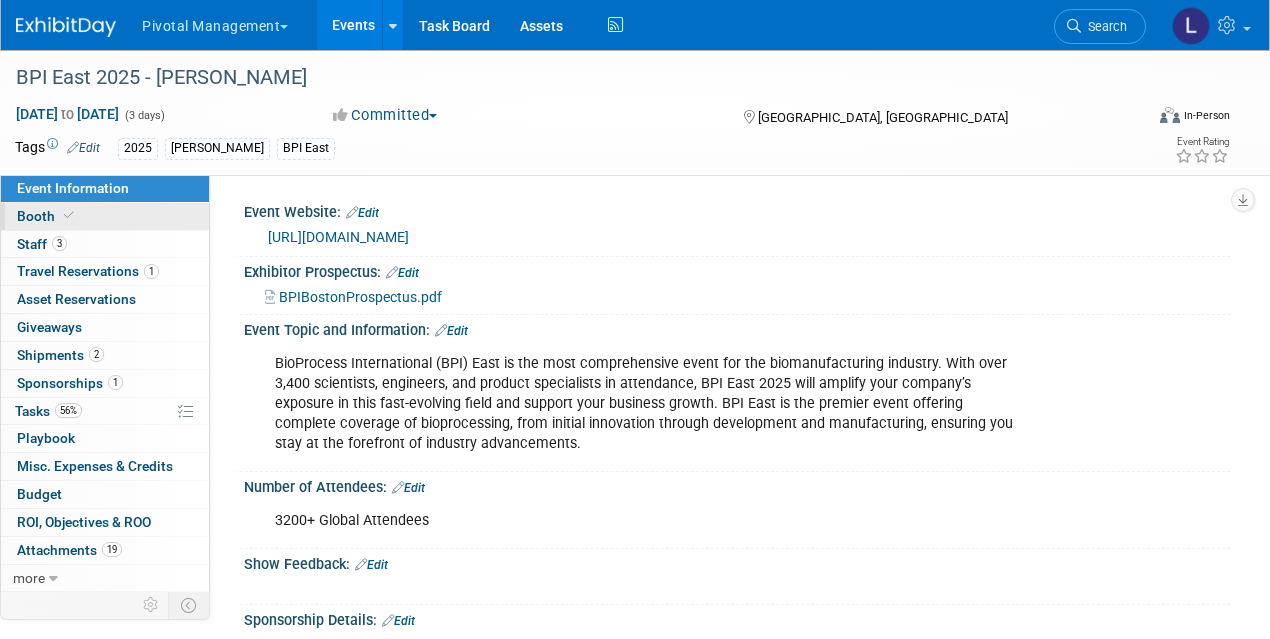 click on "Booth" at bounding box center [47, 216] 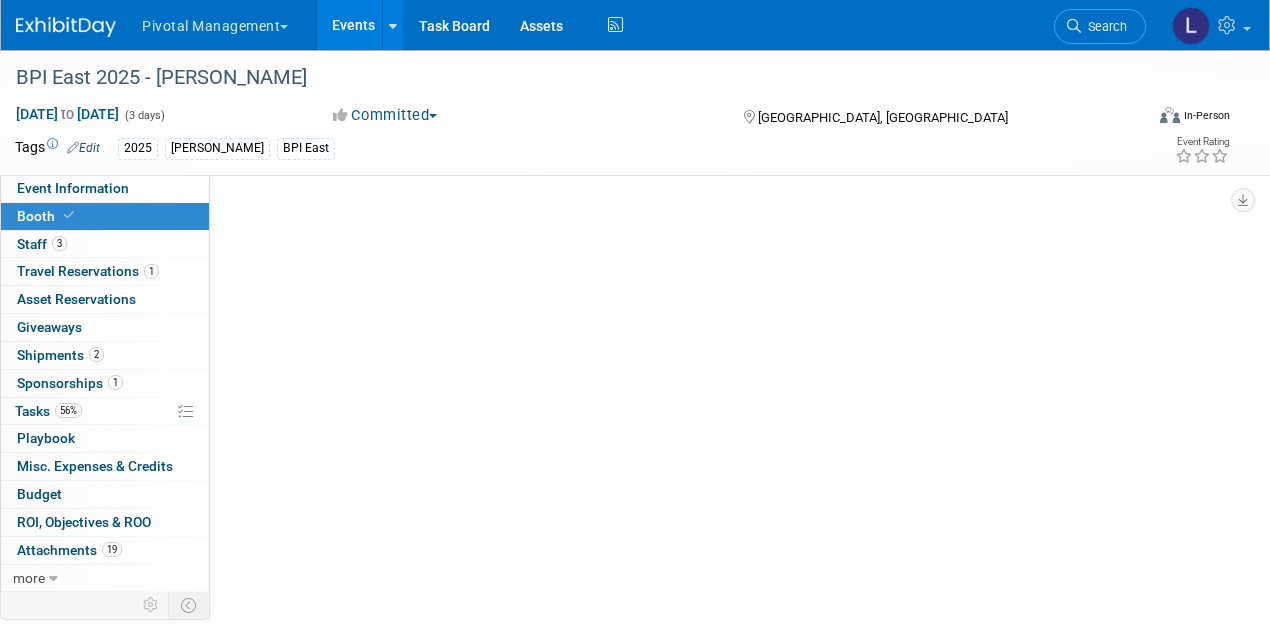 select on "Yes" 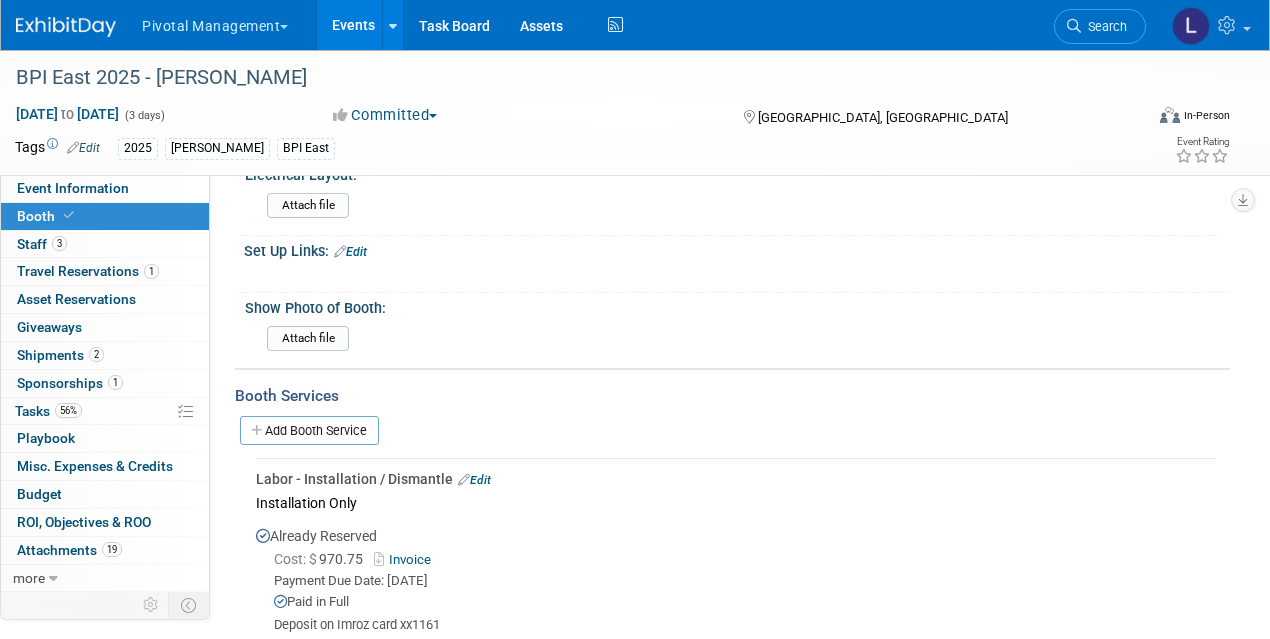 scroll, scrollTop: 1384, scrollLeft: 0, axis: vertical 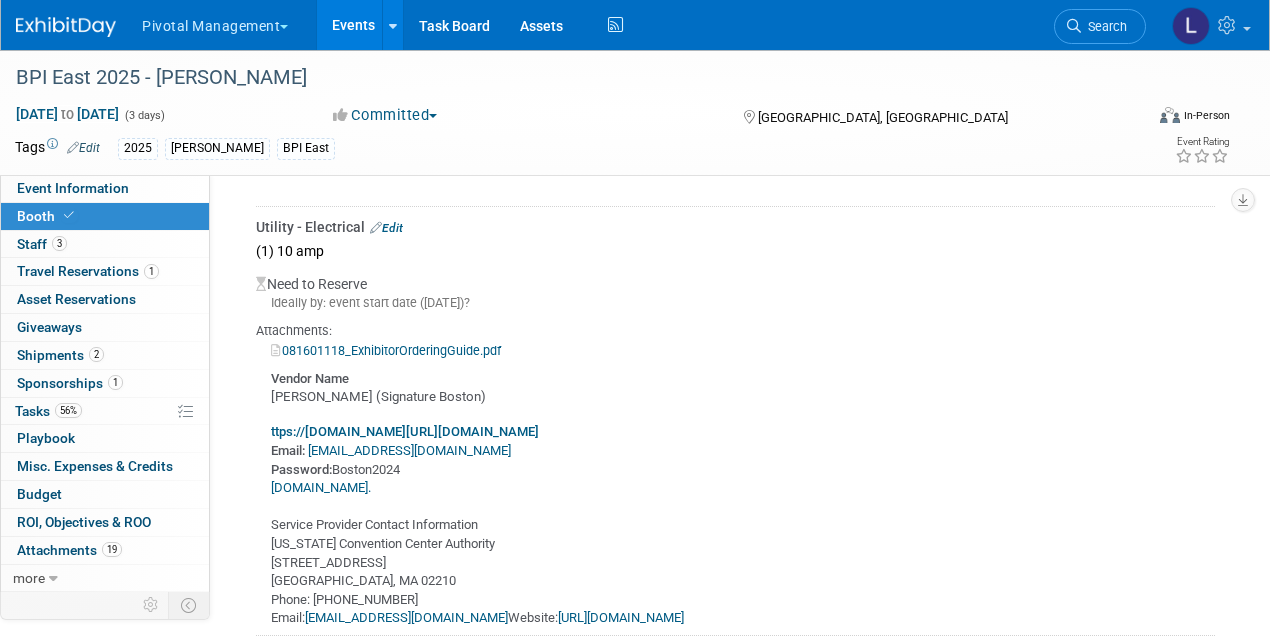 click on "Edit" at bounding box center [386, 228] 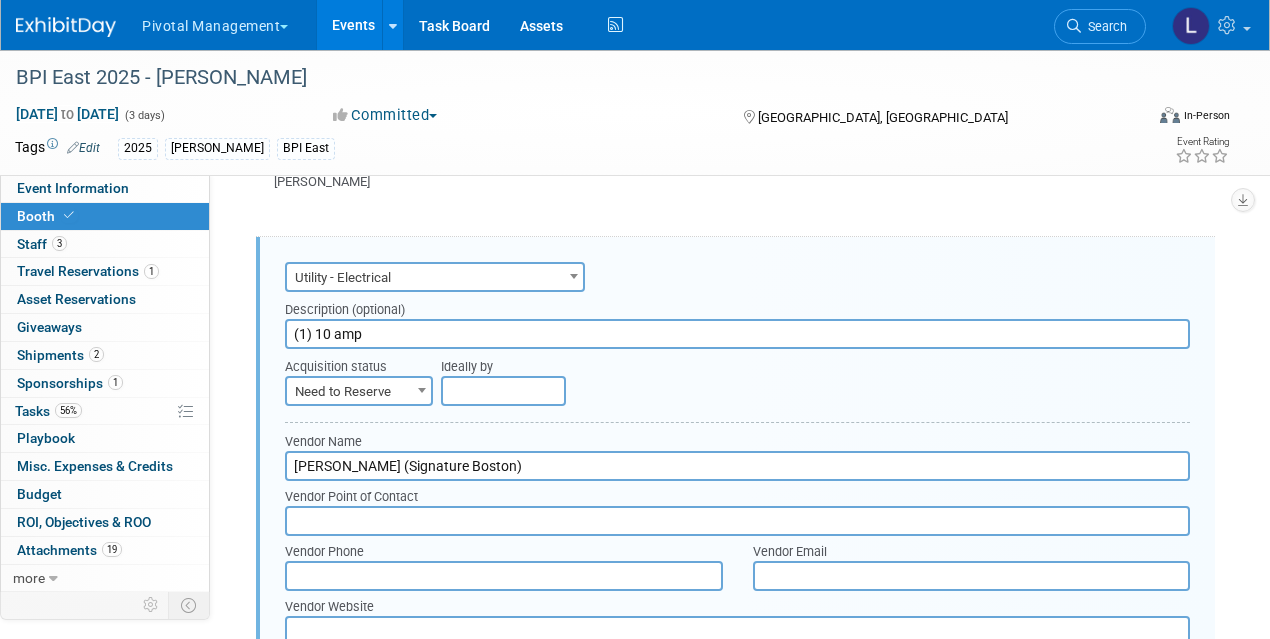 scroll, scrollTop: 0, scrollLeft: 0, axis: both 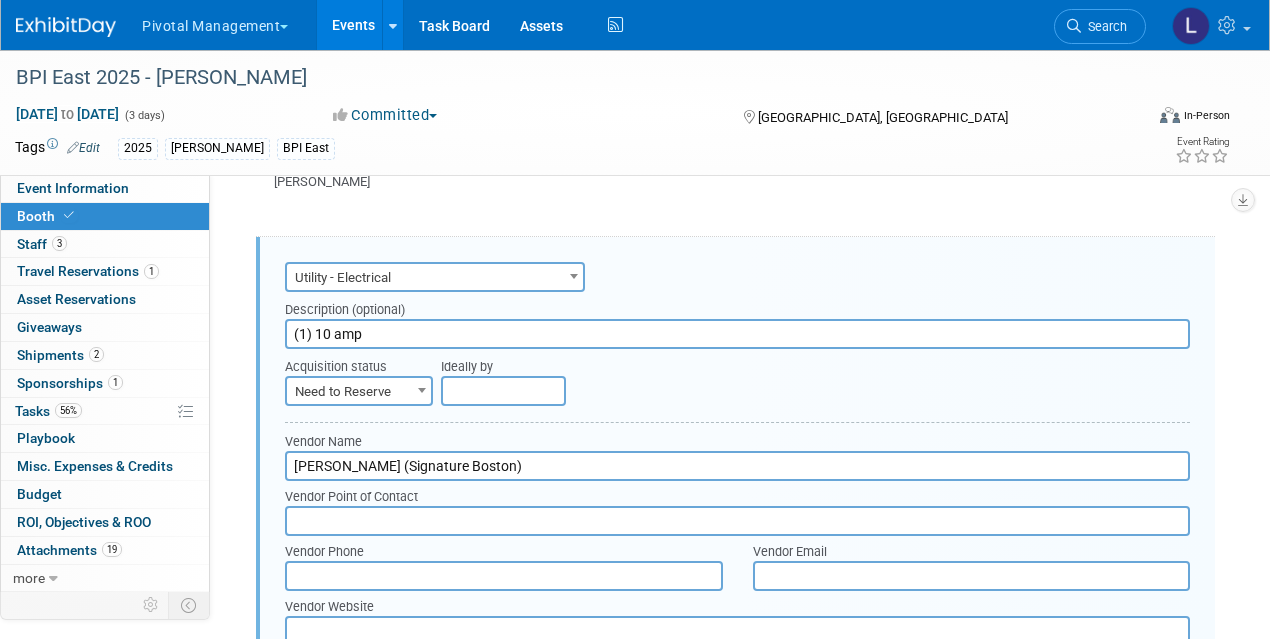 click on "Need to Reserve" at bounding box center [359, 392] 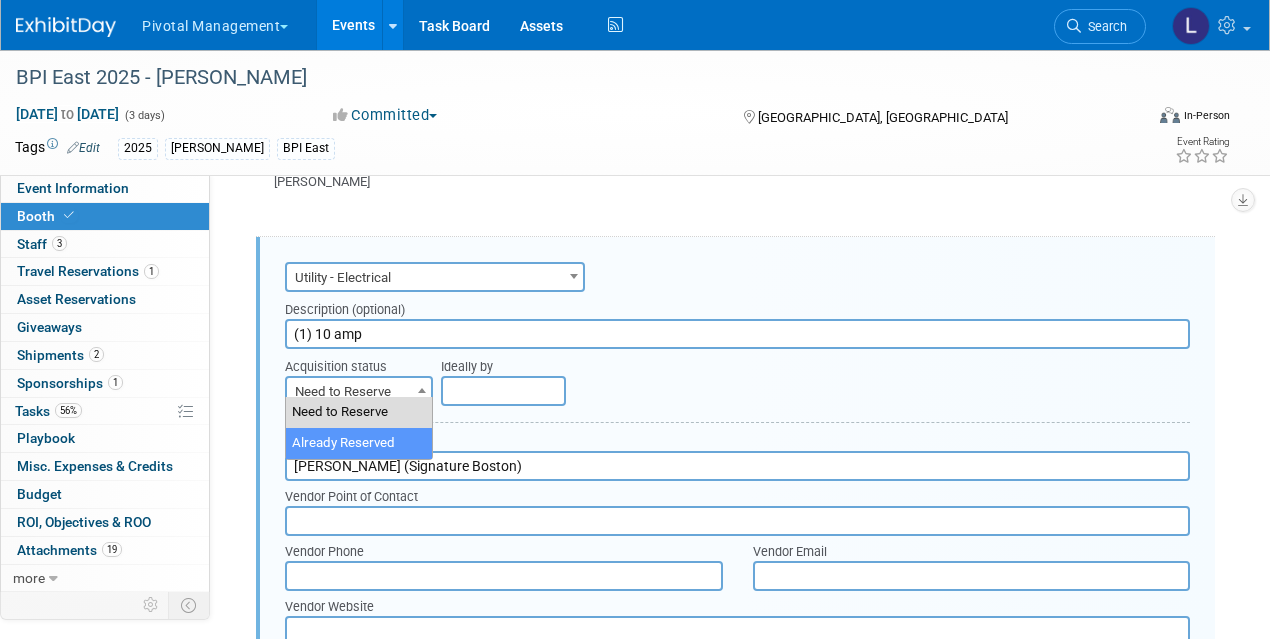 select on "2" 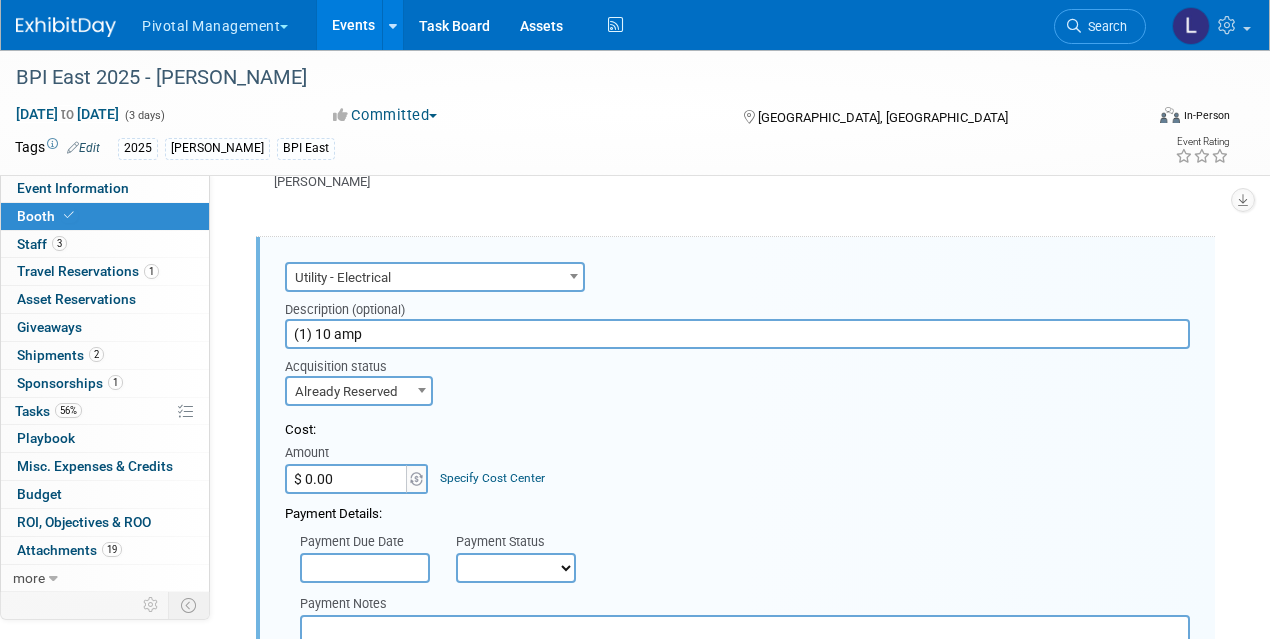click on "$ 0.00" at bounding box center [347, 479] 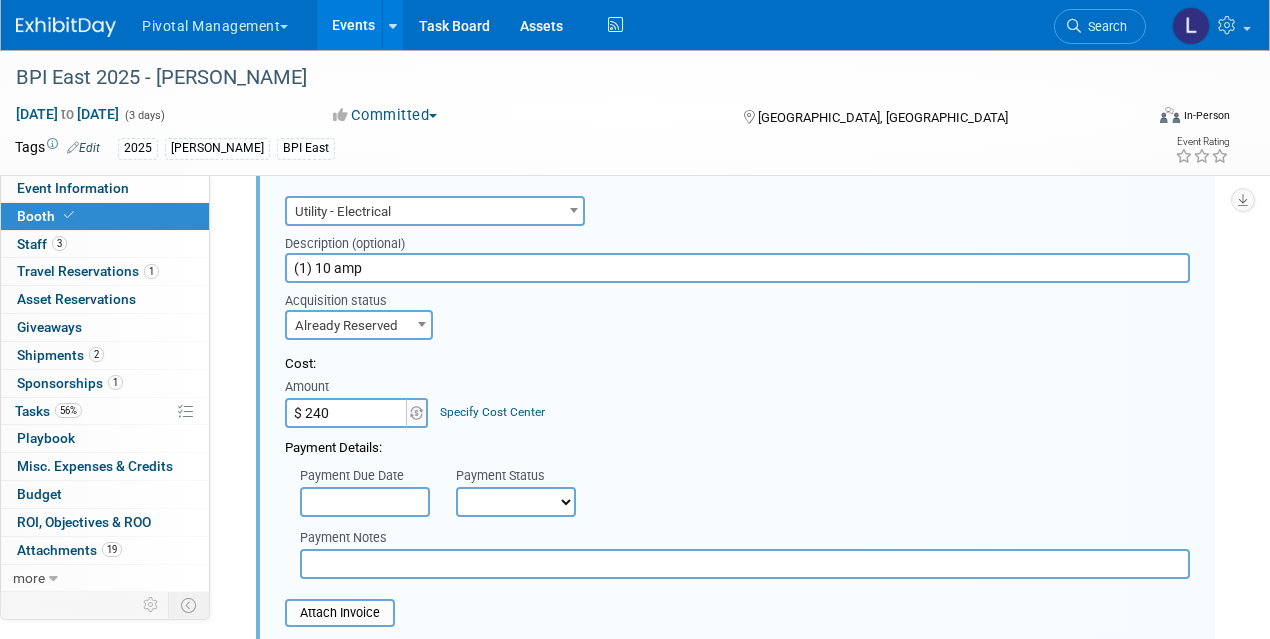 scroll, scrollTop: 2637, scrollLeft: 0, axis: vertical 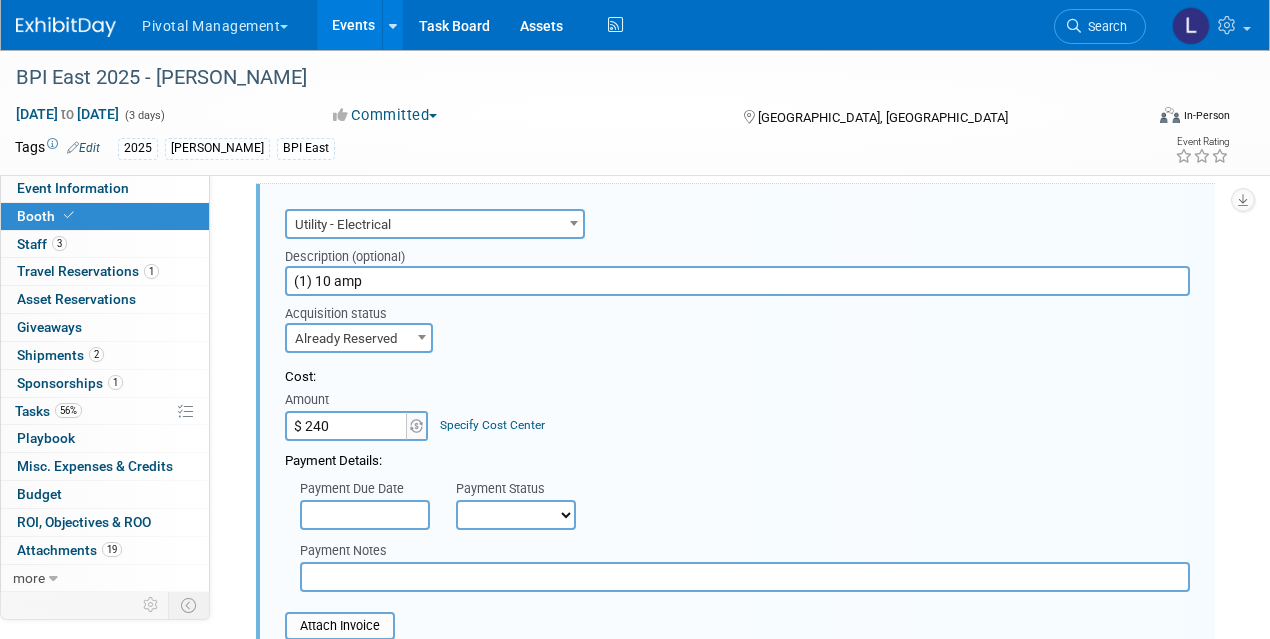 type on "$ 240.00" 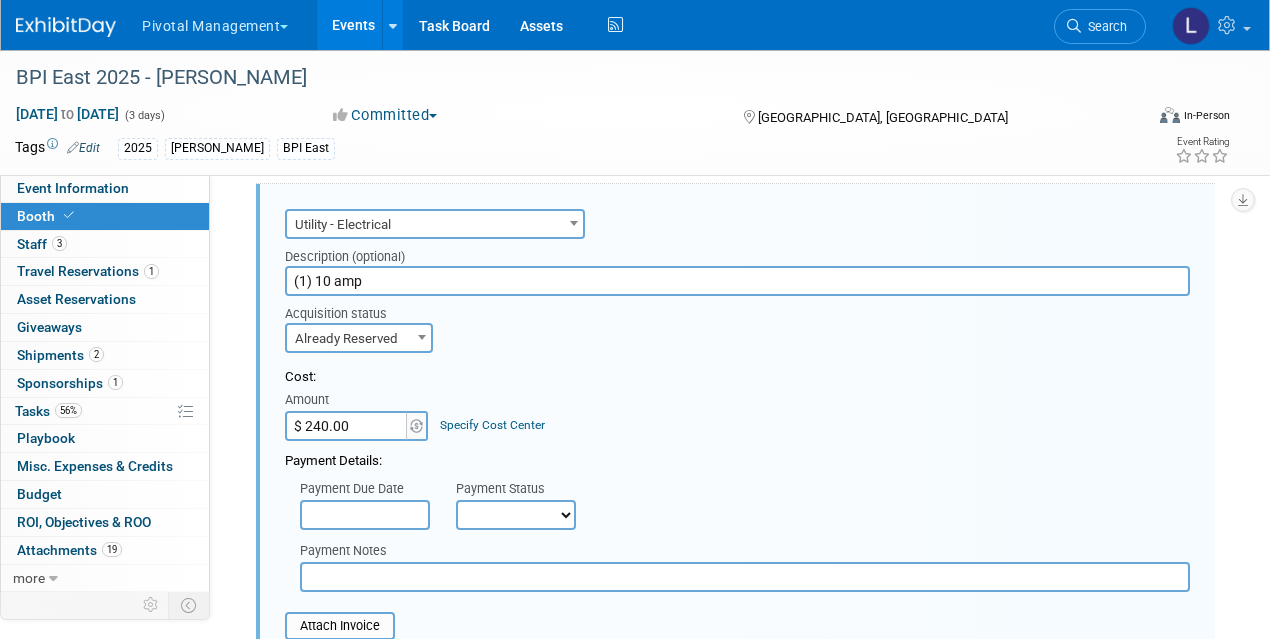 click on "Not Paid Yet
Partially Paid
Paid in Full" at bounding box center [516, 515] 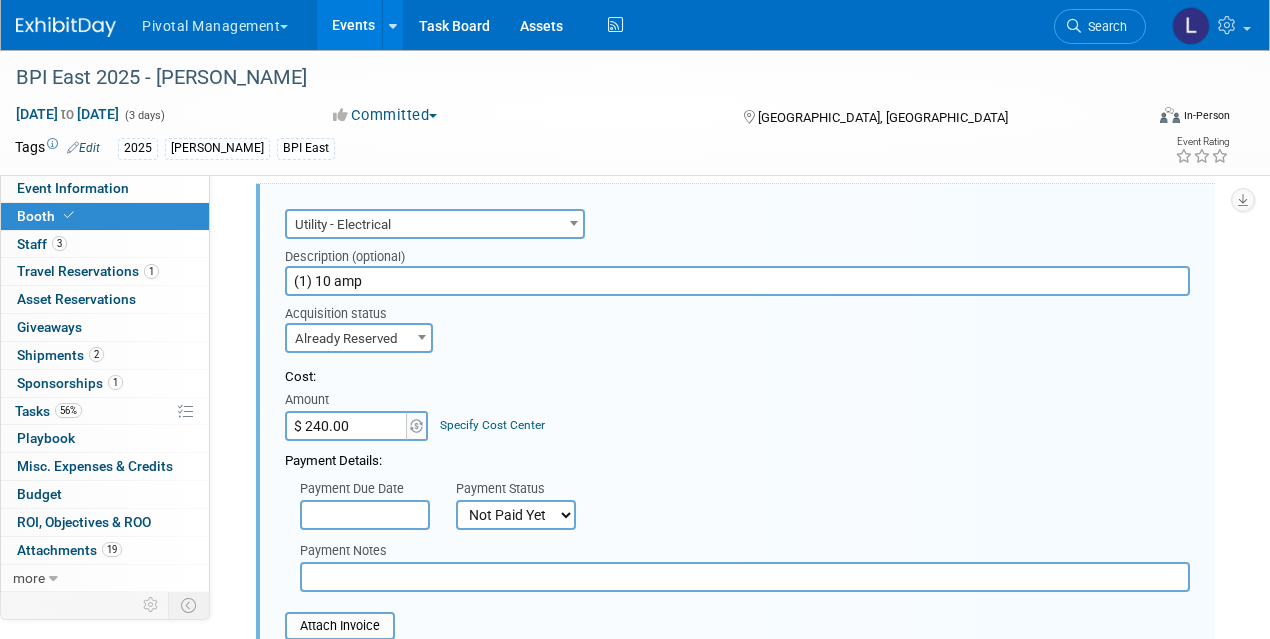 click at bounding box center [745, 577] 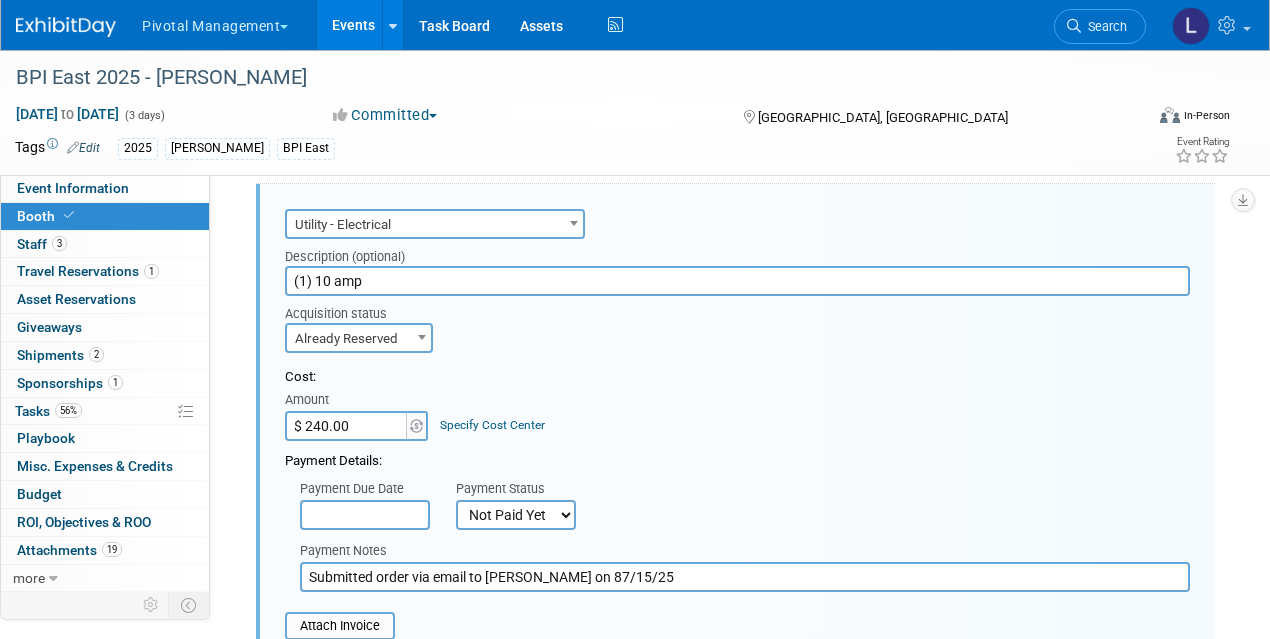 click on "Submitted order via email to Hynes CC on 87/15/25" at bounding box center (745, 577) 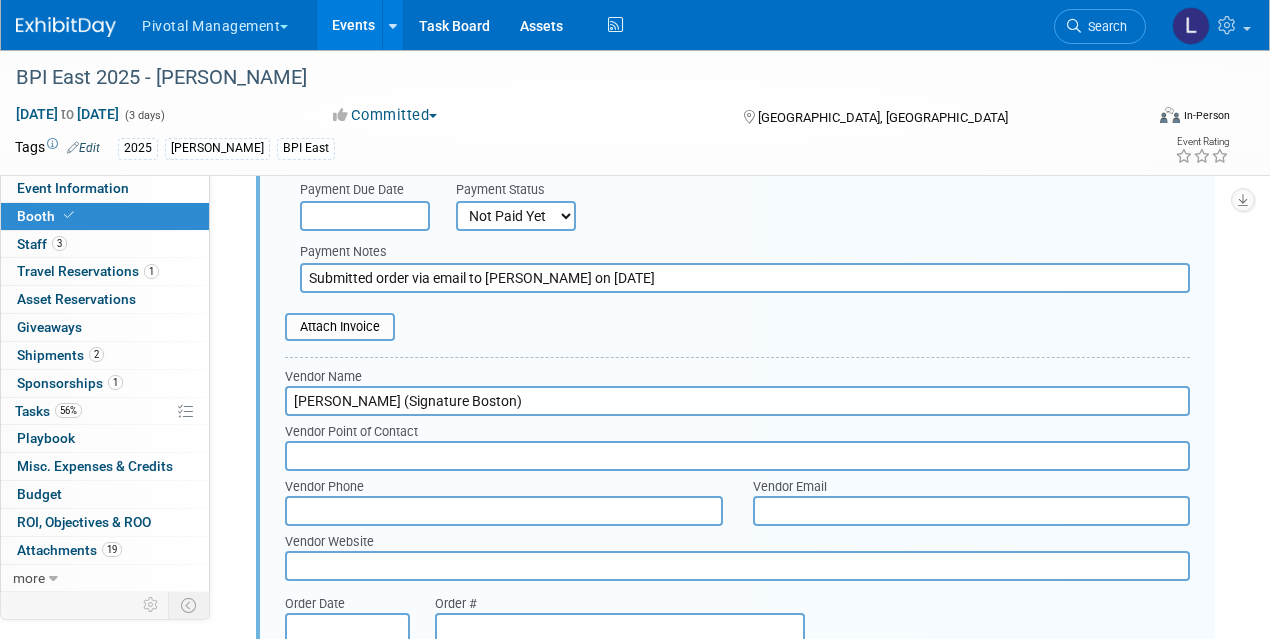 scroll, scrollTop: 2949, scrollLeft: 0, axis: vertical 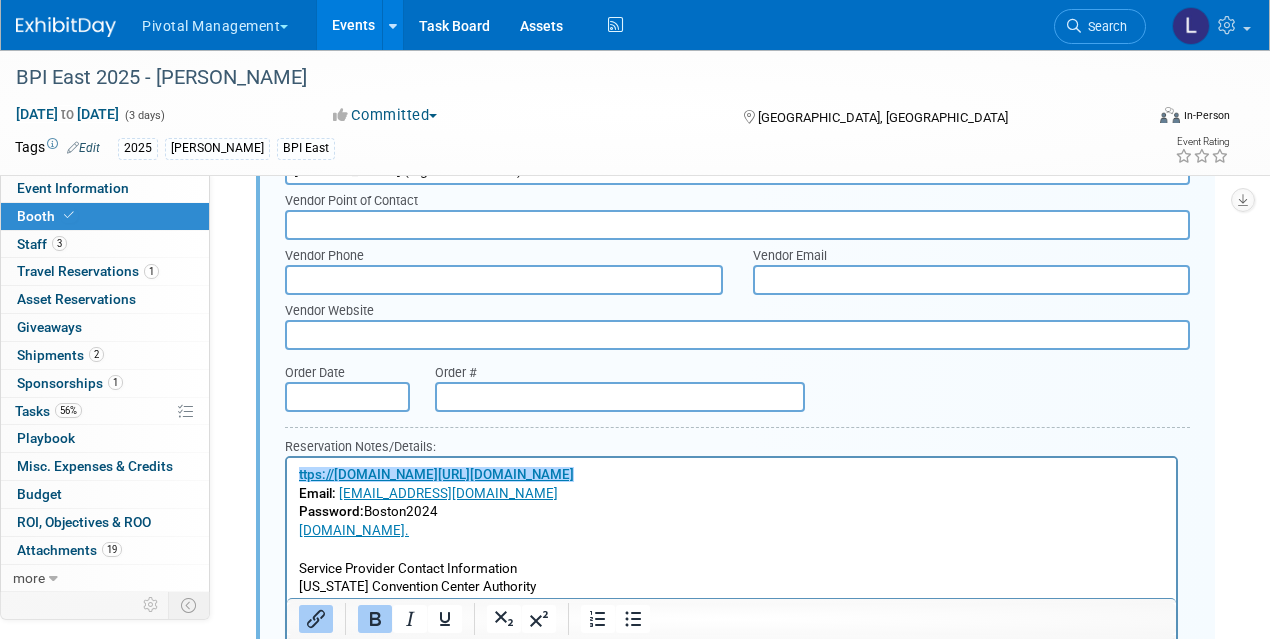 type on "Submitted order via email to Hynes CC on 7/15/25" 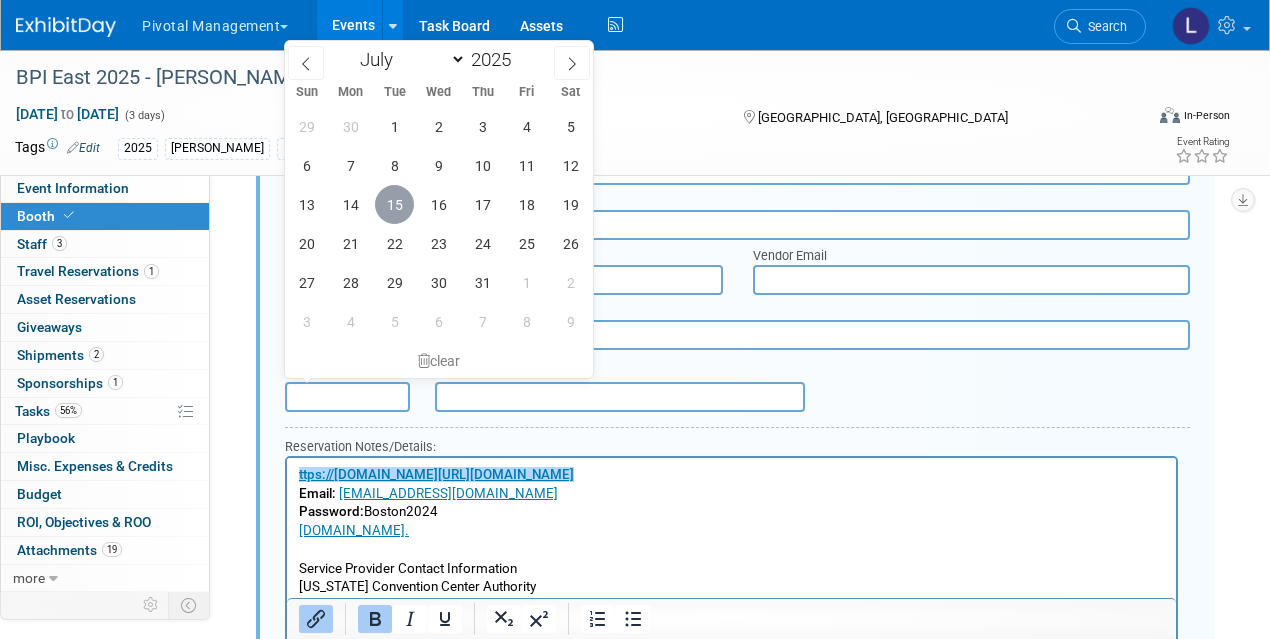 click on "15" at bounding box center [394, 204] 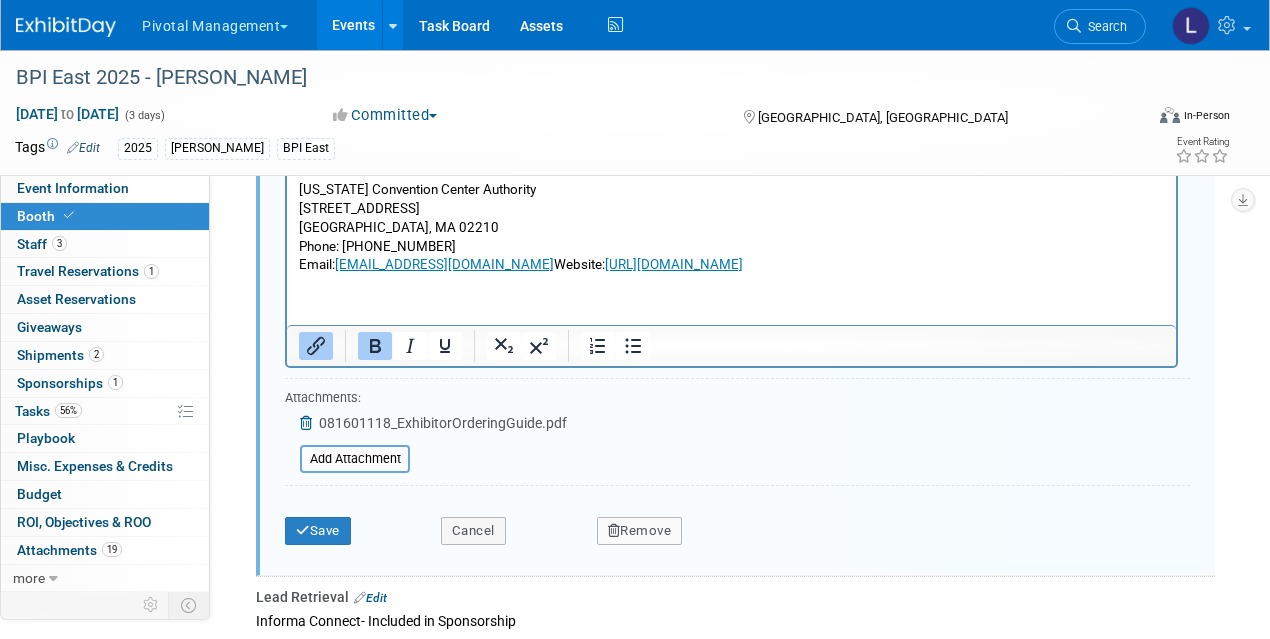 scroll, scrollTop: 3570, scrollLeft: 0, axis: vertical 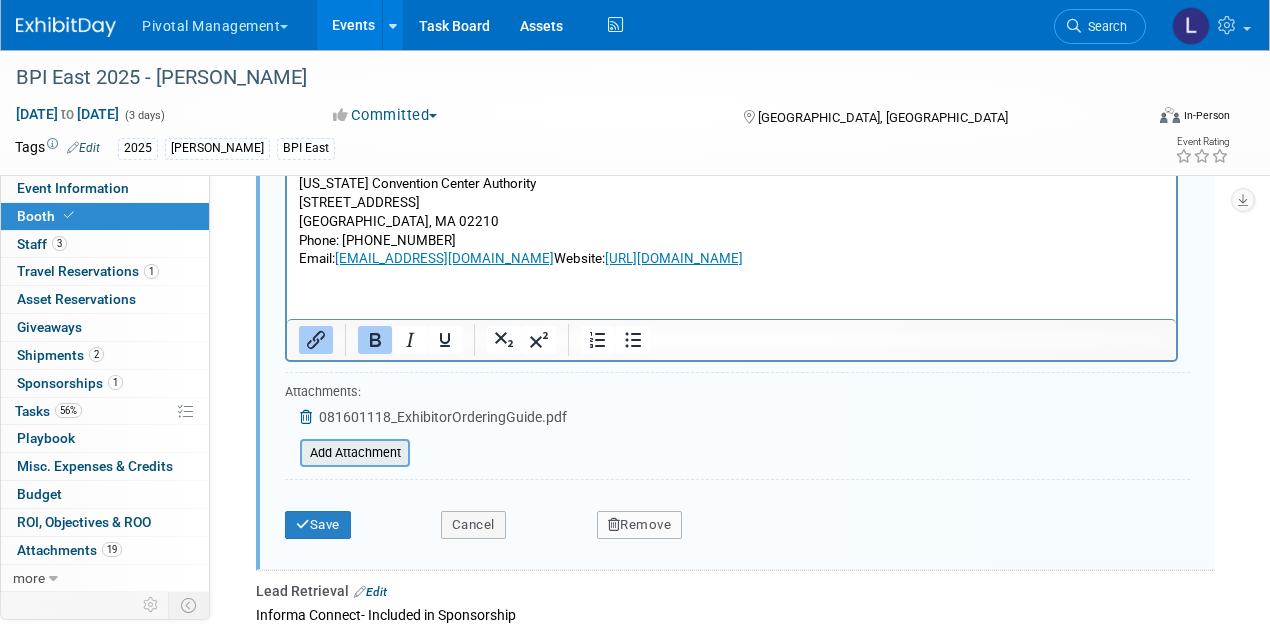 click at bounding box center [289, 453] 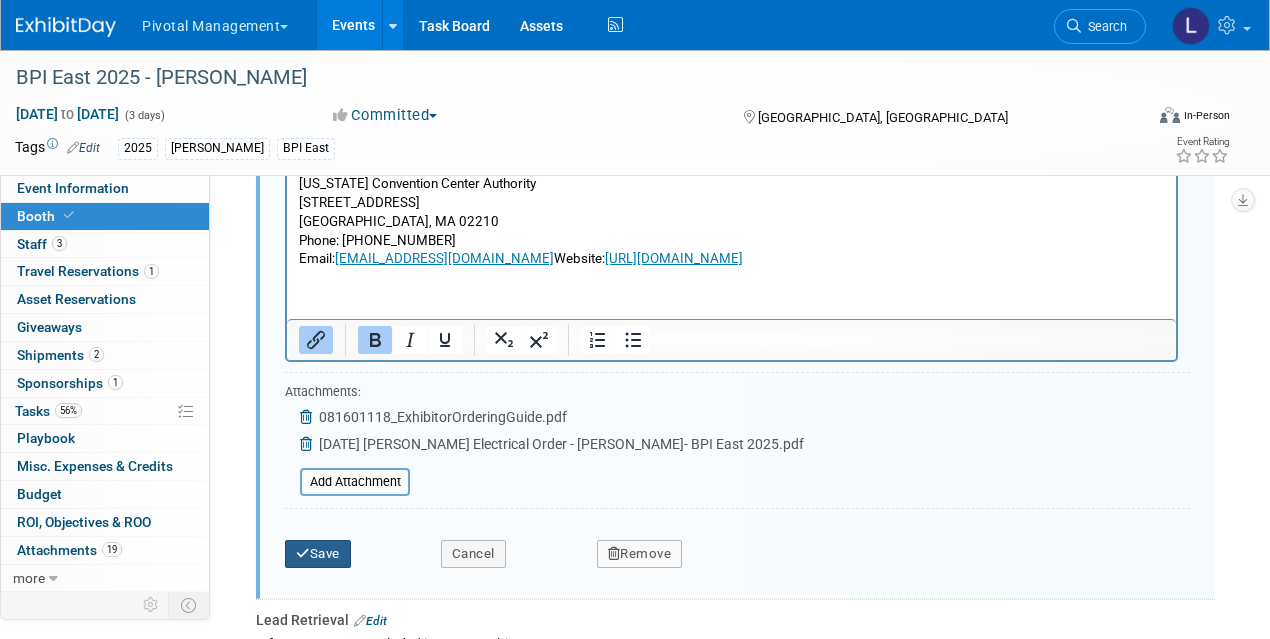 click on "Save" at bounding box center [318, 554] 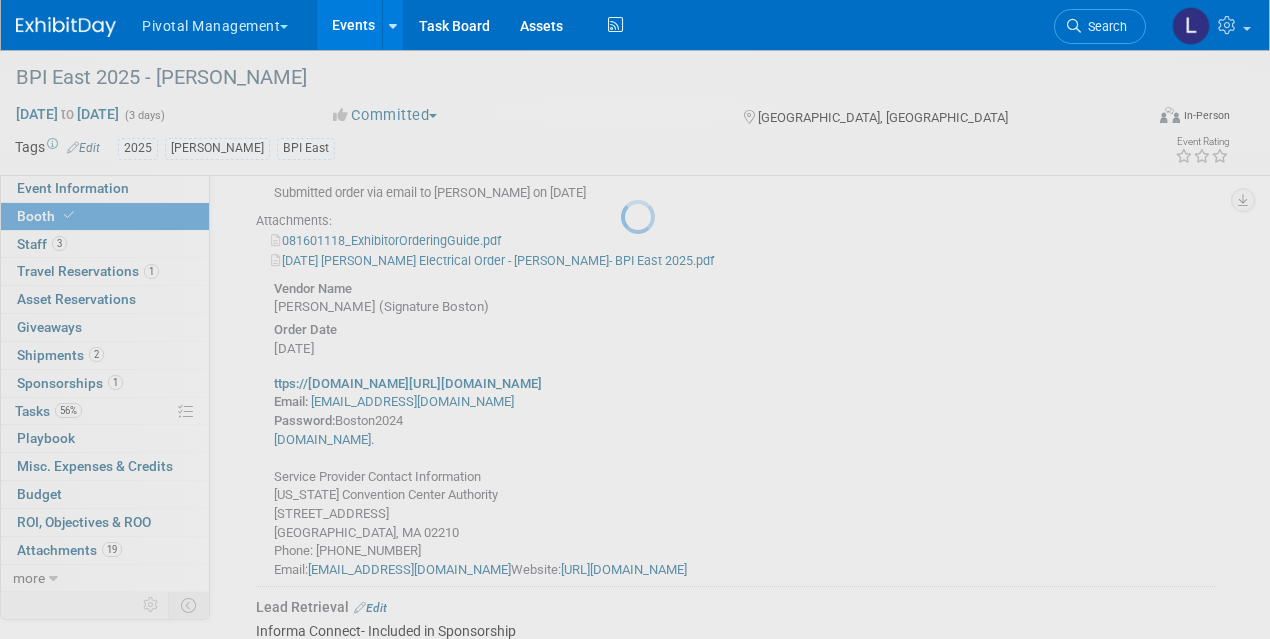 scroll, scrollTop: 2584, scrollLeft: 0, axis: vertical 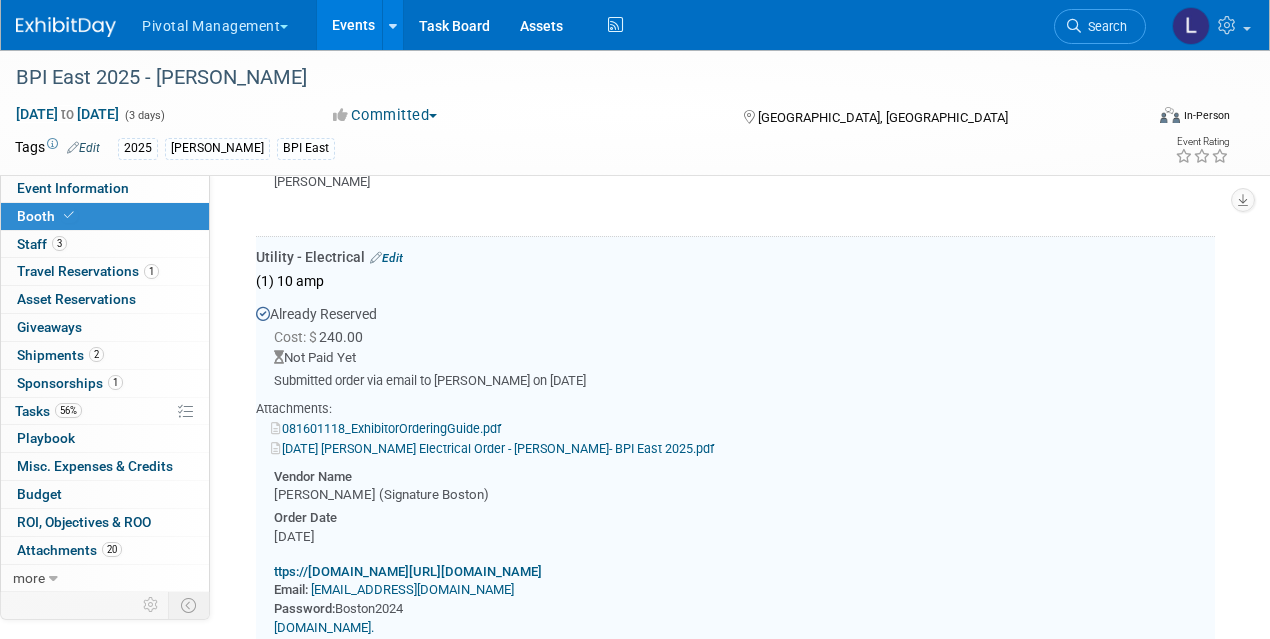 click on "2025-07-15 Hynes Electrical Order - Asimov- BPI East 2025.pdf" at bounding box center (492, 448) 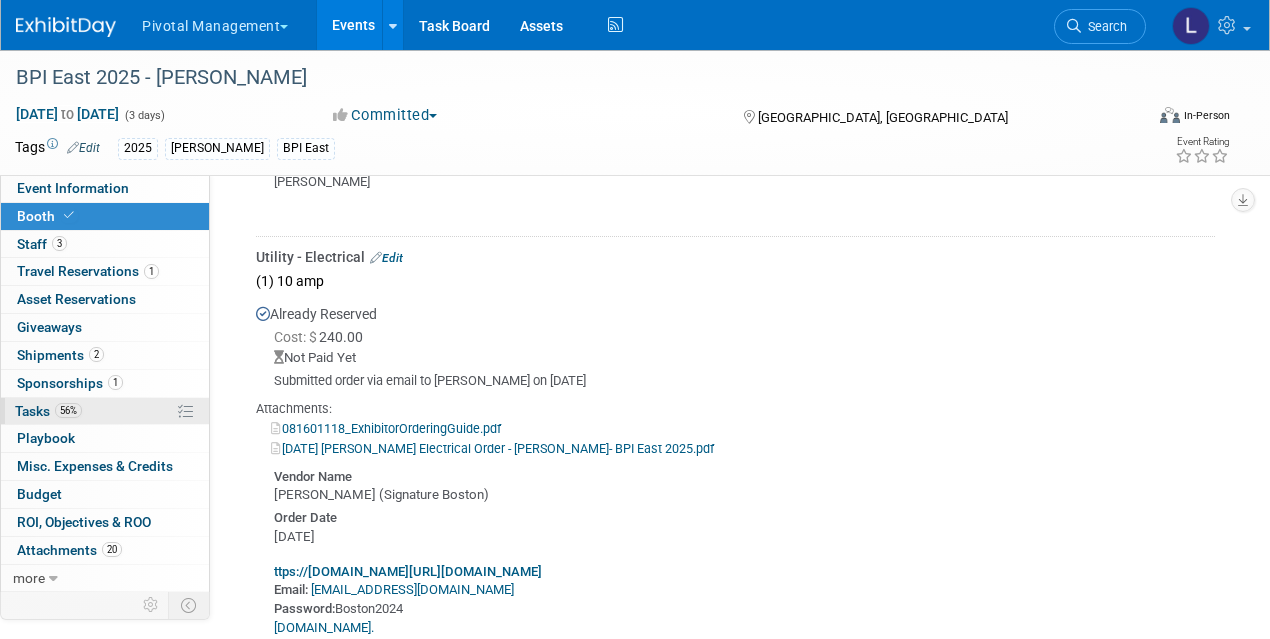 click on "56%" at bounding box center (68, 410) 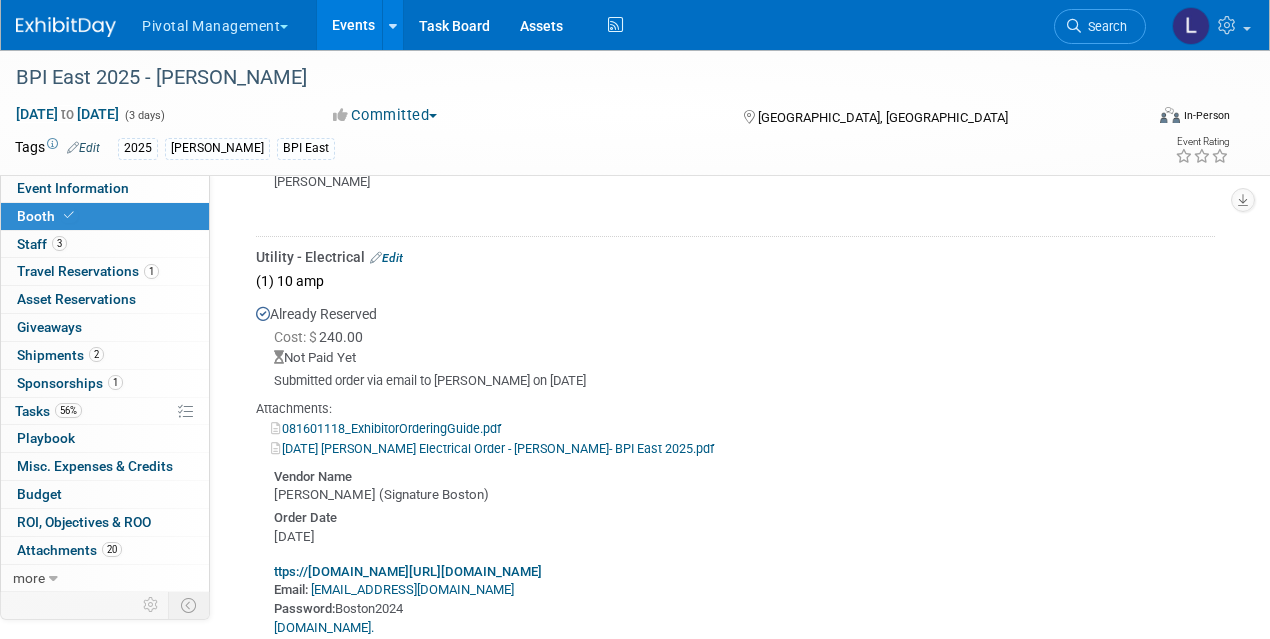scroll, scrollTop: 0, scrollLeft: 0, axis: both 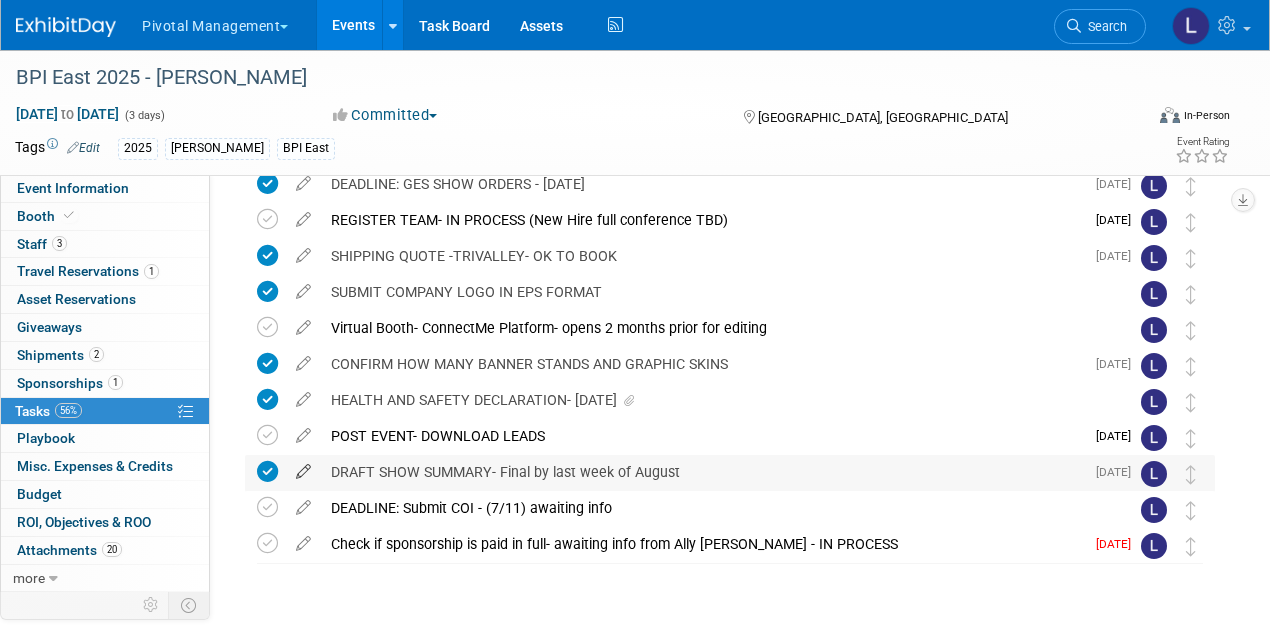 click at bounding box center [303, 467] 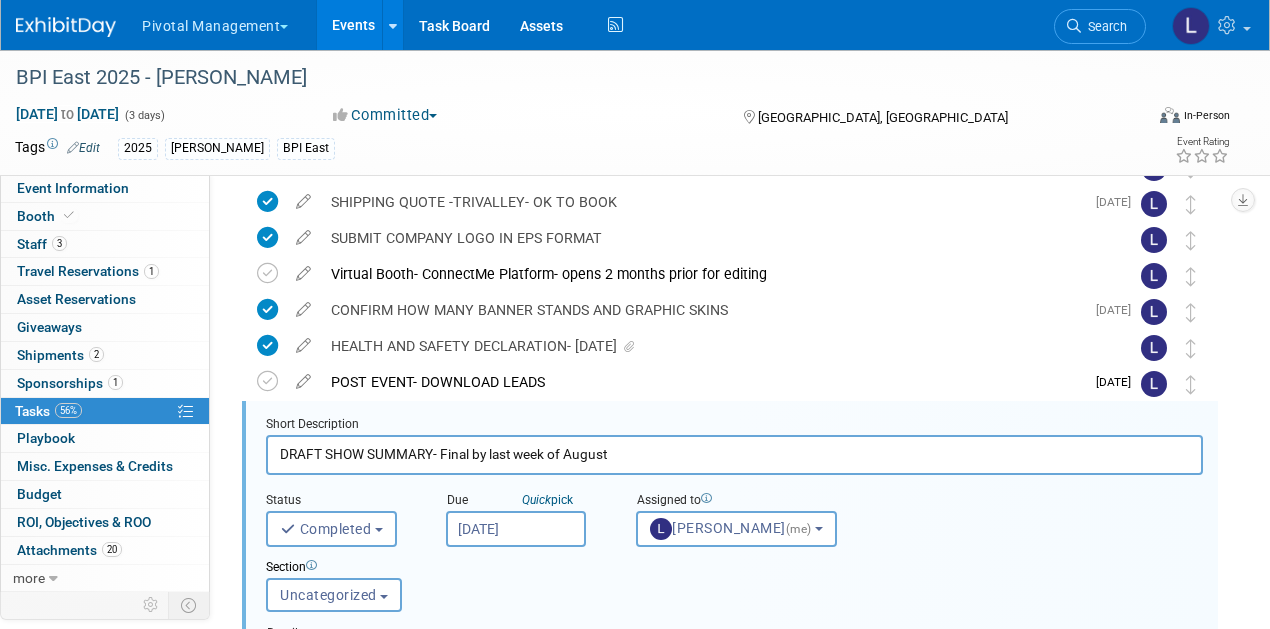 scroll, scrollTop: 538, scrollLeft: 0, axis: vertical 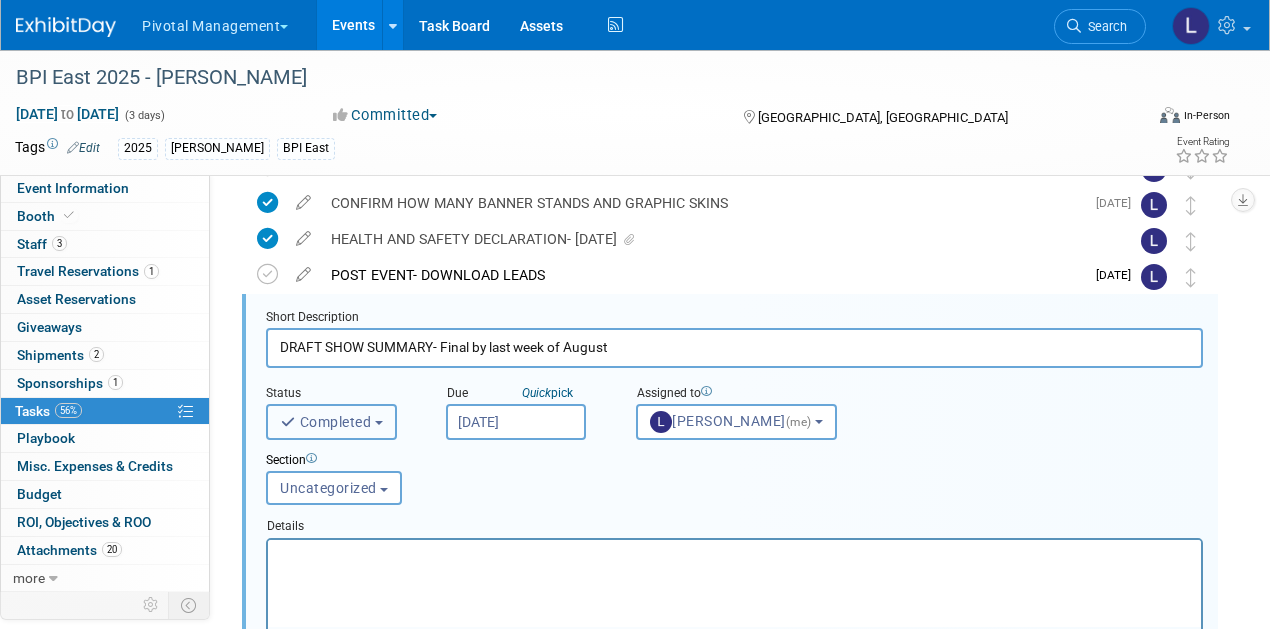 click on "Completed" at bounding box center [325, 422] 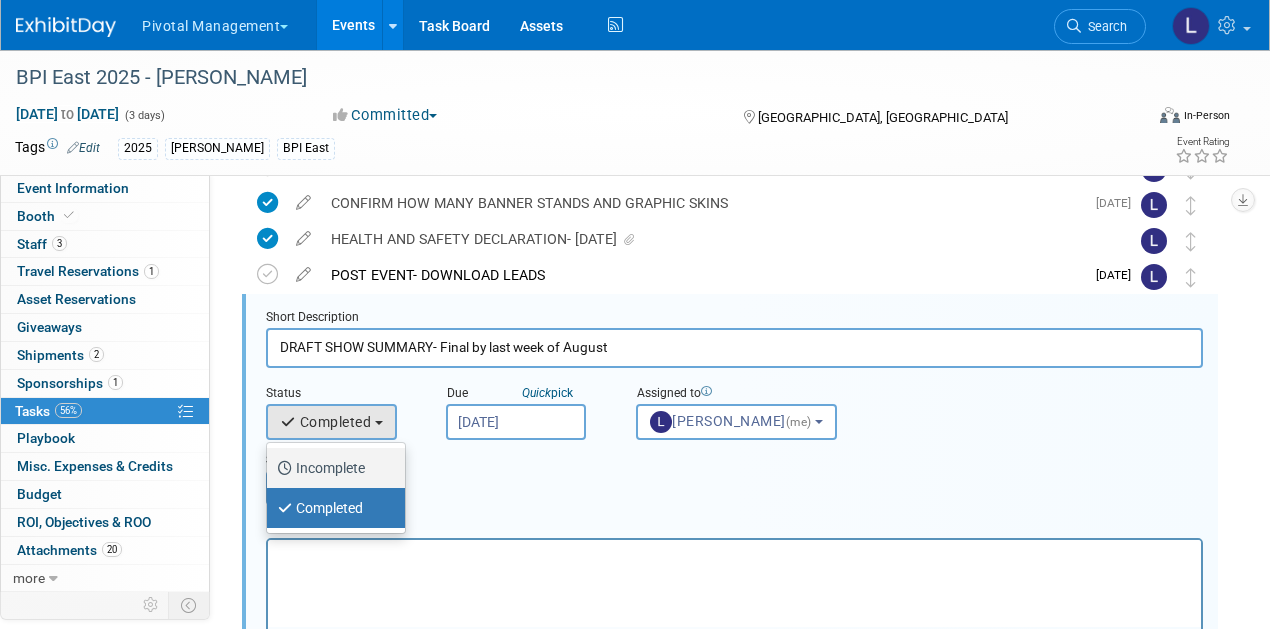 click on "Incomplete" at bounding box center (331, 468) 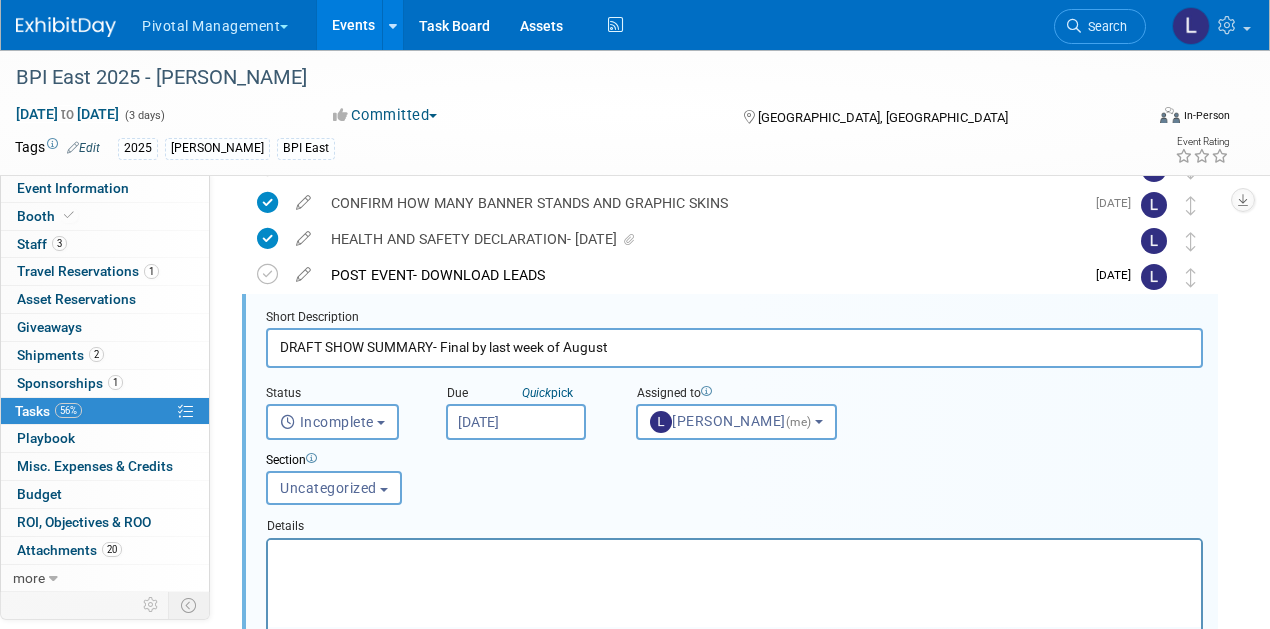 click on "Jun 30, 2025" at bounding box center [516, 422] 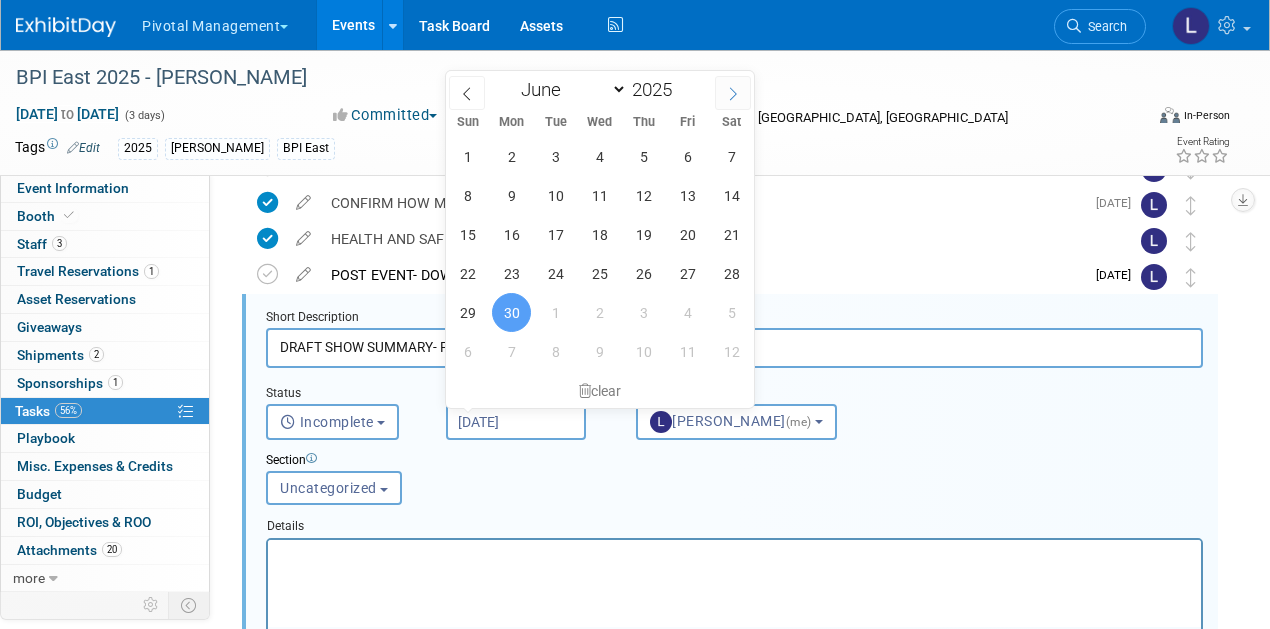 click 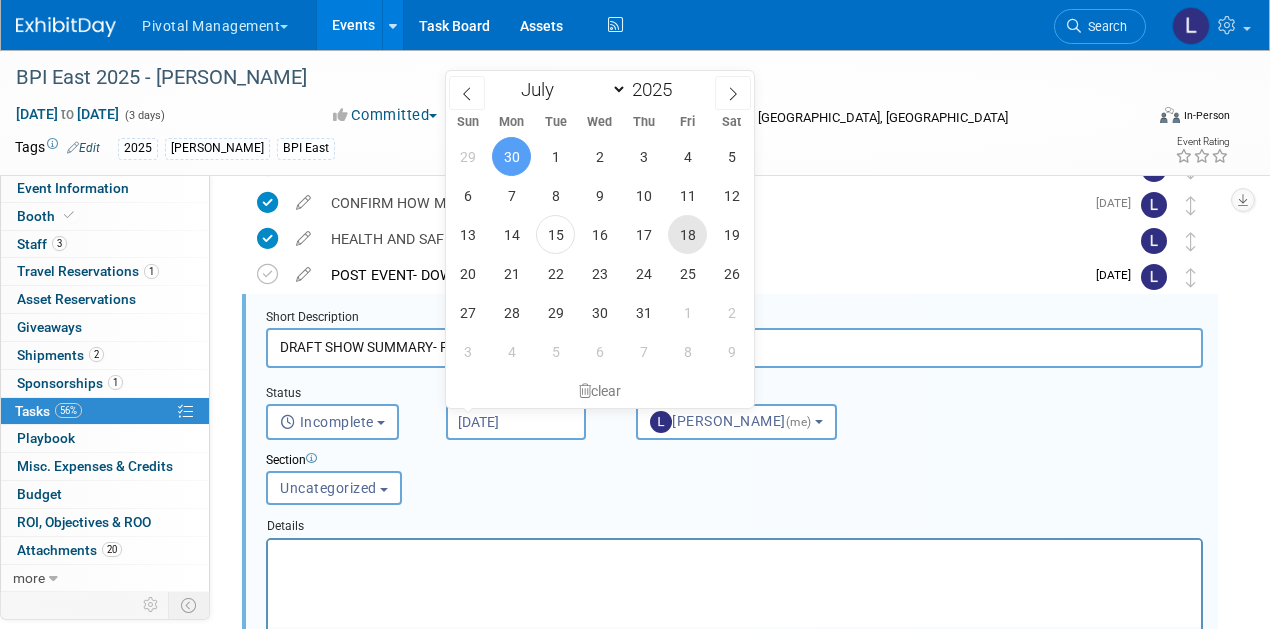 click on "18" at bounding box center [687, 234] 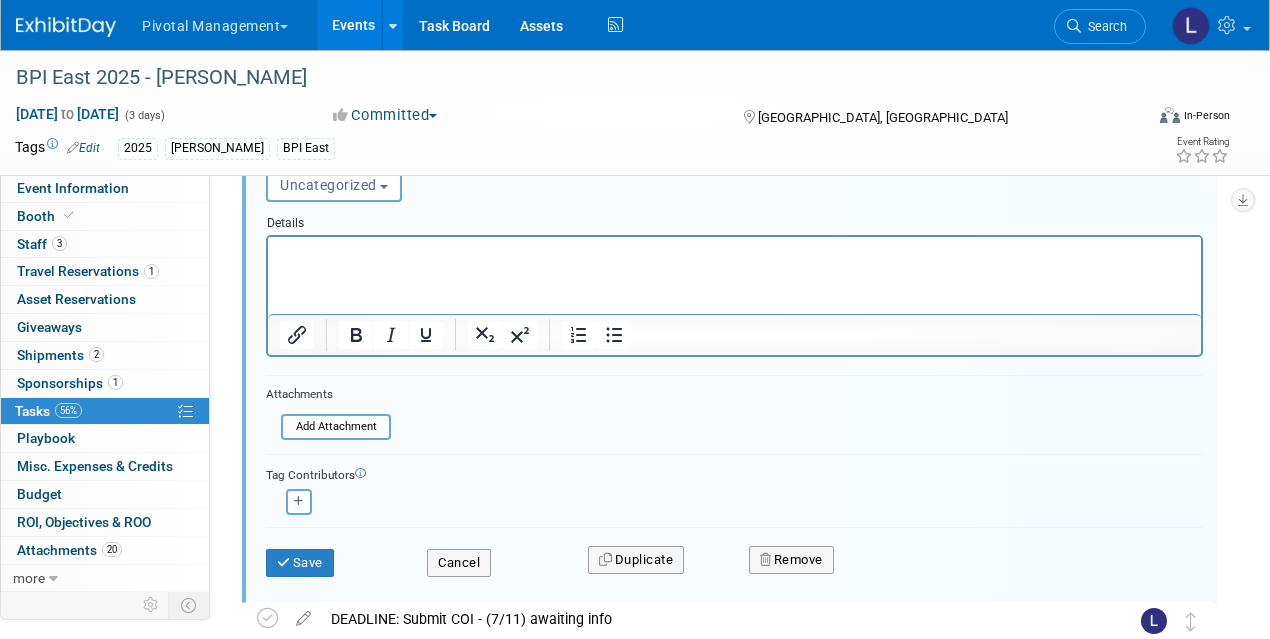 scroll, scrollTop: 850, scrollLeft: 0, axis: vertical 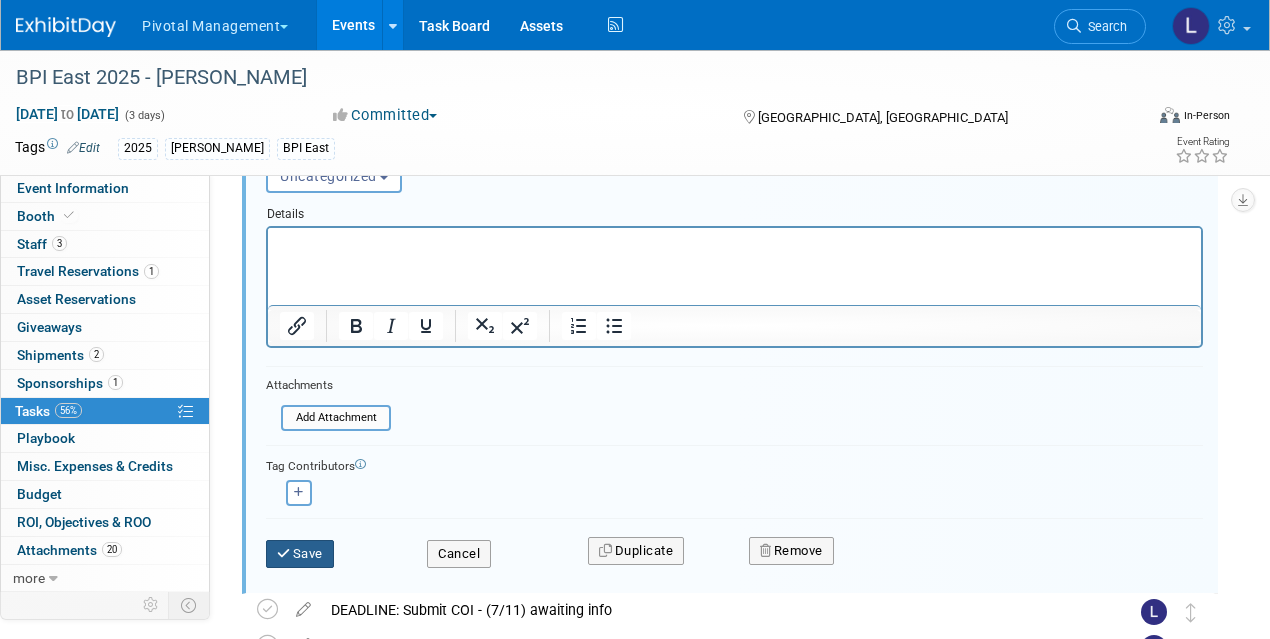 click on "Save" at bounding box center [300, 554] 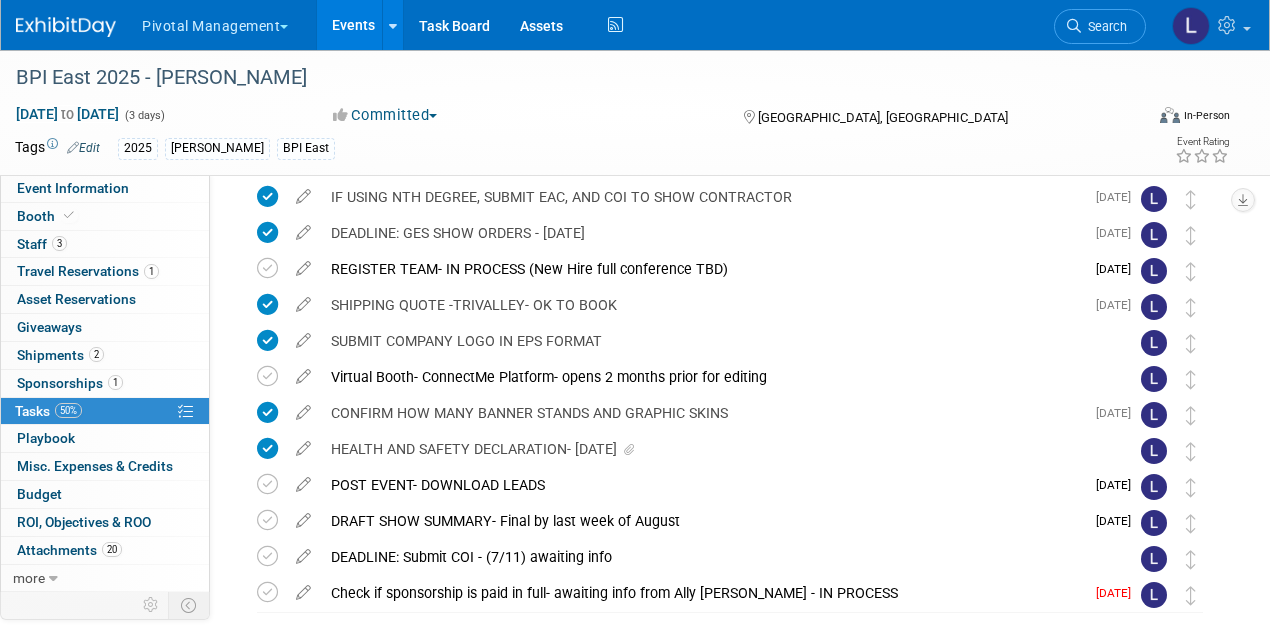 scroll, scrollTop: 291, scrollLeft: 0, axis: vertical 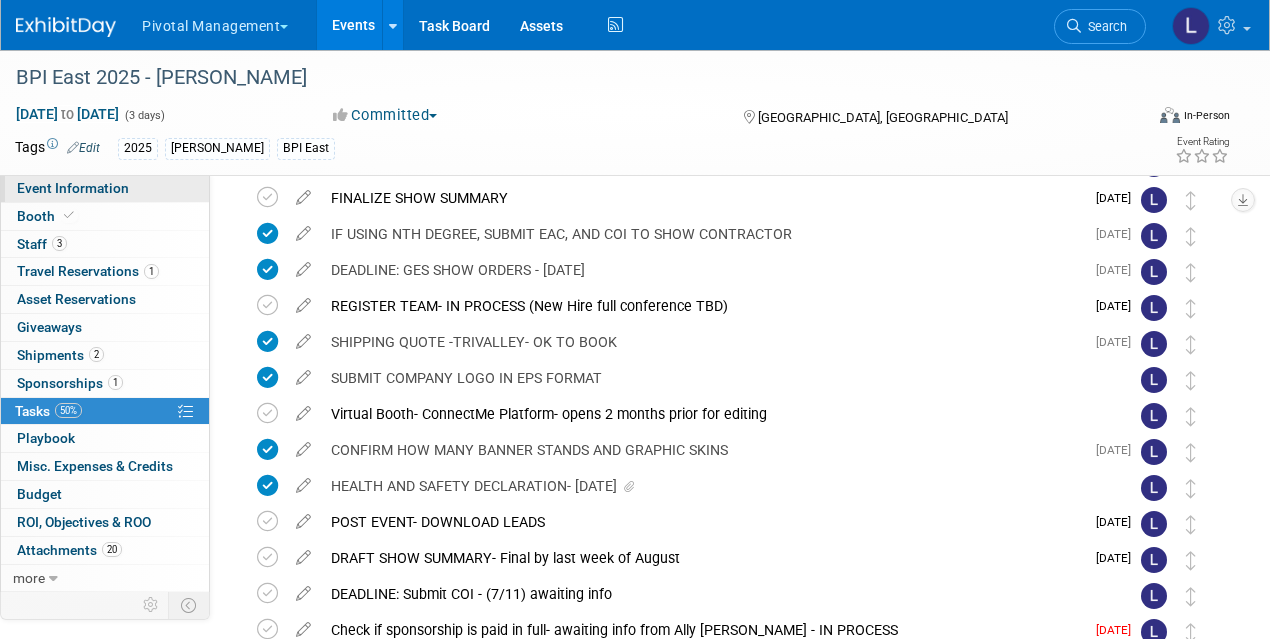 click on "Event Information" at bounding box center (73, 188) 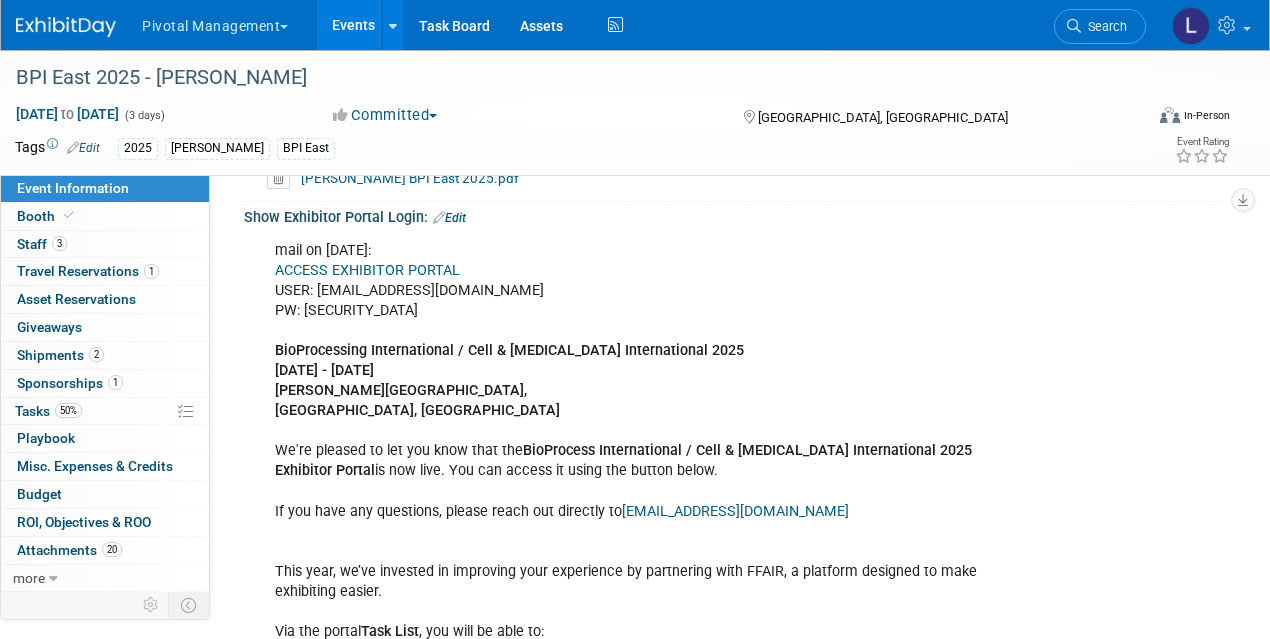 scroll, scrollTop: 1447, scrollLeft: 0, axis: vertical 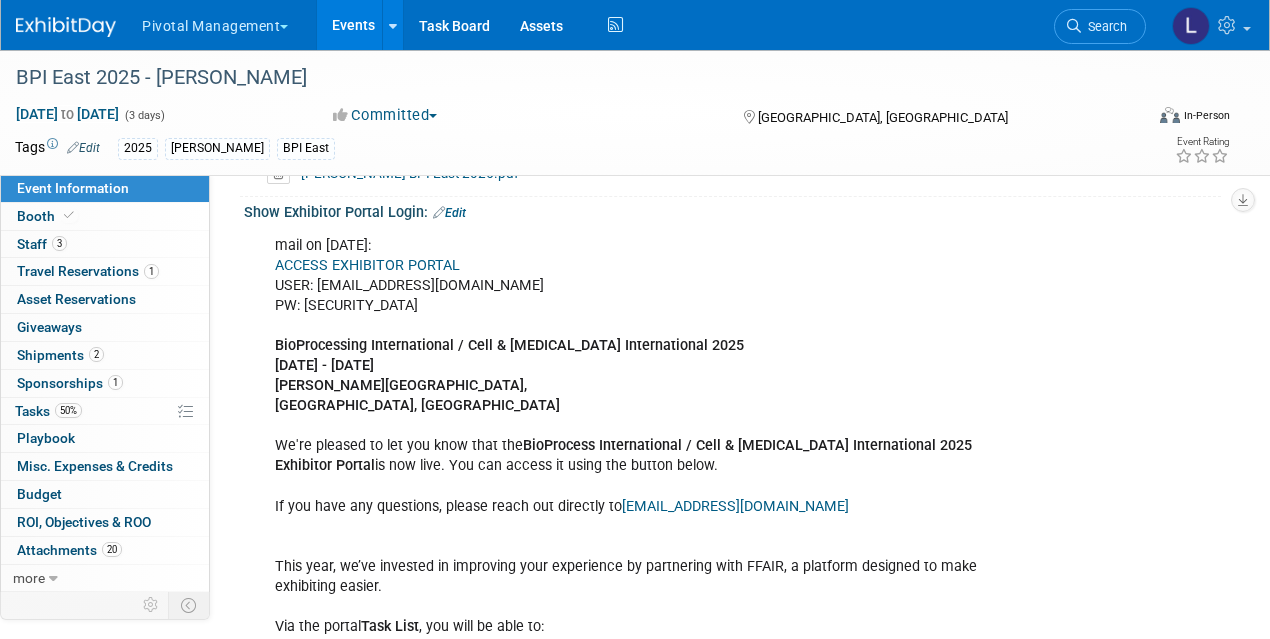 click on "ACCESS EXHIBITOR PORTAL" at bounding box center (367, 265) 